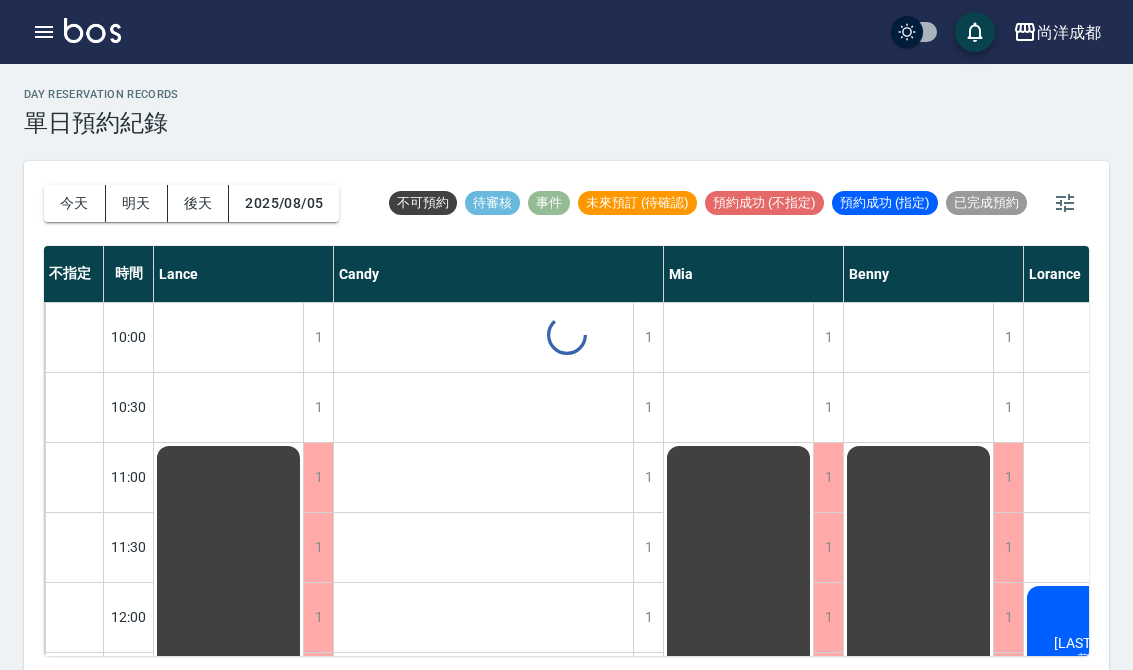 scroll, scrollTop: 0, scrollLeft: 0, axis: both 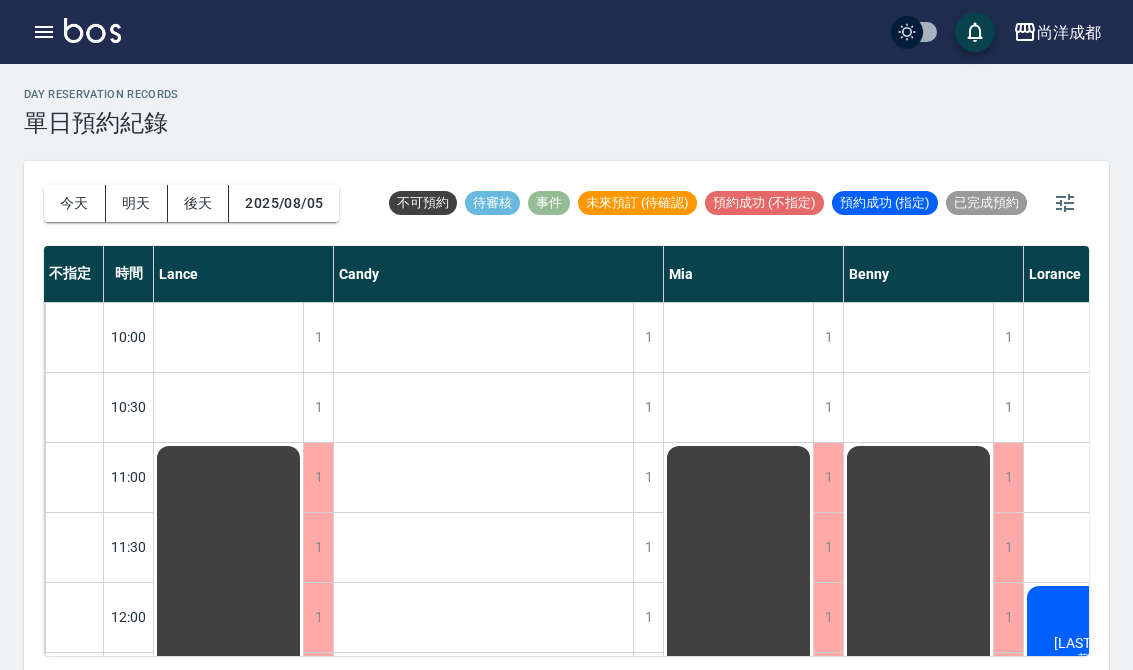 click on "今天" at bounding box center (75, 203) 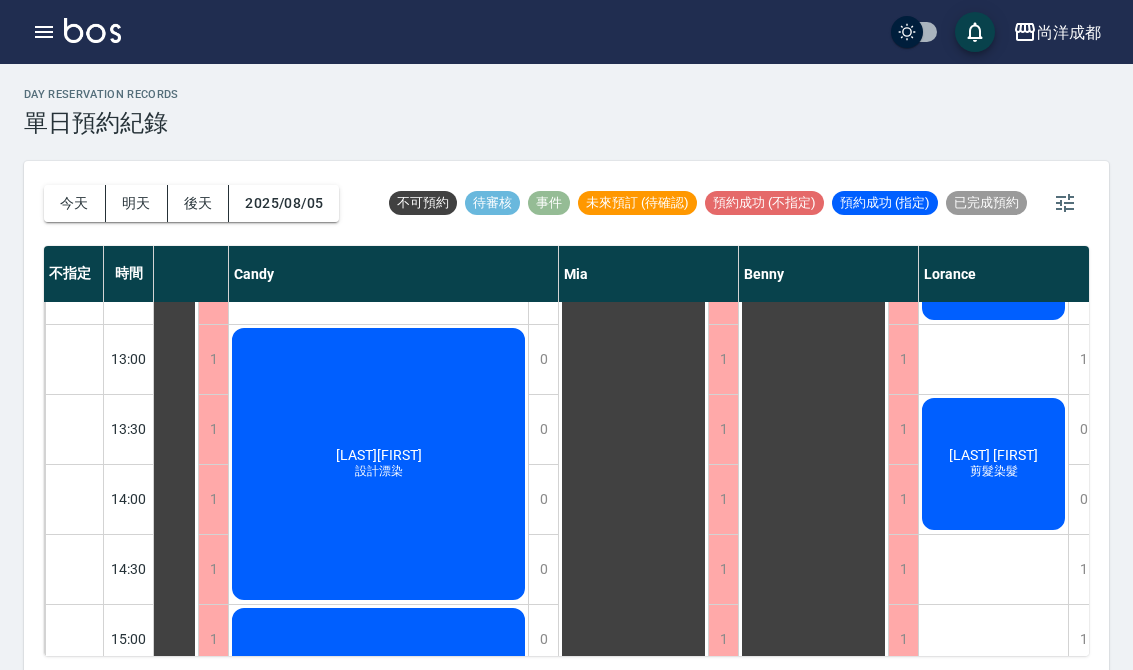 scroll, scrollTop: 399, scrollLeft: 105, axis: both 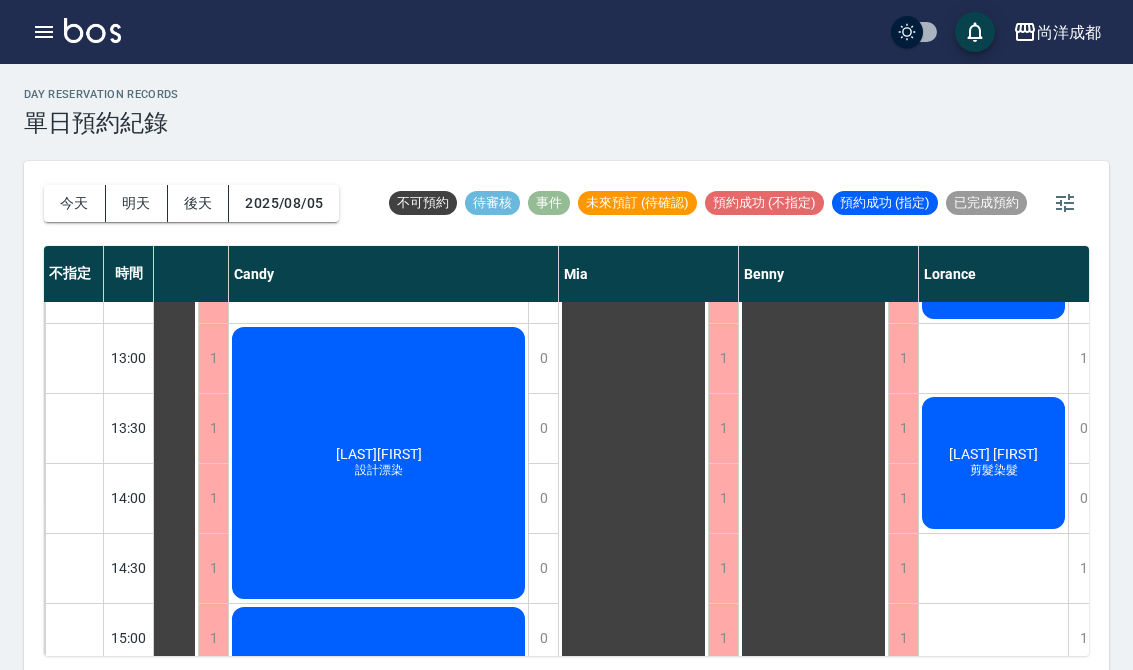 click on "今天" at bounding box center [75, 203] 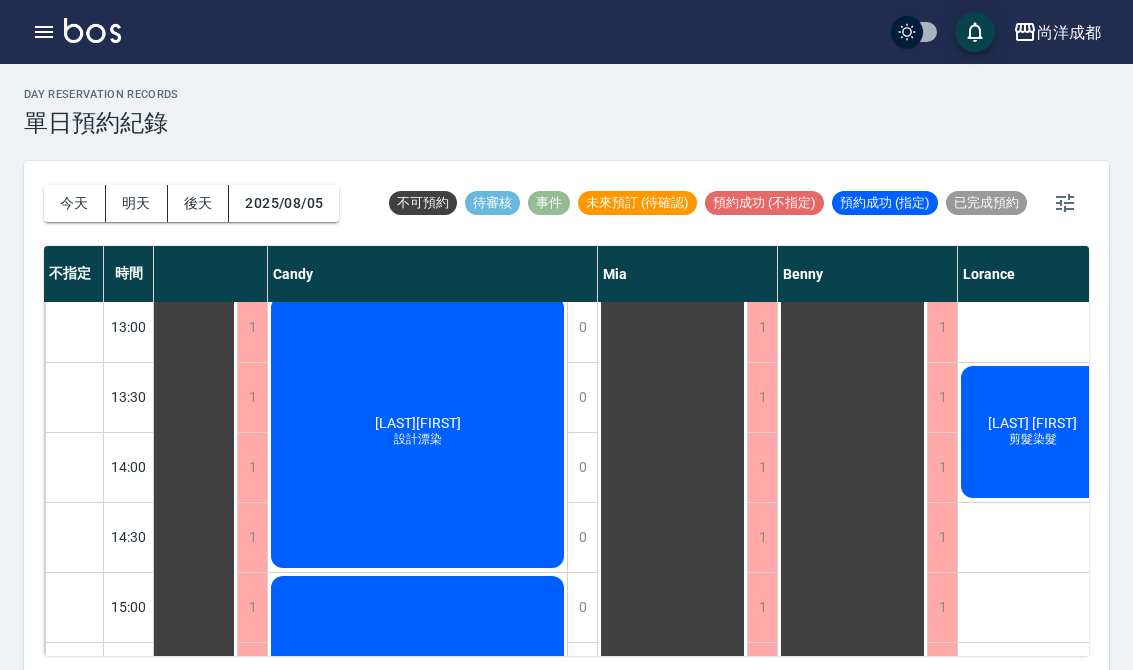 scroll, scrollTop: 424, scrollLeft: 72, axis: both 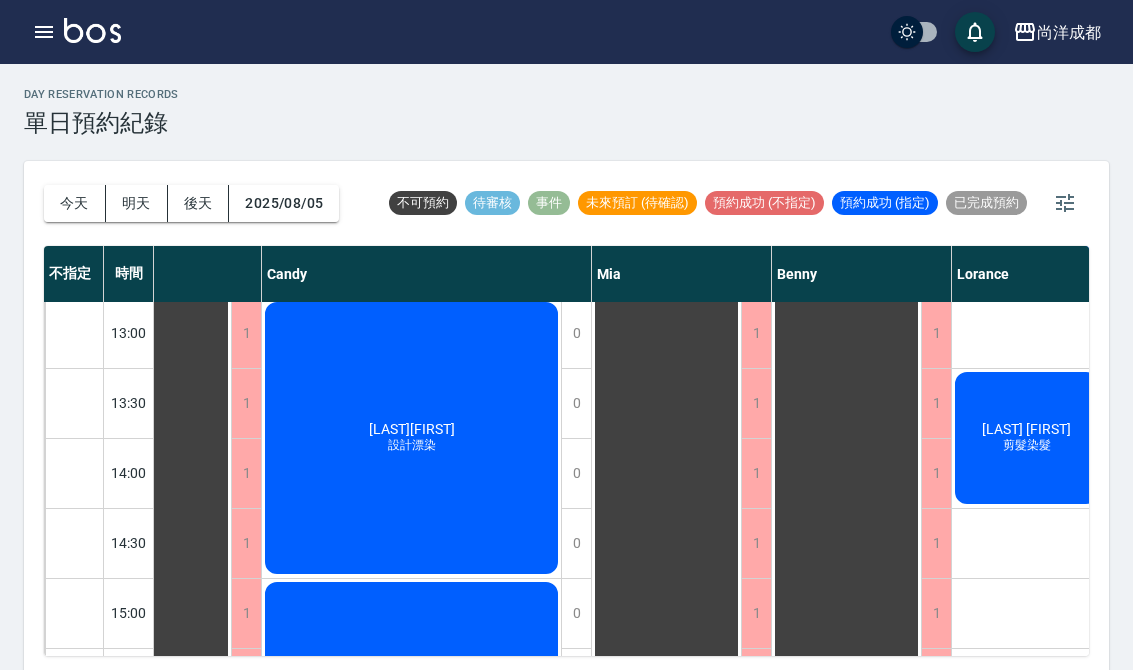 click on "[LAST][FIRST]" at bounding box center [157, 683] 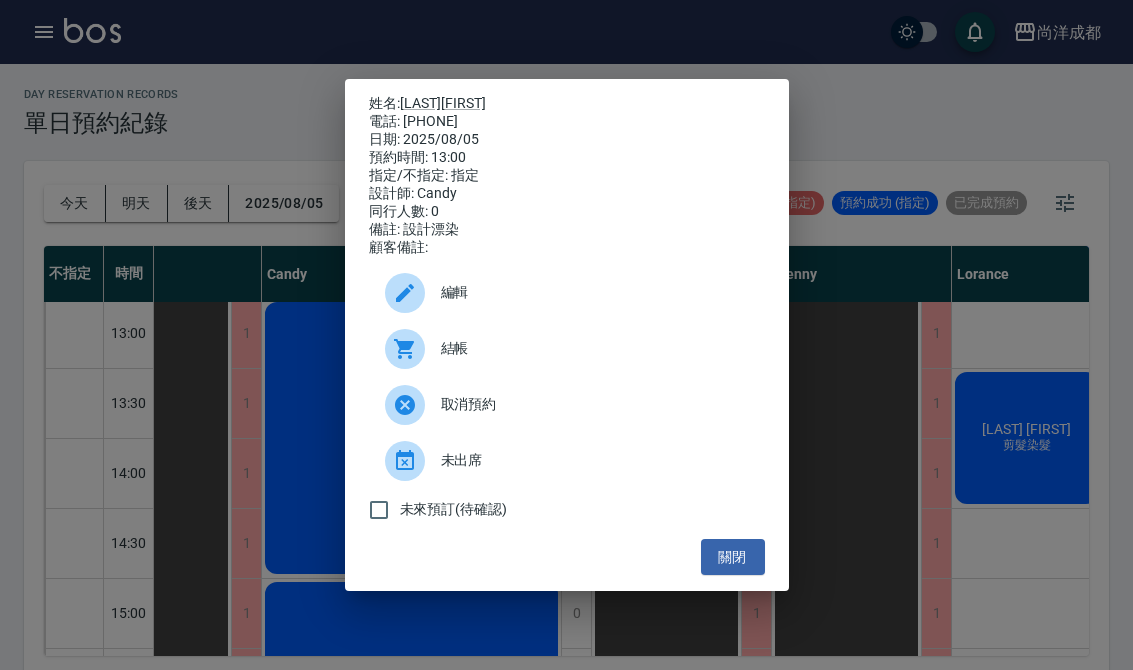 click on "未出席" at bounding box center (567, 461) 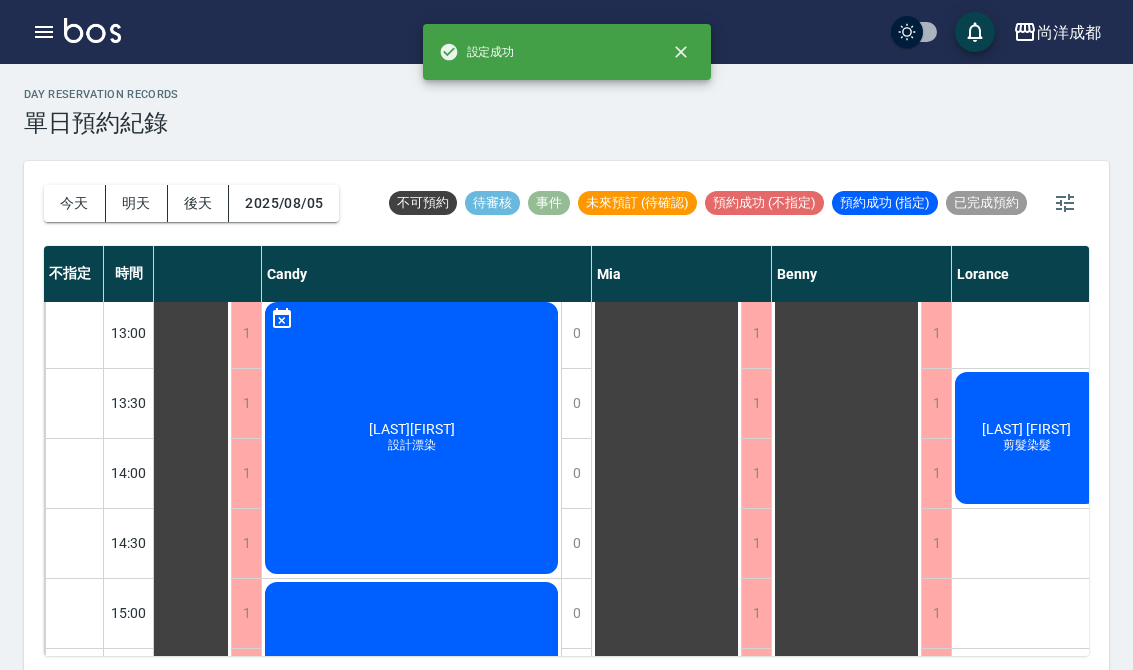click on "[LAST] [FIRST] 設計漂染" at bounding box center (156, 683) 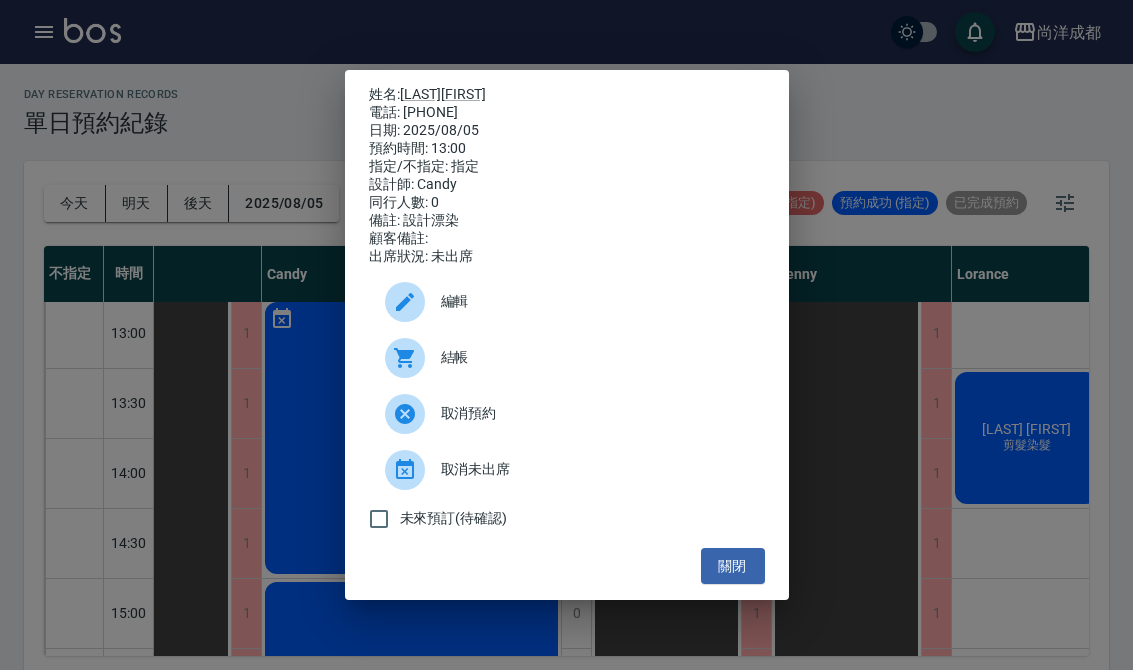 click at bounding box center [405, 470] 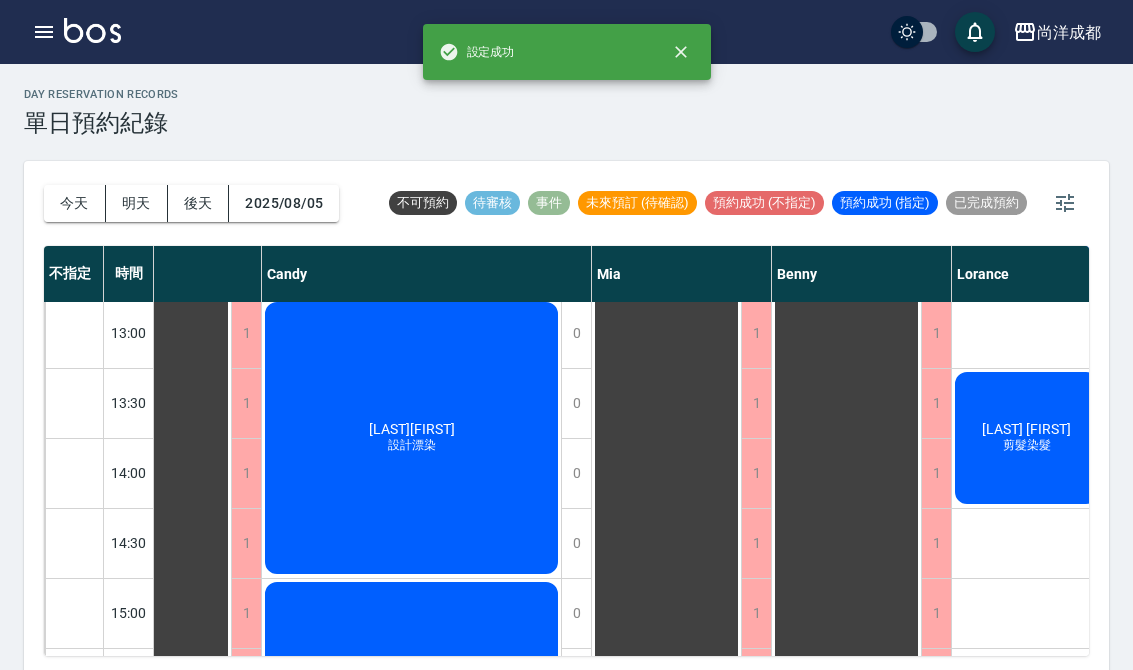 click on "[LAST] [FIRST] 設計漂染" at bounding box center [156, 683] 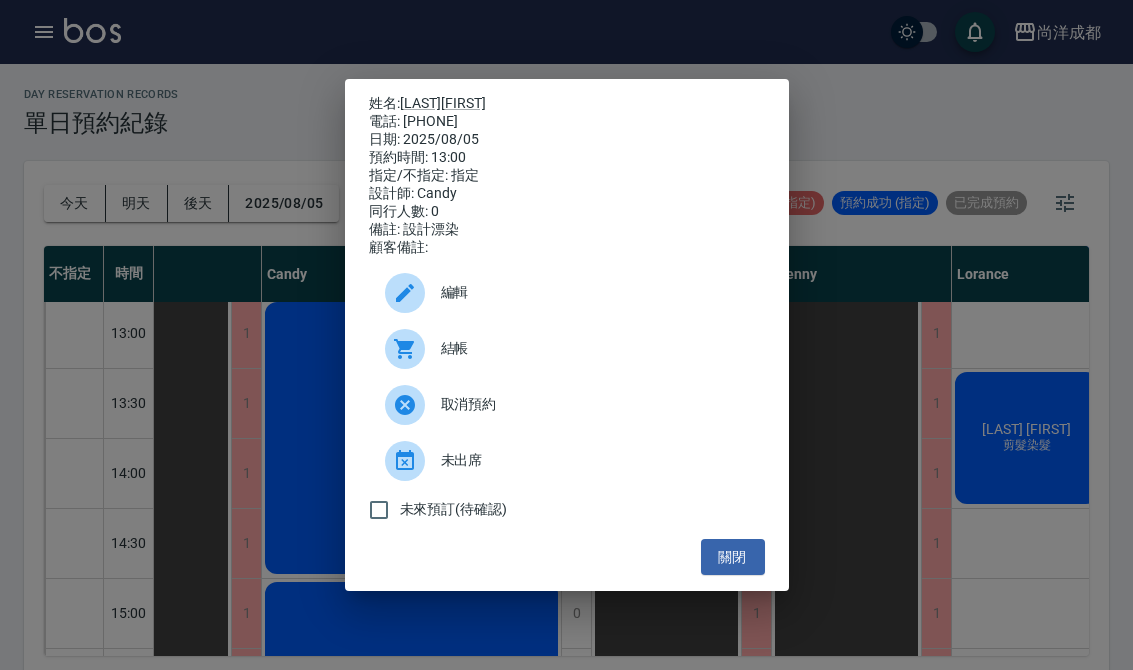 click on "姓名:  [LAST] [FIRST] 電話: [PHONE] 日期: 2025/08/05 預約時間: 13:00 指定/不指定: 指定 設計師: Candy 同行人數: 0 備註: 設計漂染 顧客備註:  編輯 結帳 取消預約 未出席 未來預訂(待確認) 關閉" at bounding box center (566, 335) 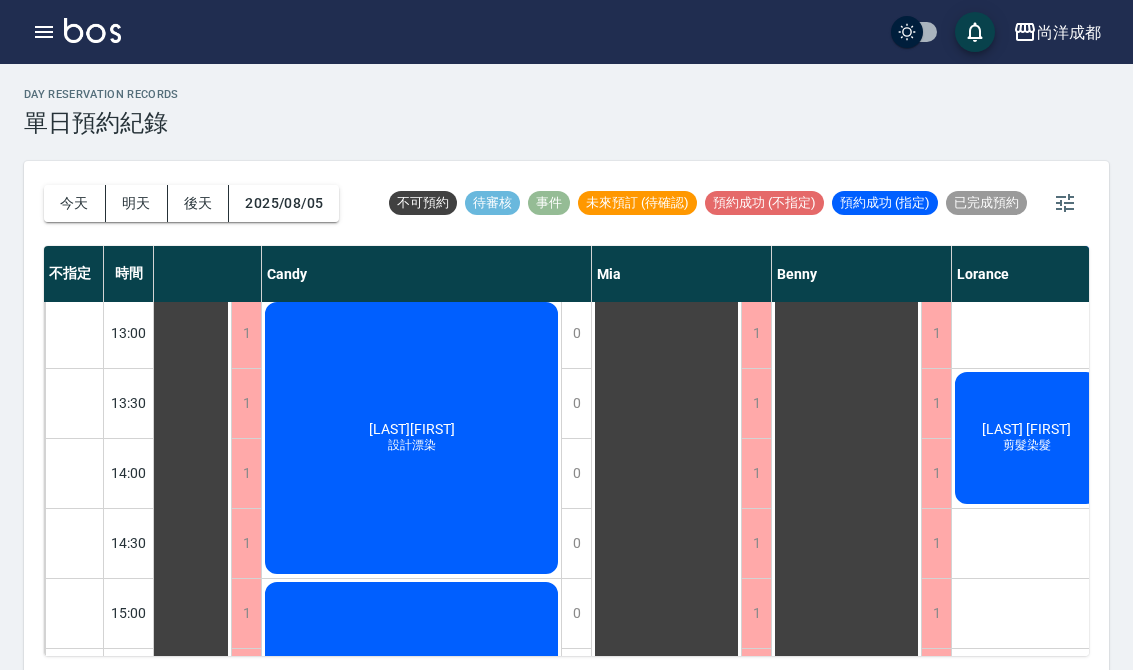 click on "今天" at bounding box center (75, 203) 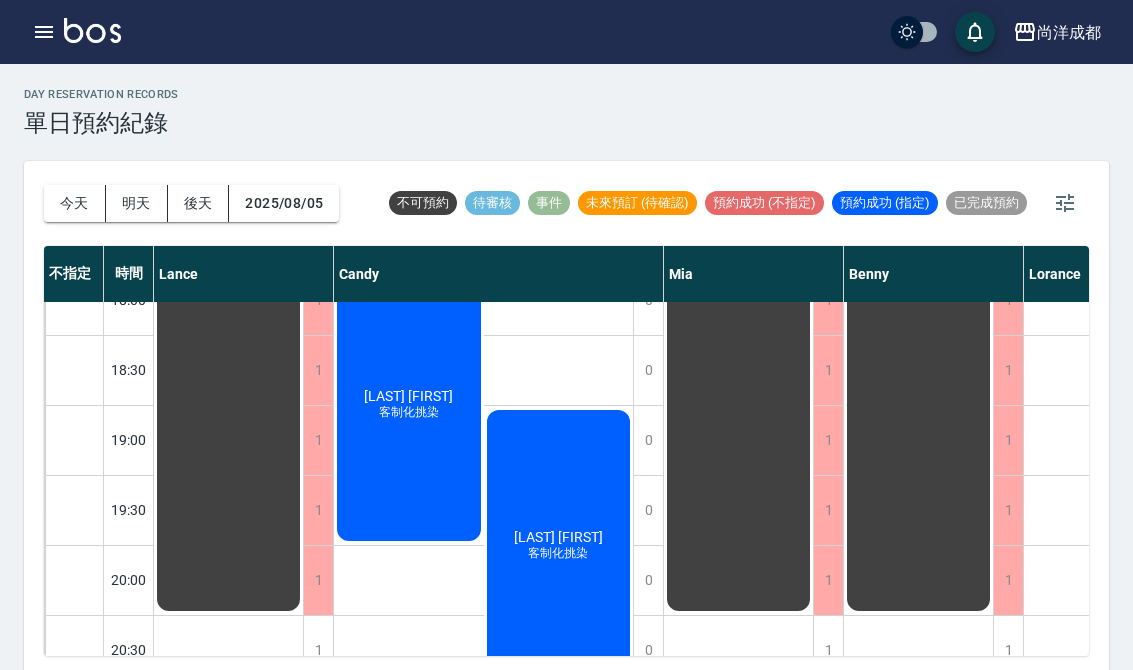 scroll, scrollTop: 1156, scrollLeft: 0, axis: vertical 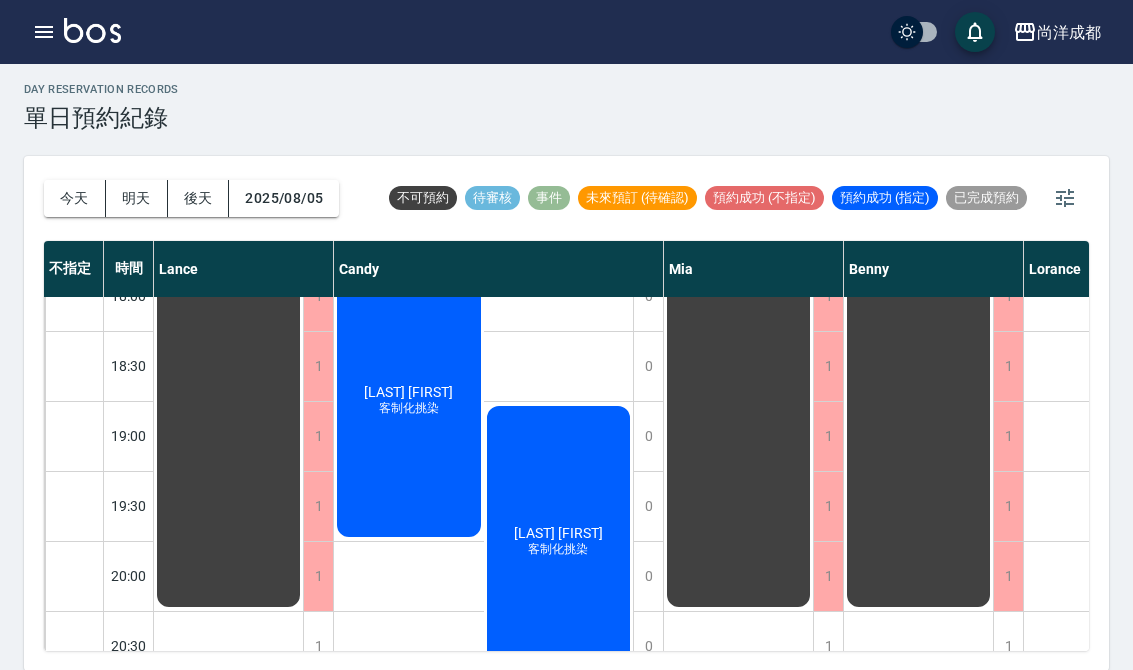 click on "今天" at bounding box center (75, 198) 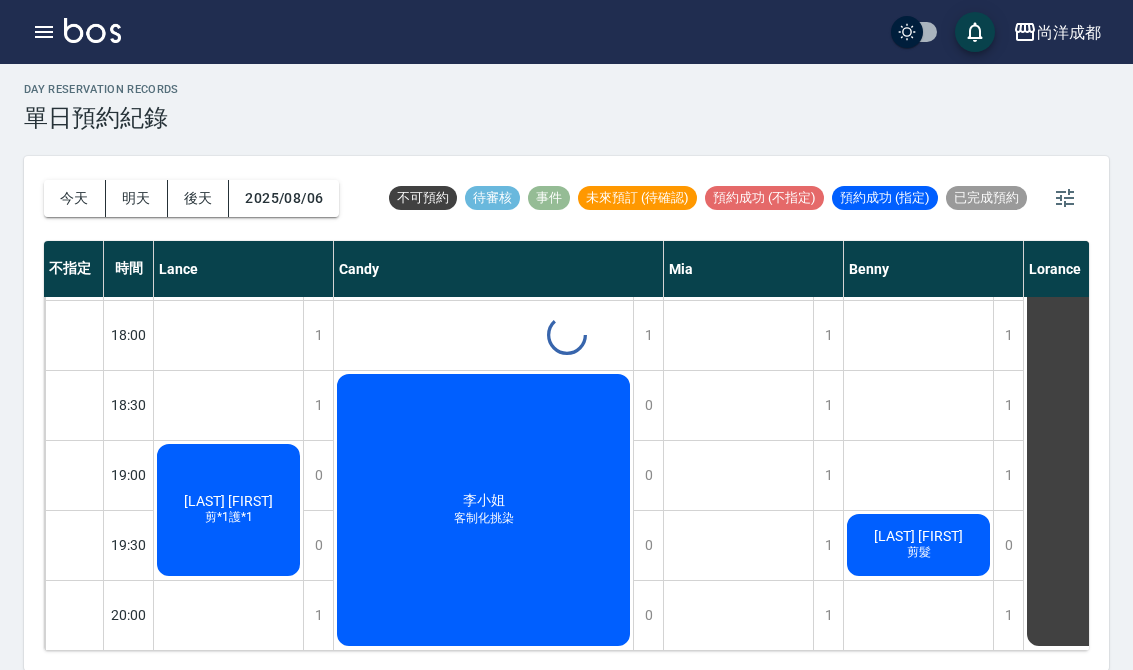 scroll, scrollTop: 1086, scrollLeft: 0, axis: vertical 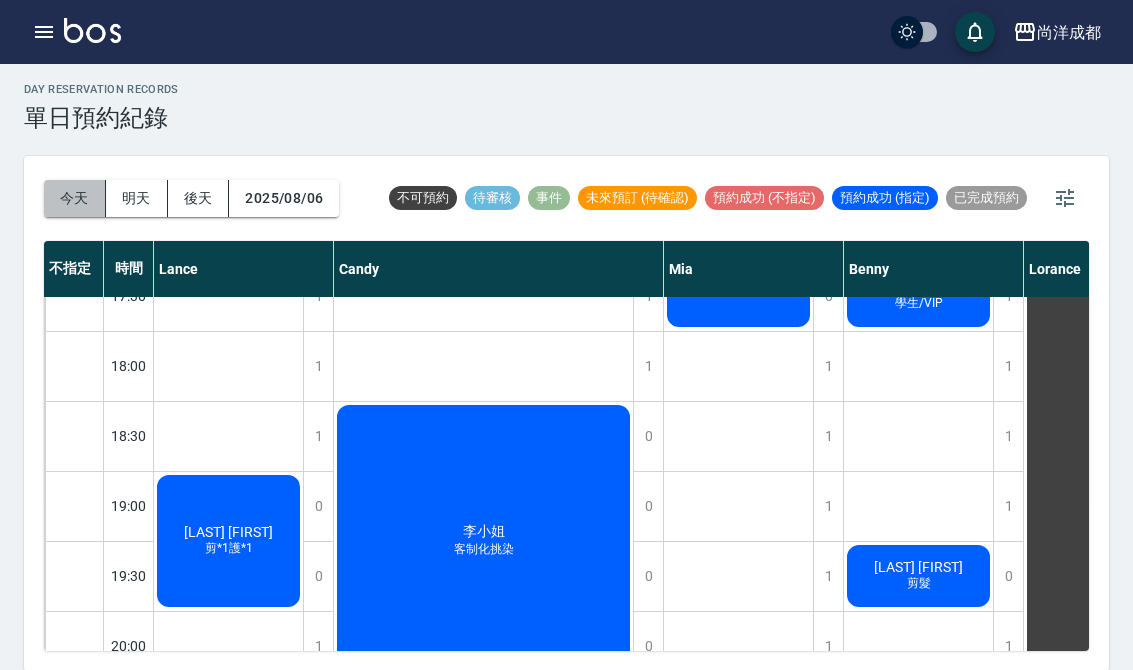 click on "今天" at bounding box center (75, 198) 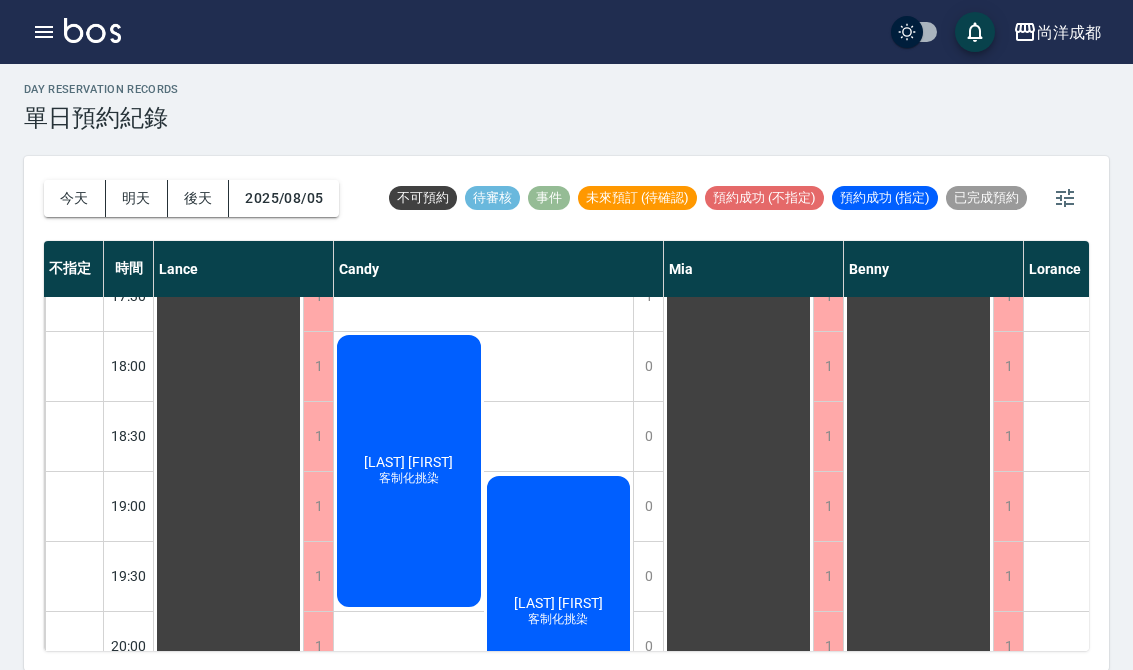 click on "明天" at bounding box center [137, 198] 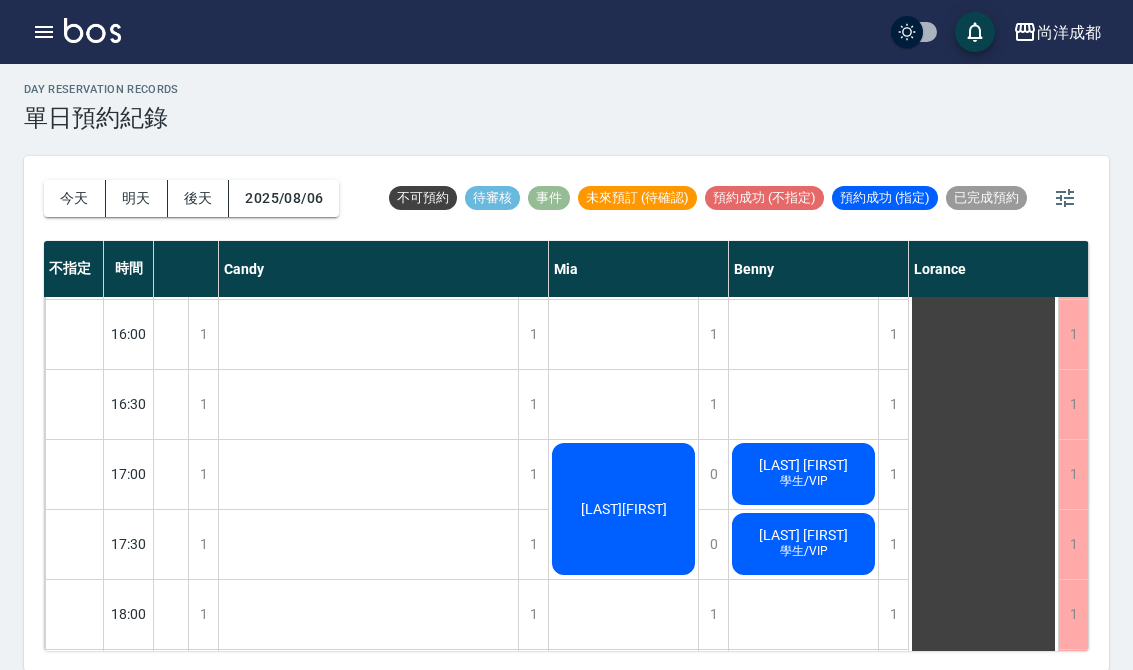 scroll, scrollTop: 839, scrollLeft: 115, axis: both 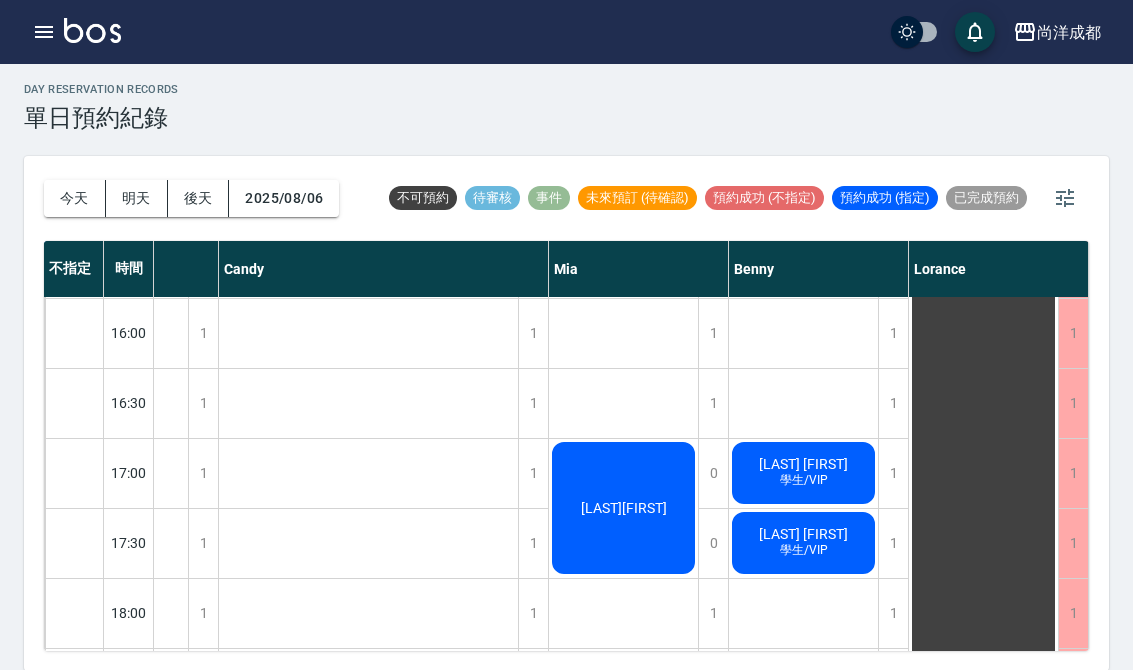 click on "2025/08/06" at bounding box center (284, 198) 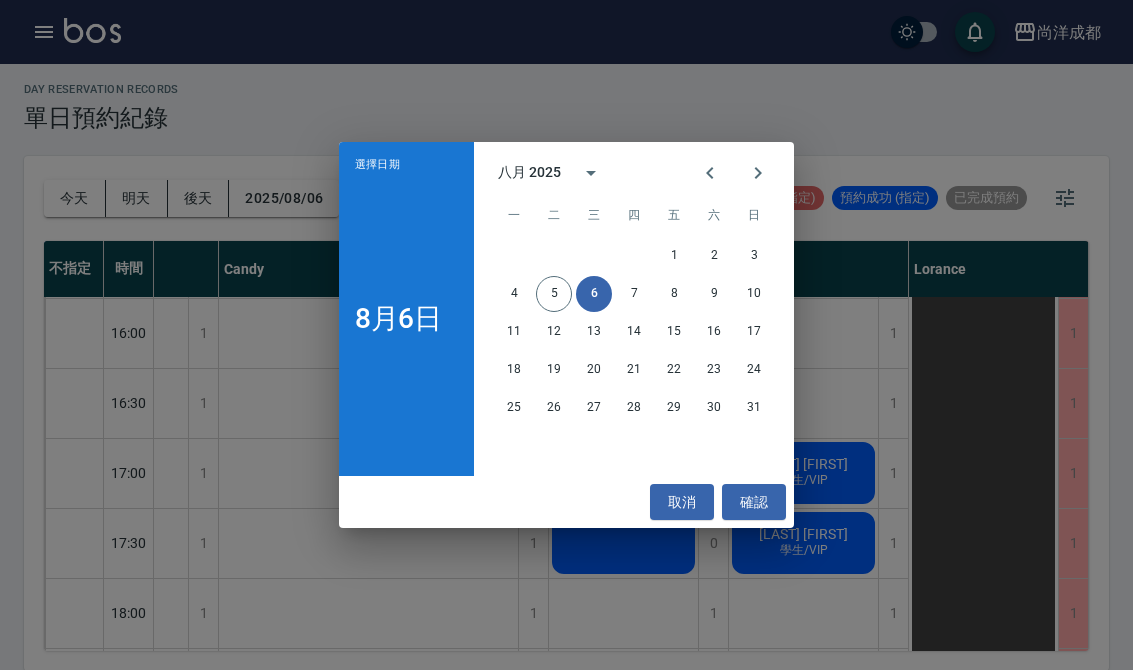 click on "10" at bounding box center [754, 294] 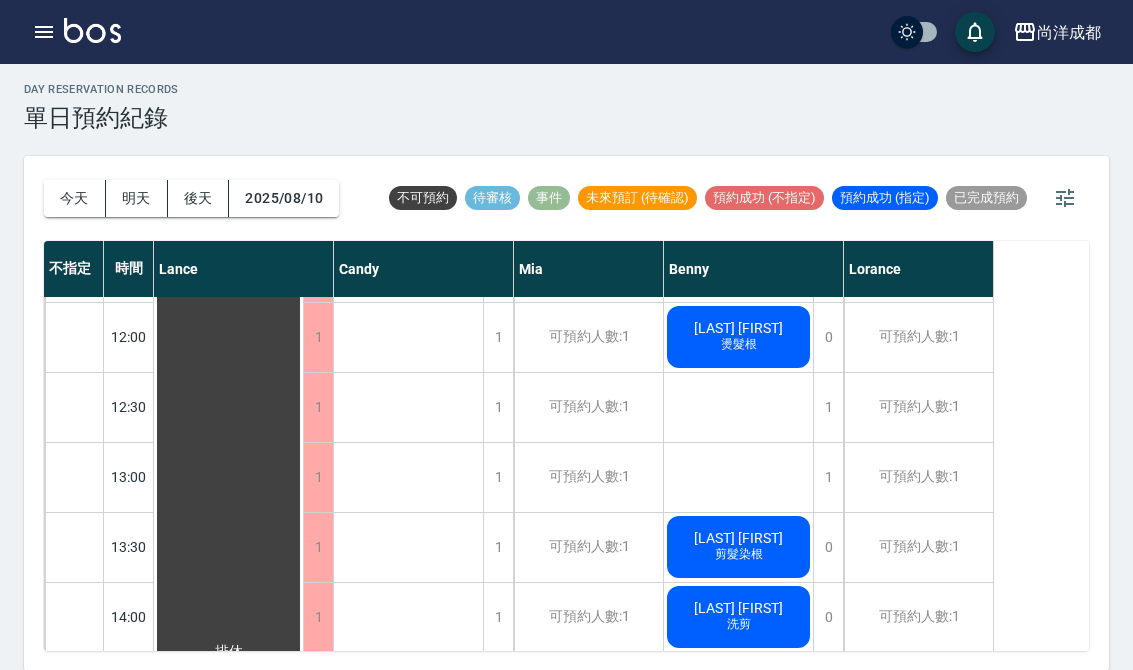 scroll, scrollTop: 276, scrollLeft: 0, axis: vertical 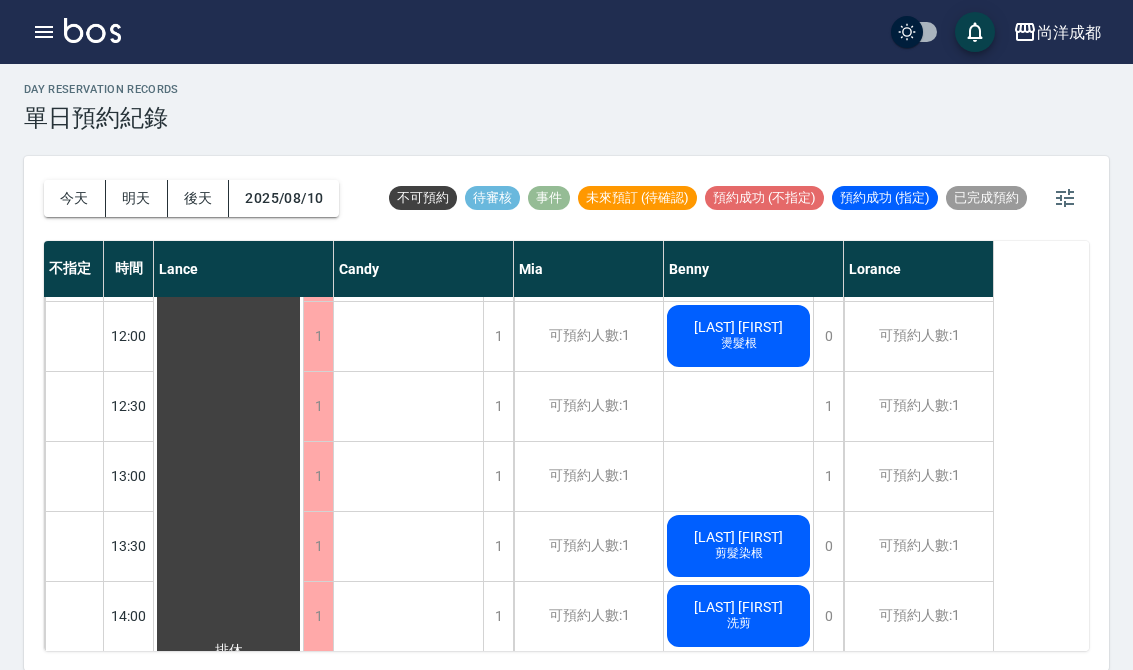click on "2025/08/10" at bounding box center (284, 198) 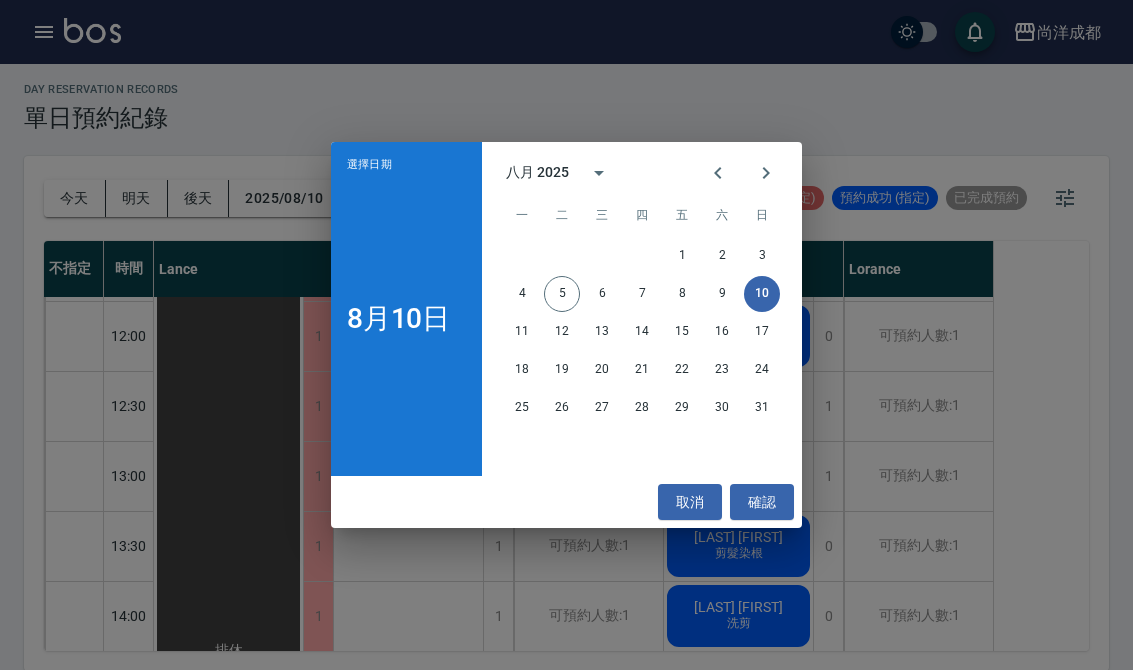 click on "7" at bounding box center [642, 294] 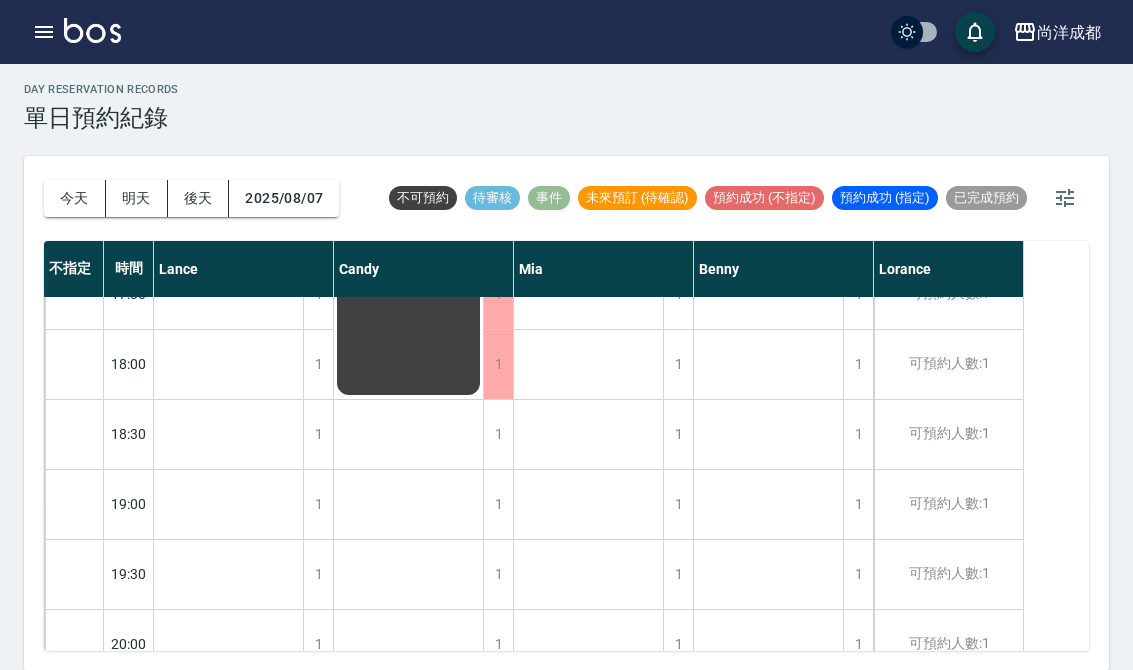 scroll, scrollTop: 1086, scrollLeft: 0, axis: vertical 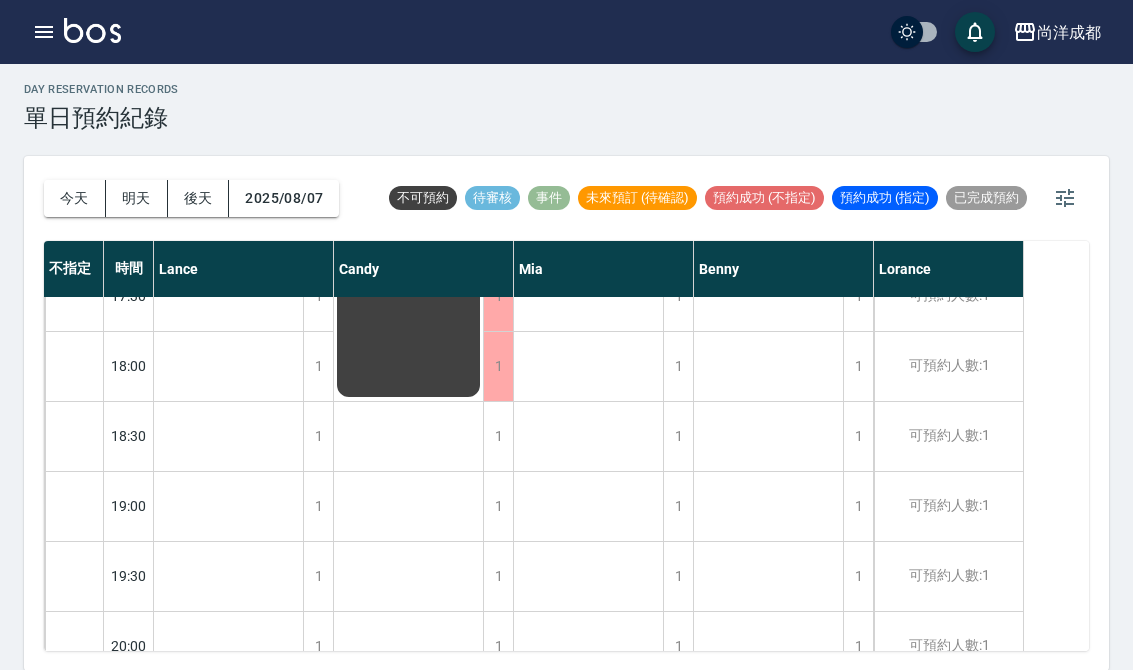 click on "今天" at bounding box center [75, 198] 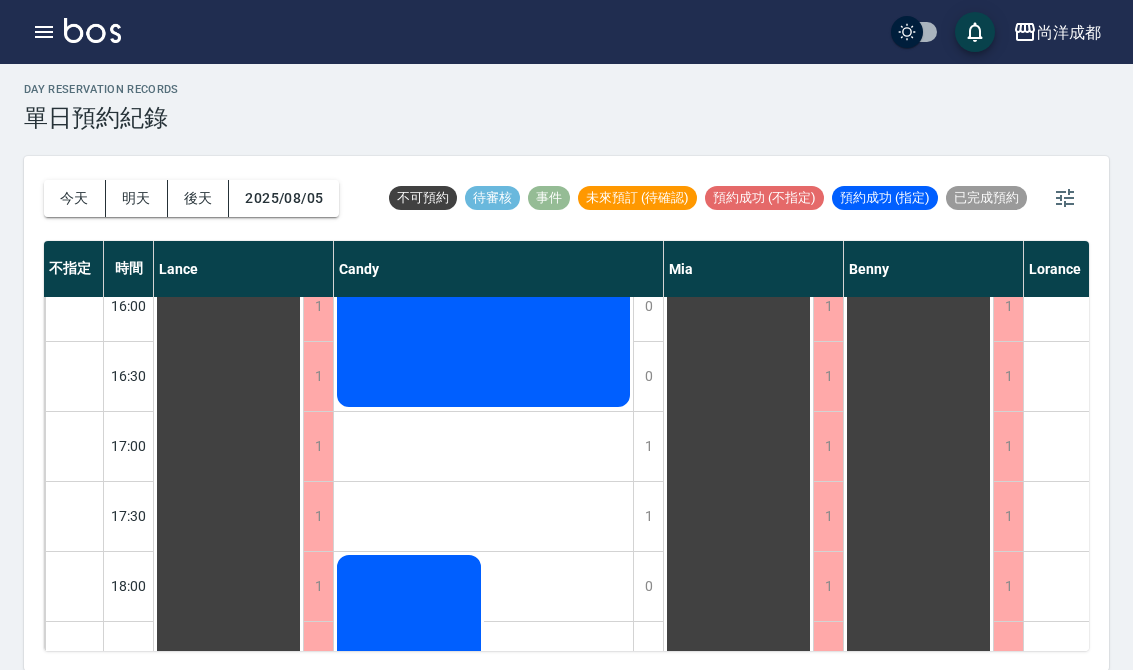 scroll, scrollTop: 589, scrollLeft: -1, axis: both 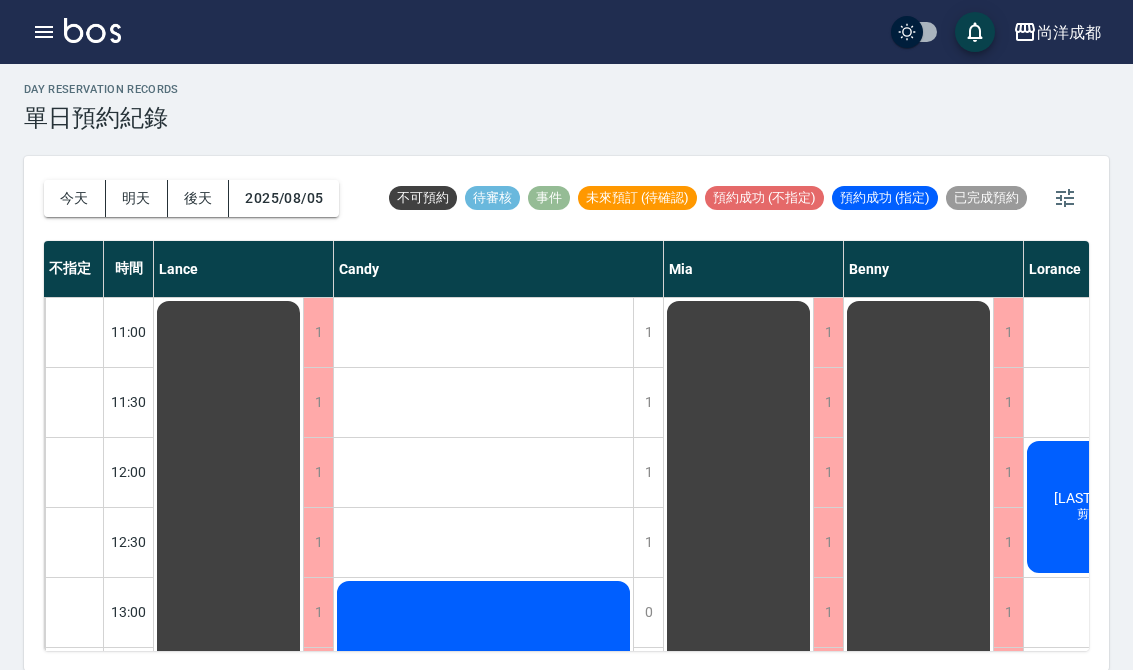 click on "明天" at bounding box center (137, 198) 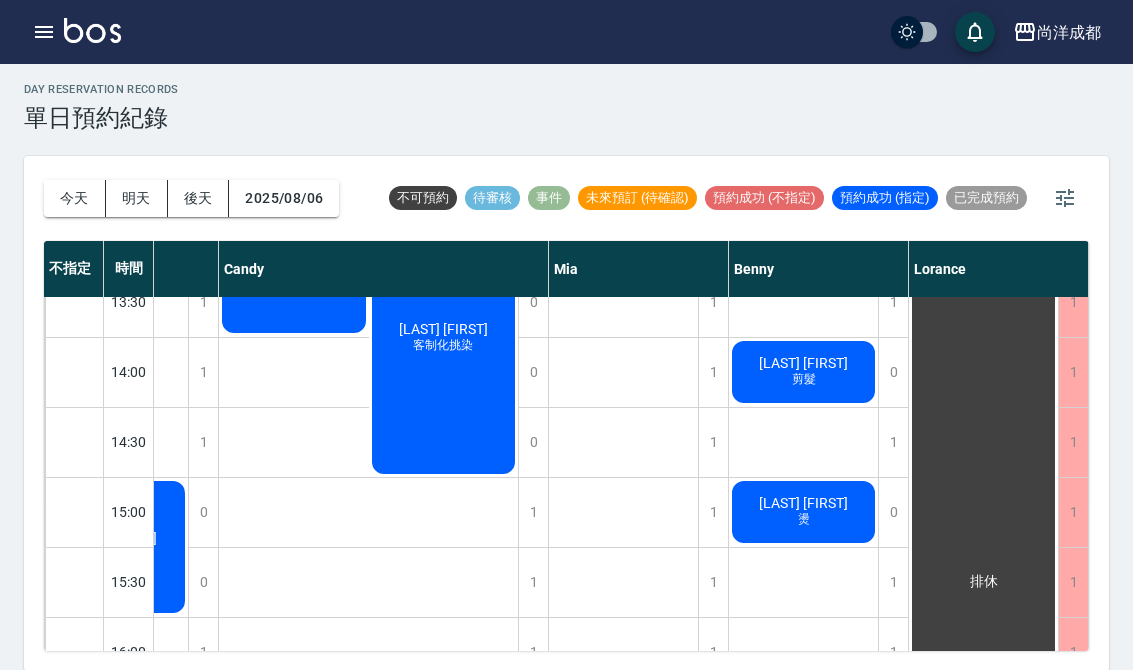 scroll, scrollTop: 520, scrollLeft: 115, axis: both 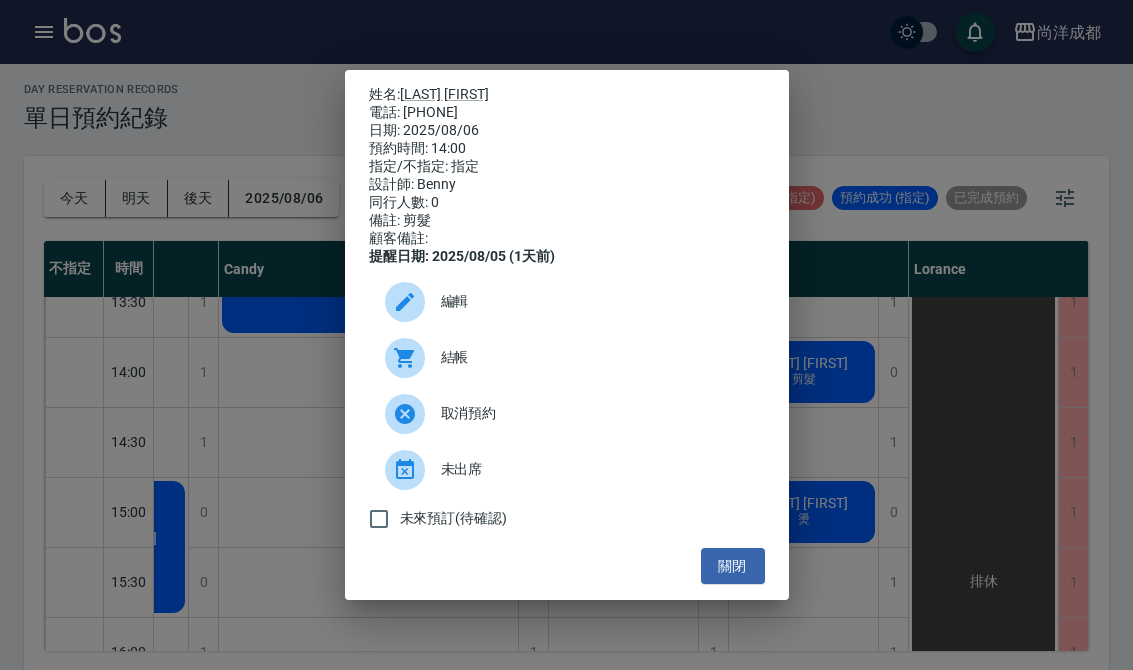 click on "姓名:  [LAST] [FIRST] 電話: [PHONE] 日期: 2025/08/06 預約時間: 14:00 指定/不指定: 指定 設計師: Benny 同行人數: 0 備註: 剪髮 顧客備註:  提醒日期: 2025/08/05 (1天前) 編輯 結帳 取消預約 未出席 未來預訂(待確認) 關閉" at bounding box center (566, 335) 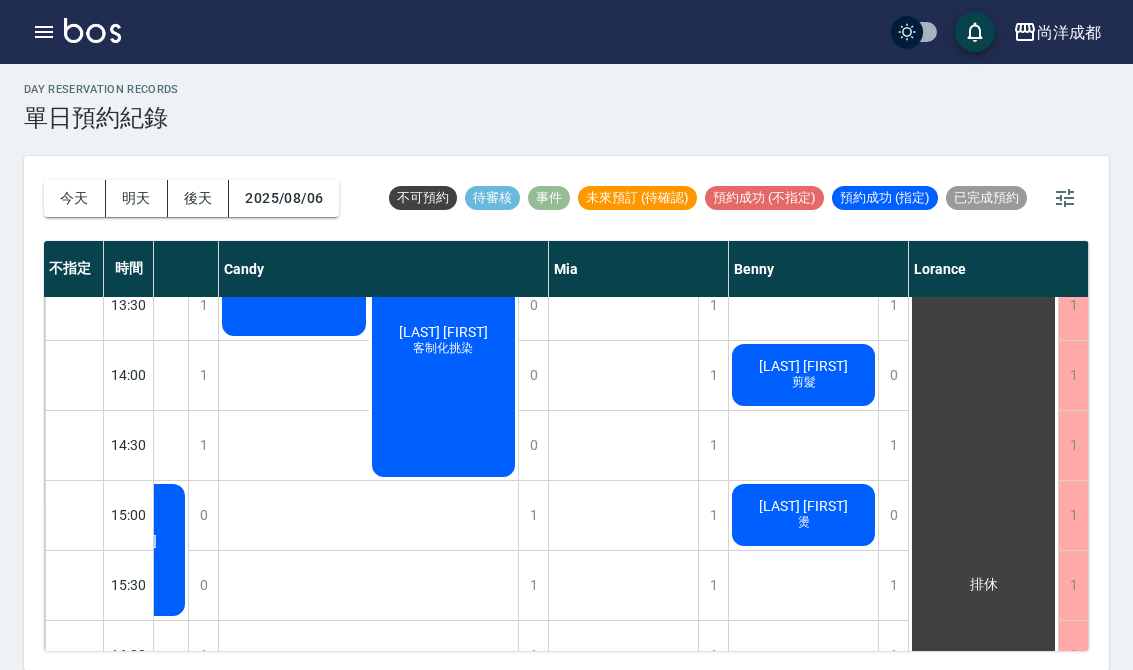 scroll, scrollTop: 517, scrollLeft: 115, axis: both 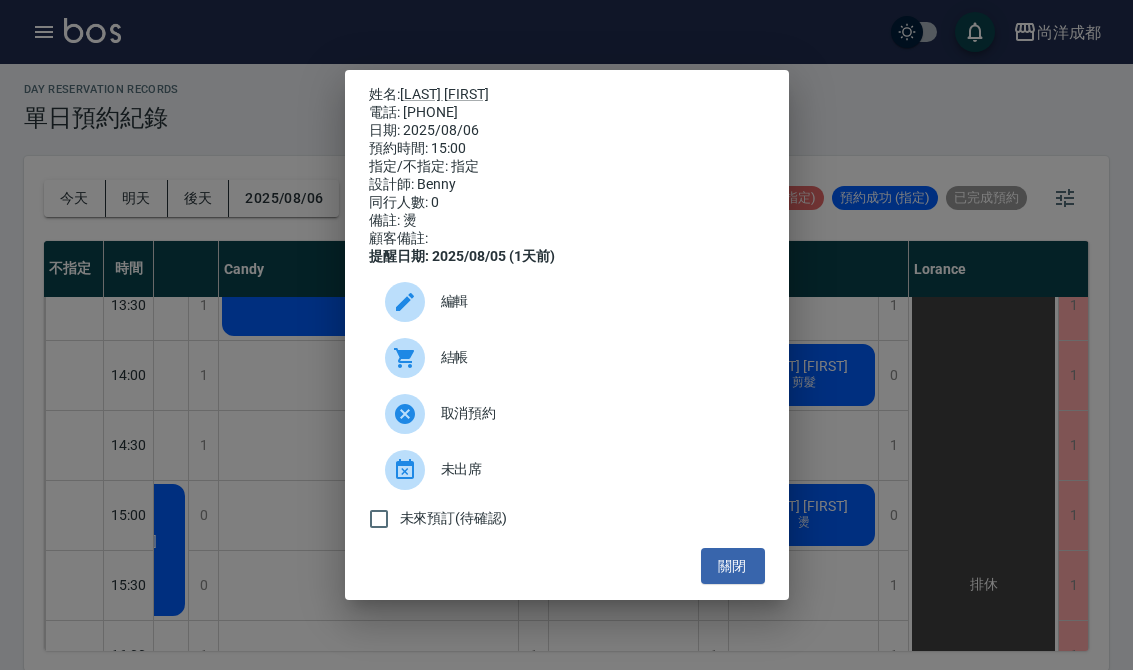click on "姓名:  [LAST] [FIRST] 電話: [PHONE] 日期: 2025/08/06 預約時間: 15:00 指定/不指定: 指定 設計師: Benny 同行人數: 0 備註: 燙 顧客備註:  提醒日期: 2025/08/05 (1天前) 編輯 結帳 取消預約 未出席 未來預訂(待確認) 關閉" at bounding box center [566, 335] 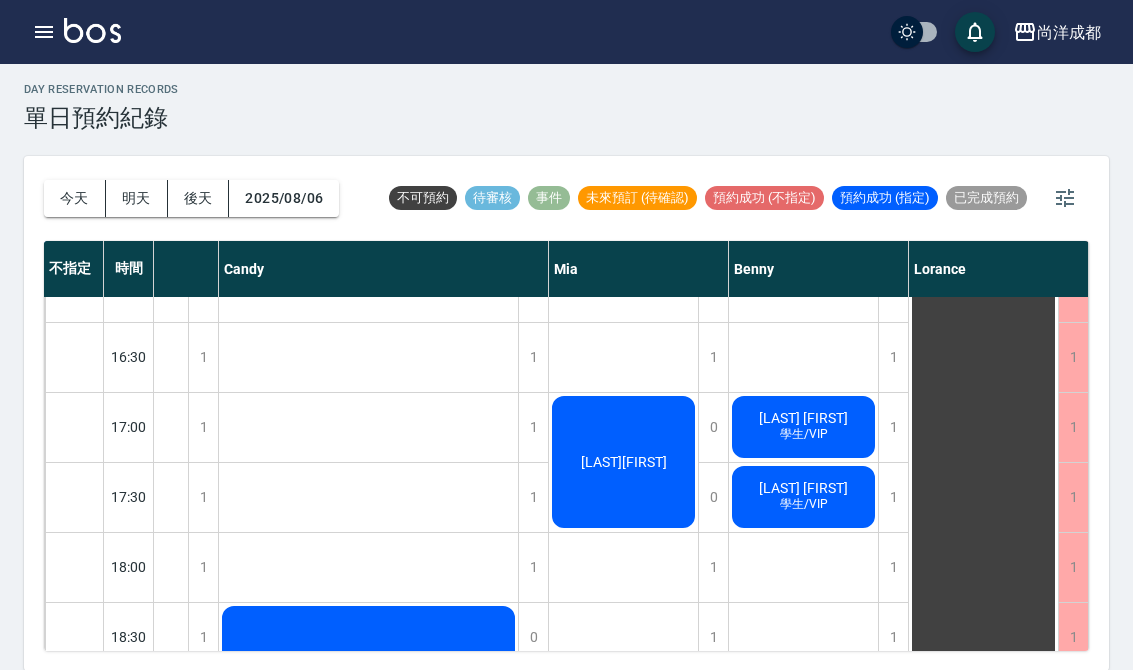 scroll, scrollTop: 886, scrollLeft: 115, axis: both 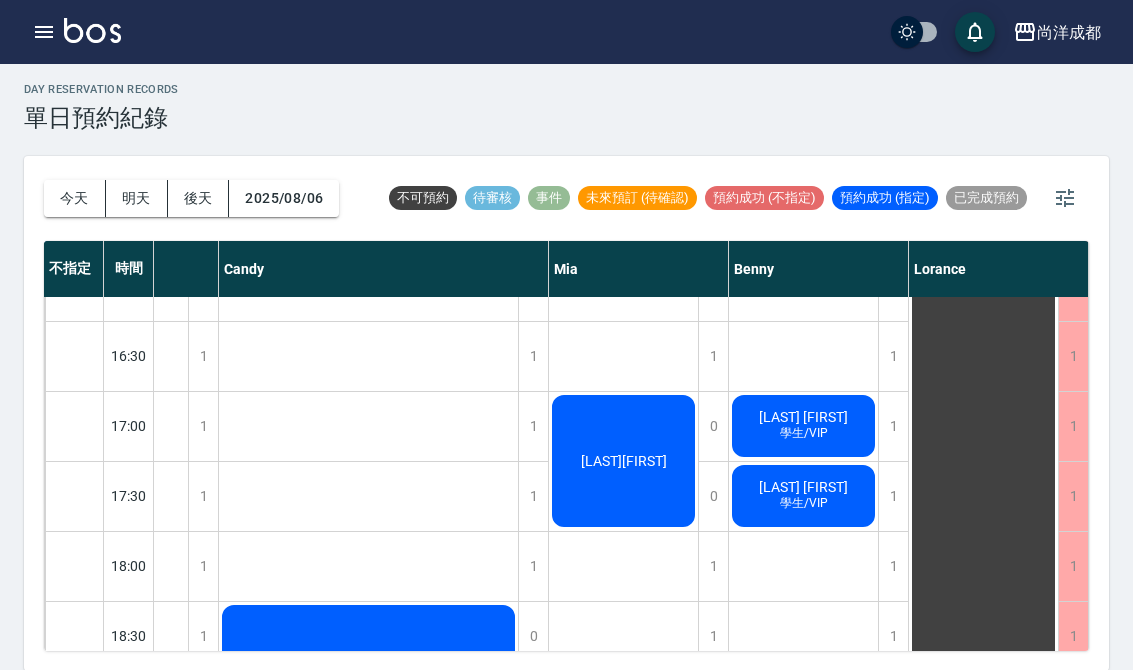 click on "[LAST] [FIRST] 學生/VIP" at bounding box center (113, 181) 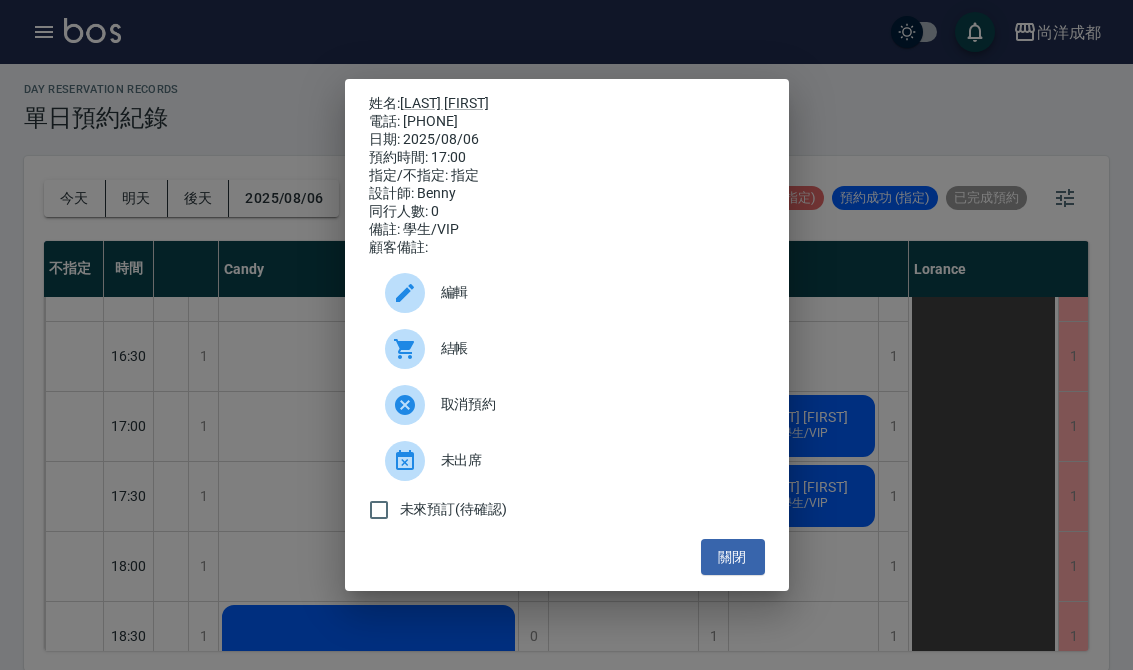 click on "姓名:  [LAST] [FIRST] 電話: [PHONE] 日期: 2025/08/06 預約時間: 17:00 指定/不指定: 指定 設計師: Benny 同行人數: 0 備註: 學生/VIP 顧客備註:  編輯 結帳 取消預約 未出席 未來預訂(待確認) 關閉" at bounding box center [566, 335] 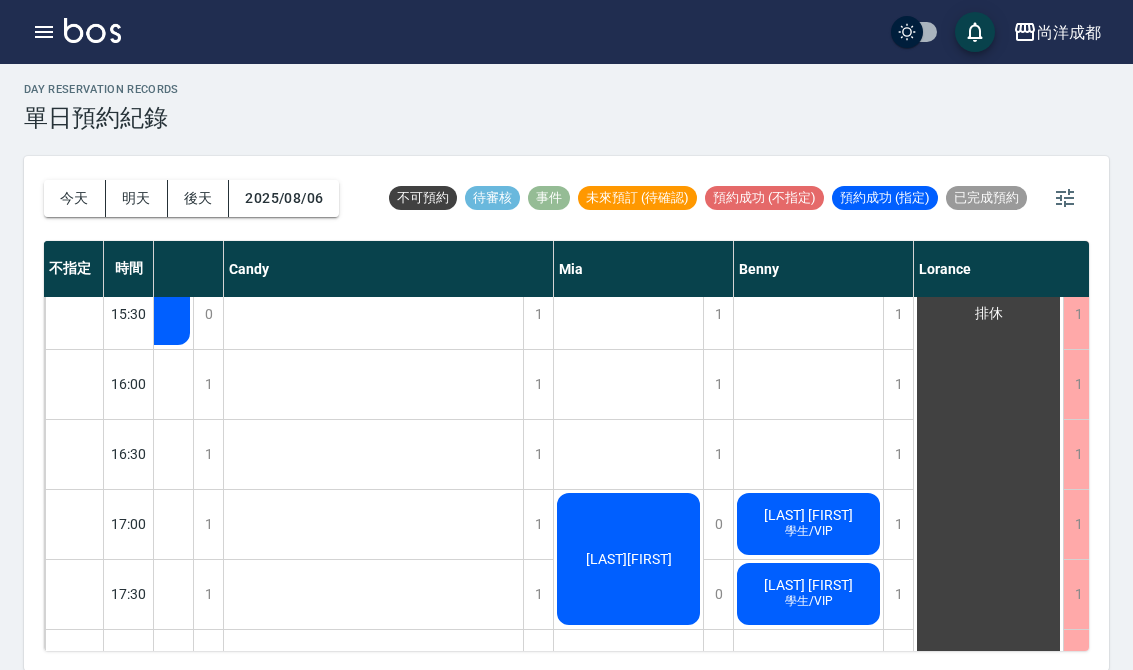 scroll, scrollTop: 787, scrollLeft: 112, axis: both 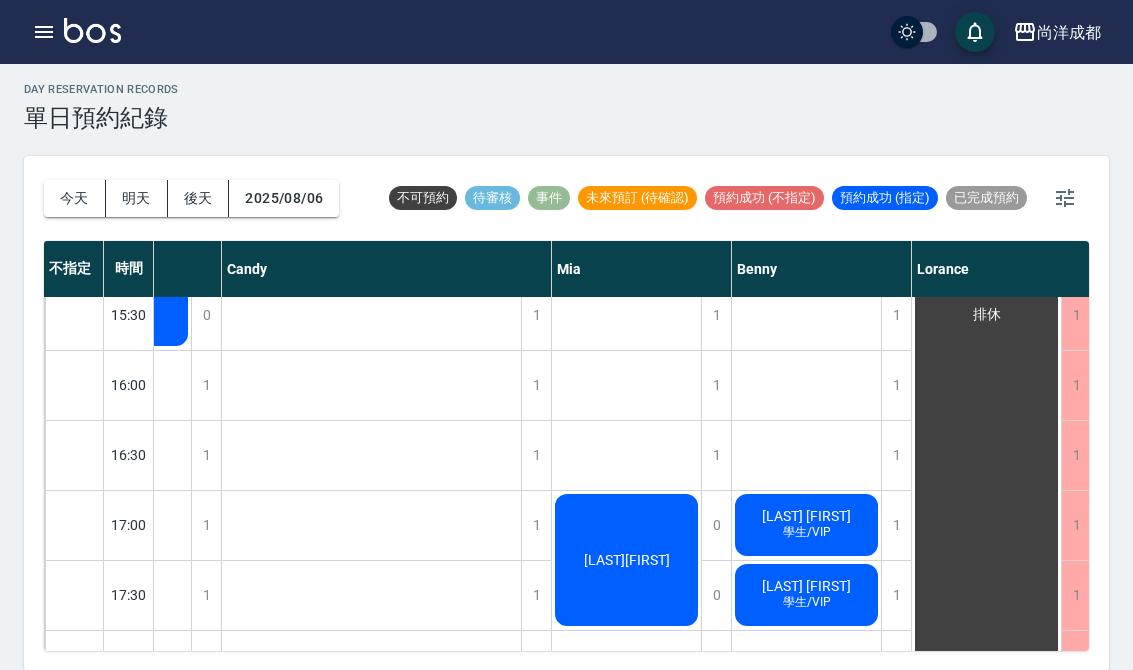 click on "[LAST] [FIRST]" at bounding box center (117, 271) 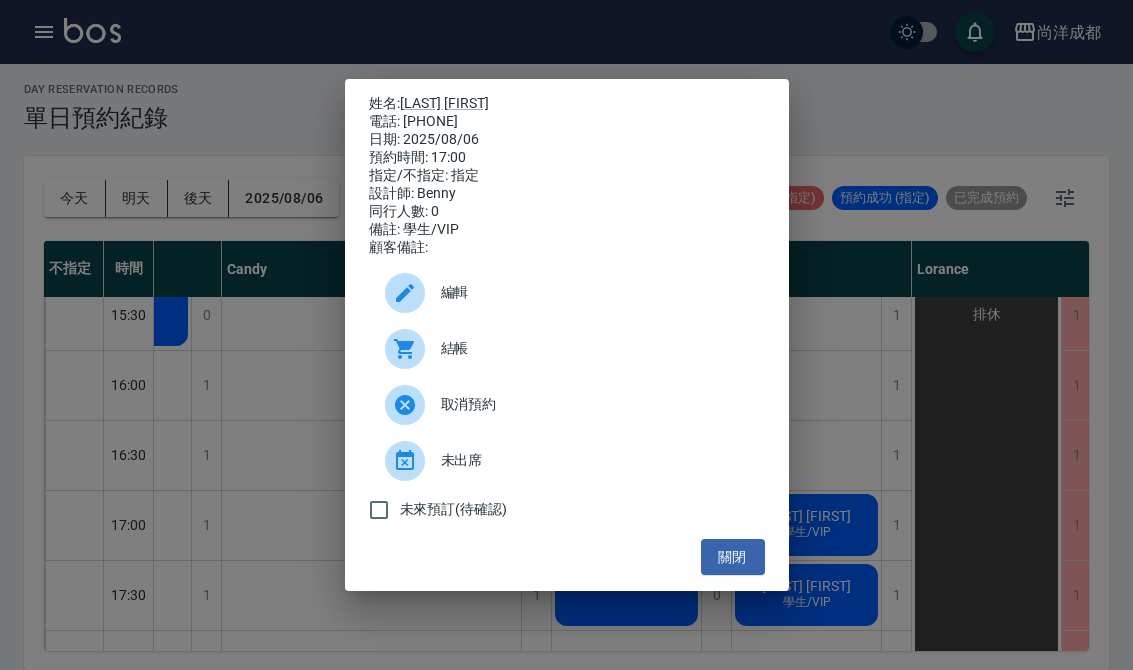 click on "預約時間: 17:00" at bounding box center (567, 158) 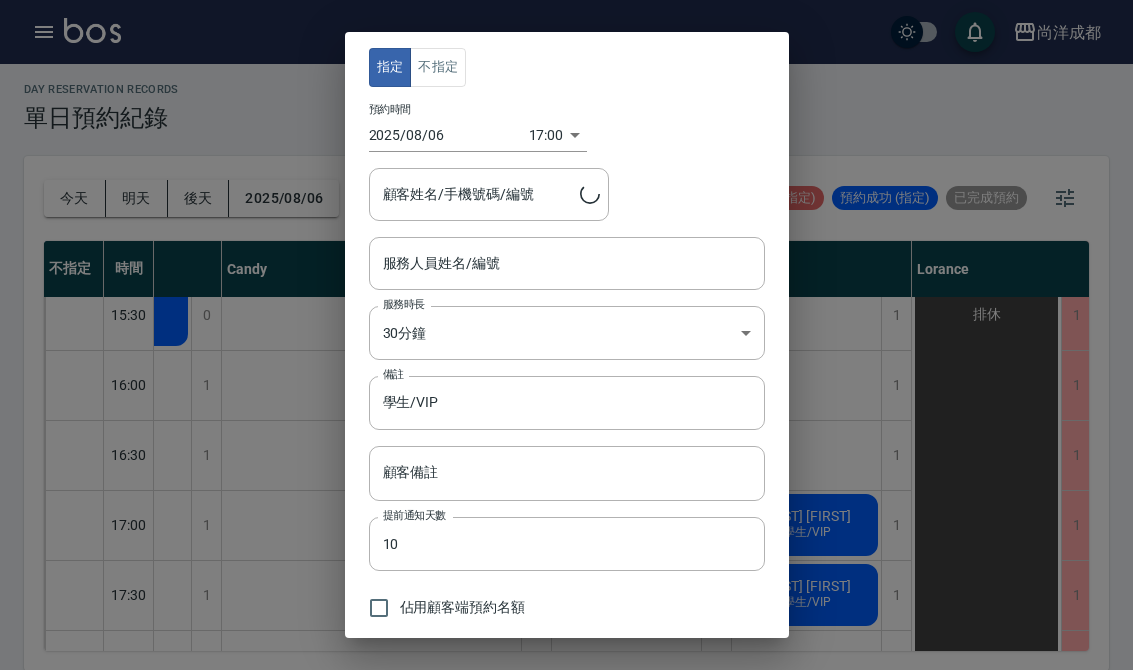 type on "Benny-01" 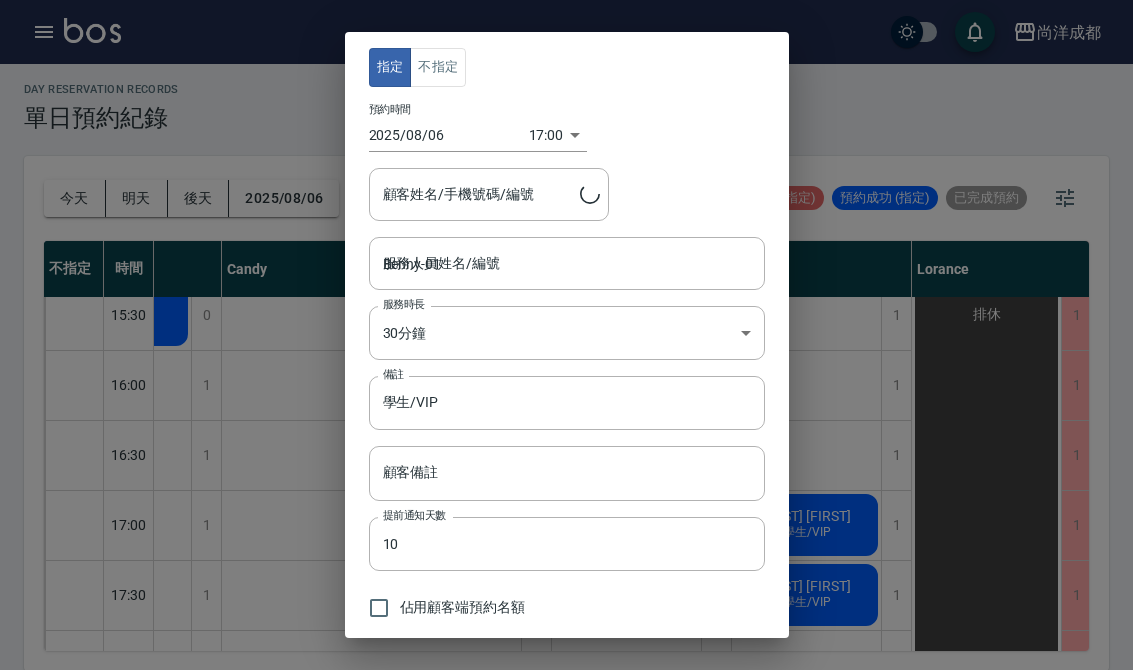 type on "[LAST] [FIRST]/[PHONE]" 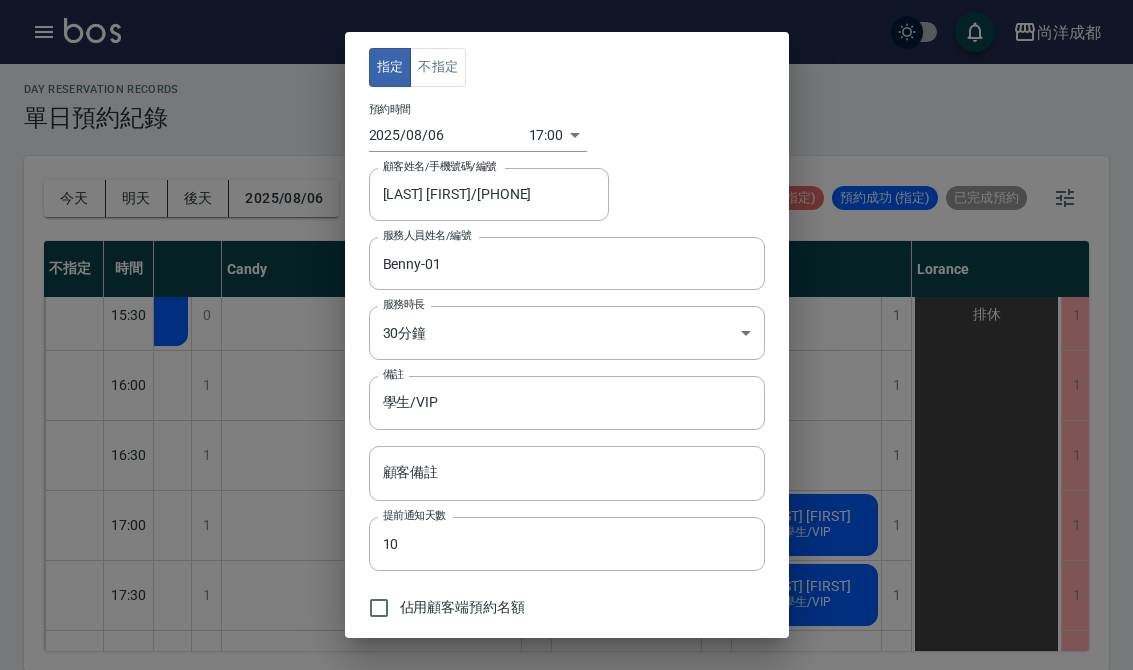 click on "尚洋成都 登出 櫃檯作業 打帳單 帳單列表 營業儀表板 高階收支登錄 材料自購登錄 每日結帳 排班表 預約管理 預約管理 單日預約紀錄 單週預約紀錄 報表及分析 報表目錄 店家區間累計表 店家日報表 互助日報表 互助月報表 營業統計分析表 設計師業績表 設計師日報表 設計師業績分析表 設計師業績月報表 設計師排行榜 商品消耗明細 單一服務項目查詢 每日非現金明細 客戶管理 客戶列表 客資篩選匯出 卡券管理 入金管理 員工及薪資 員工列表 考勤排班總表 商品管理 商品列表 紅利點數設定 紅利點數紀錄 資料設定 服務項目設定 公司櫃檯 櫃檯 day Reservation records 單日預約紀錄 今天 明天 後天 2025/08/06 不可預約 待審核 事件 未來預訂 (待確認) 預約成功 (不指定) 預約成功 (指定) 已完成預約 不指定 時間 Lance Candy Mia Benny Lorance 10:00 10:30 11:00 11:30 12:00 12:30 13:00 13:30 14:00 1 1" at bounding box center [566, 333] 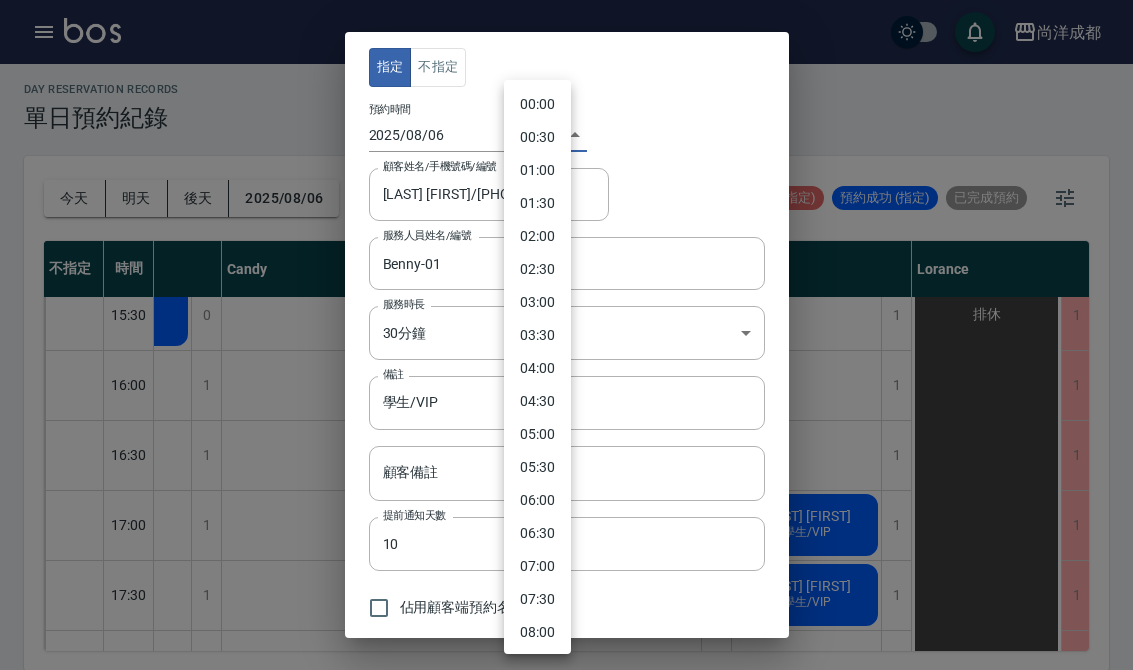scroll, scrollTop: 844, scrollLeft: 0, axis: vertical 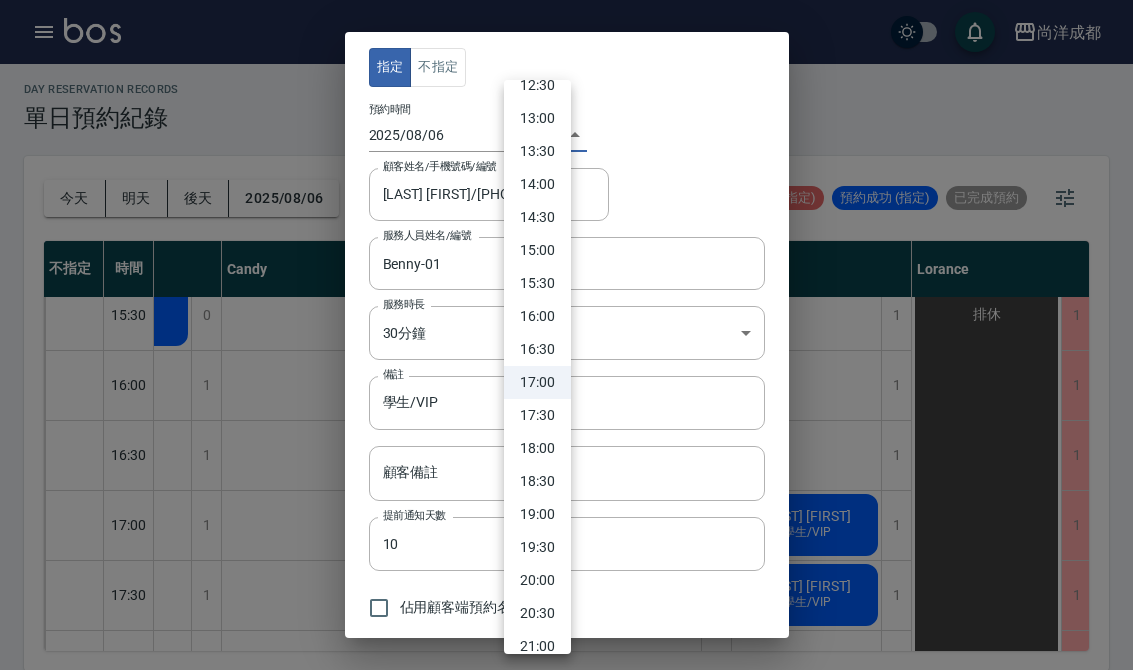 click on "16:00" at bounding box center (537, 316) 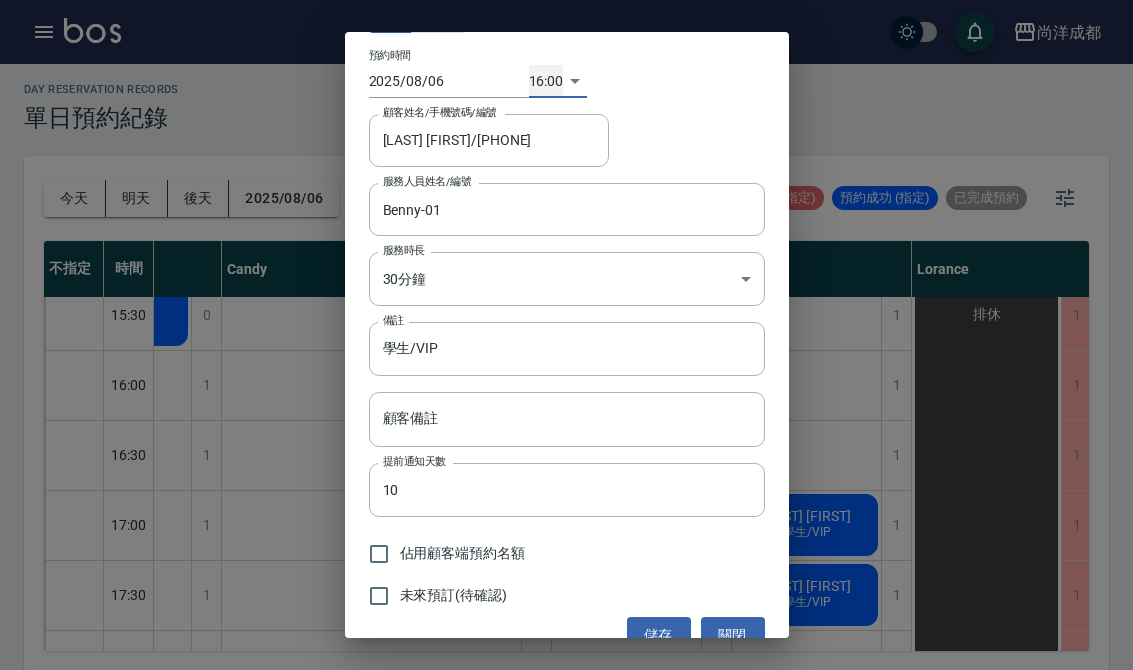 scroll, scrollTop: 53, scrollLeft: 0, axis: vertical 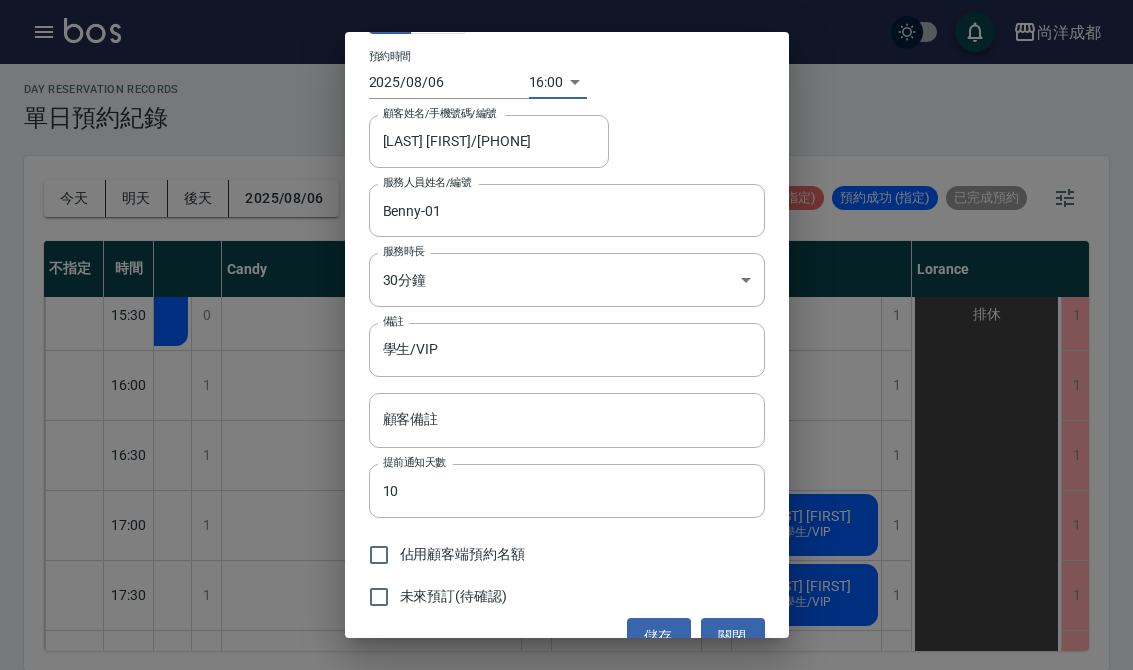 click on "儲存" at bounding box center [659, 636] 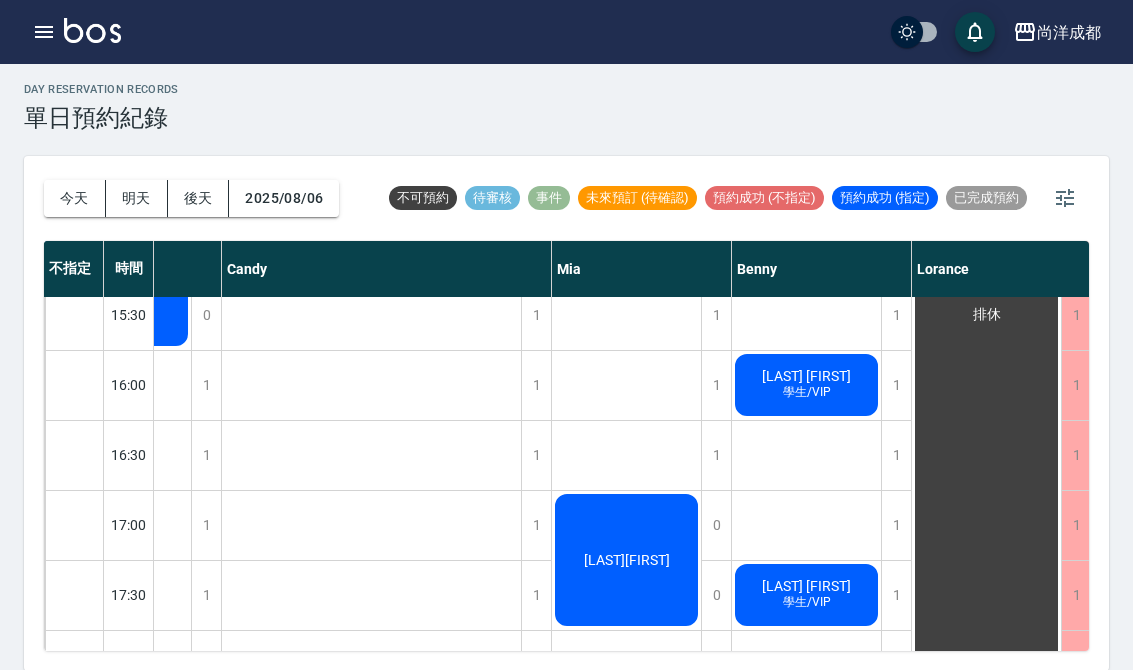 click on "明天" at bounding box center (137, 198) 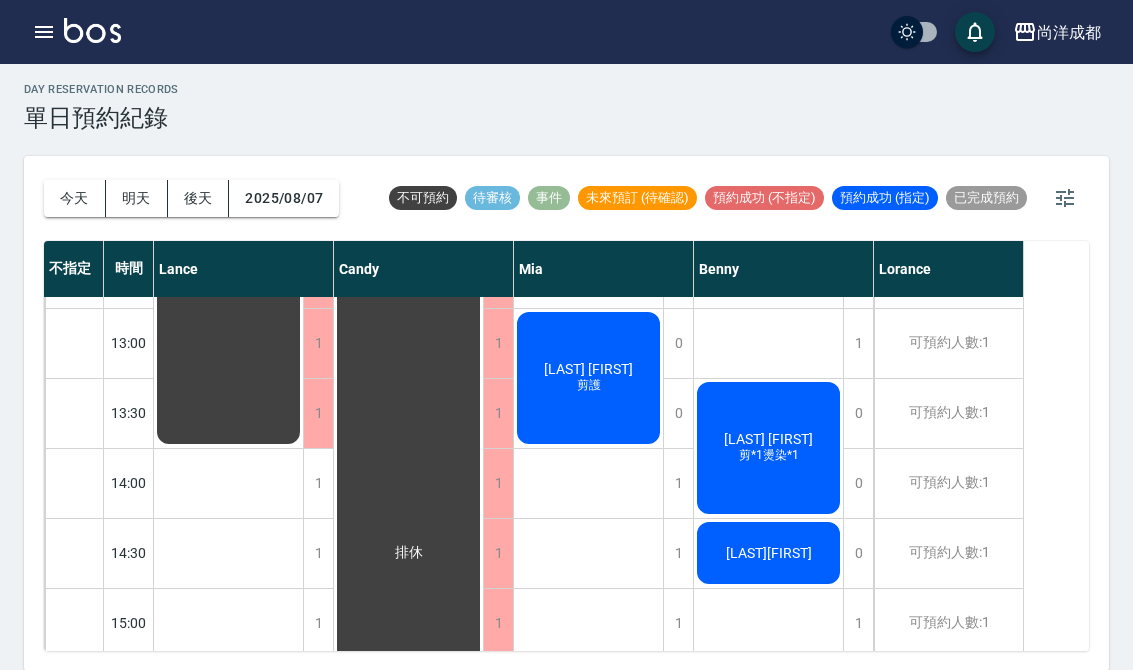 scroll, scrollTop: 394, scrollLeft: 0, axis: vertical 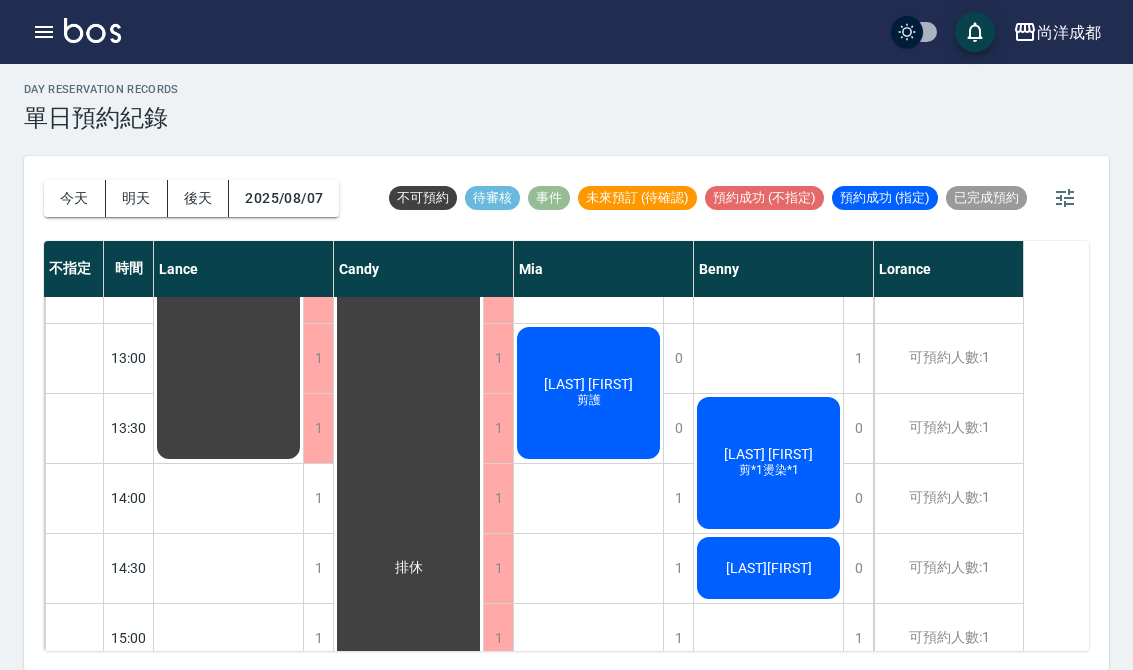 click on "剪*1燙染*1" at bounding box center (589, 400) 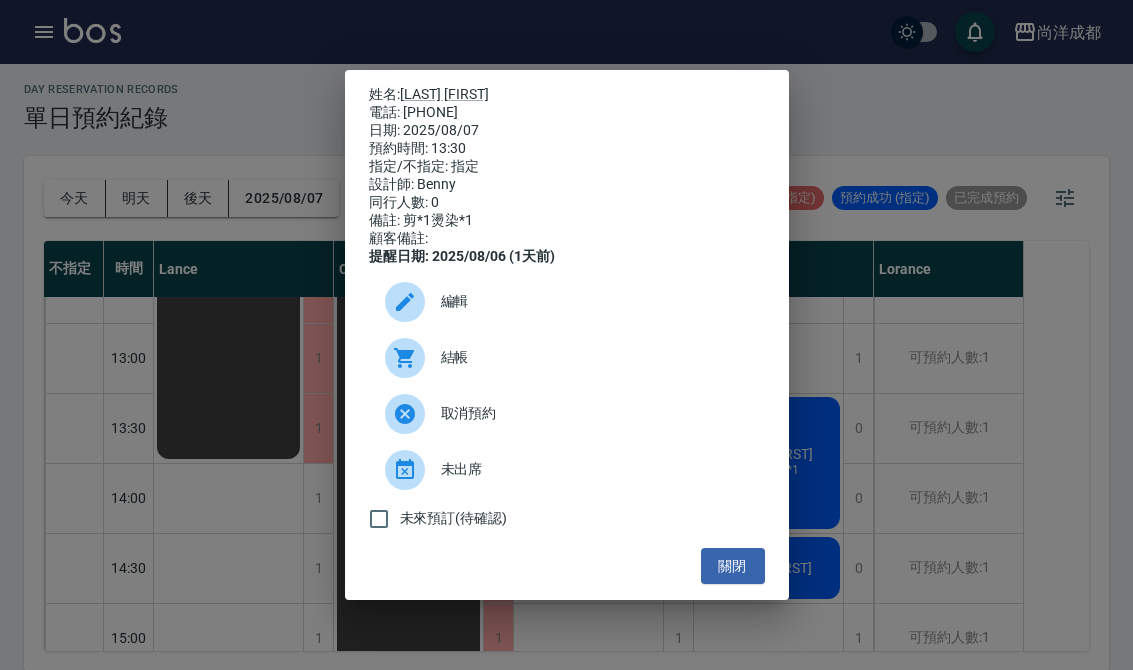 click on "[LAST] [FIRST]" at bounding box center (444, 94) 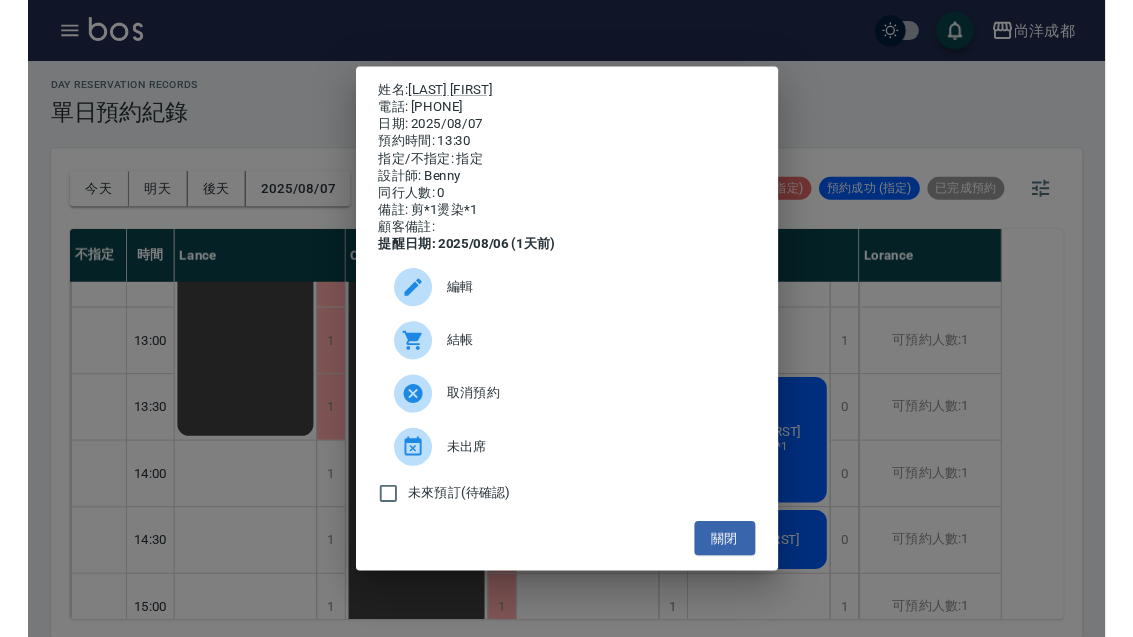 scroll, scrollTop: 0, scrollLeft: 0, axis: both 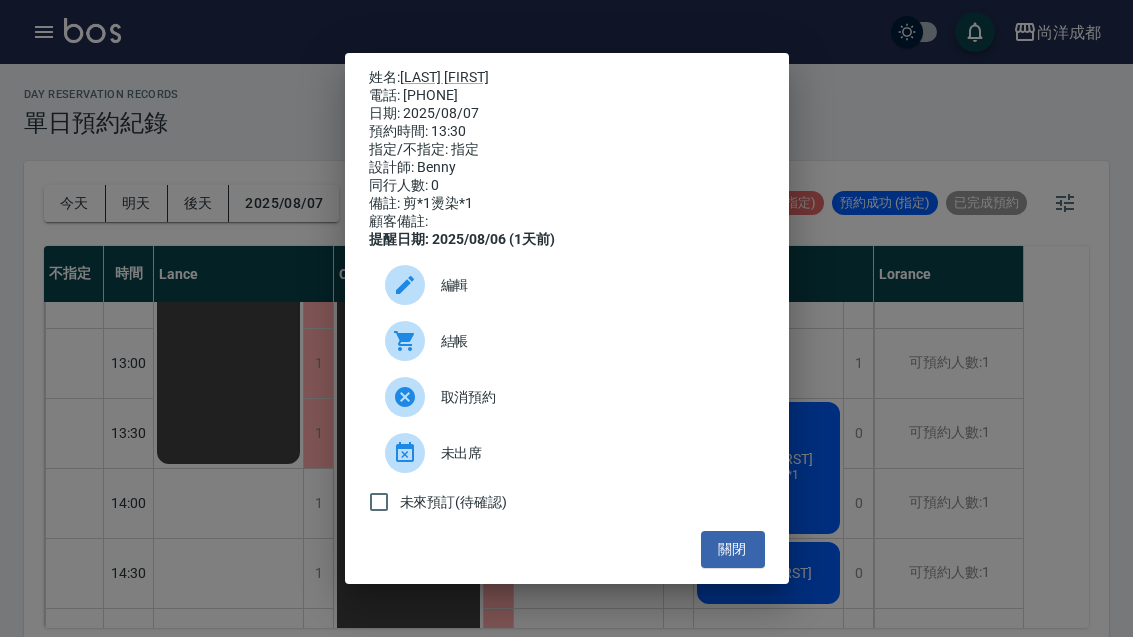 click on "姓名:  [LAST] [FIRST] 電話: [PHONE] 日期: 2025/08/07 預約時間: 13:30 指定/不指定: 指定 設計師: Benny 同行人數: 0 備註: 剪*1燙染*1 顧客備註:  提醒日期: 2025/08/06 (1天前) 編輯 結帳 取消預約 未出席 未來預訂(待確認) 關閉" at bounding box center [566, 318] 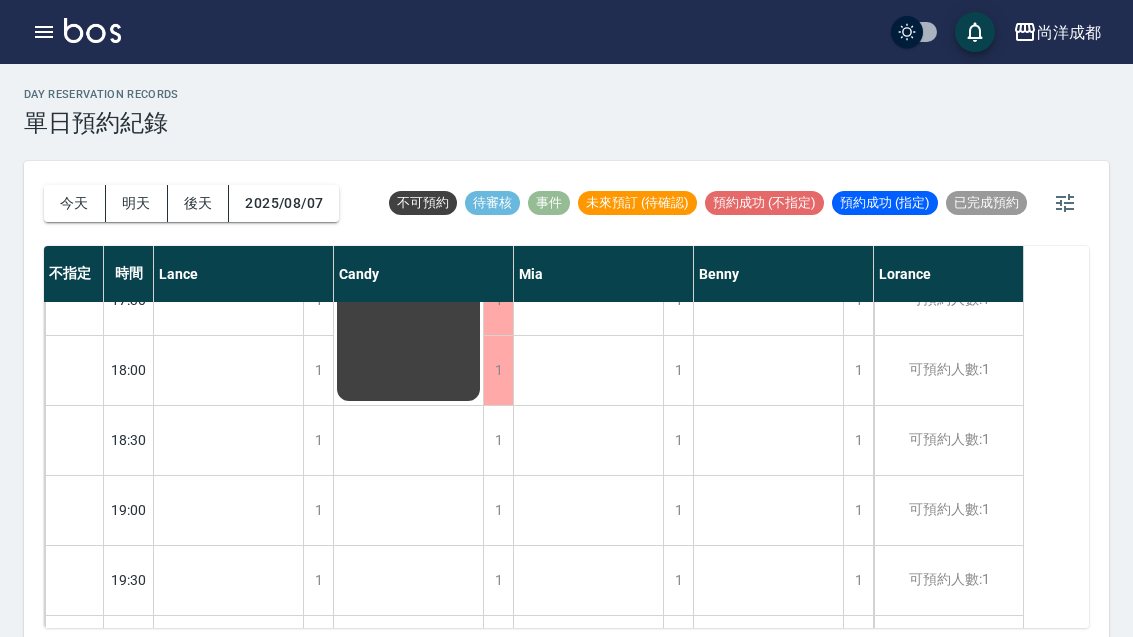 scroll, scrollTop: 1086, scrollLeft: 0, axis: vertical 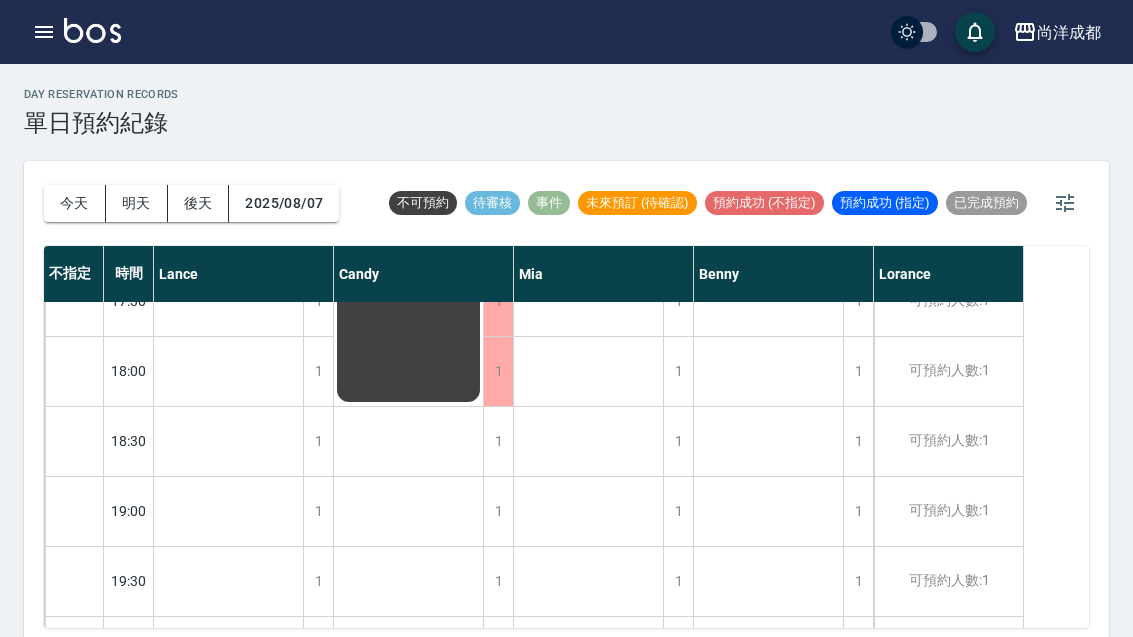 click on "明天" at bounding box center [137, 203] 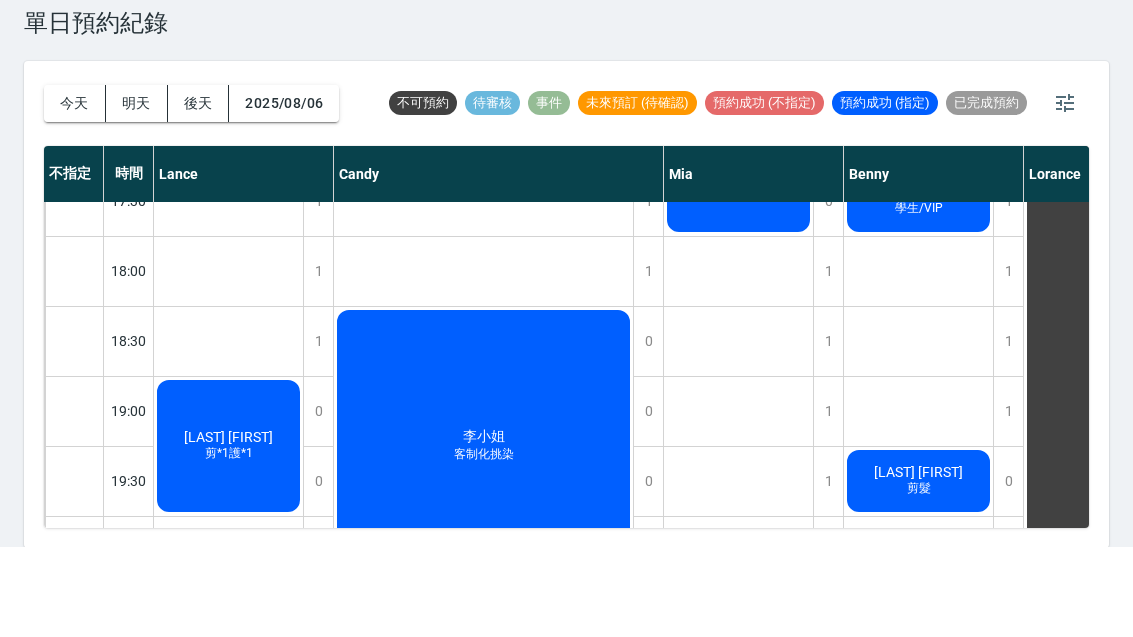 scroll, scrollTop: 5, scrollLeft: 0, axis: vertical 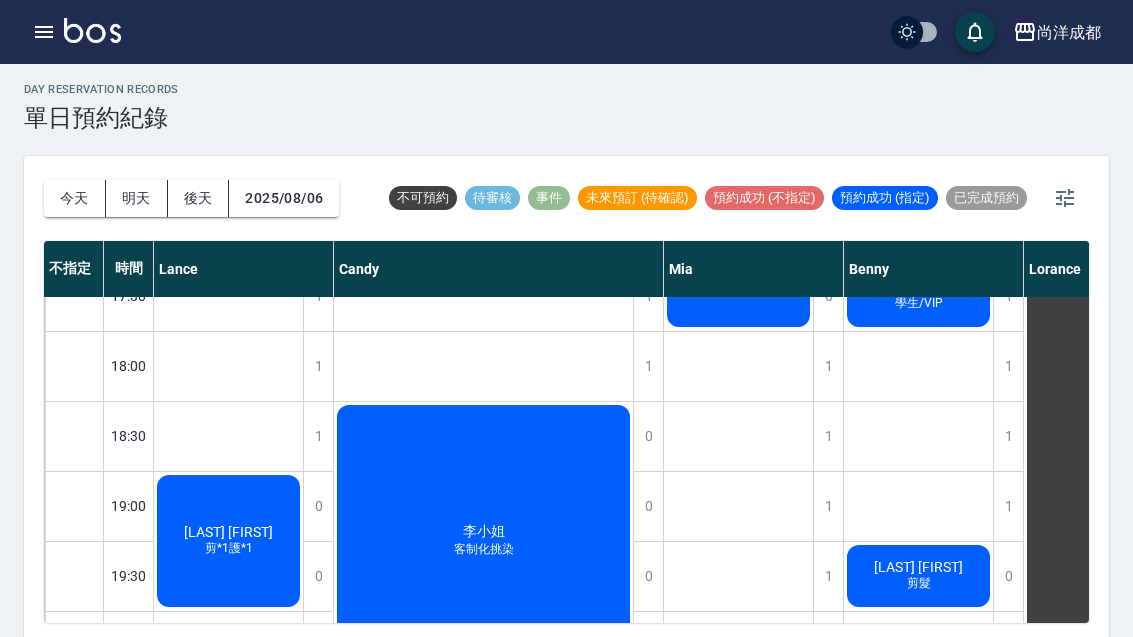 click on "今天" at bounding box center [75, 198] 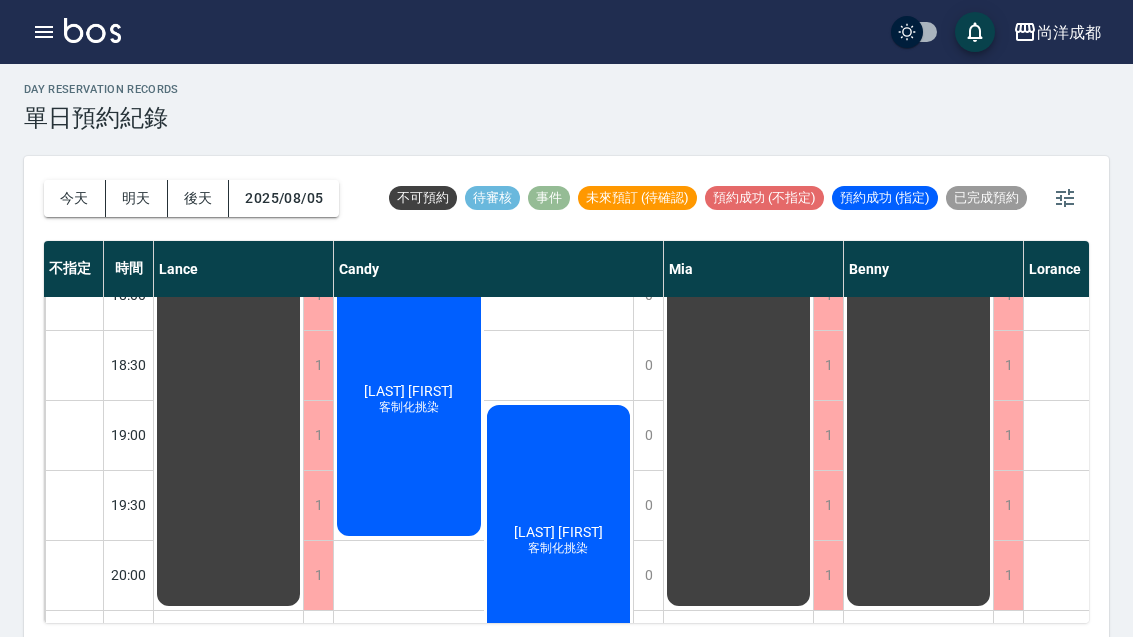 scroll, scrollTop: 1156, scrollLeft: 0, axis: vertical 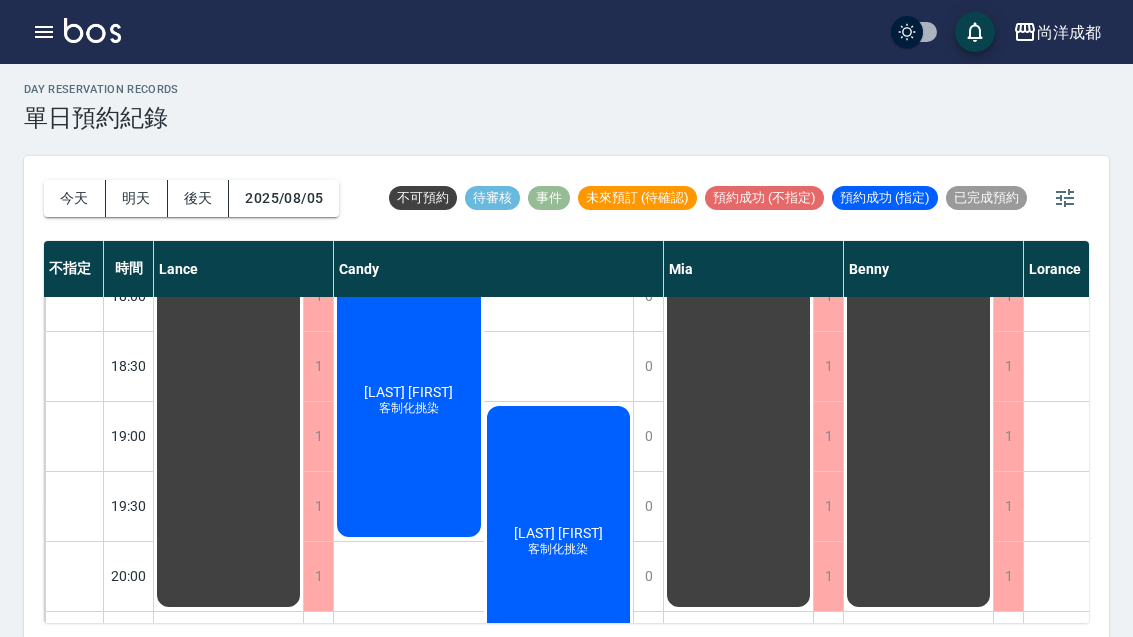 click on "明天" at bounding box center (137, 198) 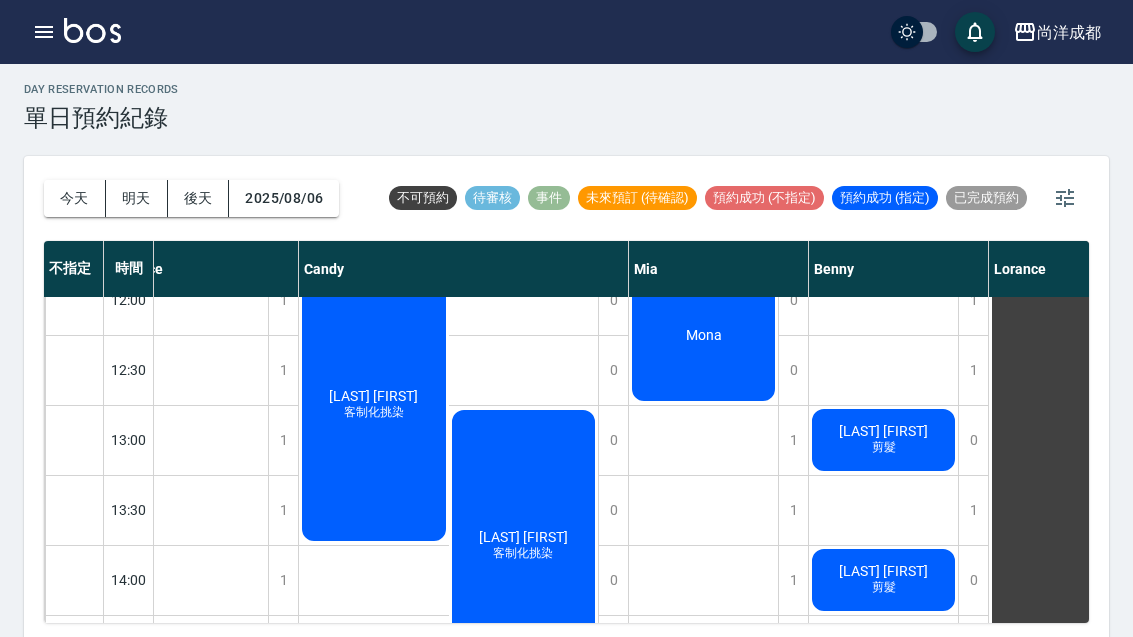 scroll, scrollTop: 321, scrollLeft: 36, axis: both 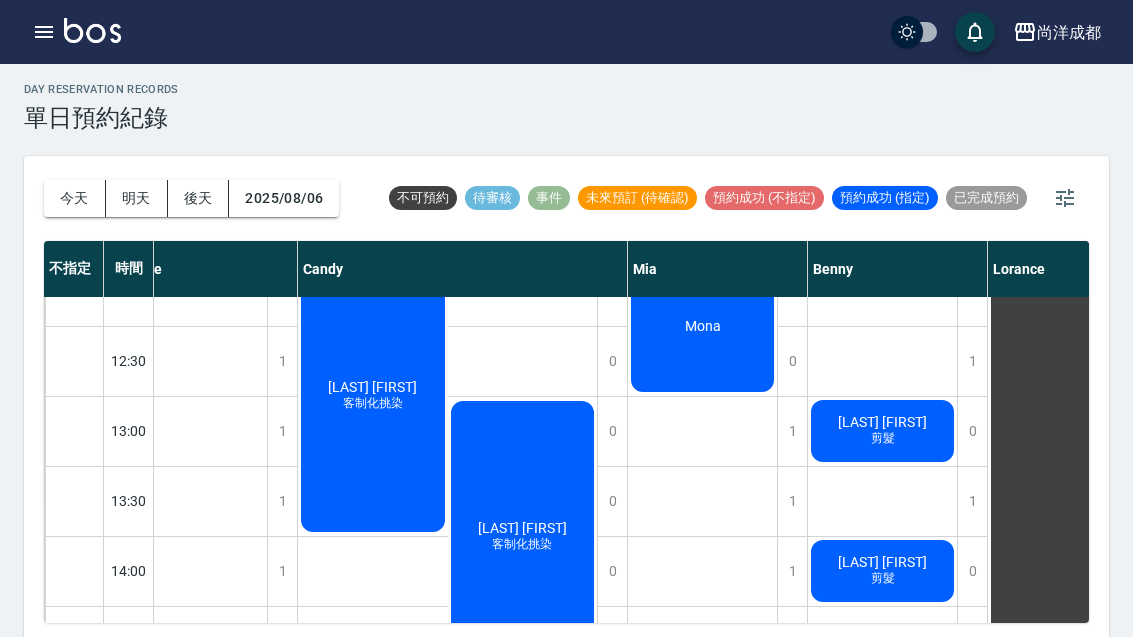 click on "剪髮" at bounding box center [192, 753] 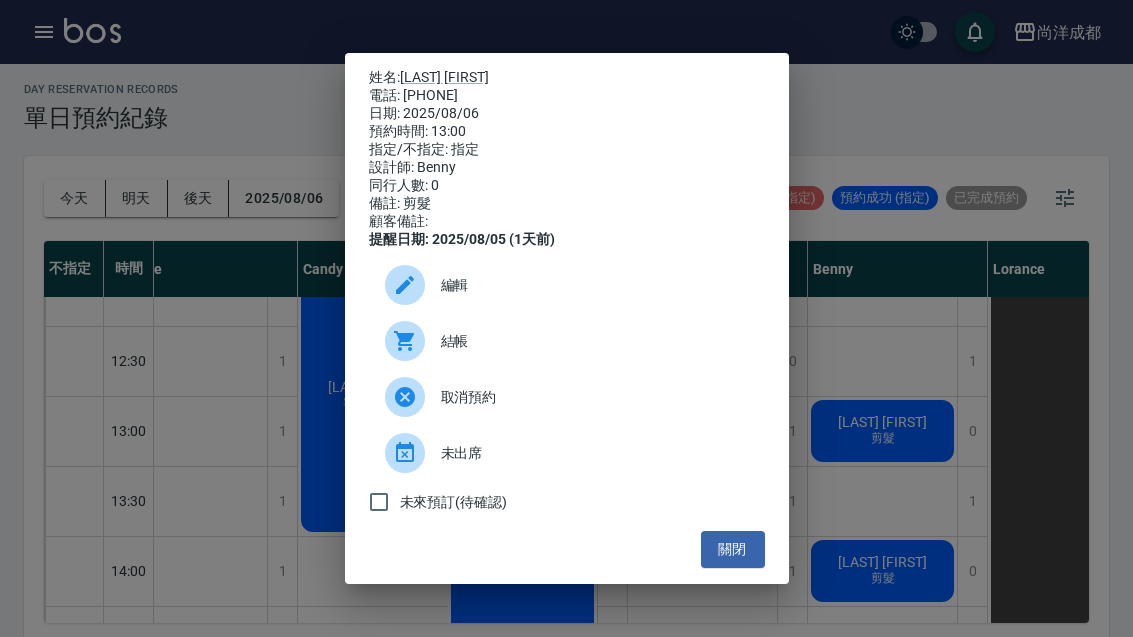 click at bounding box center (405, 285) 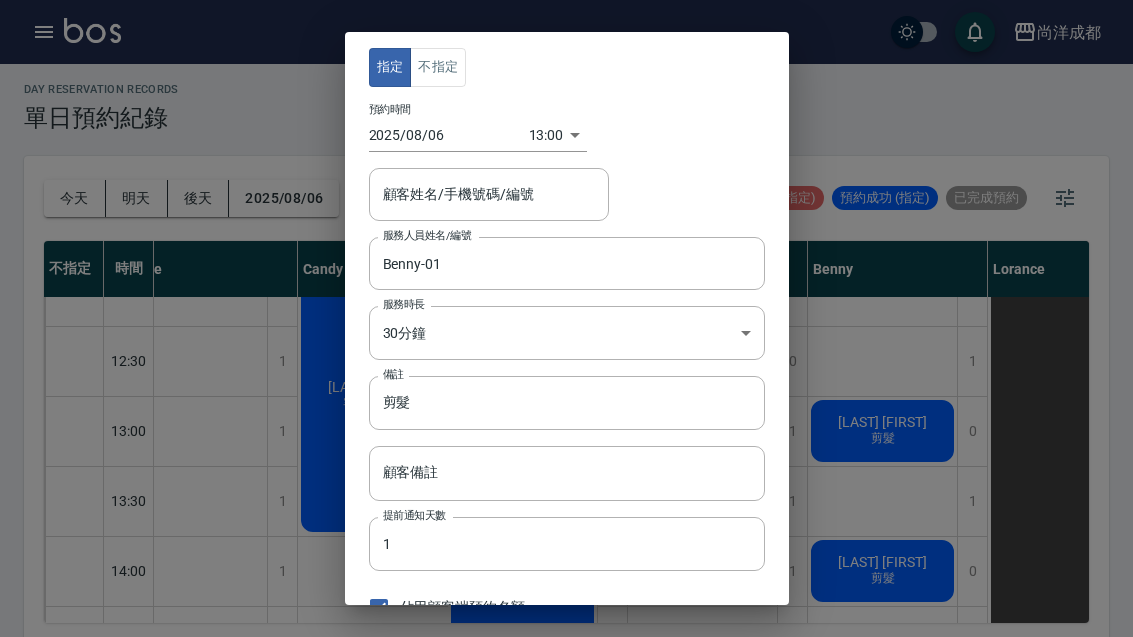 type on "[LAST] [FIRST]/[PHONE]/" 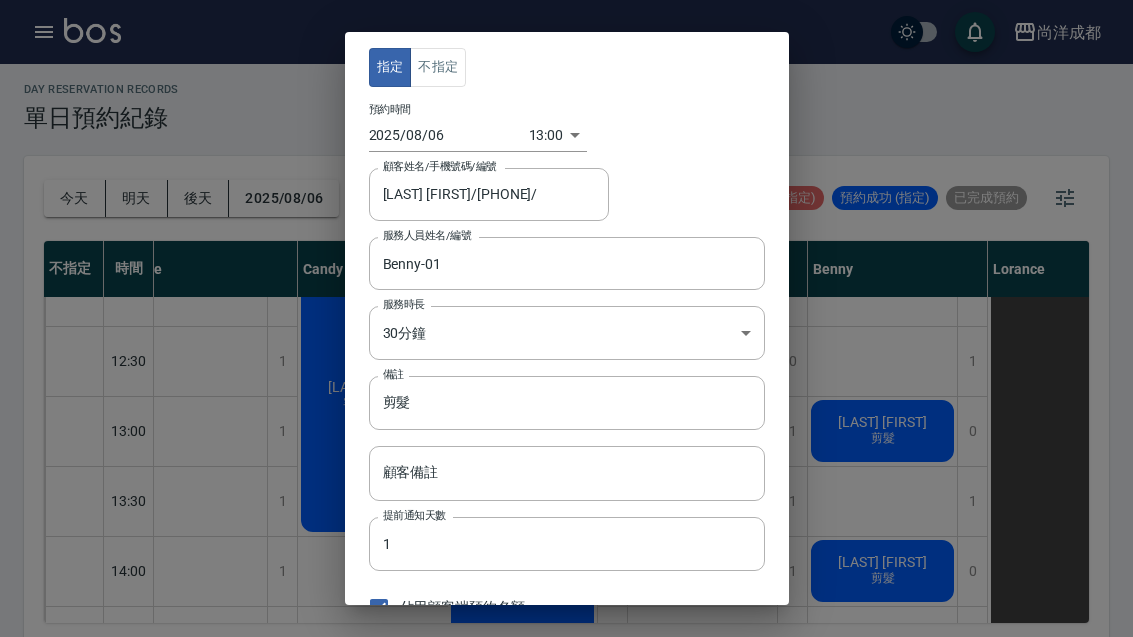 click on "13:00 1754456400000" at bounding box center (558, 135) 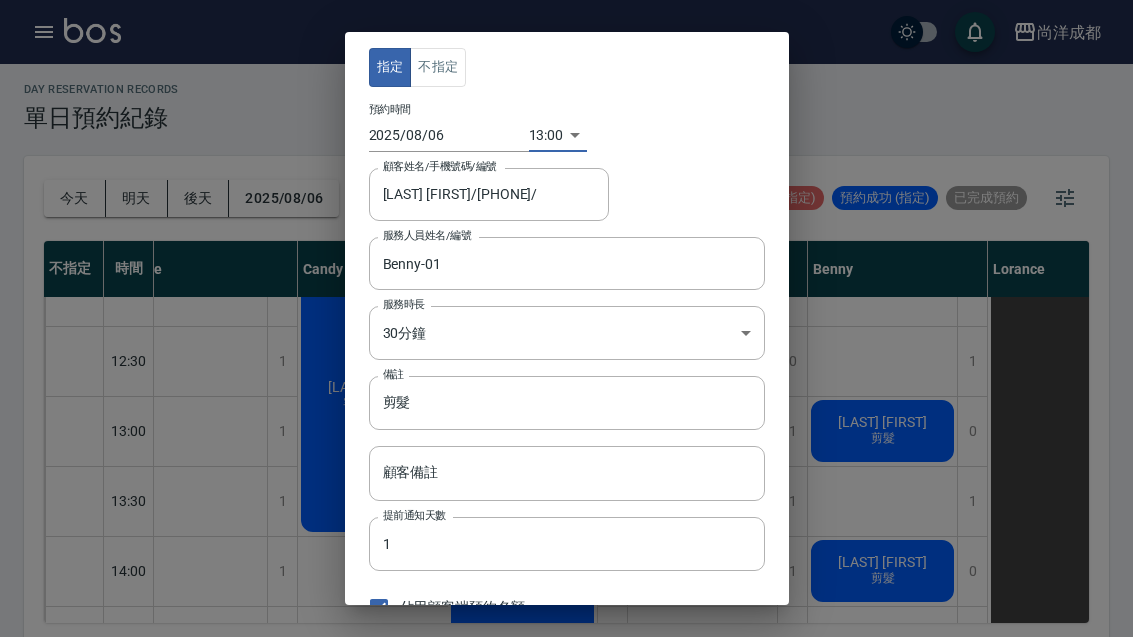 click on "13:00 1754456400000" at bounding box center (558, 135) 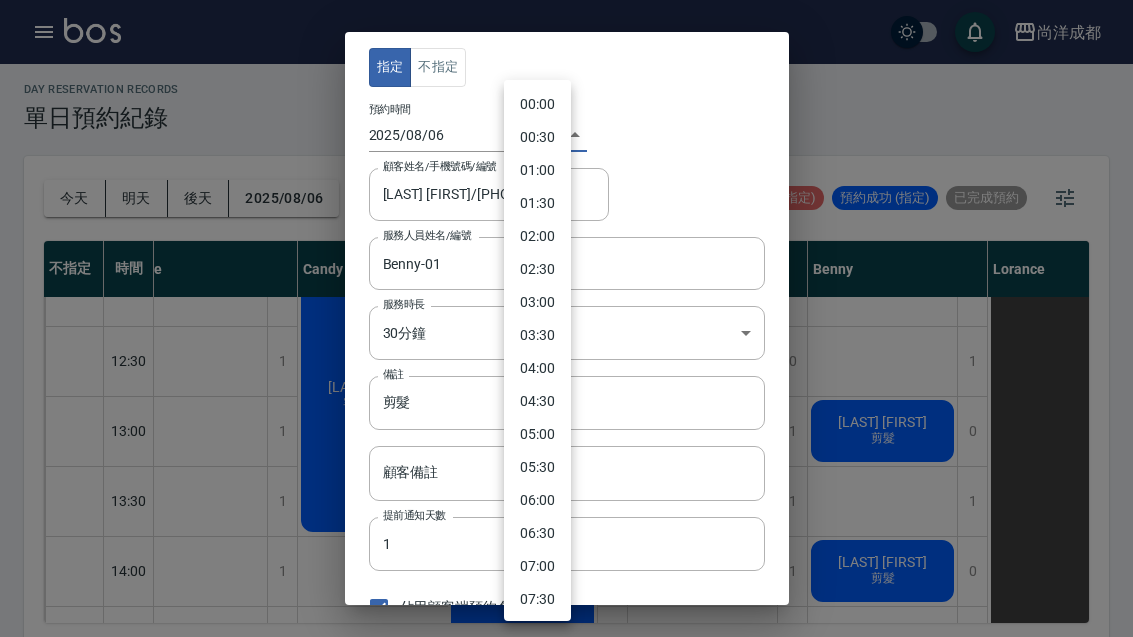 scroll, scrollTop: 580, scrollLeft: 0, axis: vertical 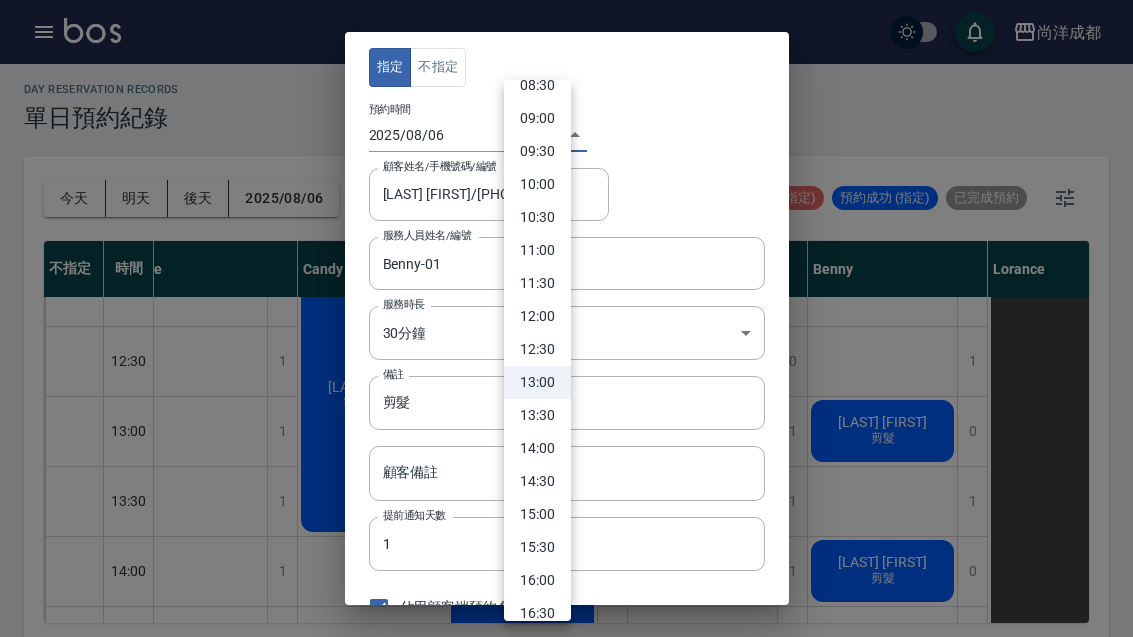 click on "12:00" at bounding box center [537, 316] 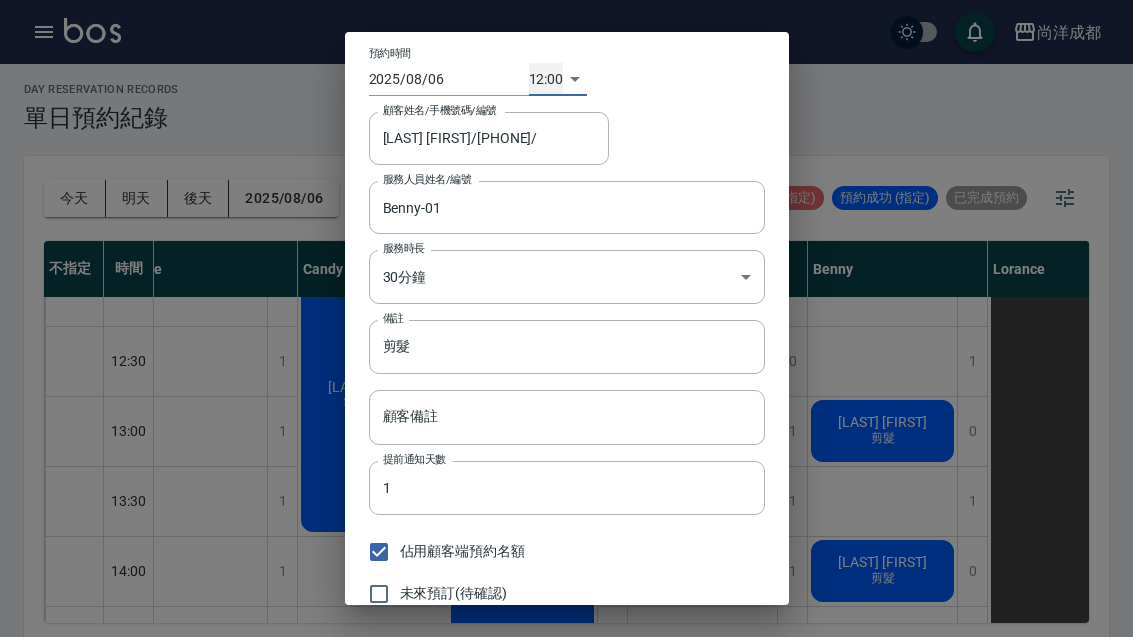 scroll, scrollTop: 53, scrollLeft: 0, axis: vertical 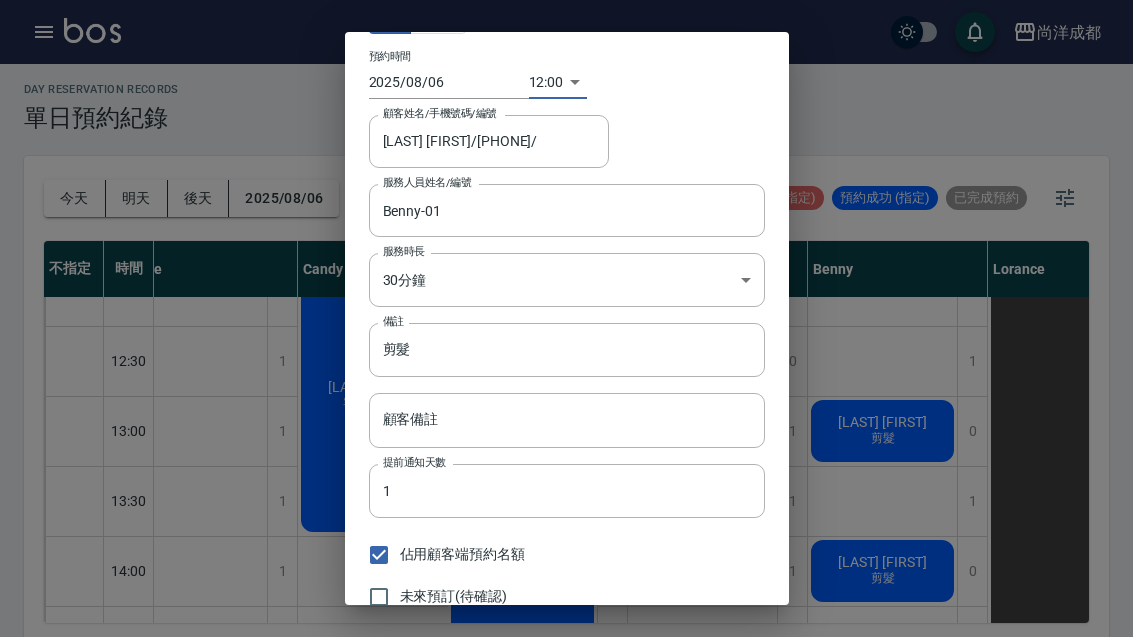 click on "儲存" at bounding box center (659, 636) 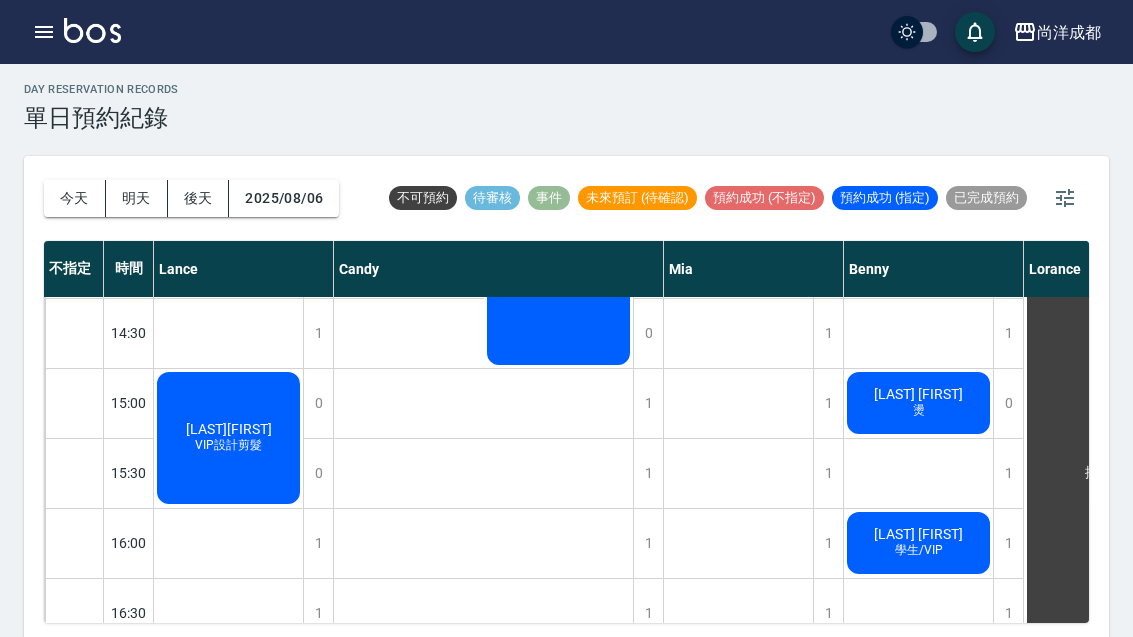 scroll, scrollTop: 632, scrollLeft: 0, axis: vertical 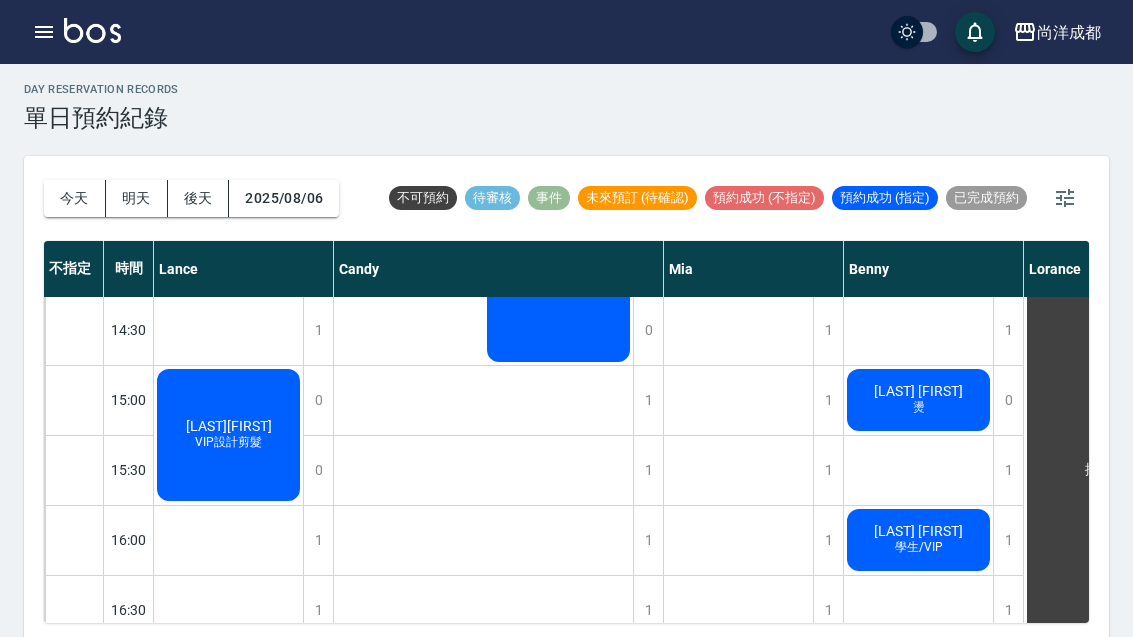 click on "2025/08/06" at bounding box center [284, 198] 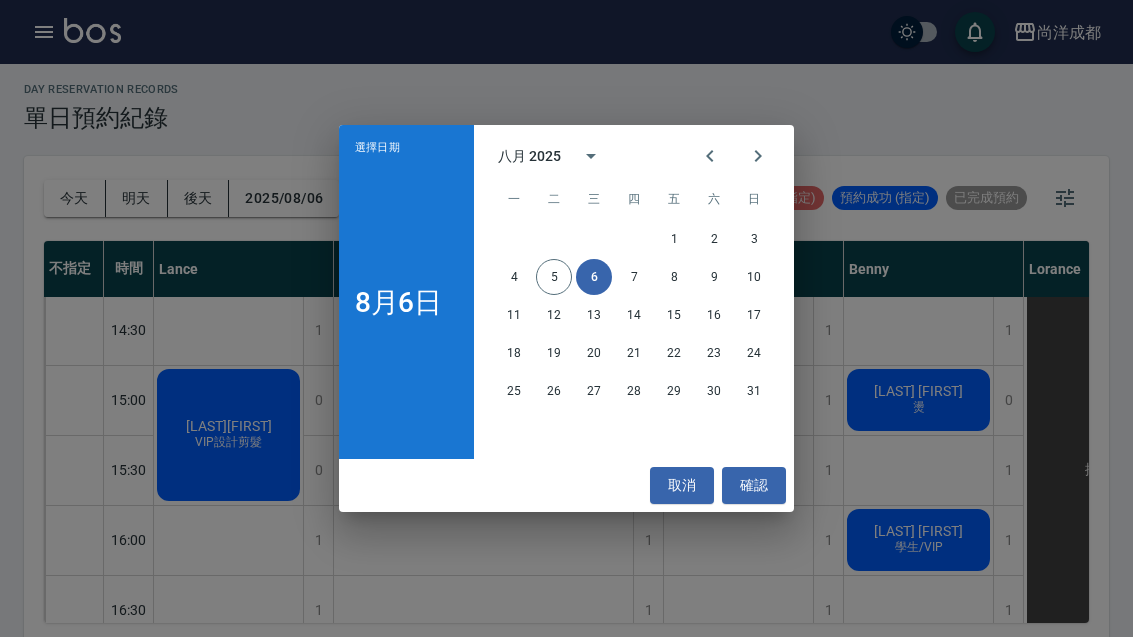 click on "6" at bounding box center (594, 277) 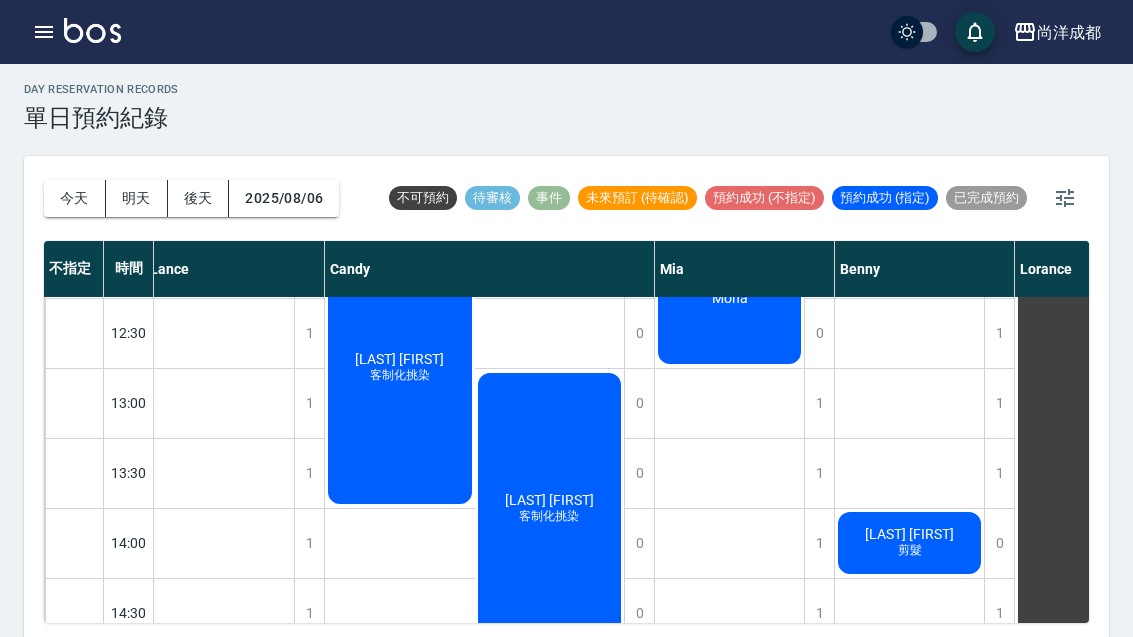 scroll, scrollTop: 350, scrollLeft: 9, axis: both 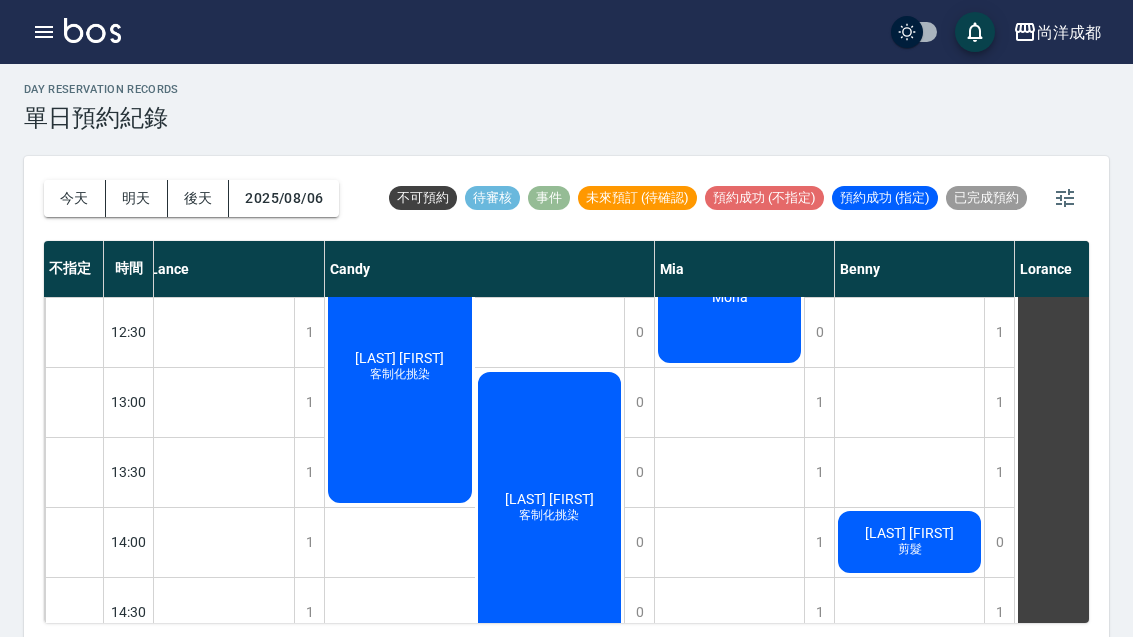 click on "剪髮" at bounding box center [219, 724] 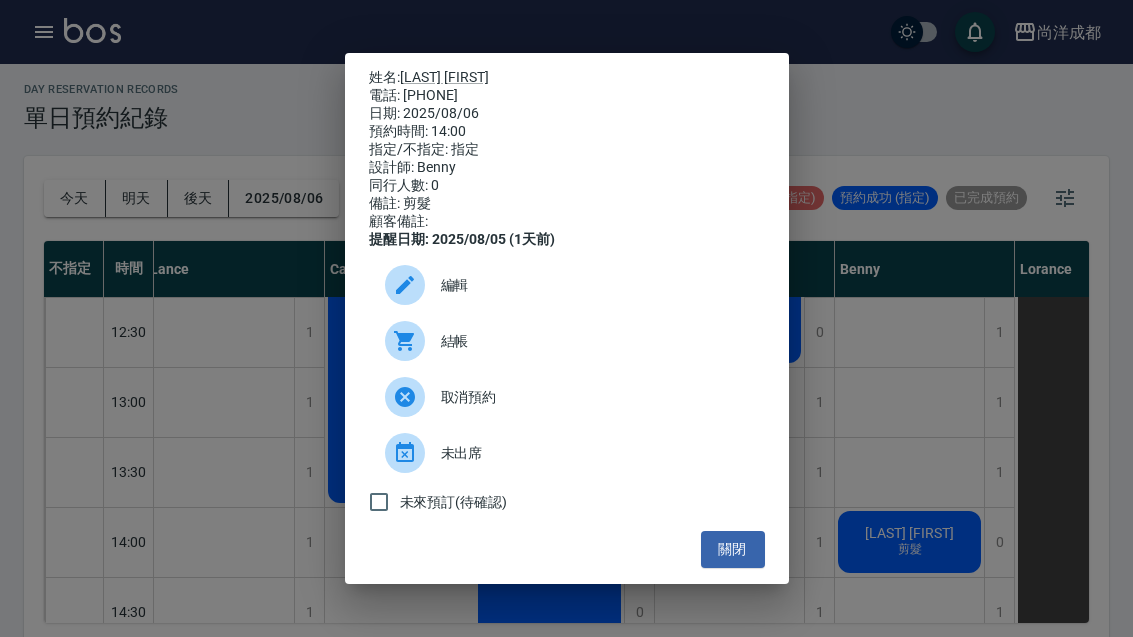 click on "指定/不指定: 指定" at bounding box center [567, 150] 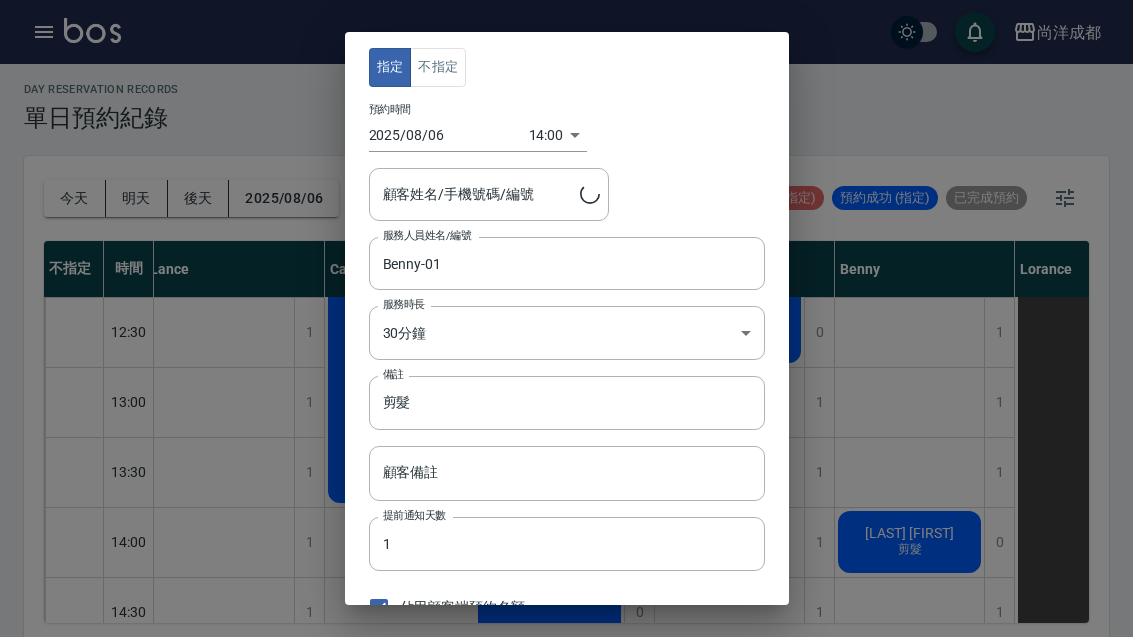 type on "[LAST] [FIRST]/[PHONE]" 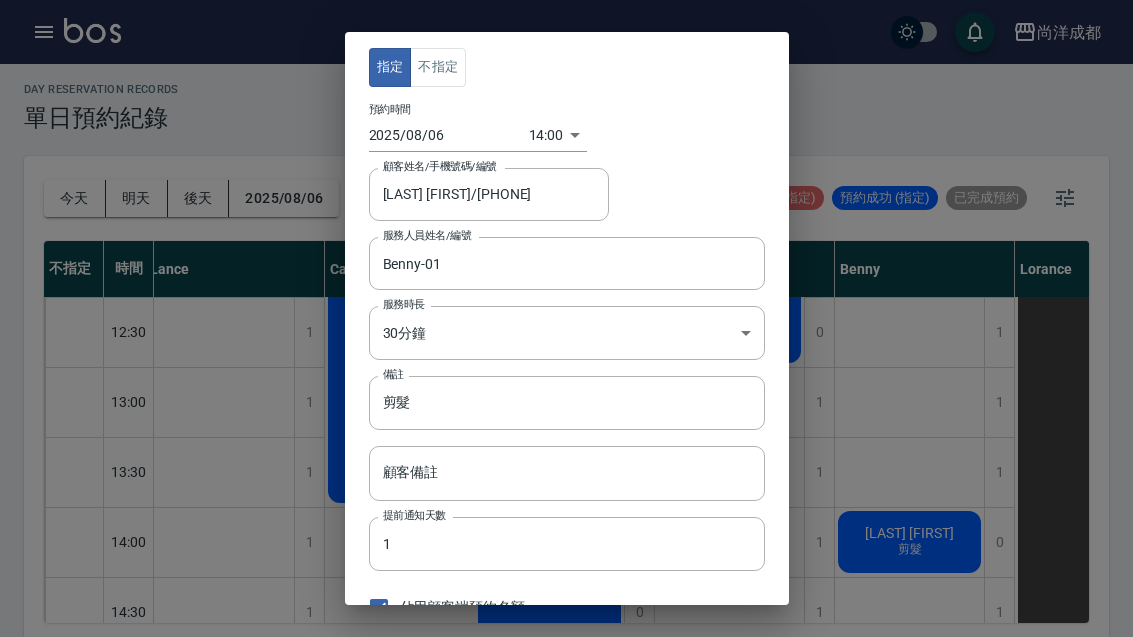 click on "尚洋成都 登出 櫃檯作業 打帳單 帳單列表 營業儀表板 高階收支登錄 材料自購登錄 每日結帳 排班表 預約管理 預約管理 單日預約紀錄 單週預約紀錄 報表及分析 報表目錄 店家區間累計表 店家日報表 互助日報表 互助月報表 營業統計分析表 設計師業績表 設計師日報表 設計師業績分析表 設計師業績月報表 設計師排行榜 商品消耗明細 單一服務項目查詢 每日非現金明細 客戶管理 客戶列表 客資篩選匯出 卡券管理 入金管理 員工及薪資 員工列表 考勤排班總表 商品管理 商品列表 紅利點數設定 紅利點數紀錄 資料設定 服務項目設定 公司櫃檯 櫃檯 day Reservation records 單日預約紀錄 今天 明天 後天 2025/08/06 不可預約 待審核 事件 未來預訂 (待確認) 預約成功 (不指定) 預約成功 (指定) 已完成預約 不指定 時間 Lance Candy Mia Benny Lorance 10:00 10:30 11:00 11:30 12:00 12:30 13:00 13:30 14:00 1 1" at bounding box center [566, 319] 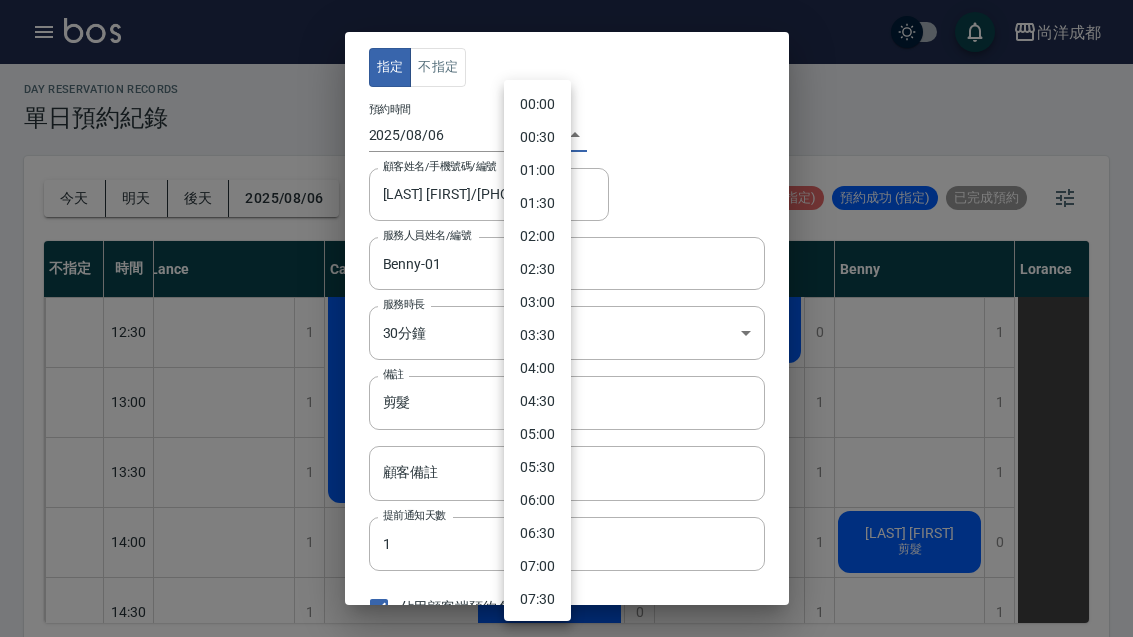 scroll, scrollTop: 646, scrollLeft: 0, axis: vertical 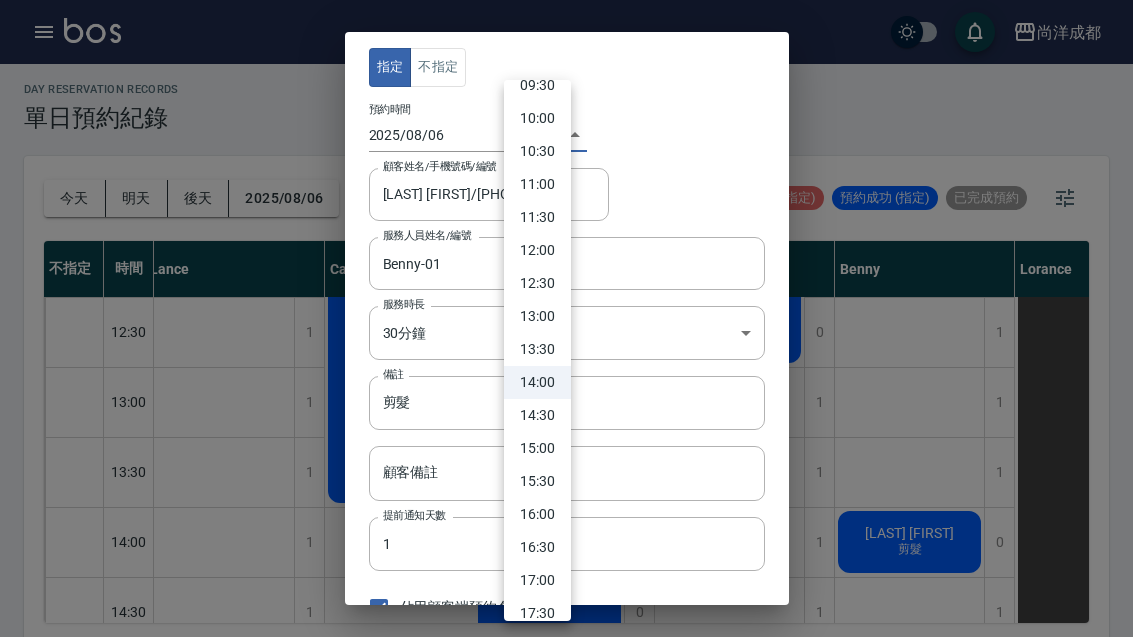 click on "13:00" at bounding box center [537, 316] 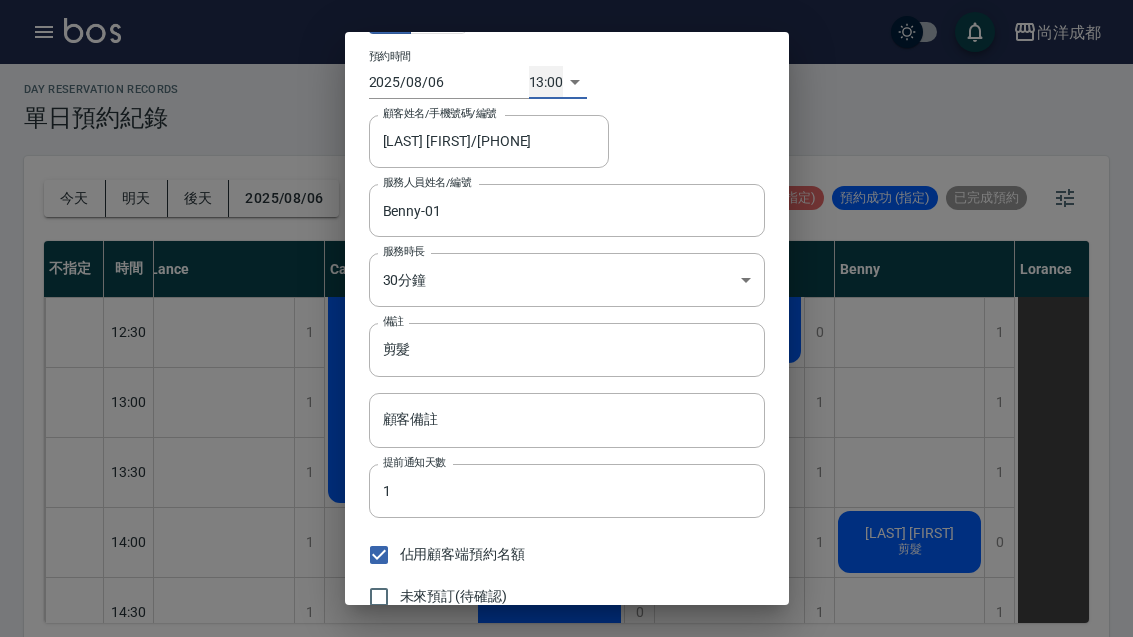 scroll, scrollTop: 53, scrollLeft: 0, axis: vertical 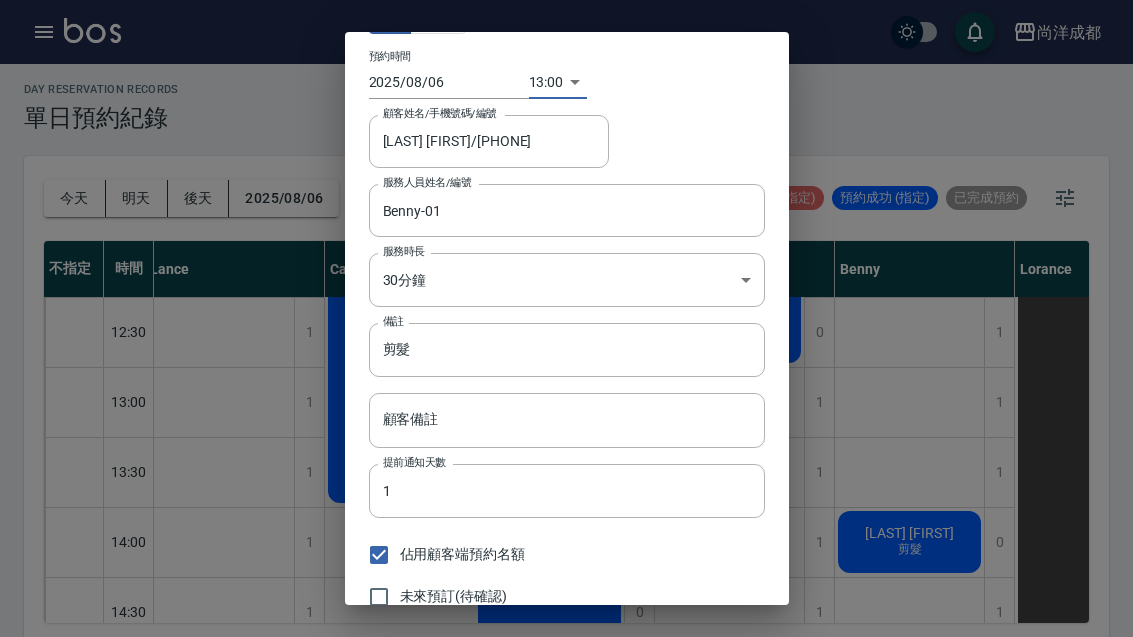 click on "儲存" at bounding box center (659, 636) 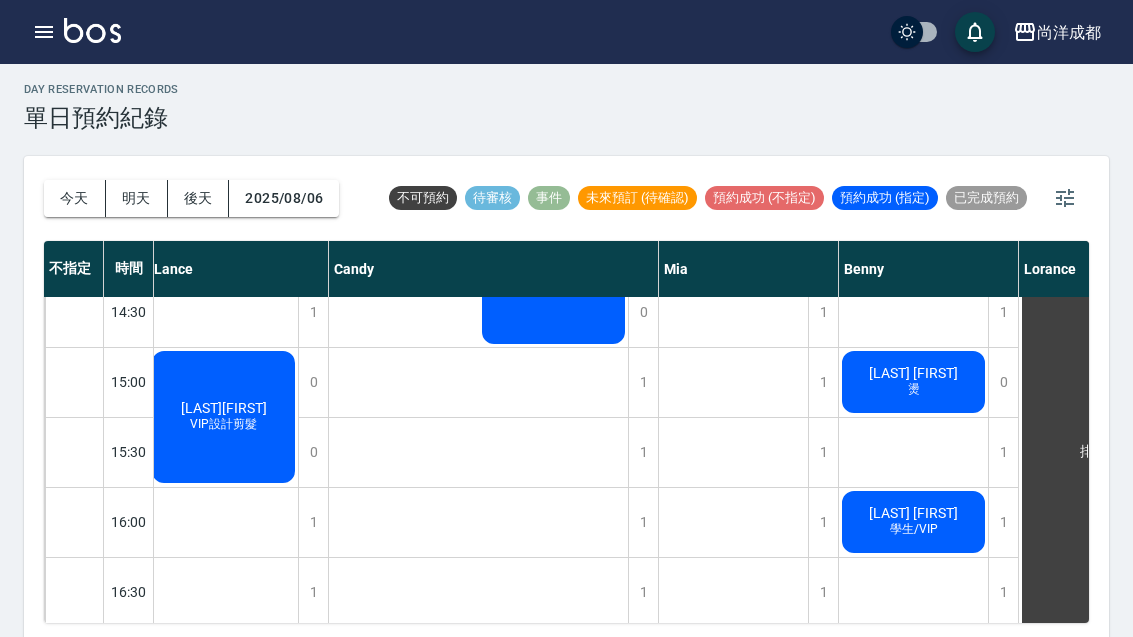 scroll, scrollTop: 651, scrollLeft: 5, axis: both 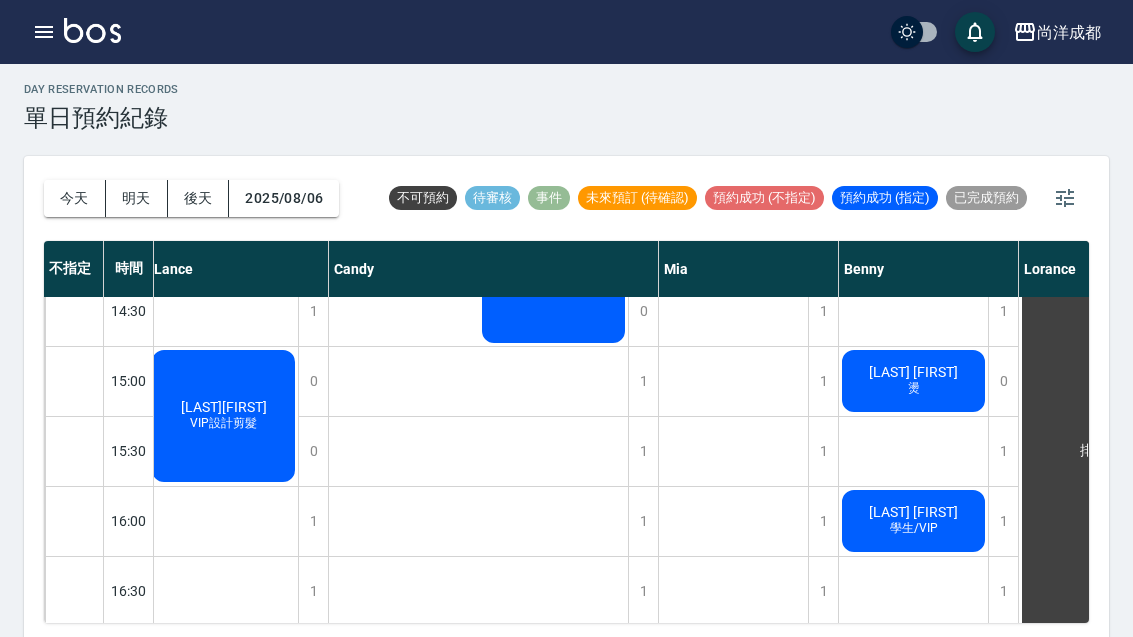 click on "明天" at bounding box center [137, 198] 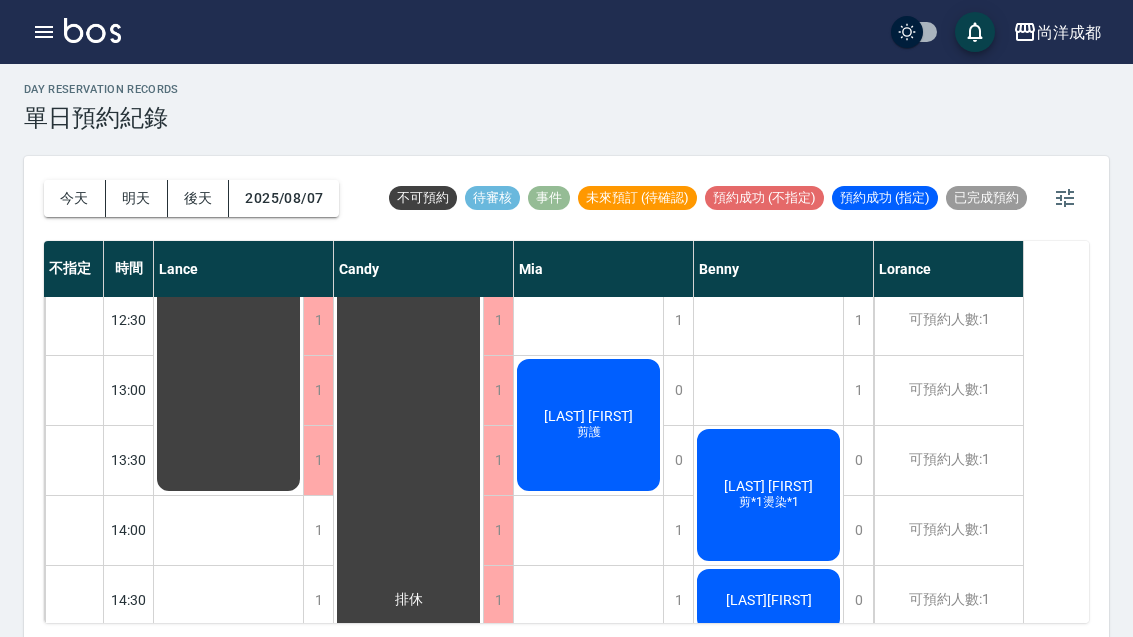scroll, scrollTop: 355, scrollLeft: 0, axis: vertical 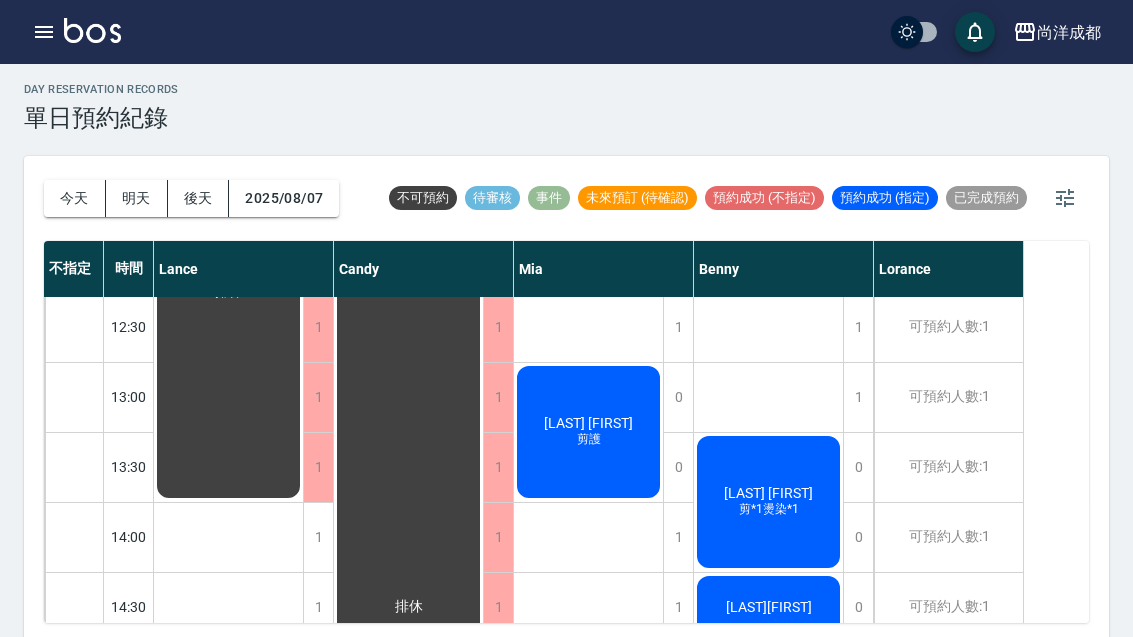 click on "2025/08/07" at bounding box center (284, 198) 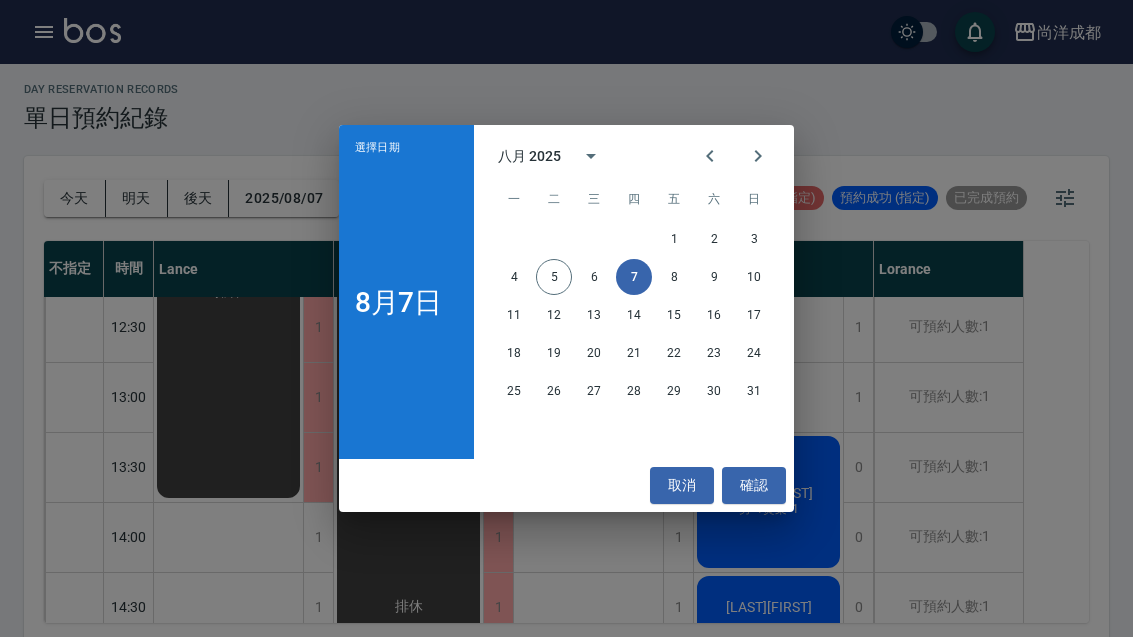 click on "選擇日期 8月7日 八月 2025 一 二 三 四 五 六 日 1 2 3 4 5 6 7 8 9 10 11 12 13 14 15 16 17 18 19 20 21 22 23 24 25 26 27 28 29 30 31 取消 確認" at bounding box center [566, 318] 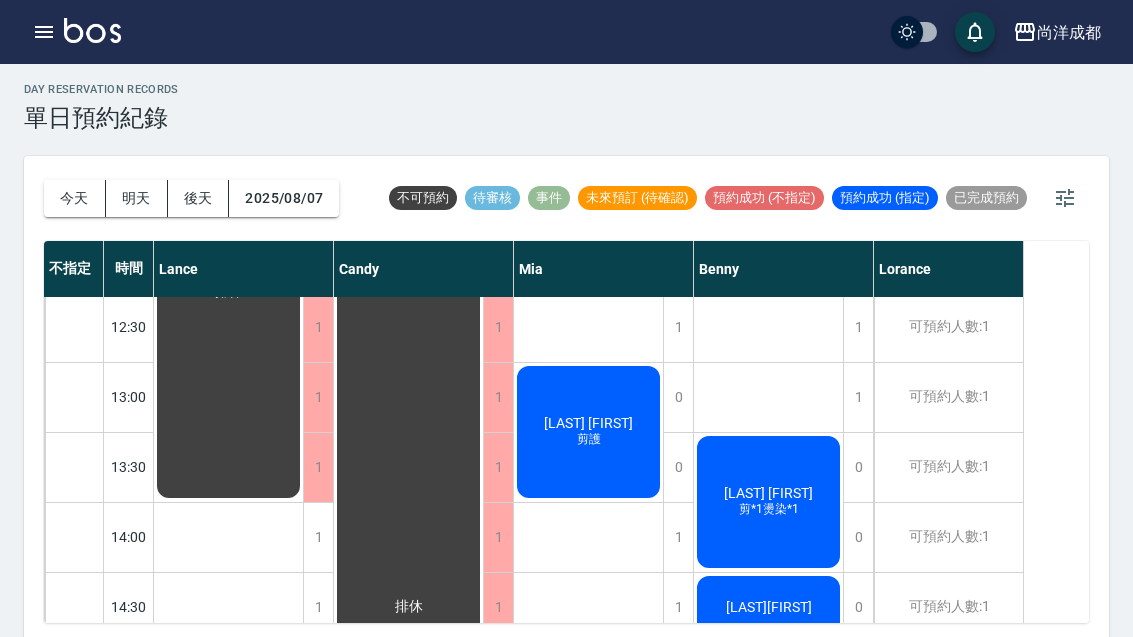 click on "2025/08/07" at bounding box center (284, 198) 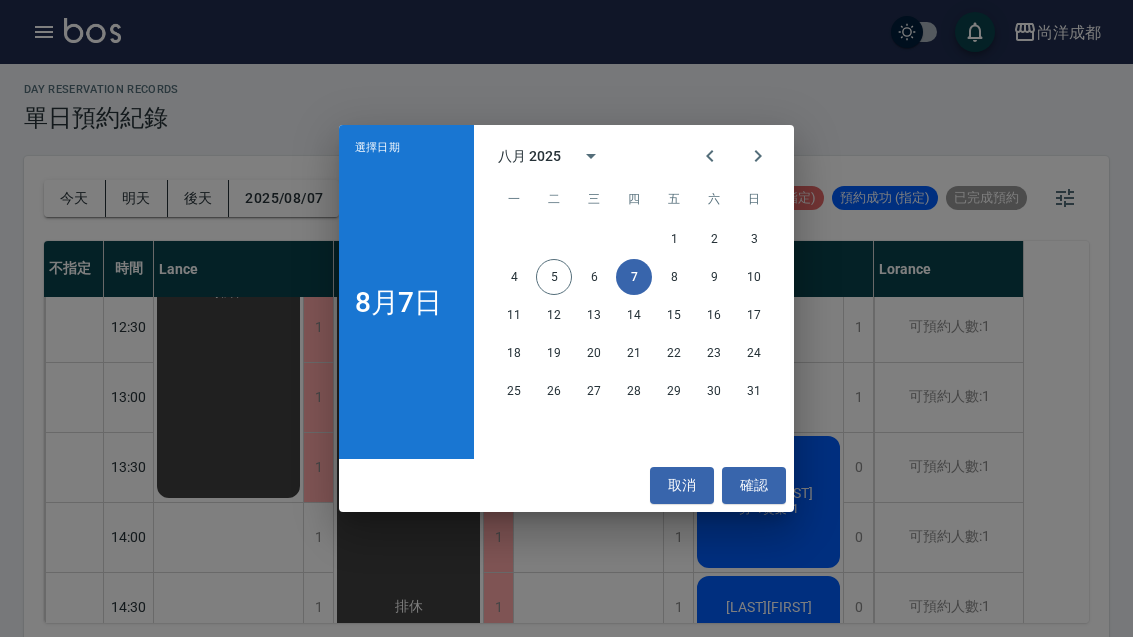 click on "8" at bounding box center (674, 277) 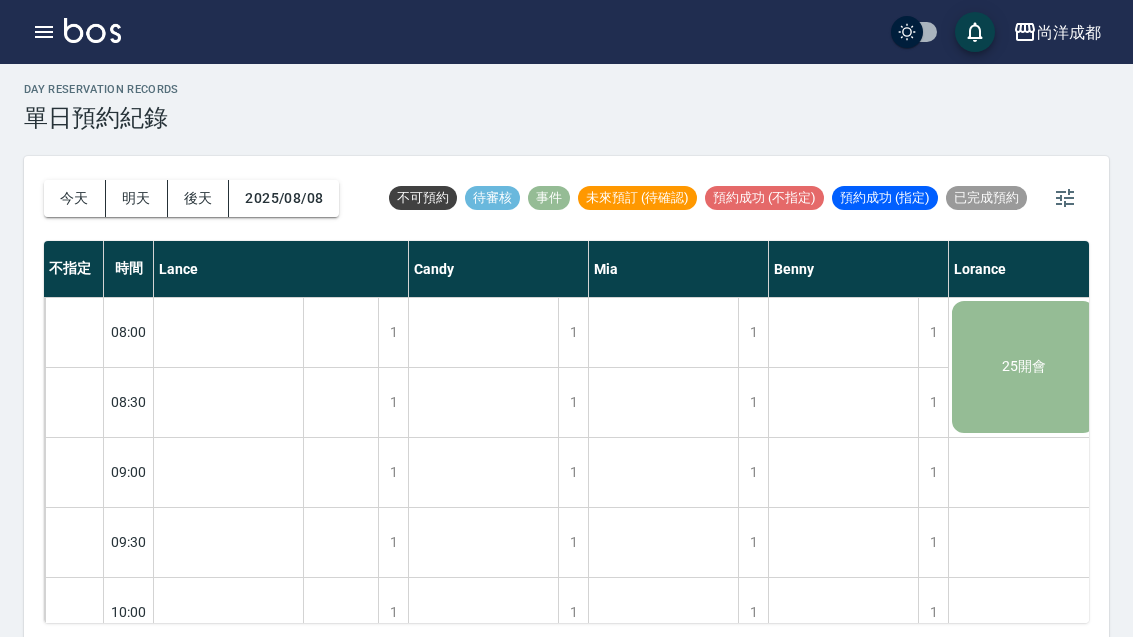 scroll, scrollTop: 0, scrollLeft: 0, axis: both 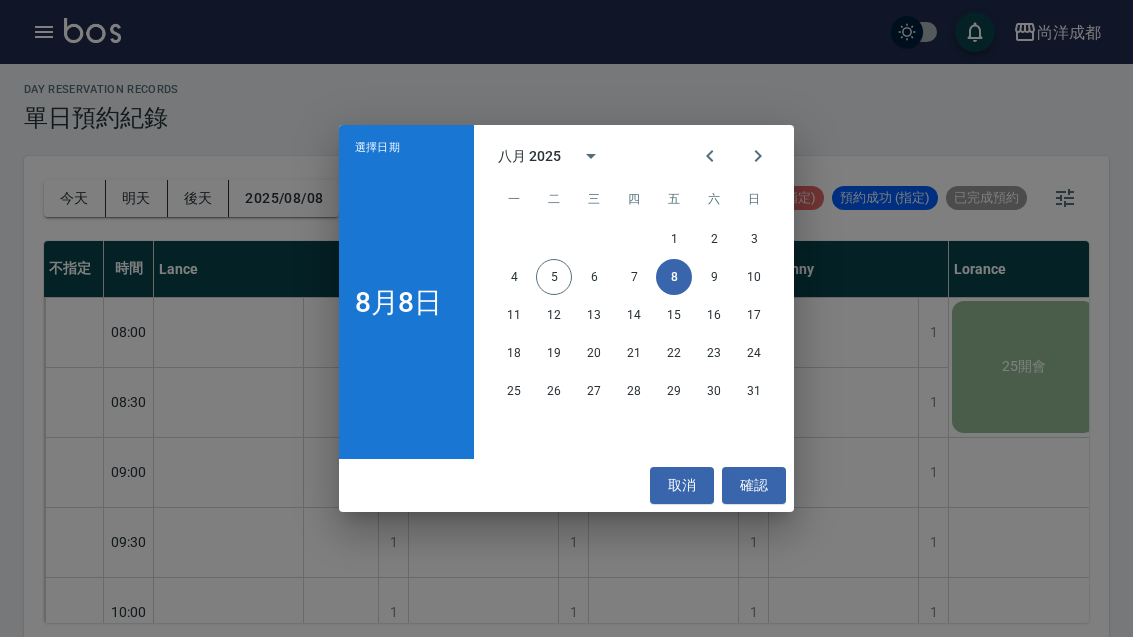 click on "9" at bounding box center [714, 277] 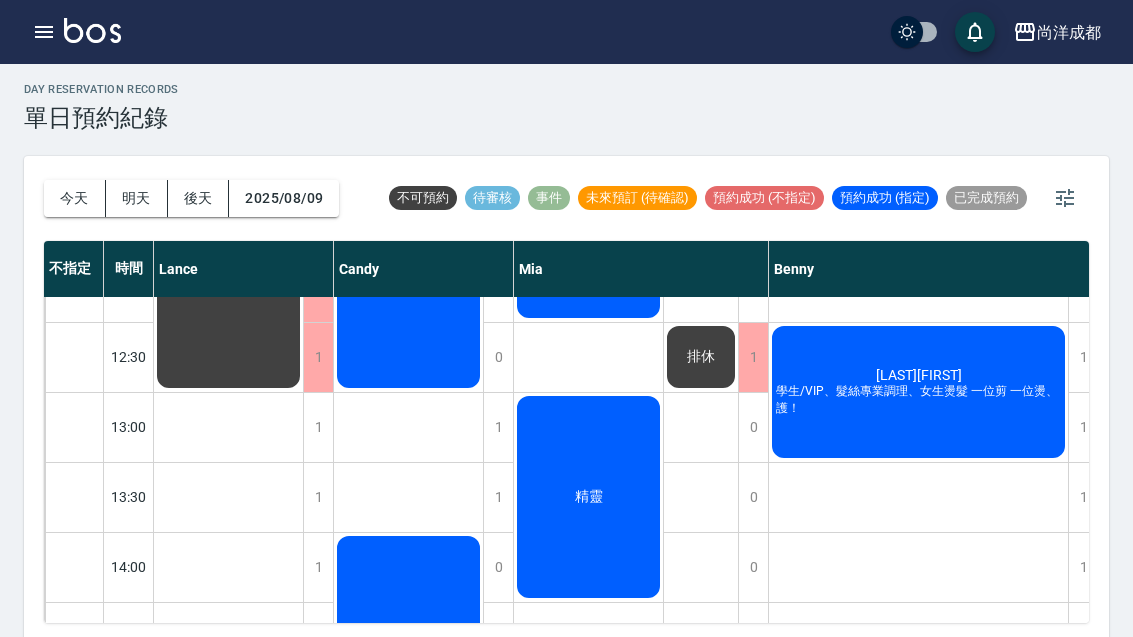 scroll, scrollTop: 327, scrollLeft: 0, axis: vertical 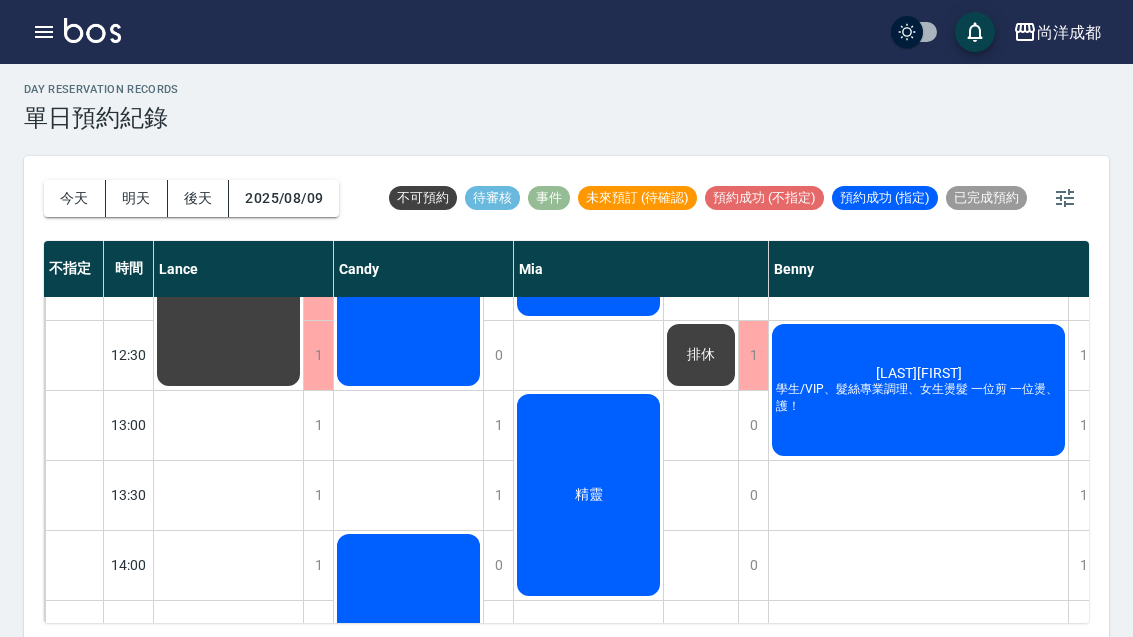click on "今天" at bounding box center [75, 198] 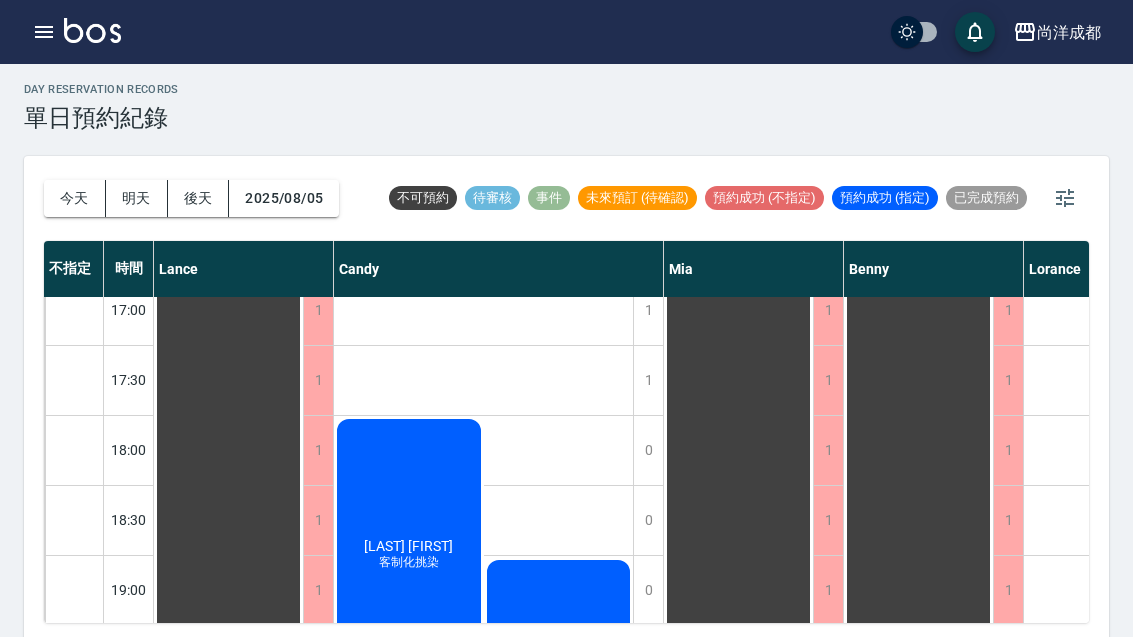 scroll, scrollTop: 1002, scrollLeft: 0, axis: vertical 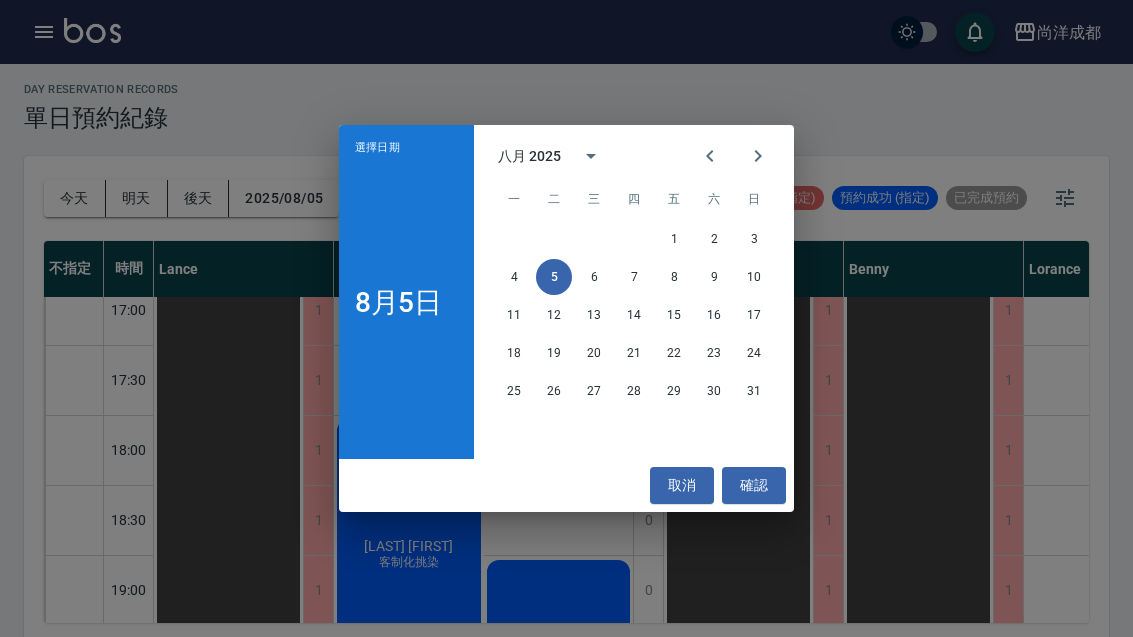 click on "7" at bounding box center (634, 277) 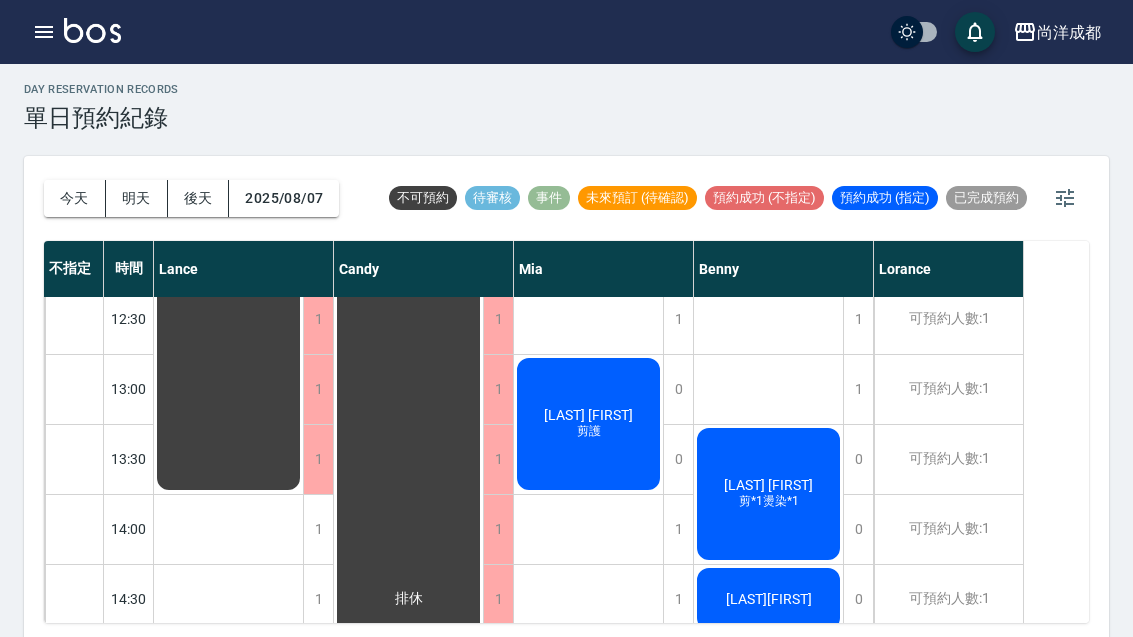 scroll, scrollTop: 369, scrollLeft: 0, axis: vertical 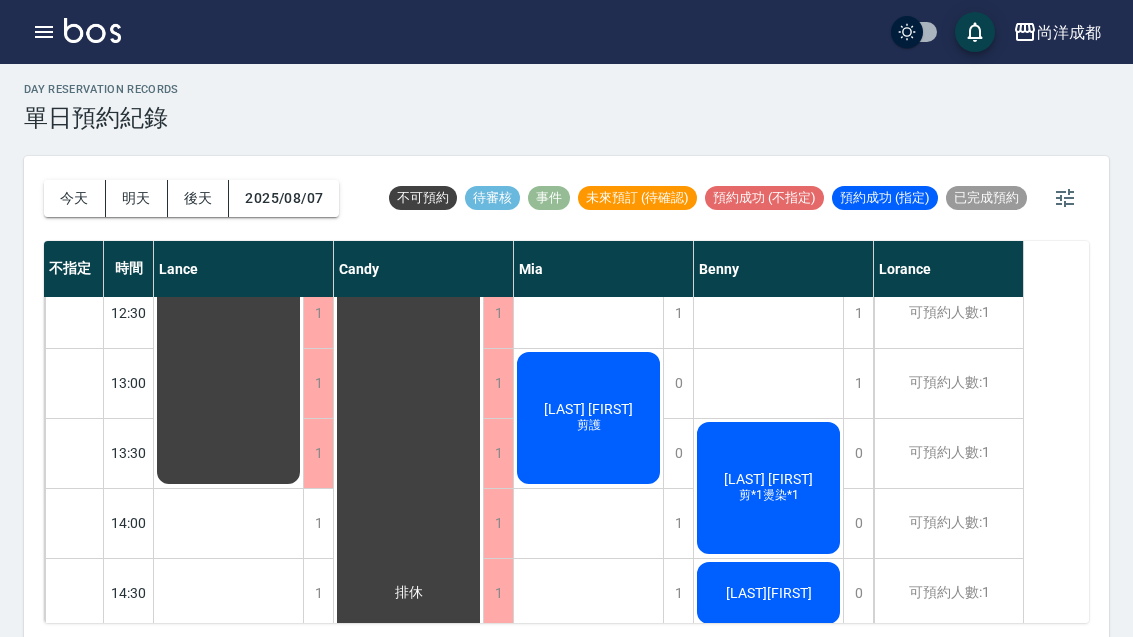 click on "[LAST][FIRST] 剪*1燙染*1" at bounding box center [228, 278] 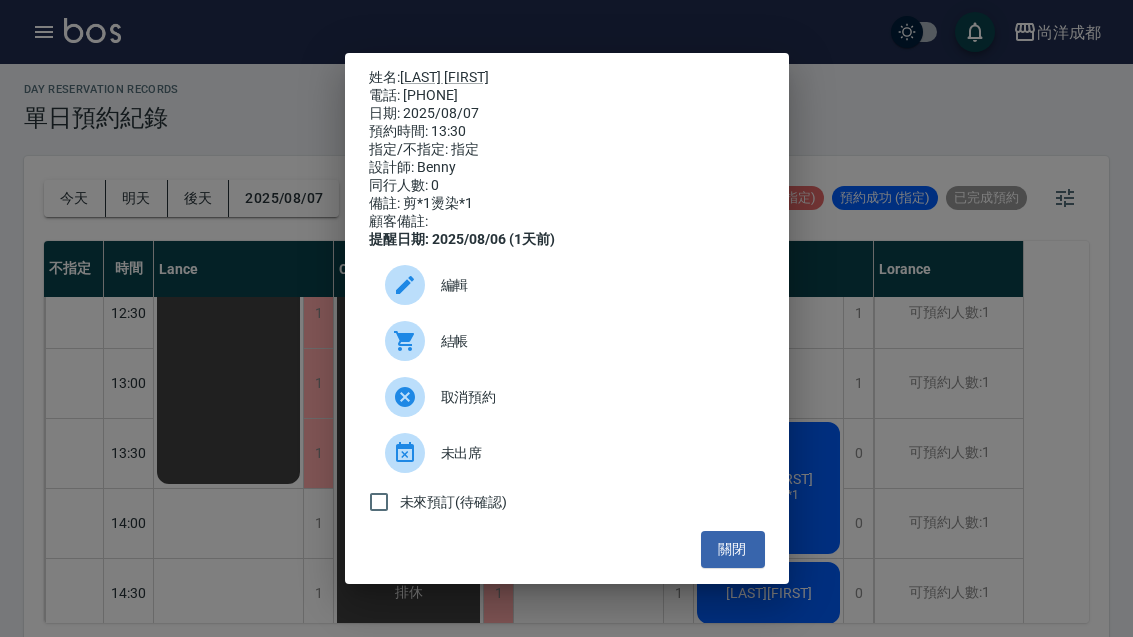 click on "編輯" at bounding box center (595, 285) 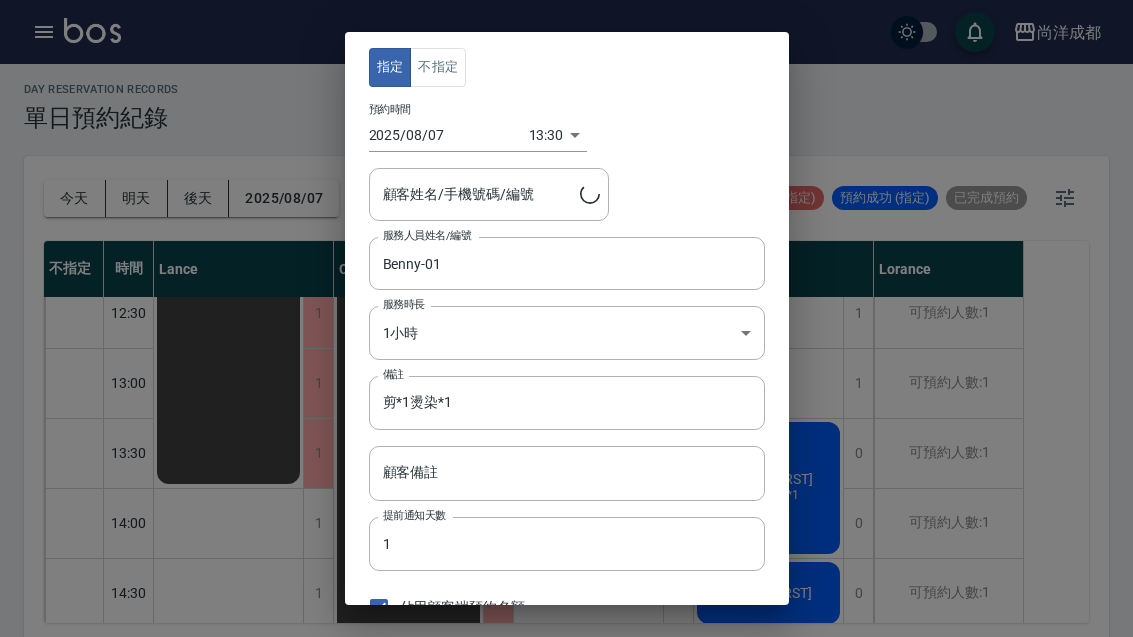 type on "[LAST][FIRST]/[PHONE]/" 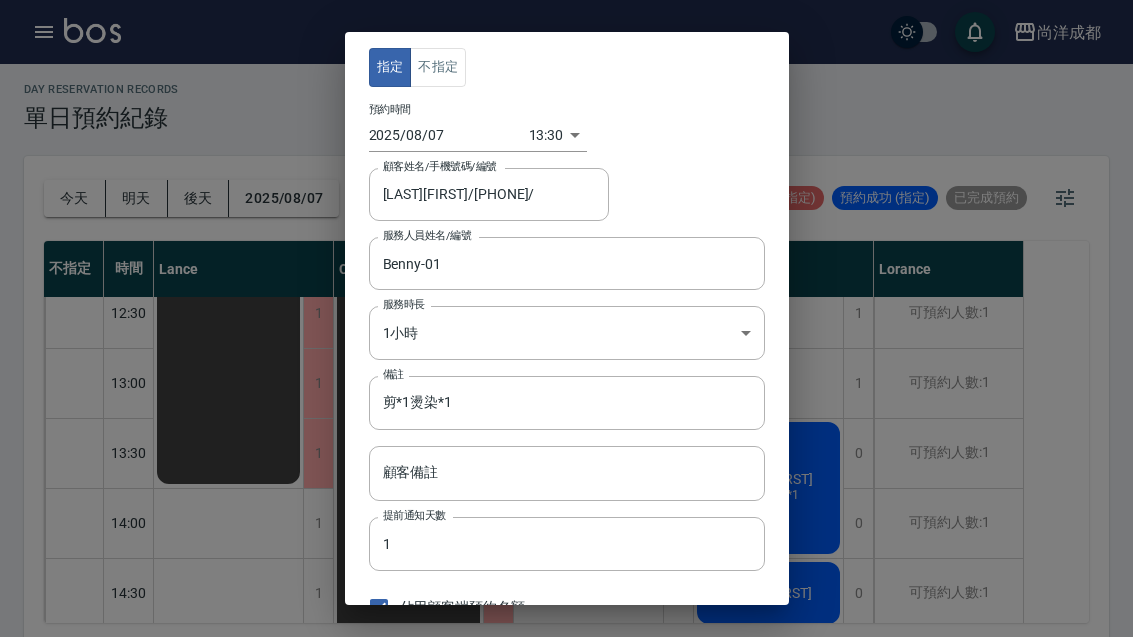 click on "尚洋成都 登出 櫃檯作業 打帳單 帳單列表 營業儀表板 高階收支登錄 材料自購登錄 每日結帳 排班表 預約管理 預約管理 單日預約紀錄 單週預約紀錄 報表及分析 報表目錄 店家區間累計表 店家日報表 互助日報表 互助月報表 營業統計分析表 設計師業績表 設計師日報表 設計師業績分析表 設計師業績月報表 設計師排行榜 商品消耗明細 單一服務項目查詢 每日非現金明細 客戶管理 客戶列表 客資篩選匯出 卡券管理 入金管理 員工及薪資 員工列表 考勤排班總表 商品管理 商品列表 紅利點數設定 紅利點數紀錄 資料設定 服務項目設定 公司櫃檯 櫃檯 day Reservation records 單日預約紀錄 今天 明天 後天 2025/08/07 不可預約 待審核 事件 未來預訂 (待確認) 預約成功 (不指定) 預約成功 (指定) 已完成預約 不指定 時間 Lance Candy Mia Benny Lorance 10:00 10:30 11:00 11:30 12:00 12:30 13:00 13:30 14:00 1 1" at bounding box center [566, 319] 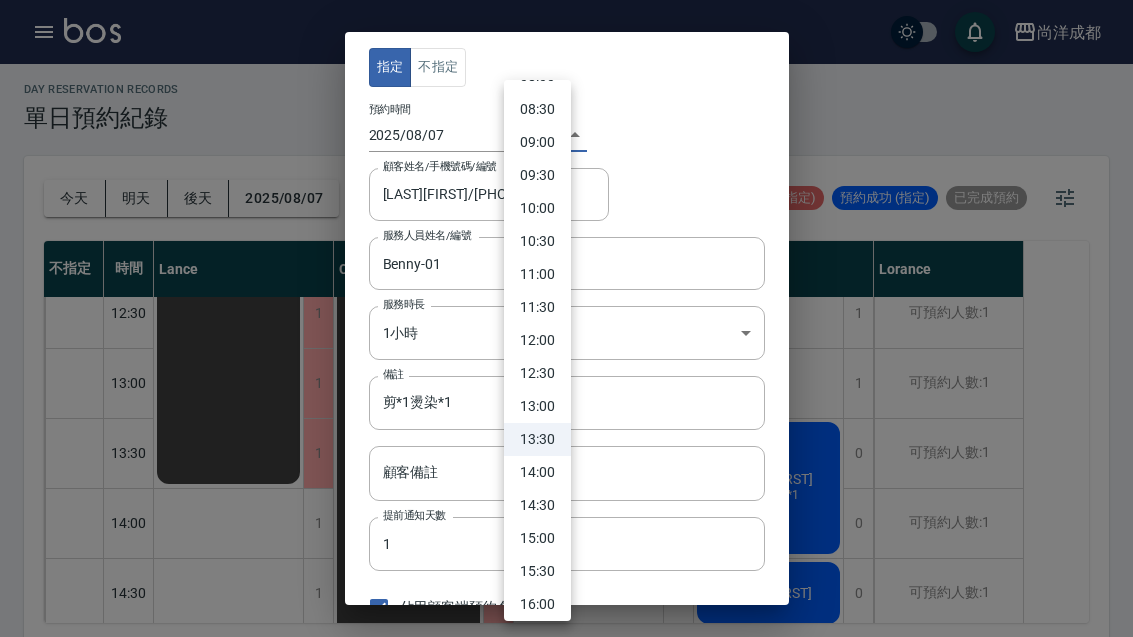 scroll, scrollTop: 558, scrollLeft: 0, axis: vertical 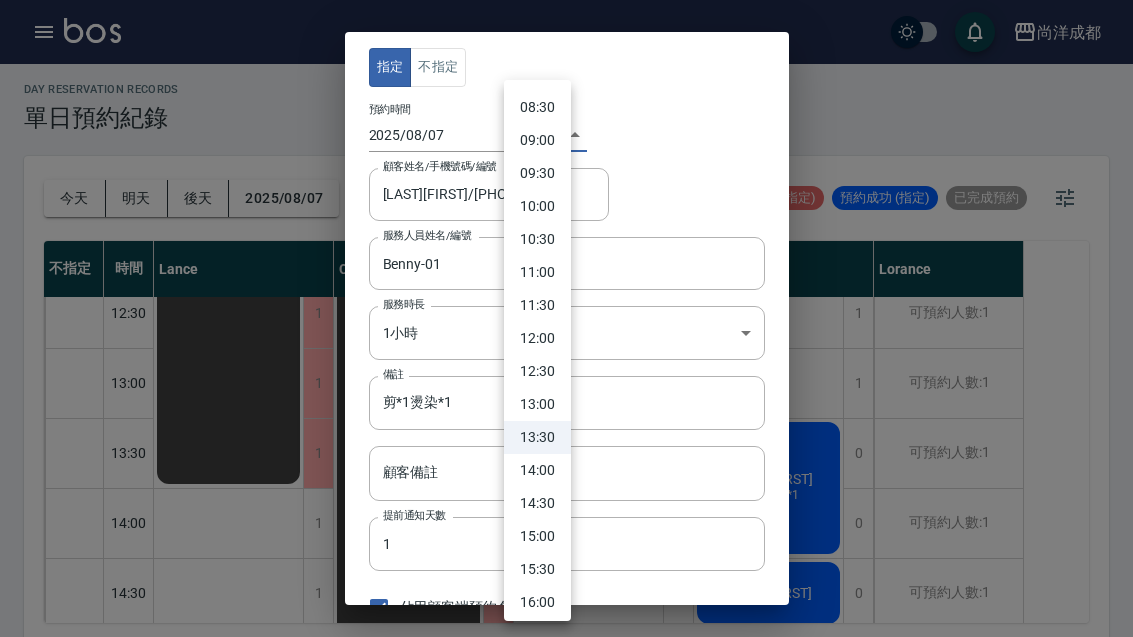 click on "12:30" at bounding box center [537, 371] 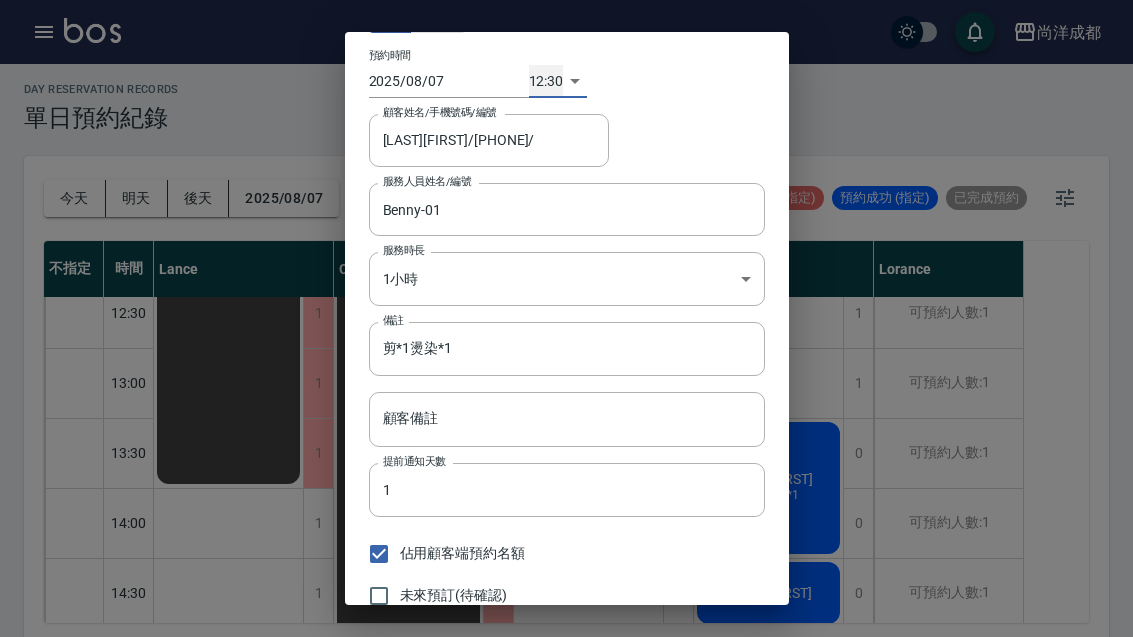 scroll, scrollTop: 53, scrollLeft: 0, axis: vertical 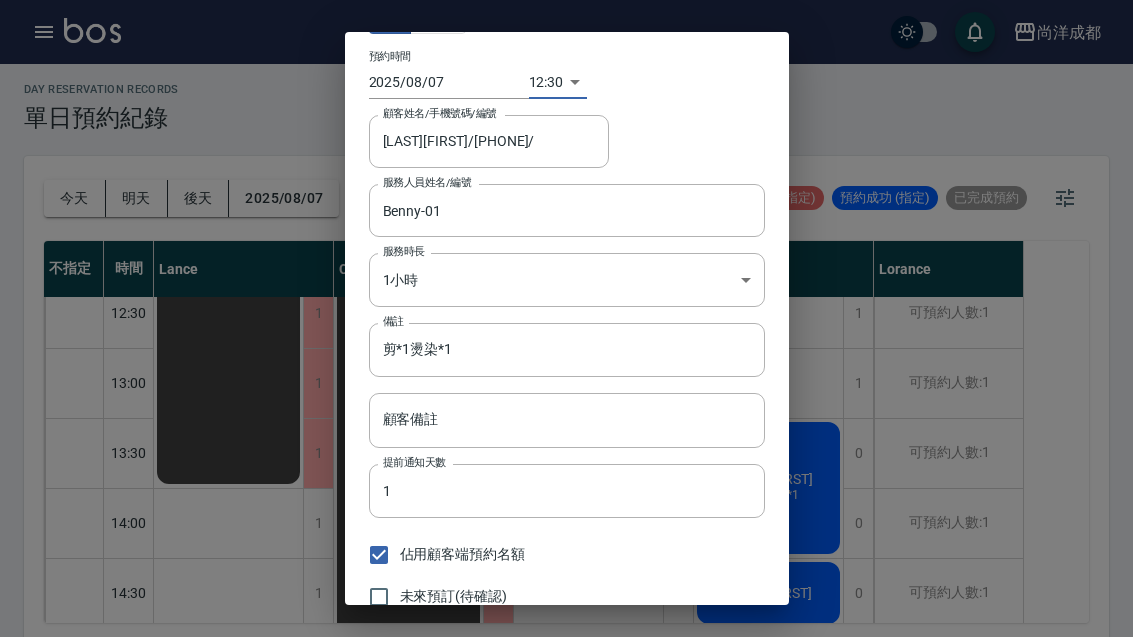 click on "儲存" at bounding box center (659, 636) 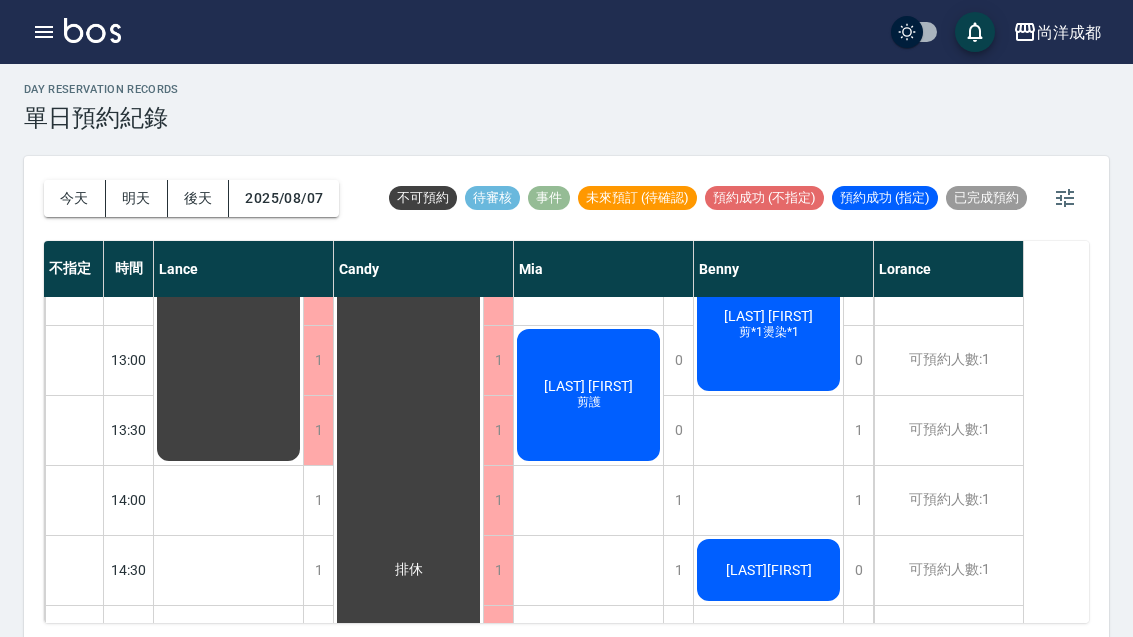 scroll, scrollTop: 422, scrollLeft: 0, axis: vertical 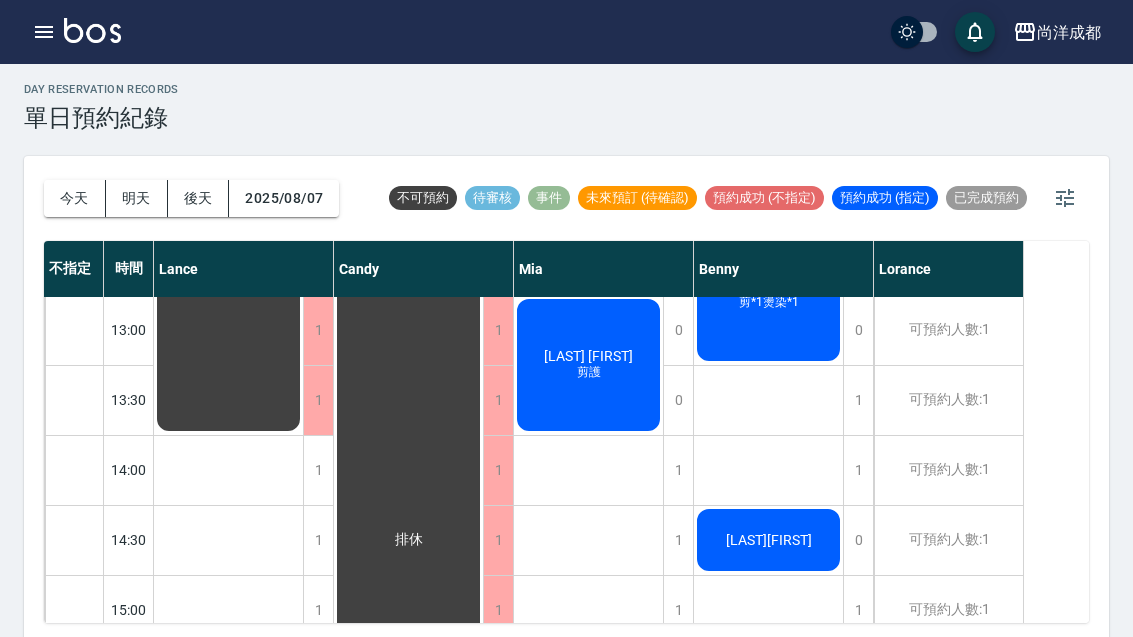 click on "0" at bounding box center [858, 540] 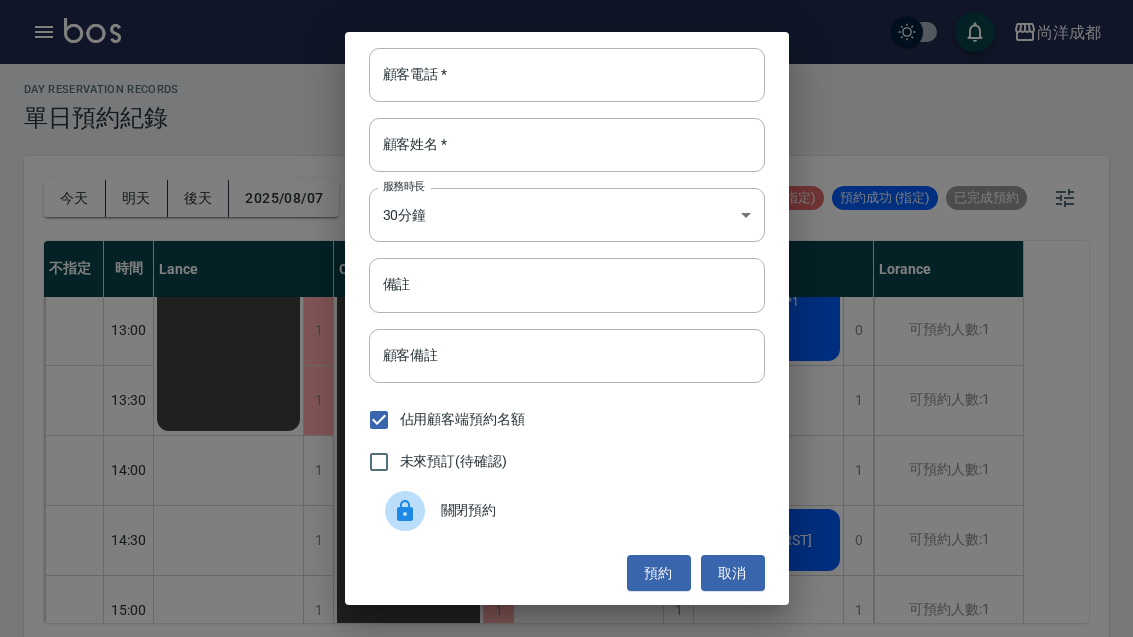 scroll, scrollTop: 0, scrollLeft: 0, axis: both 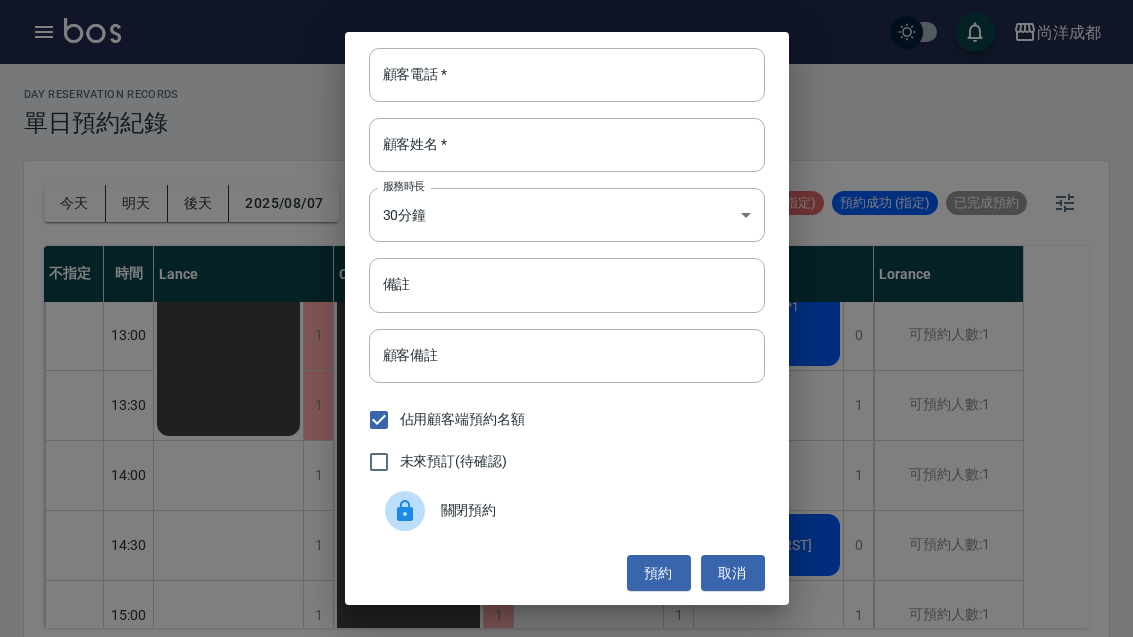 click on "預約" at bounding box center (659, 573) 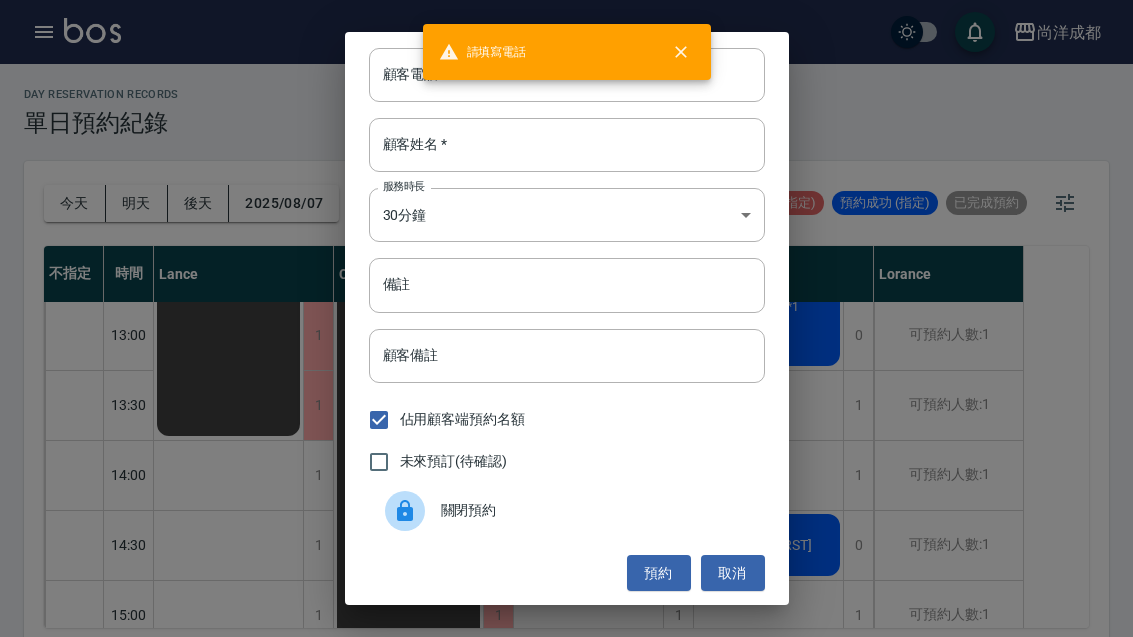 click on "取消" at bounding box center (733, 573) 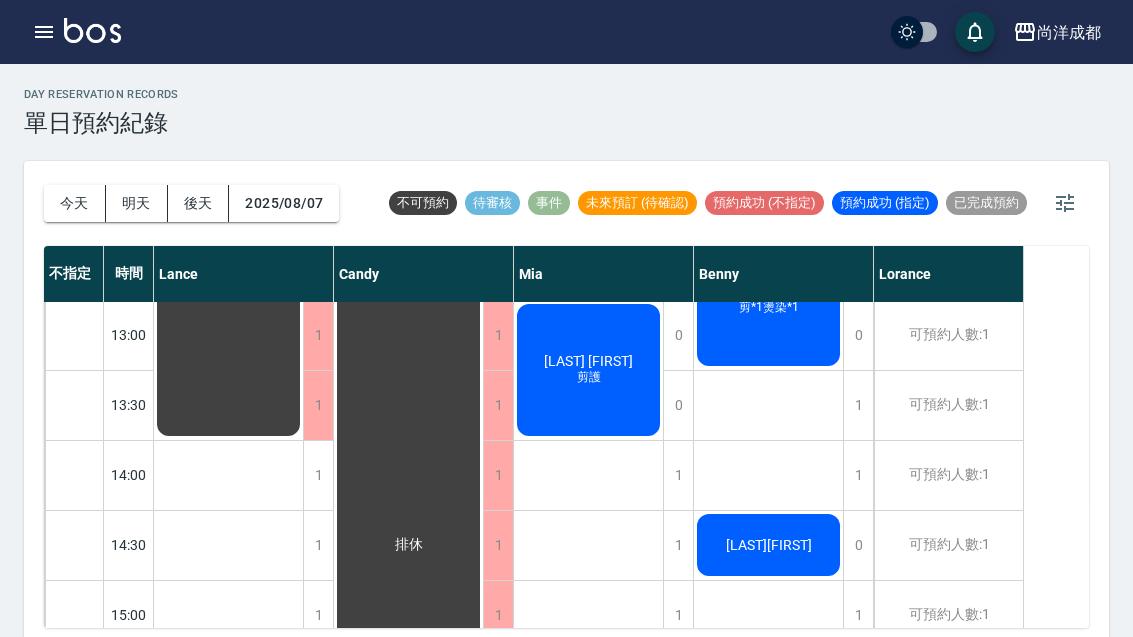 click on "[LAST][FIRST]" at bounding box center [228, 230] 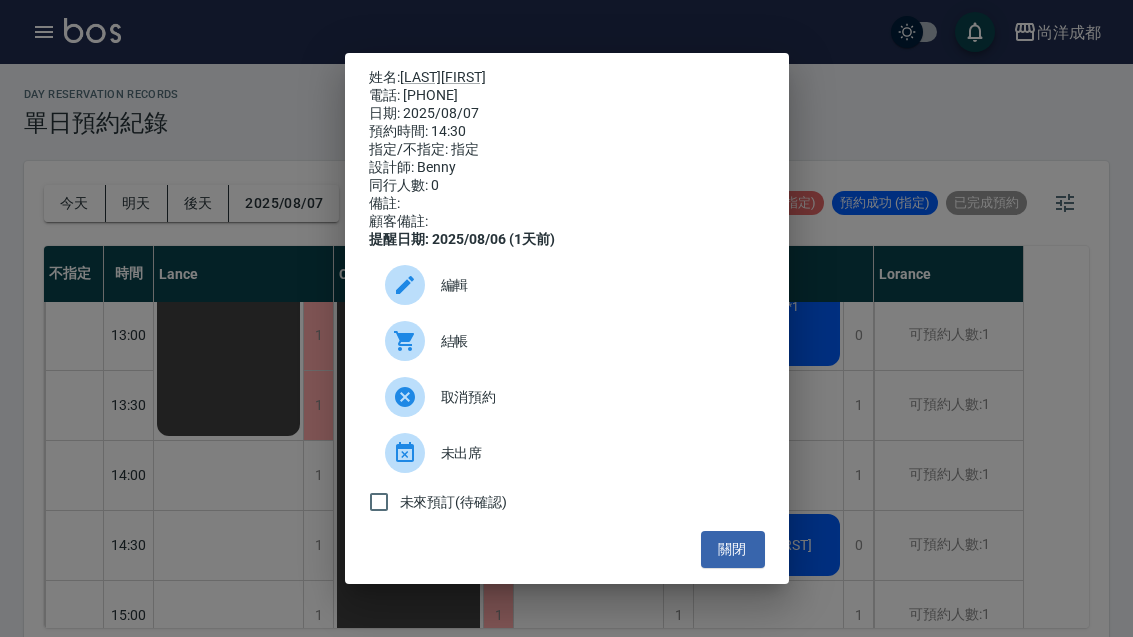 click on "編輯" at bounding box center [595, 285] 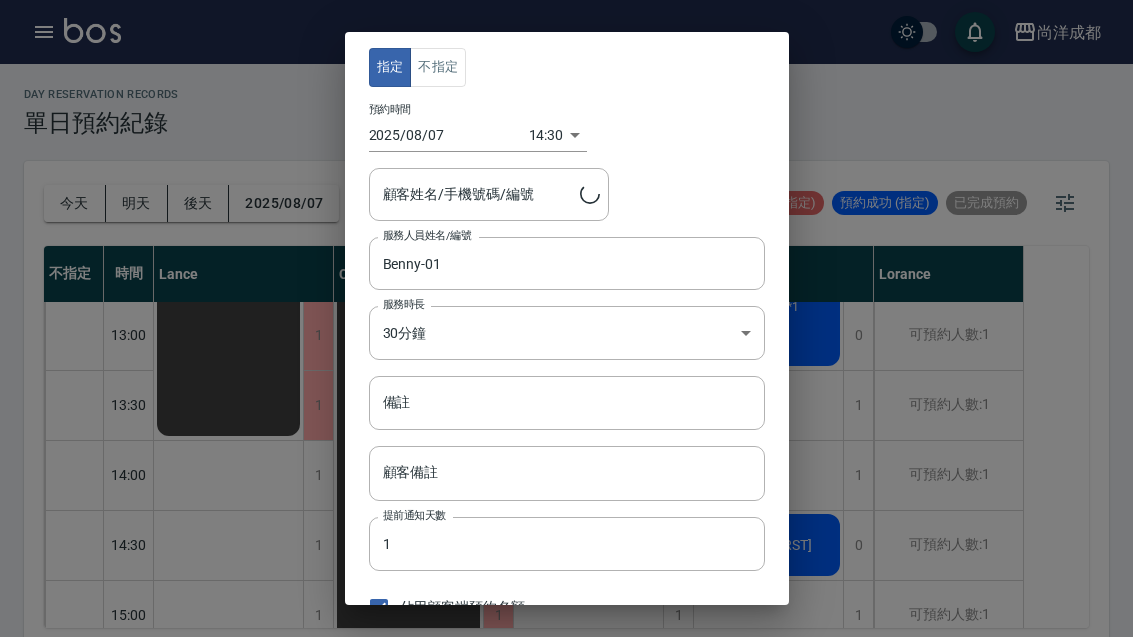 type on "[LAST] [FIRST]/[PHONE]" 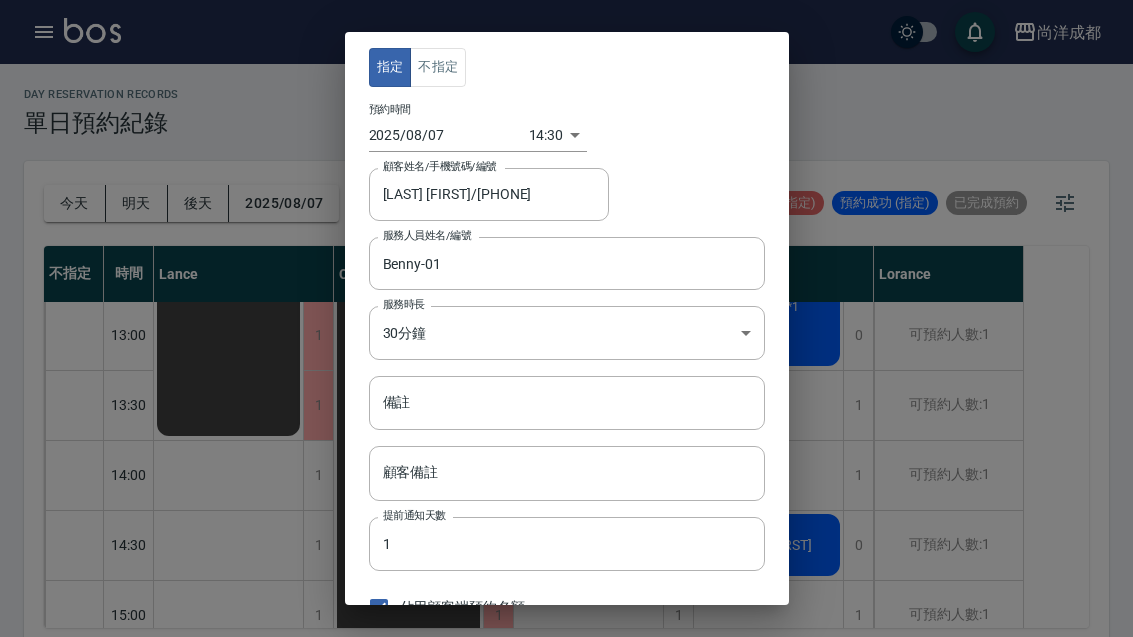 click on "尚洋成都 登出 櫃檯作業 打帳單 帳單列表 營業儀表板 高階收支登錄 材料自購登錄 每日結帳 排班表 預約管理 預約管理 單日預約紀錄 單週預約紀錄 報表及分析 報表目錄 店家區間累計表 店家日報表 互助日報表 互助月報表 營業統計分析表 設計師業績表 設計師日報表 設計師業績分析表 設計師業績月報表 設計師排行榜 商品消耗明細 單一服務項目查詢 每日非現金明細 客戶管理 客戶列表 客資篩選匯出 卡券管理 入金管理 員工及薪資 員工列表 考勤排班總表 商品管理 商品列表 紅利點數設定 紅利點數紀錄 資料設定 服務項目設定 公司櫃檯 櫃檯 day Reservation records 單日預約紀錄 今天 明天 後天 2025/08/07 不可預約 待審核 事件 未來預訂 (待確認) 預約成功 (不指定) 預約成功 (指定) 已完成預約 不指定 時間 Lance Candy Mia Benny Lorance 10:00 10:30 11:00 11:30 12:00 12:30 13:00 13:30 14:00 1 1" at bounding box center [566, 324] 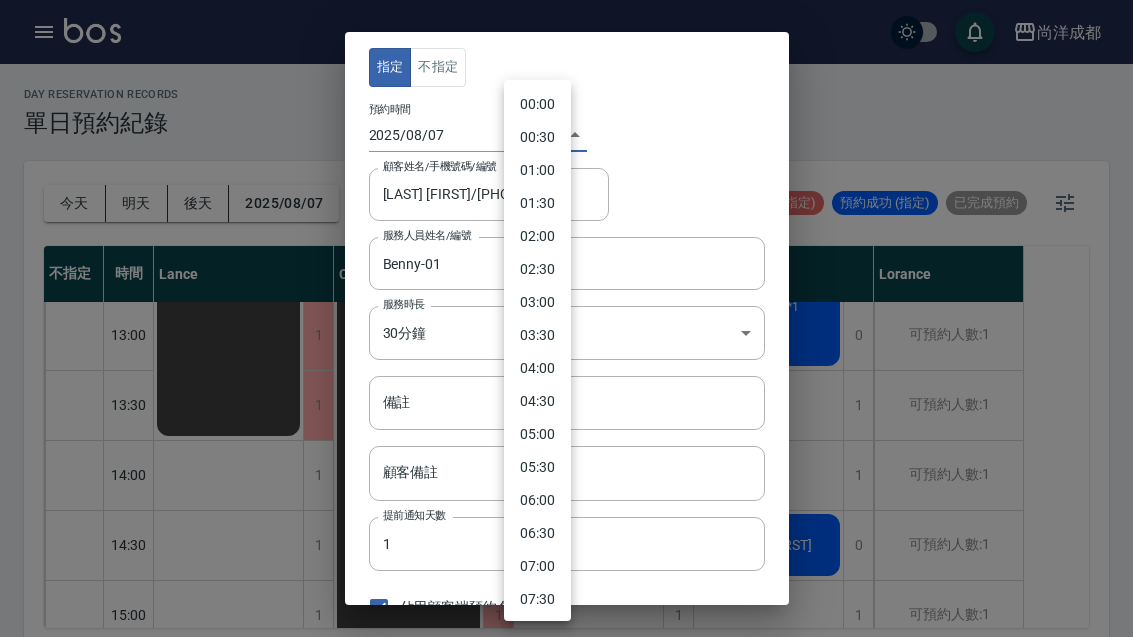 scroll, scrollTop: 711, scrollLeft: 0, axis: vertical 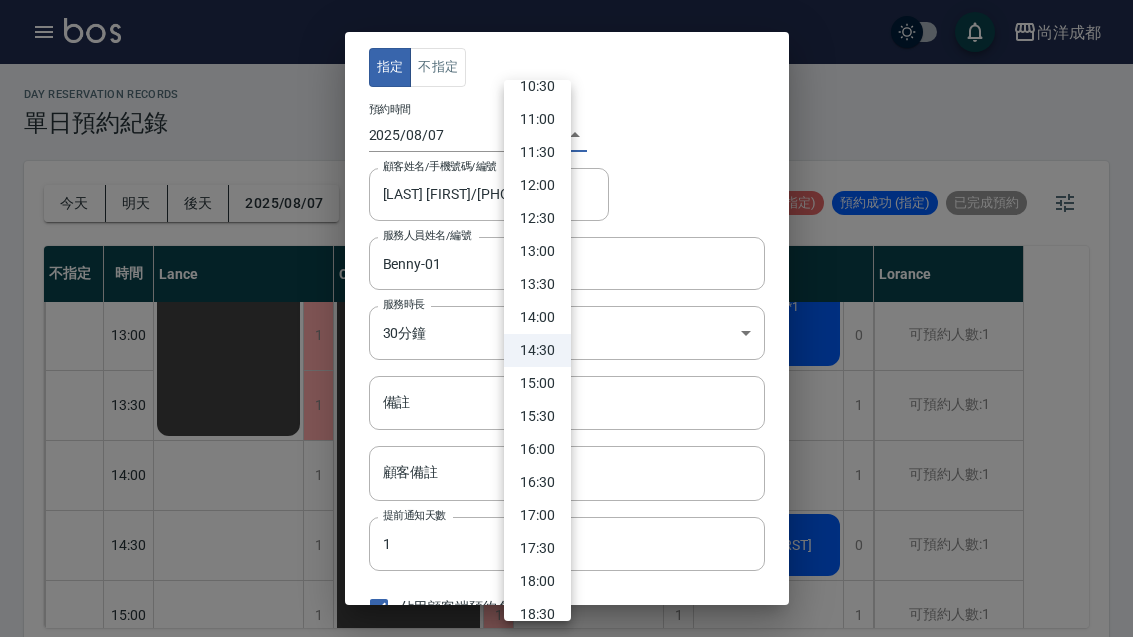 click on "13:30" at bounding box center (537, 284) 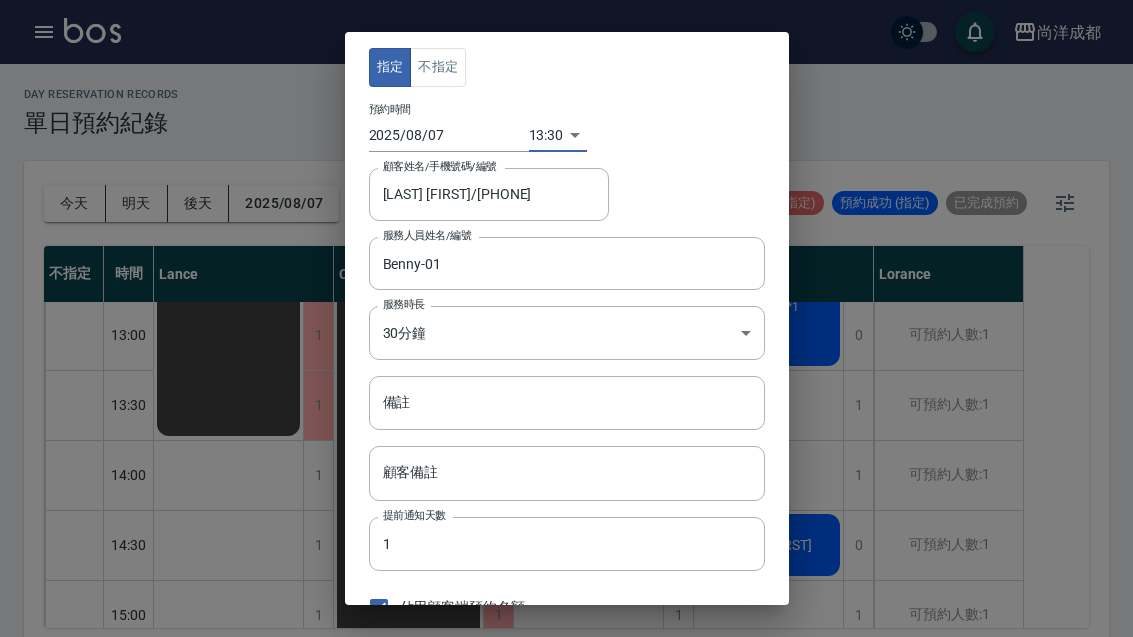 click on "指定 不指定 預約時間 2025/08/07 13:30 1754544600000 顧客姓名/手機號碼/編號 [LAST] [FIRST]/[PHONE] 顧客姓名/手機號碼/編號 服務人員姓名/編號 Benny-01 服務人員姓名/編號 服務時長 30分鐘 1 服務時長 備註 備註 顧客備註 顧客備註 提前通知天數 1 提前通知天數 佔用顧客端預約名額 未來預訂(待確認) 儲存 關閉" at bounding box center (566, 318) 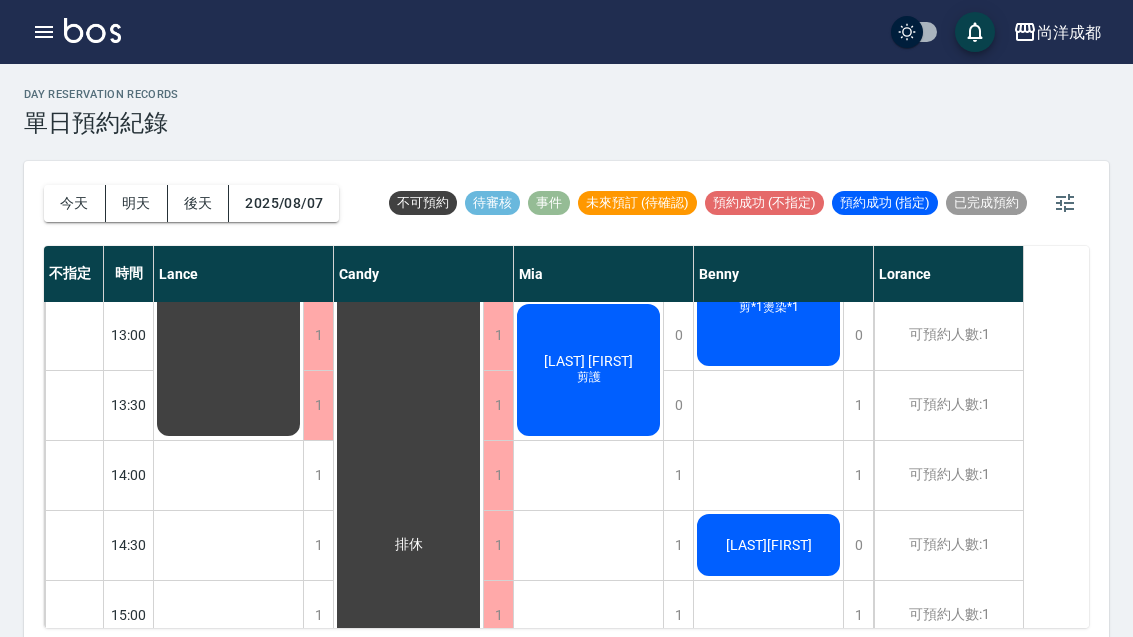 click on "[LAST][FIRST]" at bounding box center (229, 230) 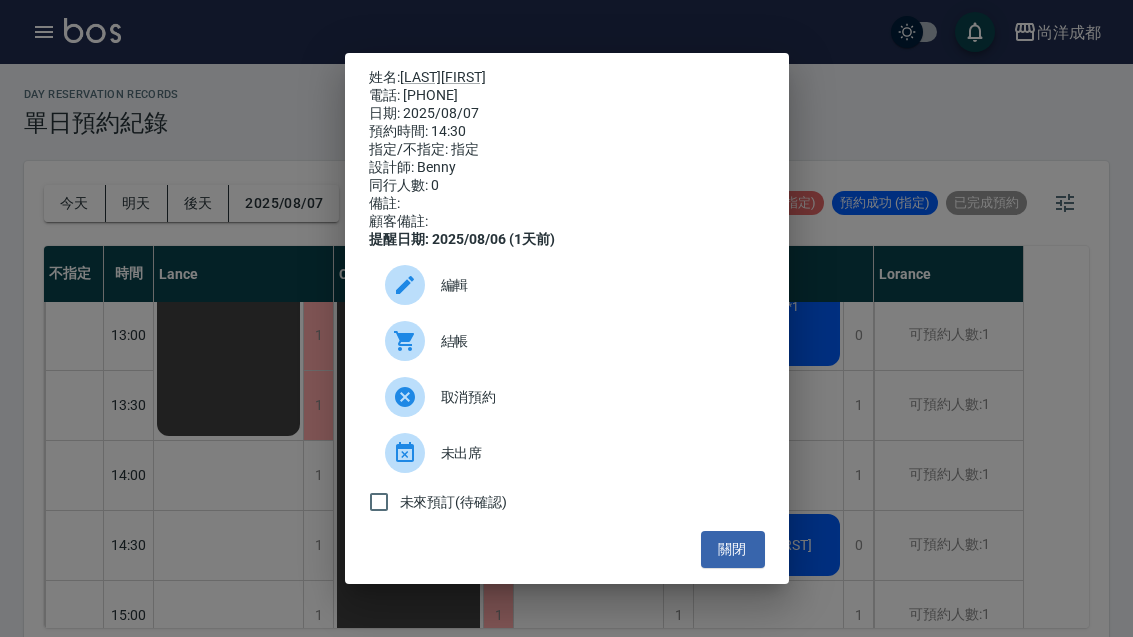 click on "編輯" at bounding box center [595, 285] 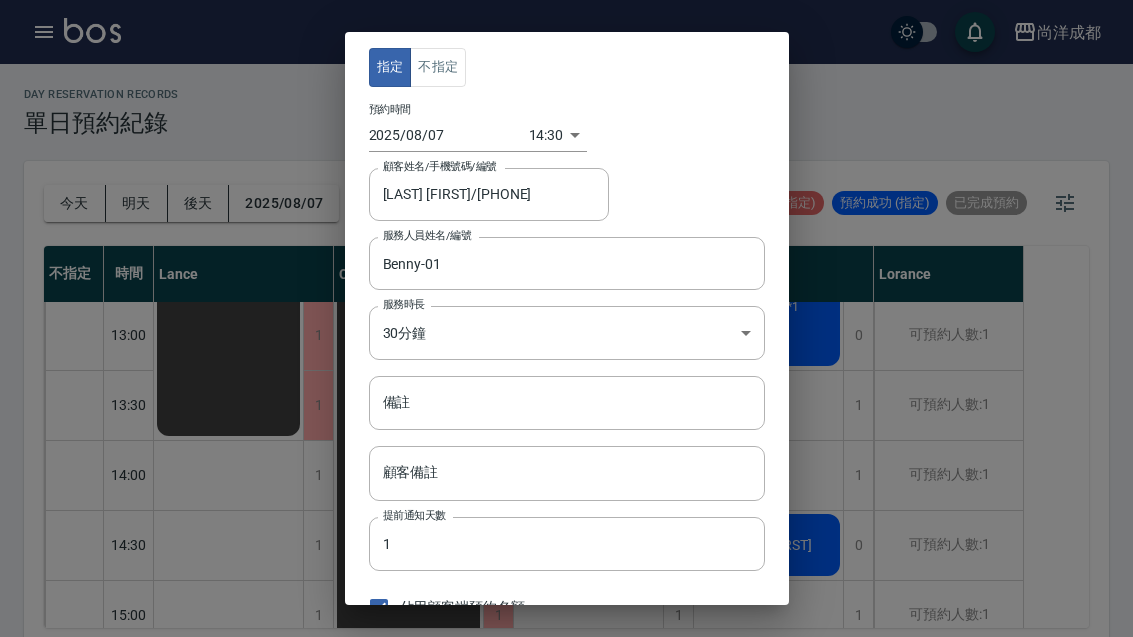 click on "尚洋成都 登出 櫃檯作業 打帳單 帳單列表 營業儀表板 高階收支登錄 材料自購登錄 每日結帳 排班表 預約管理 預約管理 單日預約紀錄 單週預約紀錄 報表及分析 報表目錄 店家區間累計表 店家日報表 互助日報表 互助月報表 營業統計分析表 設計師業績表 設計師日報表 設計師業績分析表 設計師業績月報表 設計師排行榜 商品消耗明細 單一服務項目查詢 每日非現金明細 客戶管理 客戶列表 客資篩選匯出 卡券管理 入金管理 員工及薪資 員工列表 考勤排班總表 商品管理 商品列表 紅利點數設定 紅利點數紀錄 資料設定 服務項目設定 公司櫃檯 櫃檯 day Reservation records 單日預約紀錄 今天 明天 後天 2025/08/07 不可預約 待審核 事件 未來預訂 (待確認) 預約成功 (不指定) 預約成功 (指定) 已完成預約 不指定 時間 Lance Candy Mia Benny Lorance 10:00 10:30 11:00 11:30 12:00 12:30 13:00 13:30 14:00 1 1" at bounding box center (566, 324) 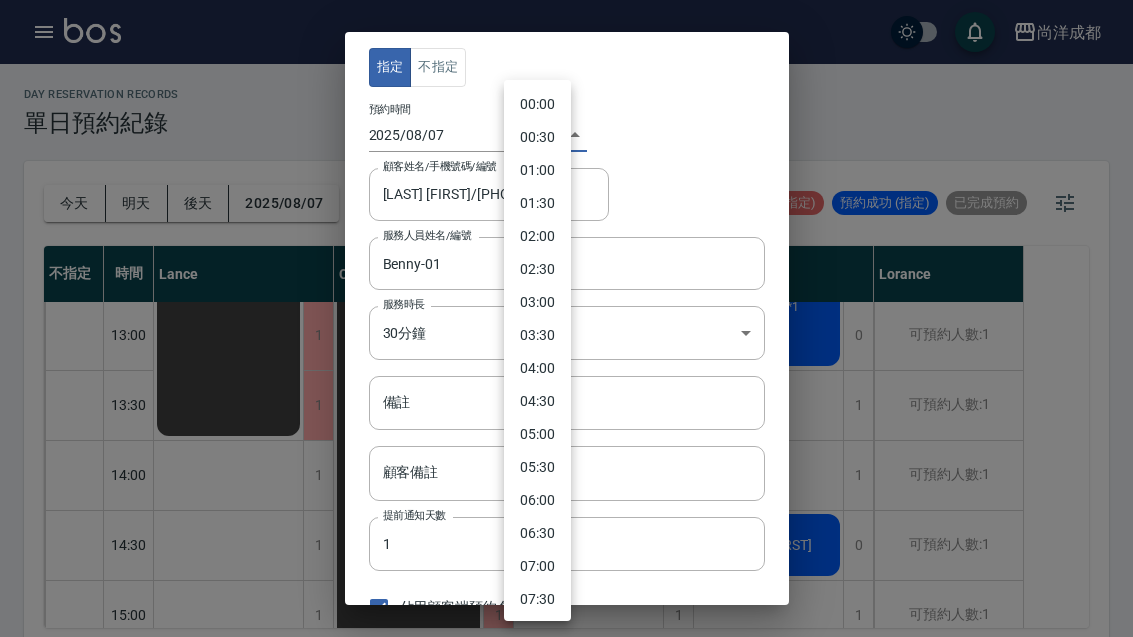 scroll, scrollTop: 711, scrollLeft: 0, axis: vertical 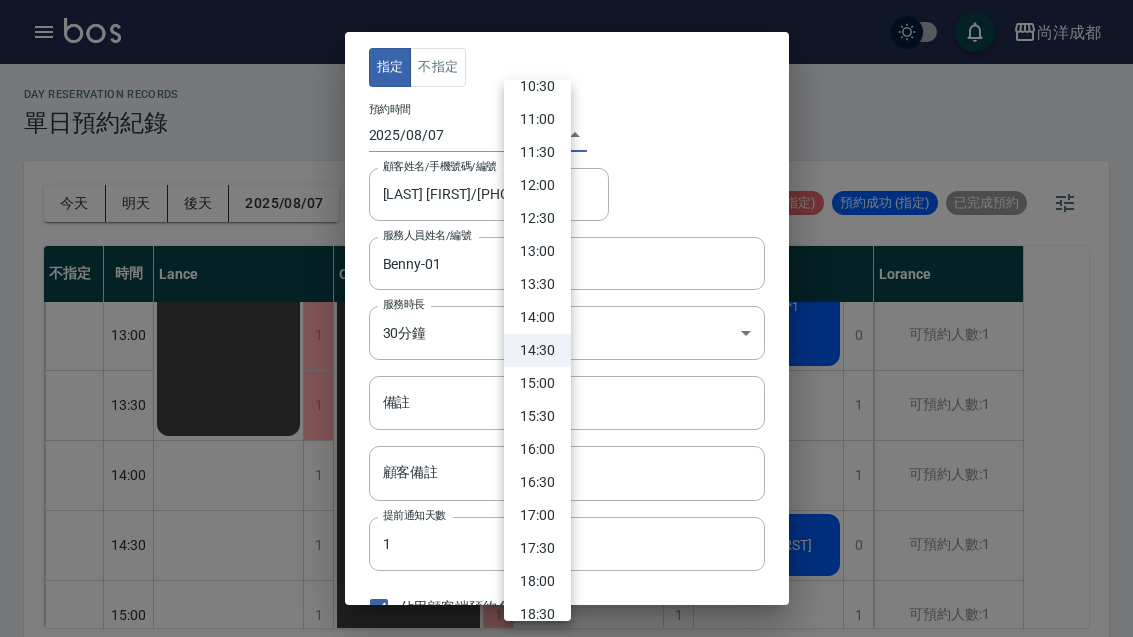 click on "13:30" at bounding box center (537, 284) 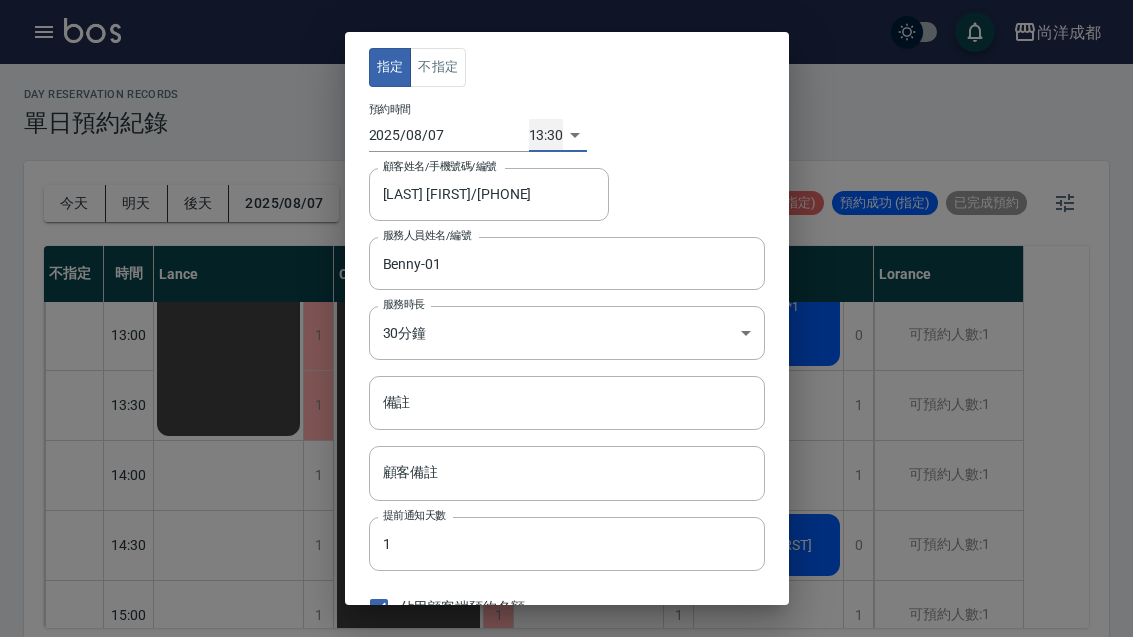 type on "1754544600000" 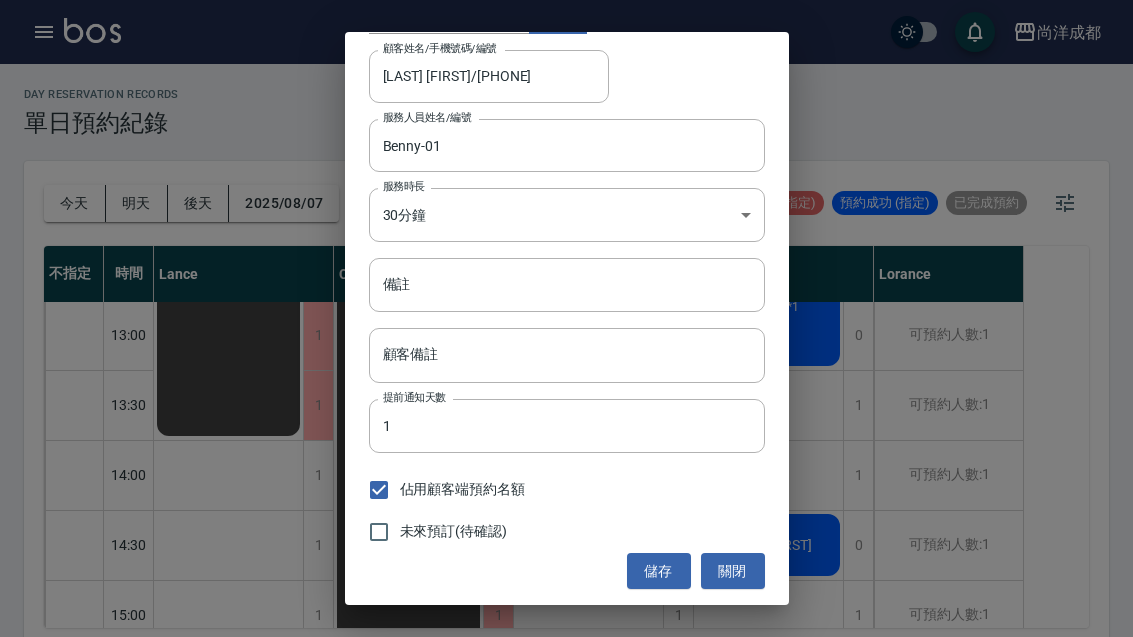 scroll, scrollTop: 117, scrollLeft: 0, axis: vertical 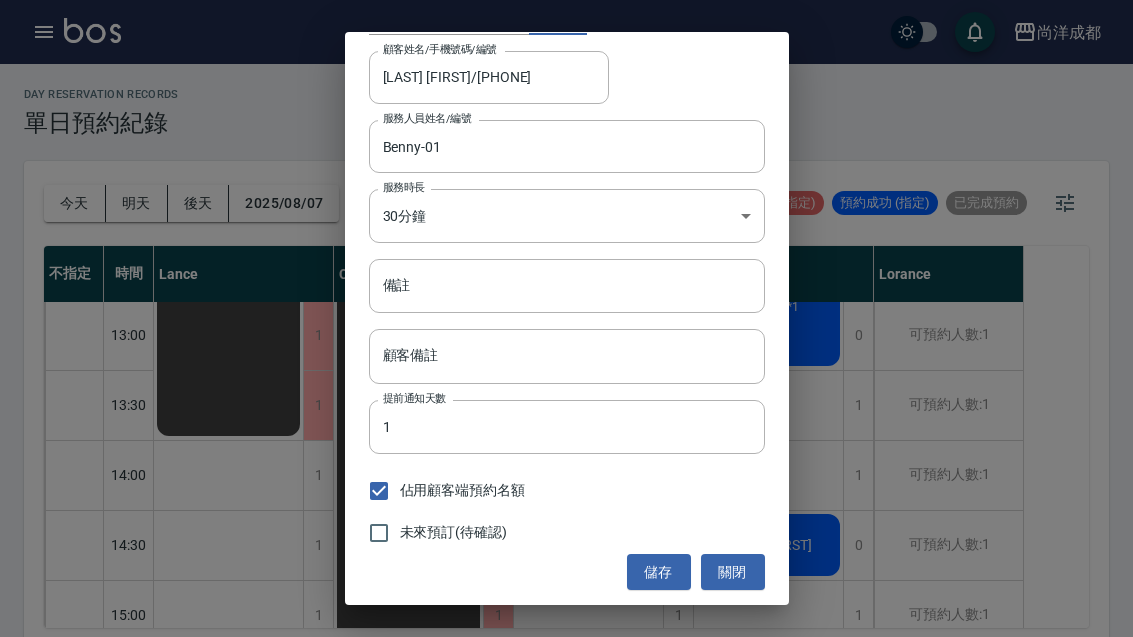 click on "儲存" at bounding box center (659, 572) 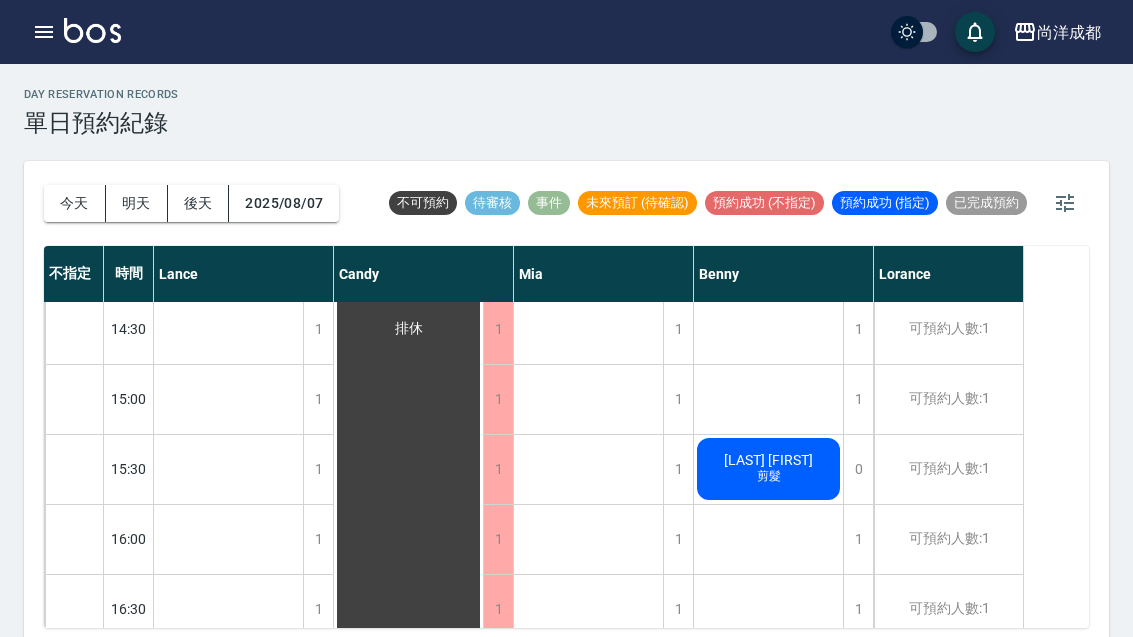 scroll, scrollTop: 602, scrollLeft: 0, axis: vertical 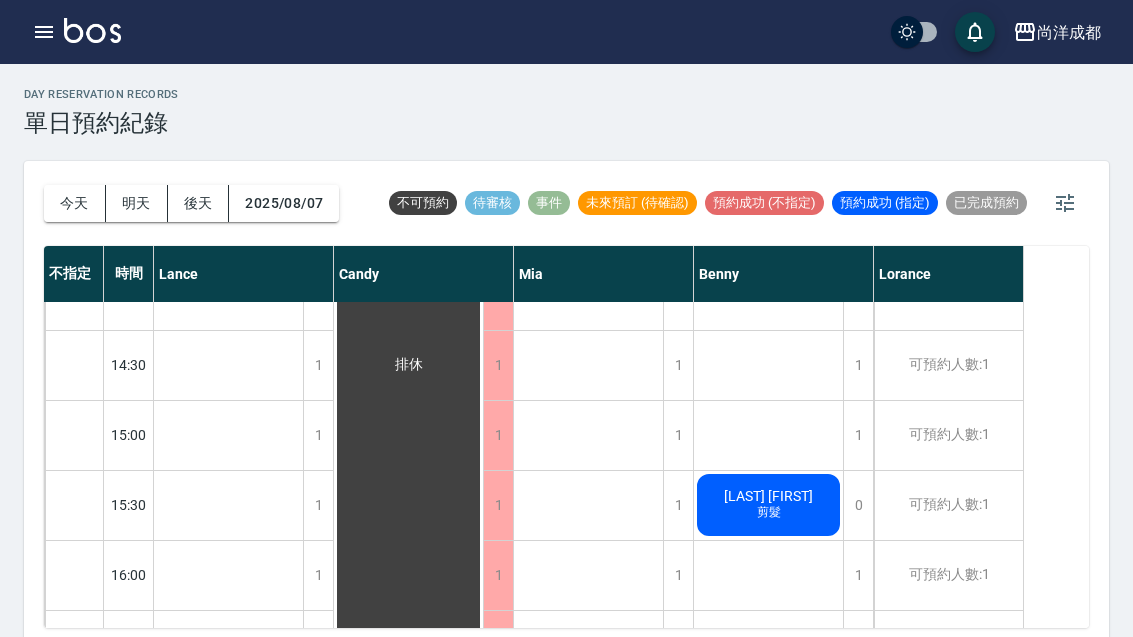 click on "[LAST][FIRST] 剪髮" at bounding box center [228, 50] 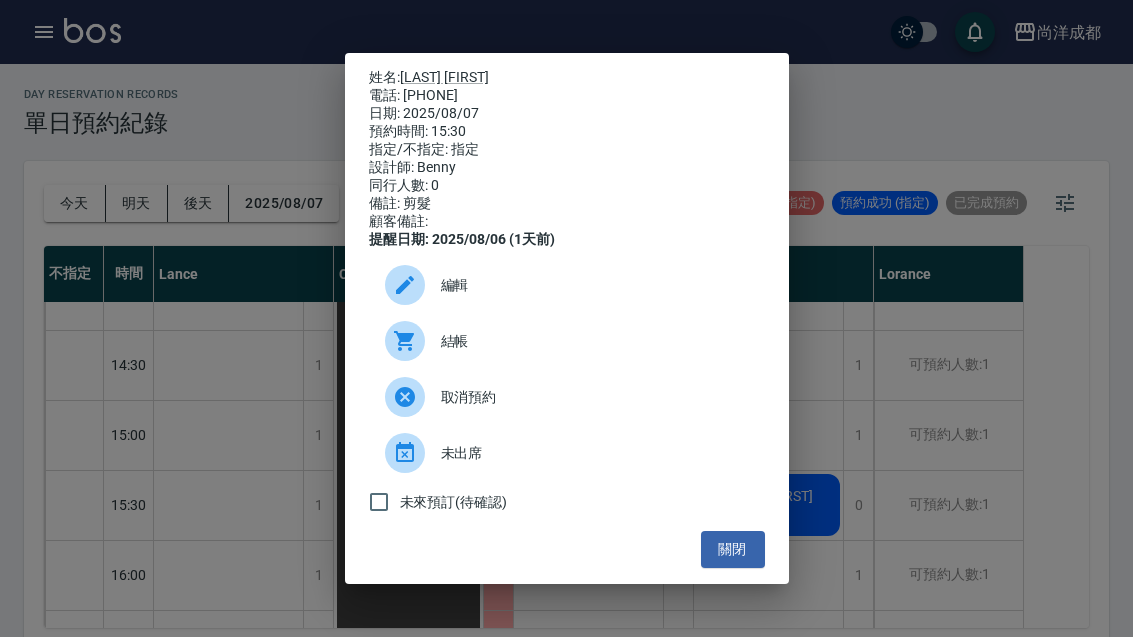 click on "編輯" at bounding box center (595, 285) 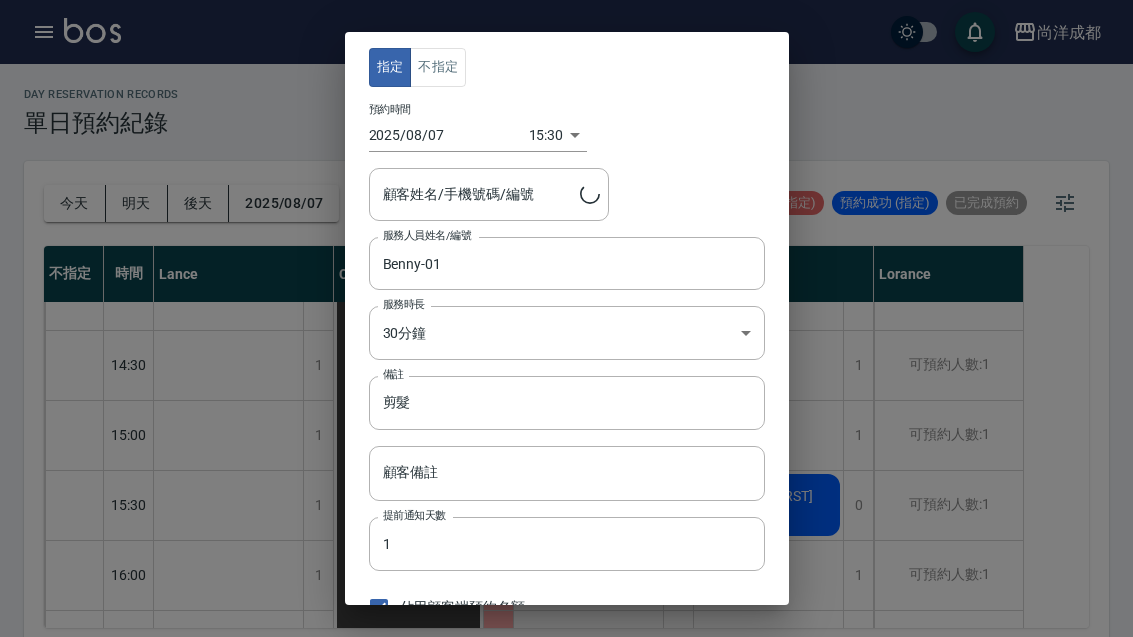 type on "[LAST] [FIRST]/[PHONE]" 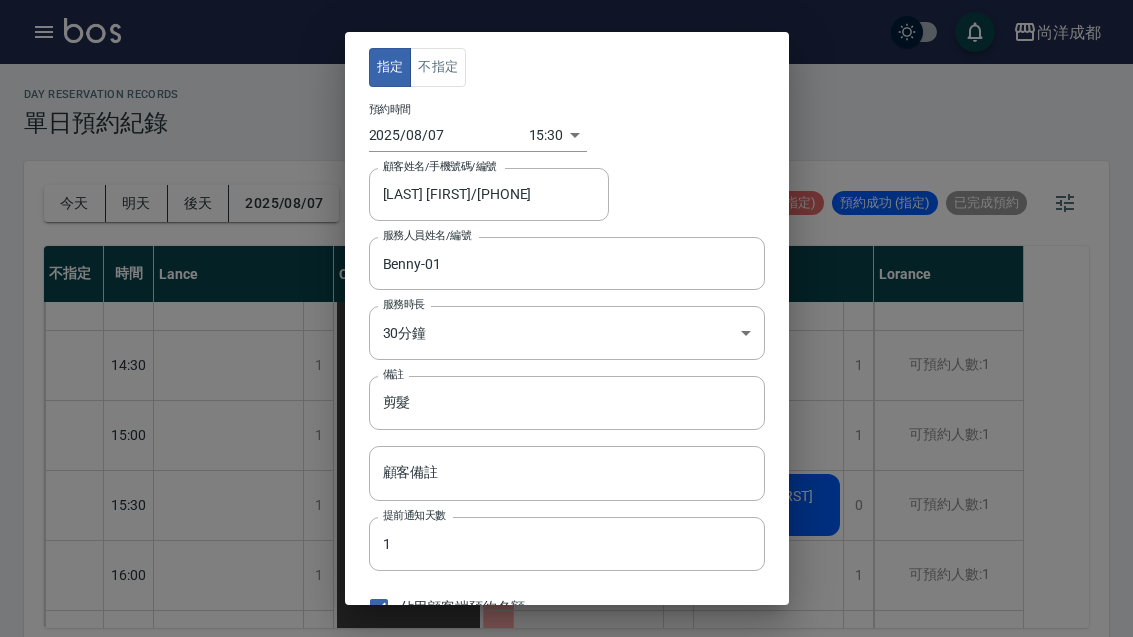 click on "尚洋成都 登出 櫃檯作業 打帳單 帳單列表 營業儀表板 高階收支登錄 材料自購登錄 每日結帳 排班表 預約管理 預約管理 單日預約紀錄 單週預約紀錄 報表及分析 報表目錄 店家區間累計表 店家日報表 互助日報表 互助月報表 營業統計分析表 設計師業績表 設計師日報表 設計師業績分析表 設計師業績月報表 設計師排行榜 商品消耗明細 單一服務項目查詢 每日非現金明細 客戶管理 客戶列表 客資篩選匯出 卡券管理 入金管理 員工及薪資 員工列表 考勤排班總表 商品管理 商品列表 紅利點數設定 紅利點數紀錄 資料設定 服務項目設定 公司櫃檯 櫃檯 day Reservation records 單日預約紀錄 今天 明天 後天 2025/08/07 不可預約 待審核 事件 未來預訂 (待確認) 預約成功 (不指定) 預約成功 (指定) 已完成預約 不指定 時間 Lance Candy Mia Benny Lorance 10:00 10:30 11:00 11:30 12:00 12:30 13:00 13:30 14:00 1 1" at bounding box center [566, 324] 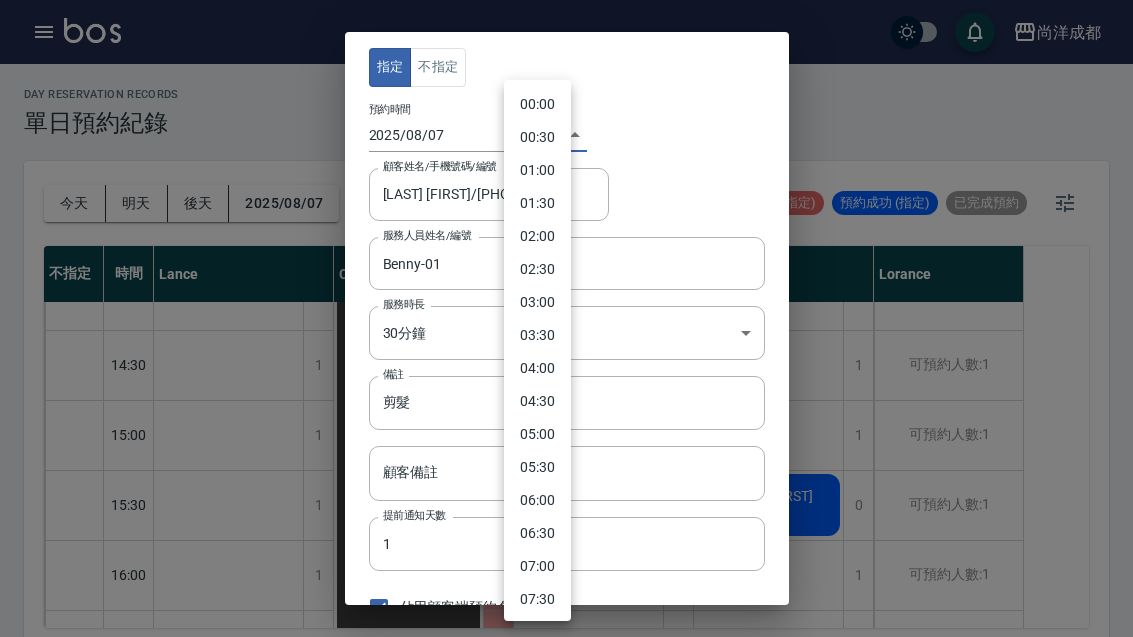 scroll, scrollTop: 777, scrollLeft: 0, axis: vertical 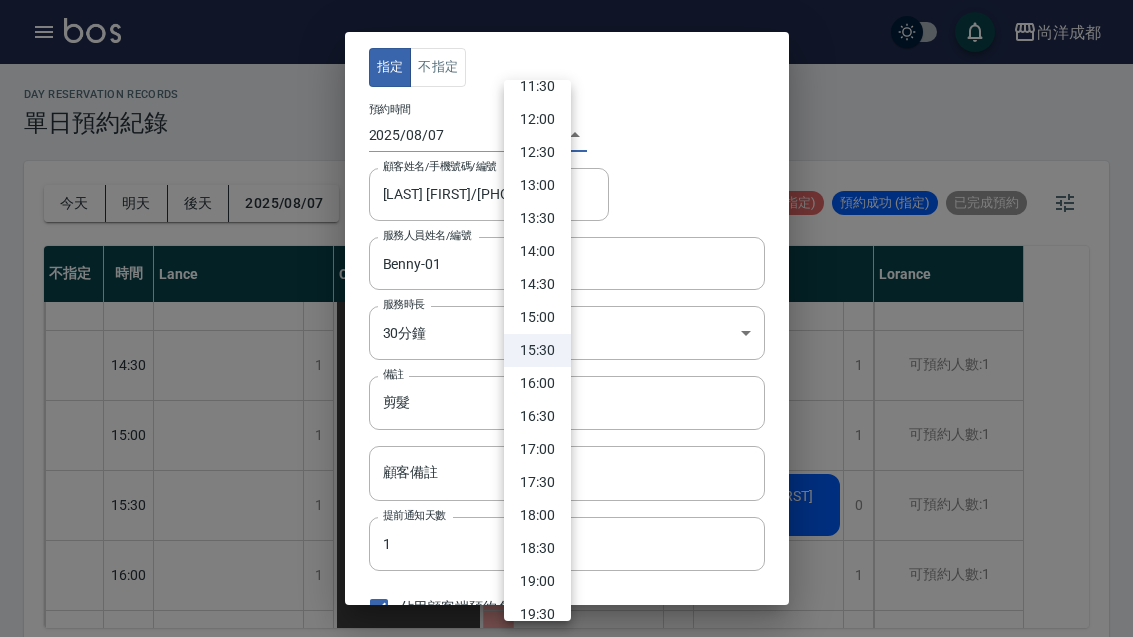 click on "14:30" at bounding box center [537, 284] 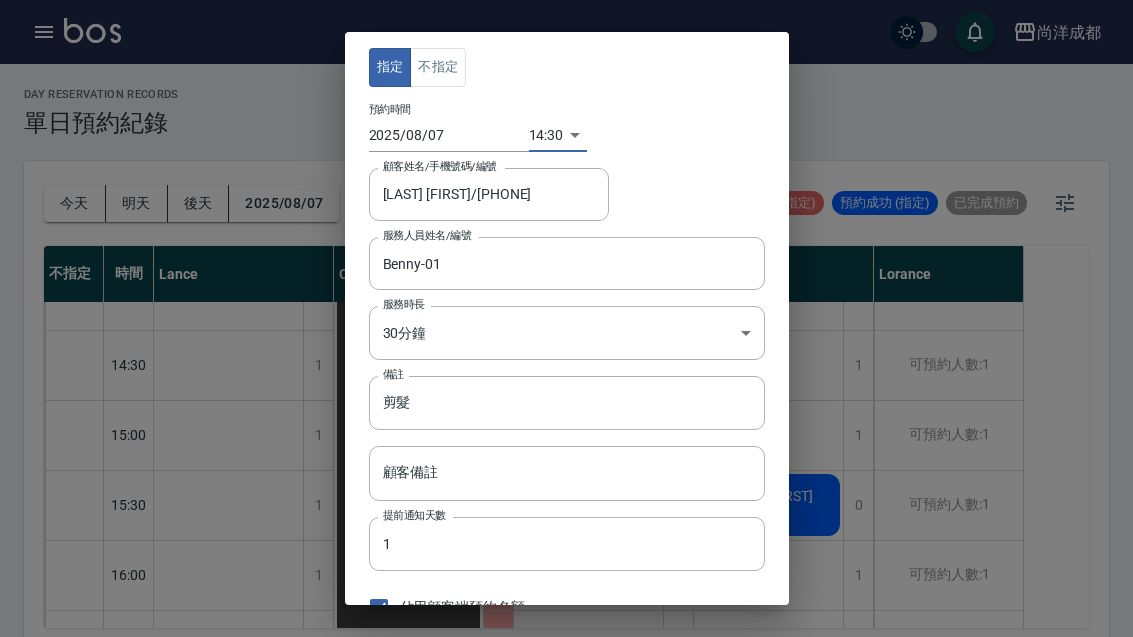 click on "指定 不指定 預約時間 2025/08/07 14:30 1754548200000 顧客姓名/手機號碼/編號 [LAST] [FIRST]/[PHONE] 顧客姓名/手機號碼/編號 服務人員姓名/編號 Benny-01 服務人員姓名/編號 服務時長 30分鐘 1 服務時長 備註 剪髮 備註 顧客備註 顧客備註 提前通知天數 1 提前通知天數 佔用顧客端預約名額 未來預訂(待確認) 儲存 關閉" at bounding box center [566, 318] 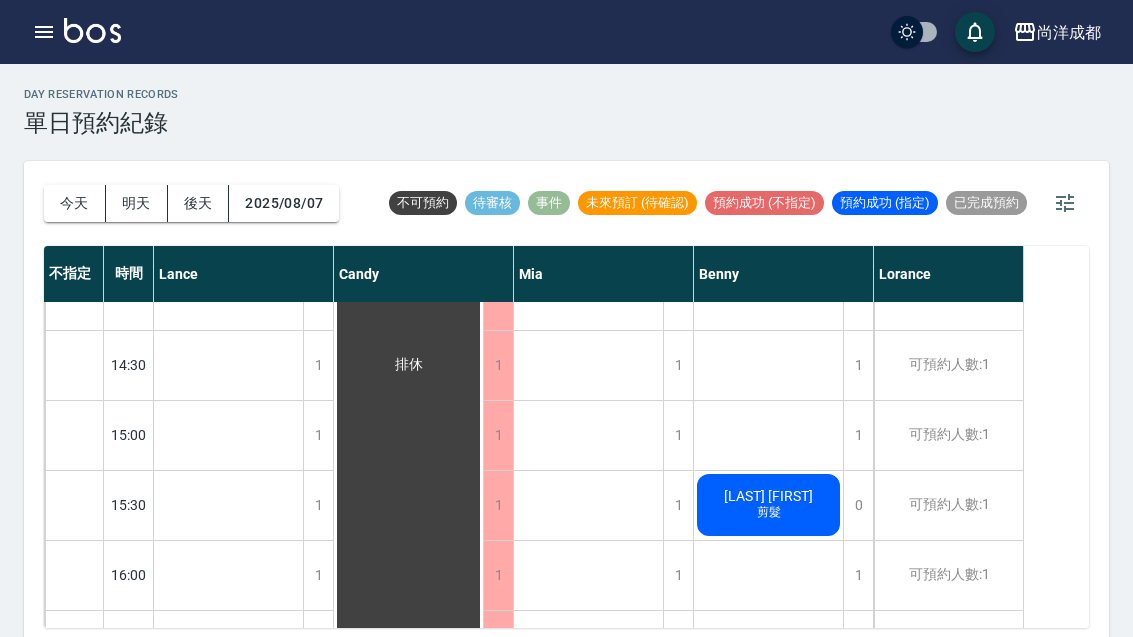 click on "[LAST] [FIRST]" at bounding box center (229, 50) 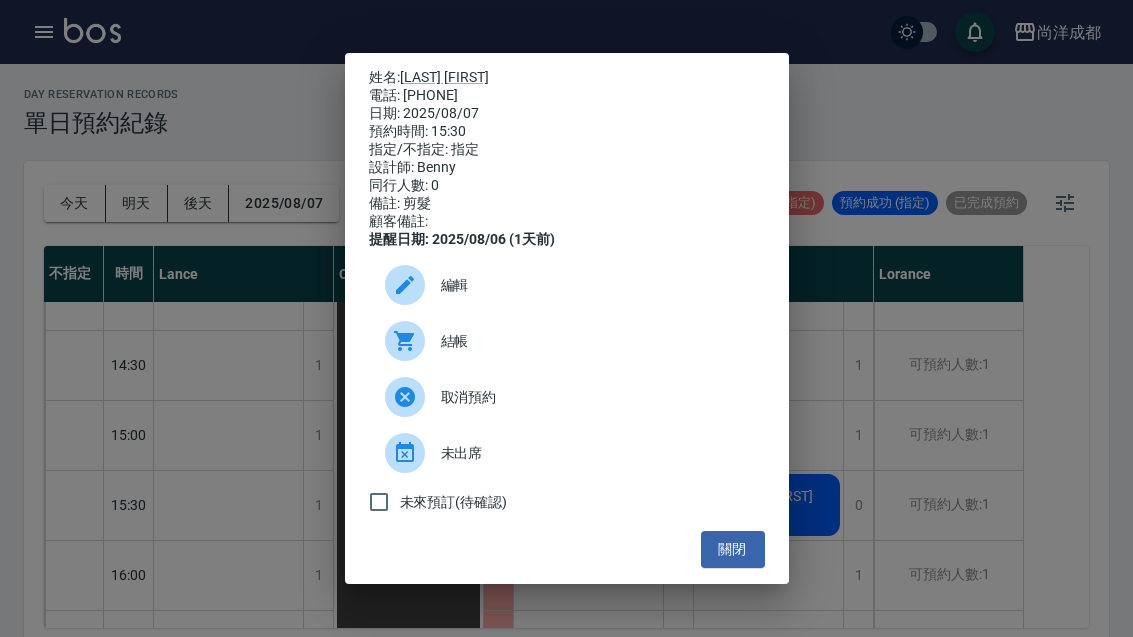 click on "編輯" at bounding box center [567, 285] 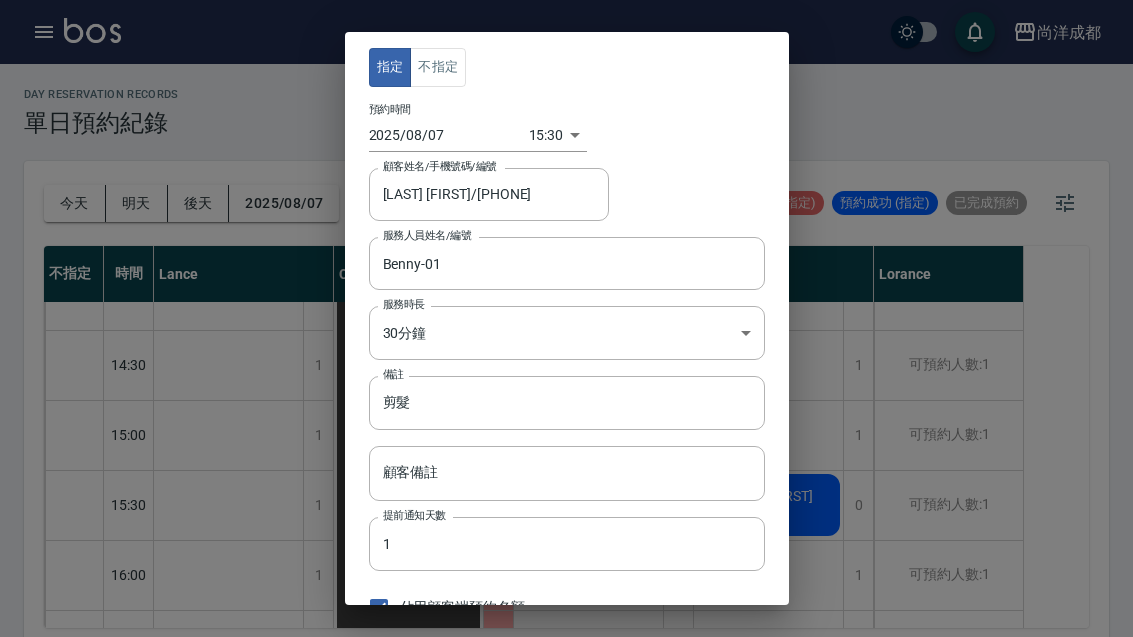 click on "尚洋成都 登出 櫃檯作業 打帳單 帳單列表 營業儀表板 高階收支登錄 材料自購登錄 每日結帳 排班表 預約管理 預約管理 單日預約紀錄 單週預約紀錄 報表及分析 報表目錄 店家區間累計表 店家日報表 互助日報表 互助月報表 營業統計分析表 設計師業績表 設計師日報表 設計師業績分析表 設計師業績月報表 設計師排行榜 商品消耗明細 單一服務項目查詢 每日非現金明細 客戶管理 客戶列表 客資篩選匯出 卡券管理 入金管理 員工及薪資 員工列表 考勤排班總表 商品管理 商品列表 紅利點數設定 紅利點數紀錄 資料設定 服務項目設定 公司櫃檯 櫃檯 day Reservation records 單日預約紀錄 今天 明天 後天 2025/08/07 不可預約 待審核 事件 未來預訂 (待確認) 預約成功 (不指定) 預約成功 (指定) 已完成預約 不指定 時間 Lance Candy Mia Benny Lorance 10:00 10:30 11:00 11:30 12:00 12:30 13:00 13:30 14:00 1 1" at bounding box center [566, 324] 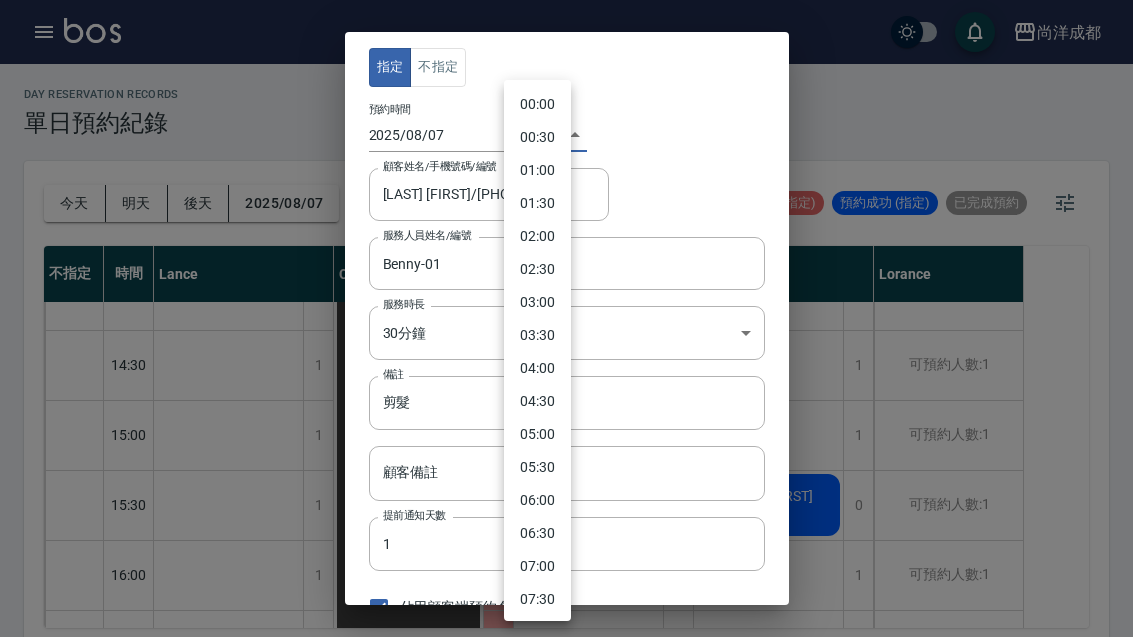 scroll, scrollTop: 777, scrollLeft: 0, axis: vertical 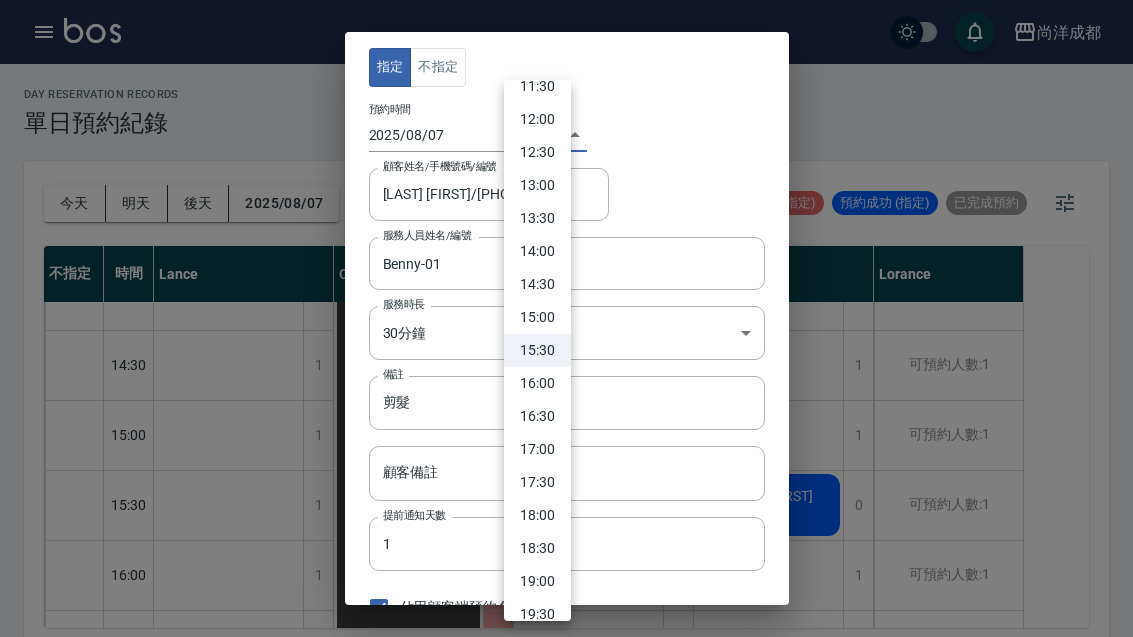 click on "14:30" at bounding box center (537, 284) 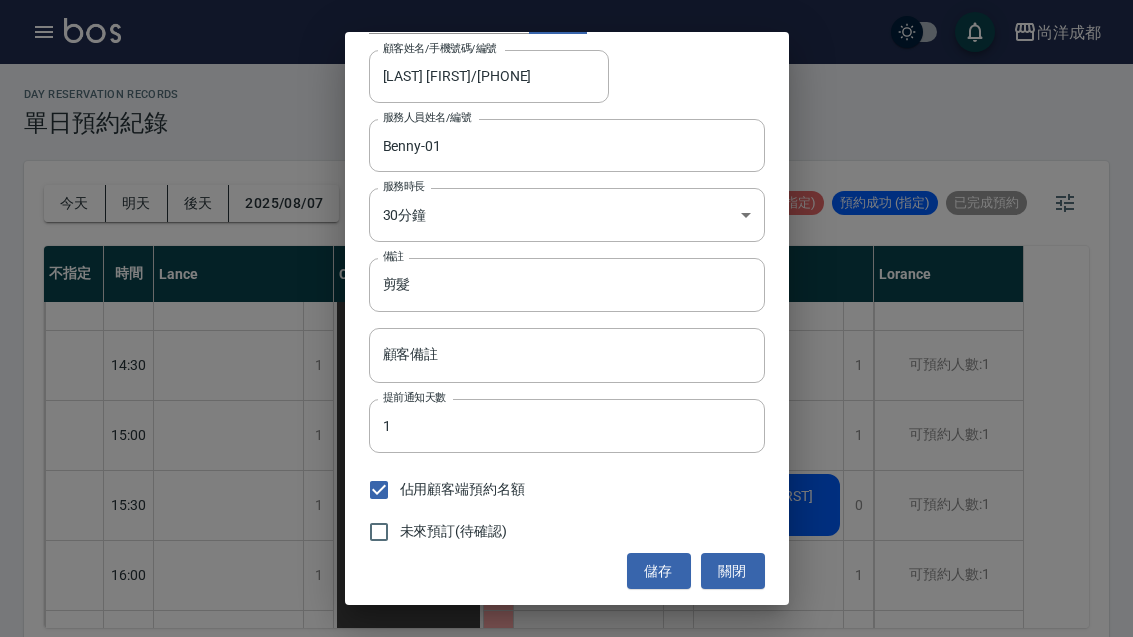 scroll, scrollTop: 117, scrollLeft: 0, axis: vertical 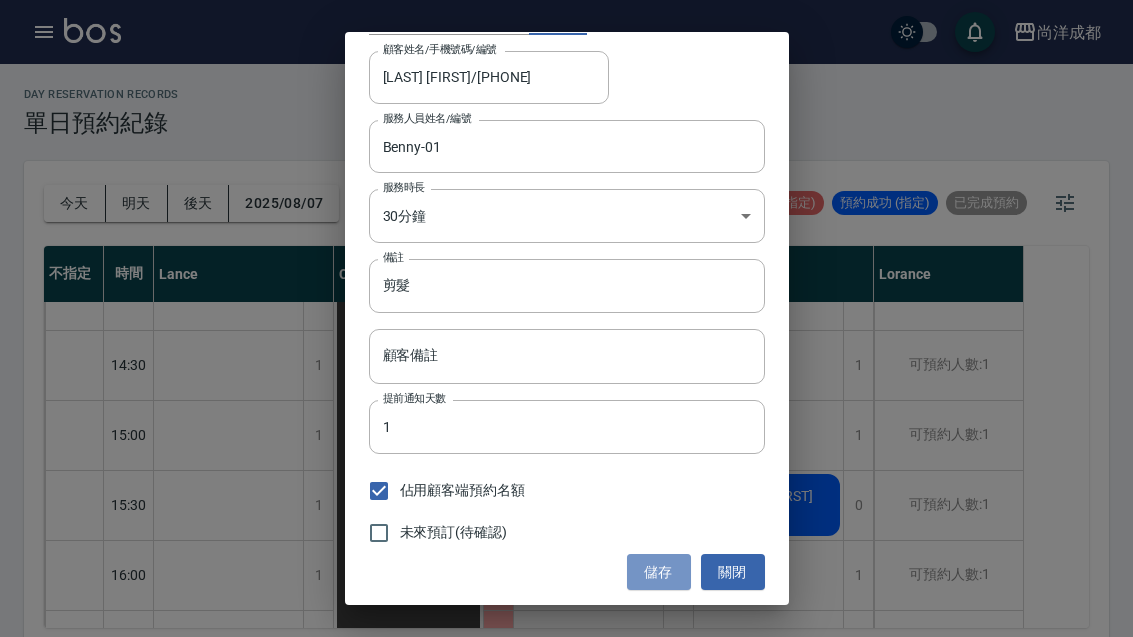click on "儲存" at bounding box center [659, 572] 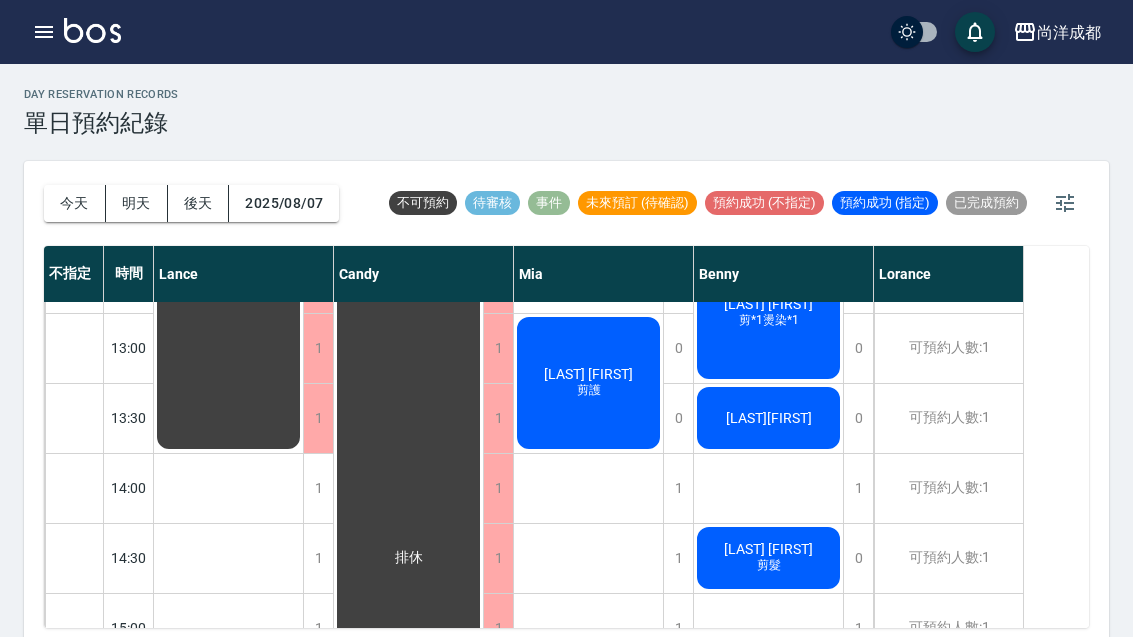 scroll, scrollTop: 423, scrollLeft: 0, axis: vertical 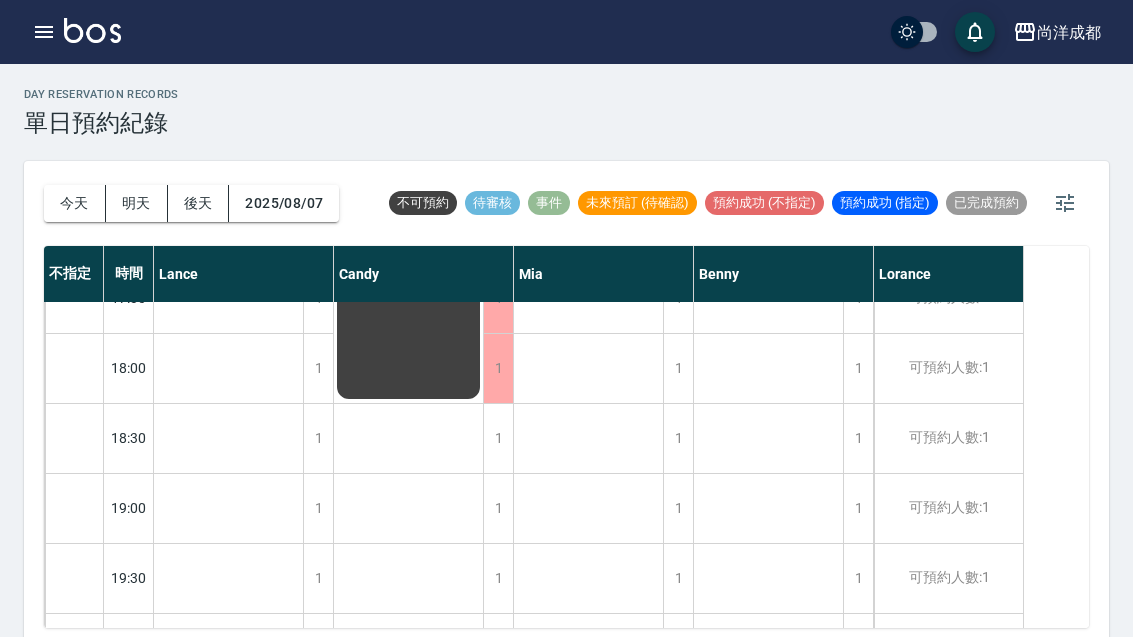 click on "2025/08/07" at bounding box center [284, 203] 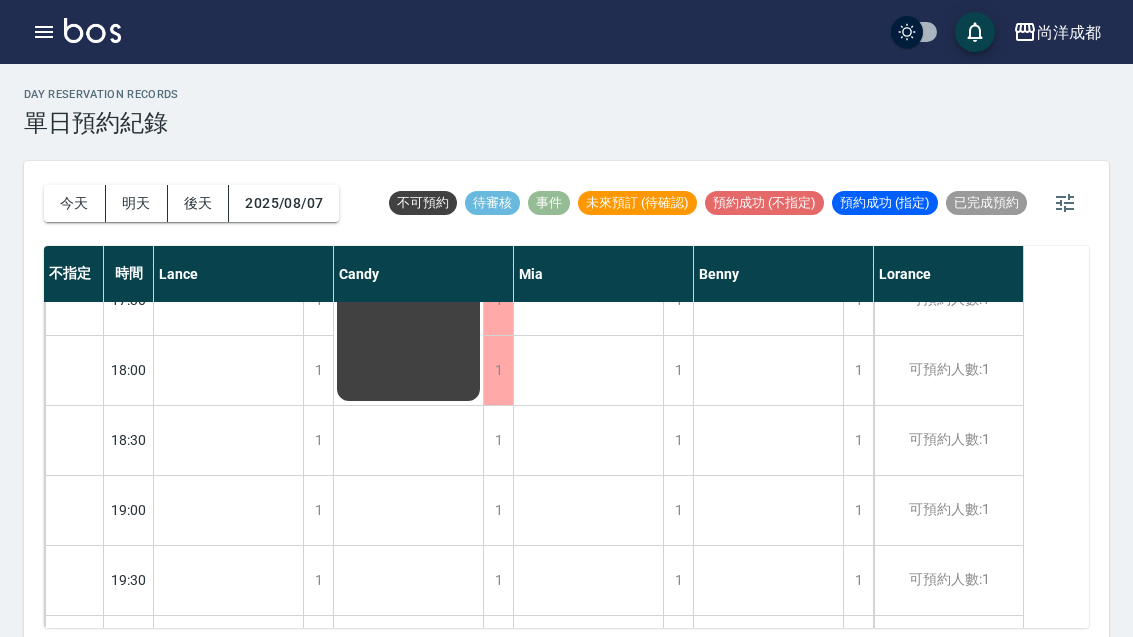 scroll, scrollTop: 1086, scrollLeft: 0, axis: vertical 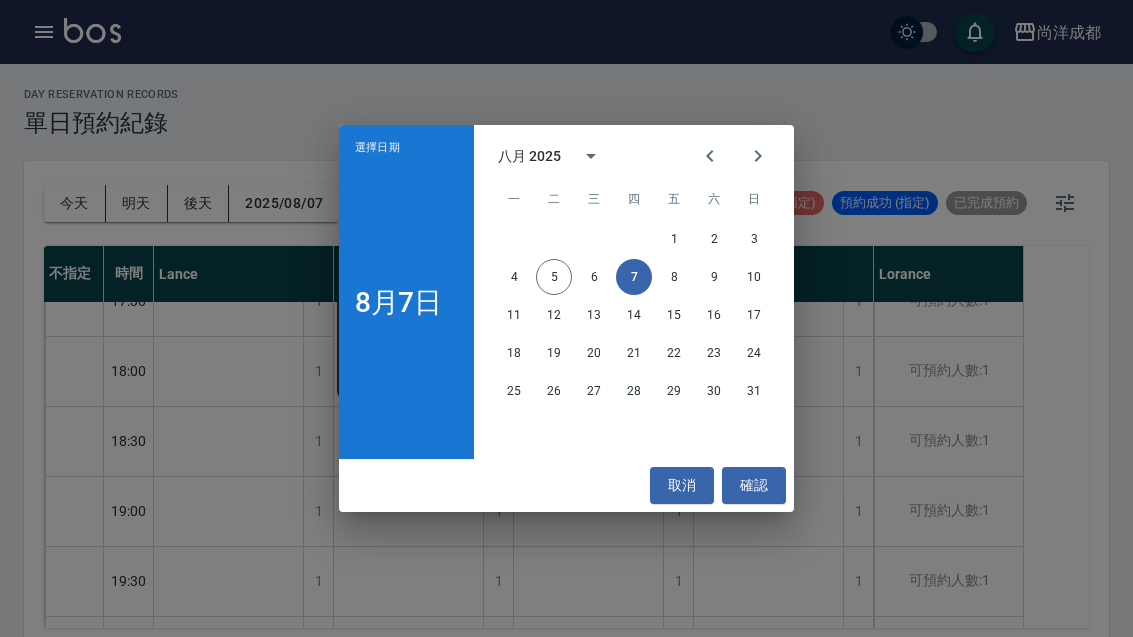 click on "8" at bounding box center [674, 277] 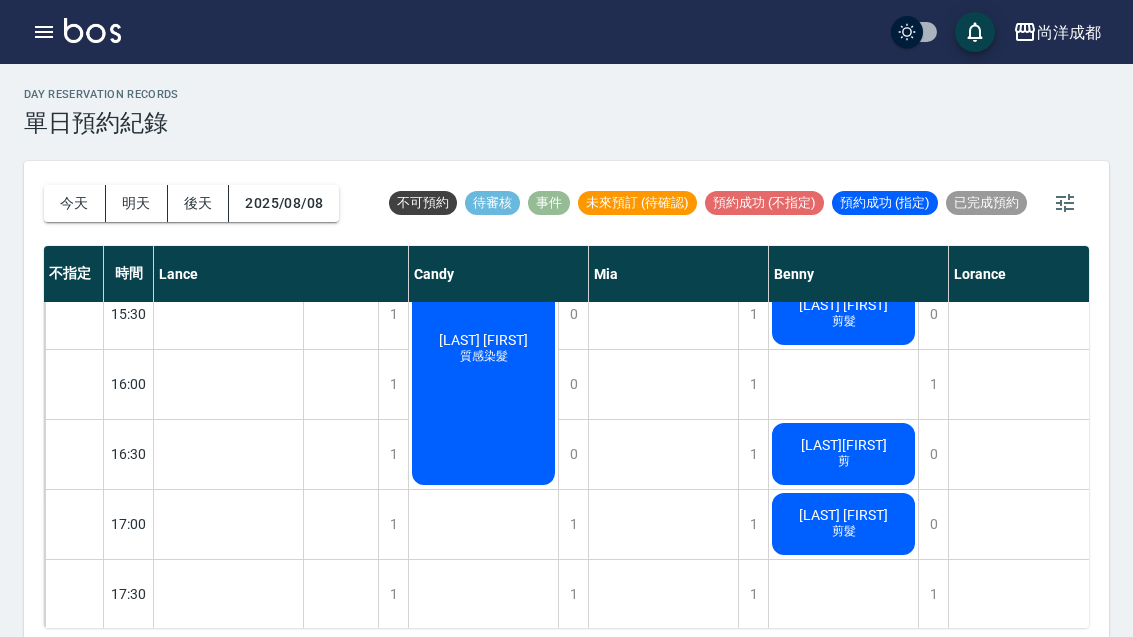 scroll, scrollTop: 1073, scrollLeft: 0, axis: vertical 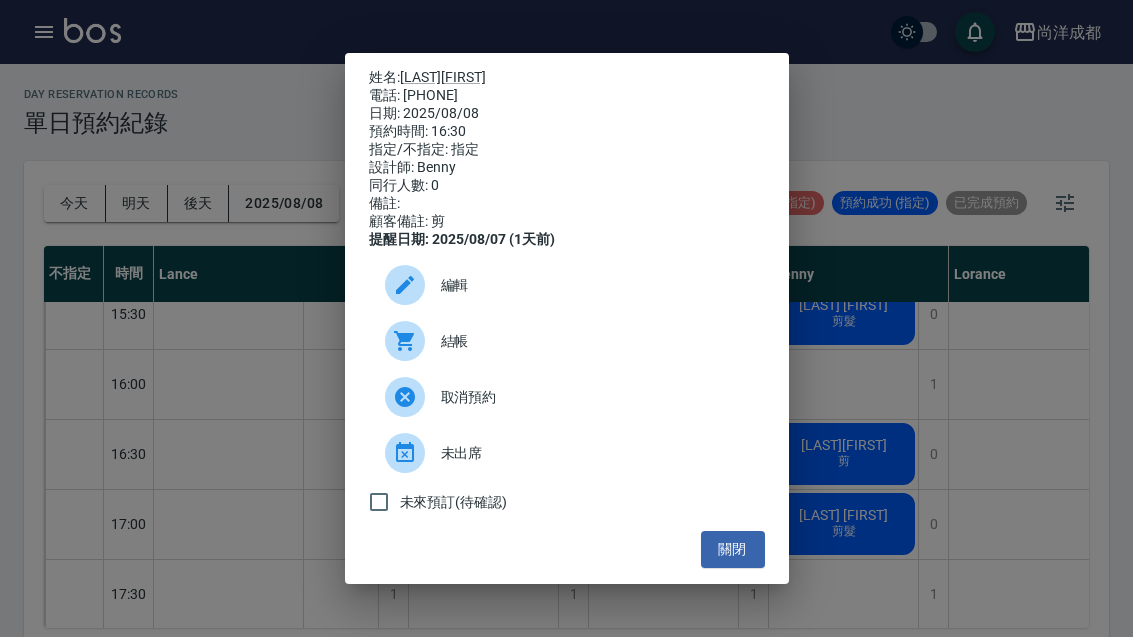 click on "關閉" at bounding box center (733, 549) 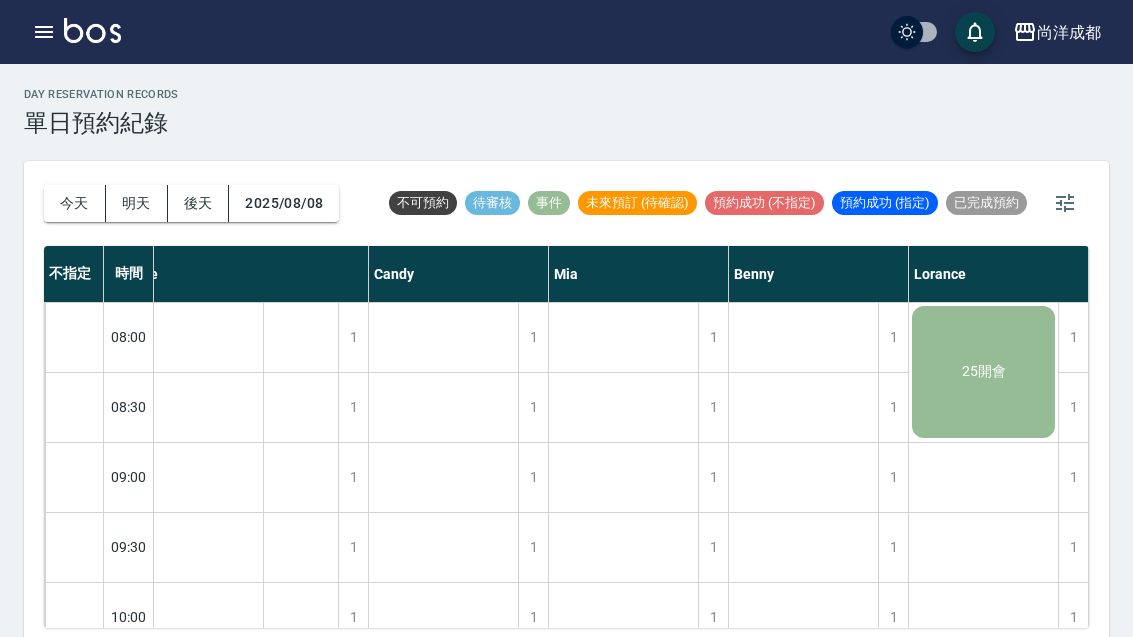 scroll, scrollTop: 0, scrollLeft: 40, axis: horizontal 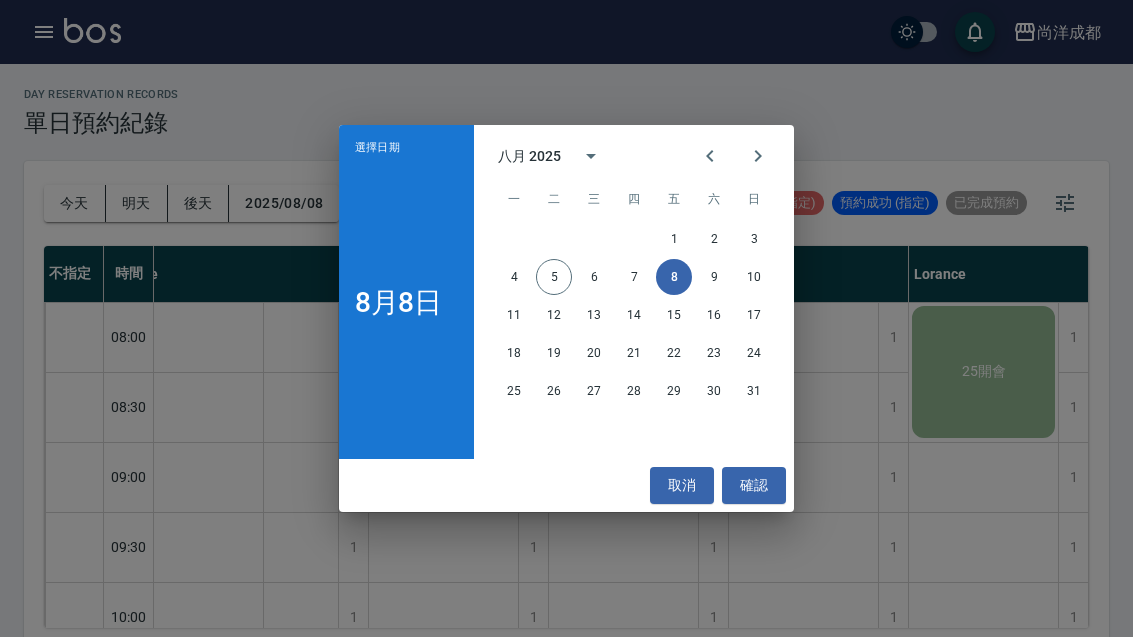 click on "9" at bounding box center (714, 277) 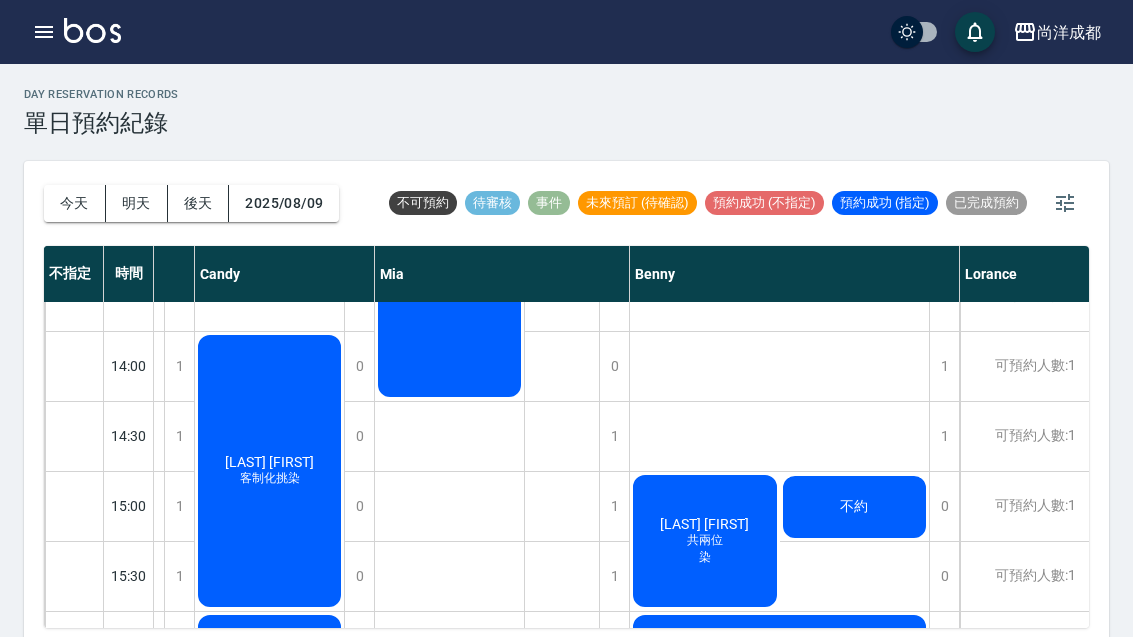scroll, scrollTop: 533, scrollLeft: 136, axis: both 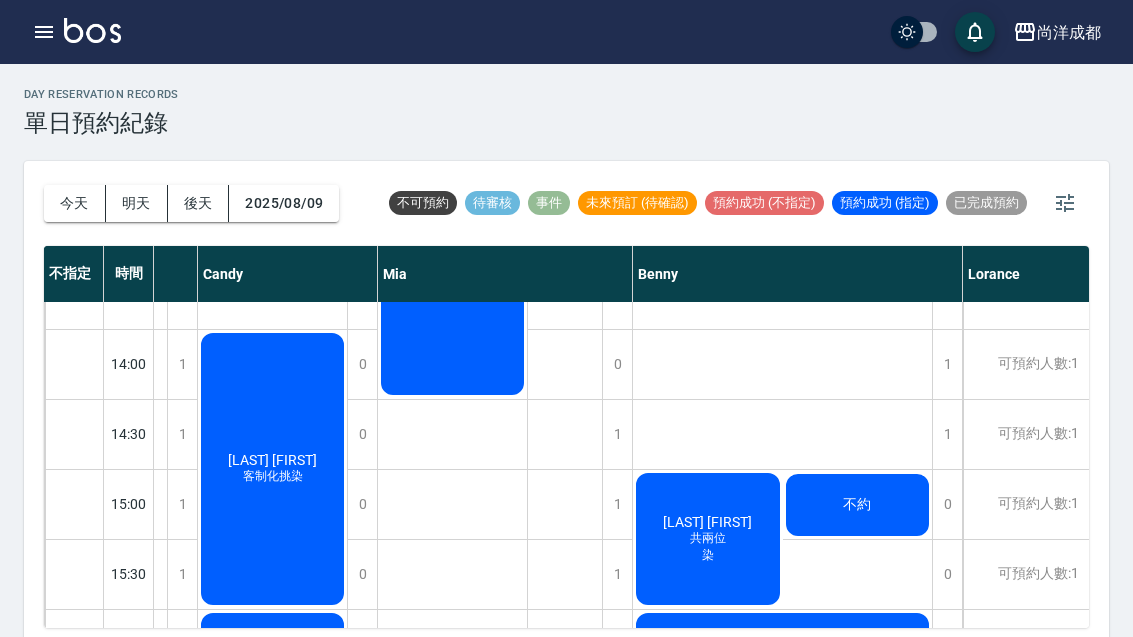 click on "[LAST] [FIRST] 共兩位 染" at bounding box center (92, 14) 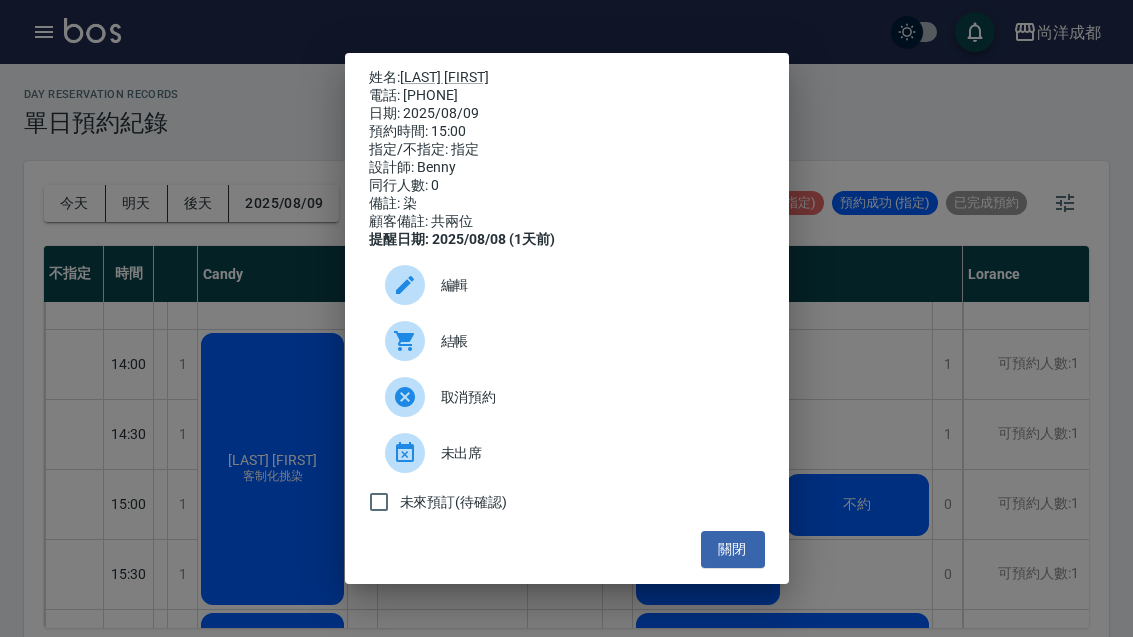 click on "編輯" at bounding box center (595, 285) 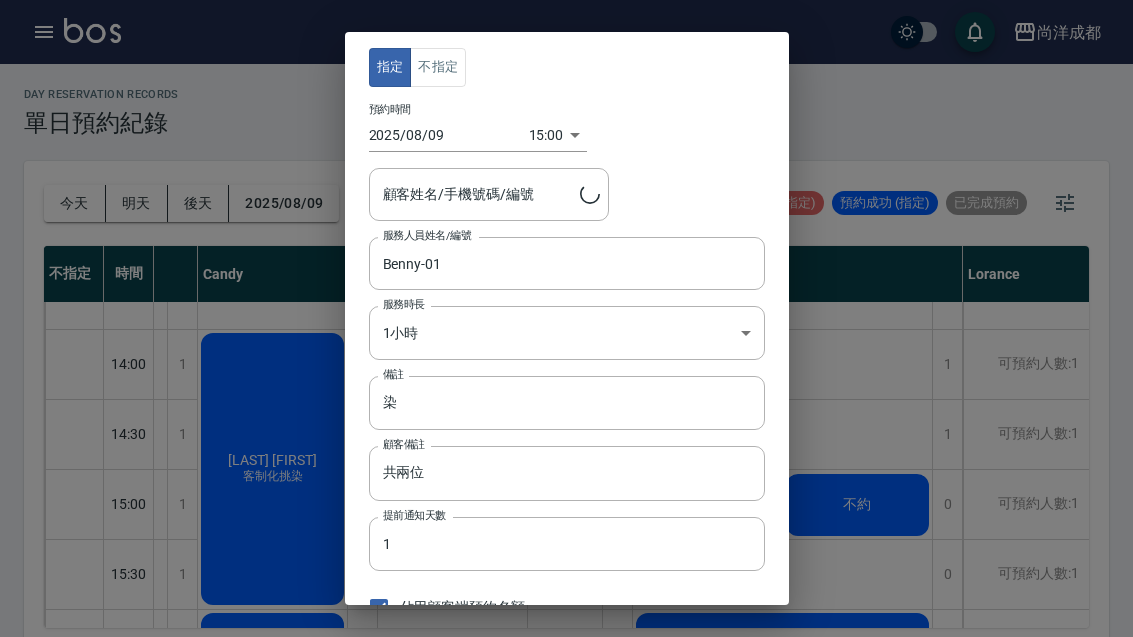 type on "[LAST] [FIRST]/[PHONE]" 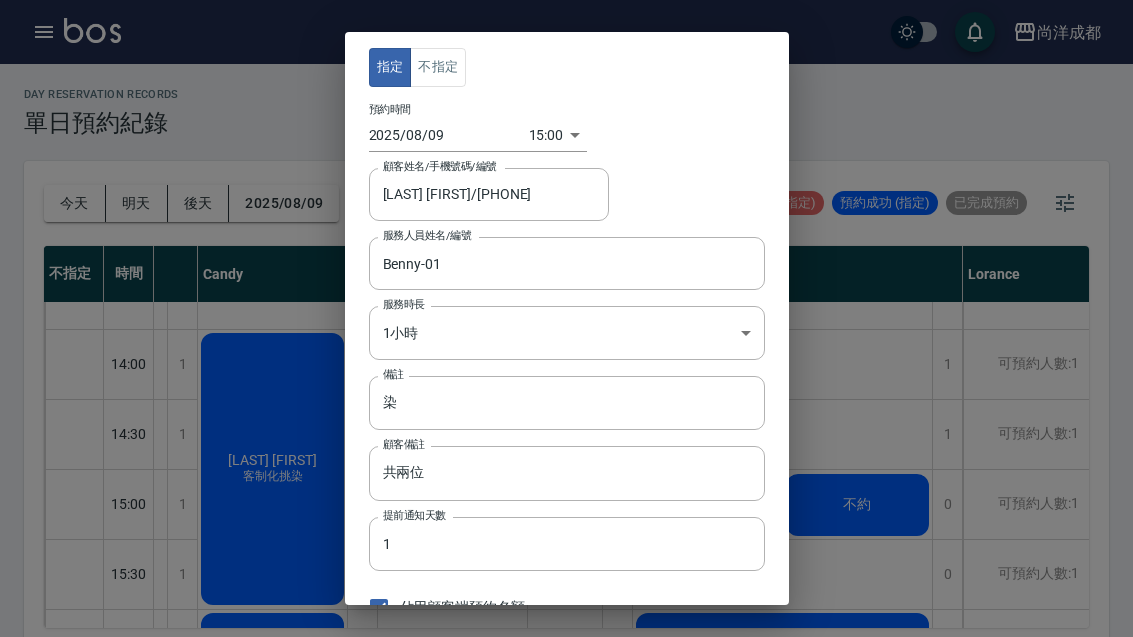 click on "尚洋成都 登出 櫃檯作業 打帳單 帳單列表 營業儀表板 高階收支登錄 材料自購登錄 每日結帳 排班表 預約管理 預約管理 單日預約紀錄 單週預約紀錄 報表及分析 報表目錄 店家區間累計表 店家日報表 互助日報表 互助月報表 營業統計分析表 設計師業績表 設計師日報表 設計師業績分析表 設計師業績月報表 設計師排行榜 商品消耗明細 單一服務項目查詢 每日非現金明細 客戶管理 客戶列表 客資篩選匯出 卡券管理 入金管理 員工及薪資 員工列表 考勤排班總表 商品管理 商品列表 紅利點數設定 紅利點數紀錄 資料設定 服務項目設定 公司櫃檯 櫃檯 day Reservation records 單日預約紀錄 今天 明天 後天 2025/08/09 不可預約 待審核 事件 未來預訂 (待確認) 預約成功 (不指定) 預約成功 (指定) 已完成預約 不指定 時間 Lance Candy Mia Benny Lorance 10:00 10:30 11:00 11:30 12:00 12:30 13:00 13:30 14:00 1 1" at bounding box center [566, 324] 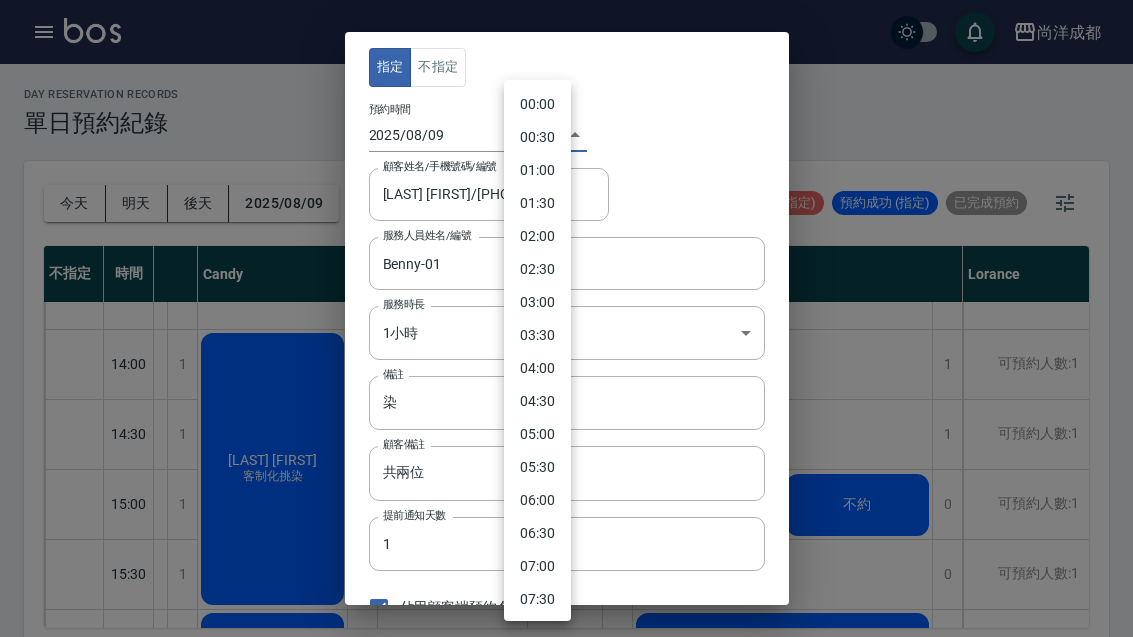 scroll, scrollTop: 744, scrollLeft: 0, axis: vertical 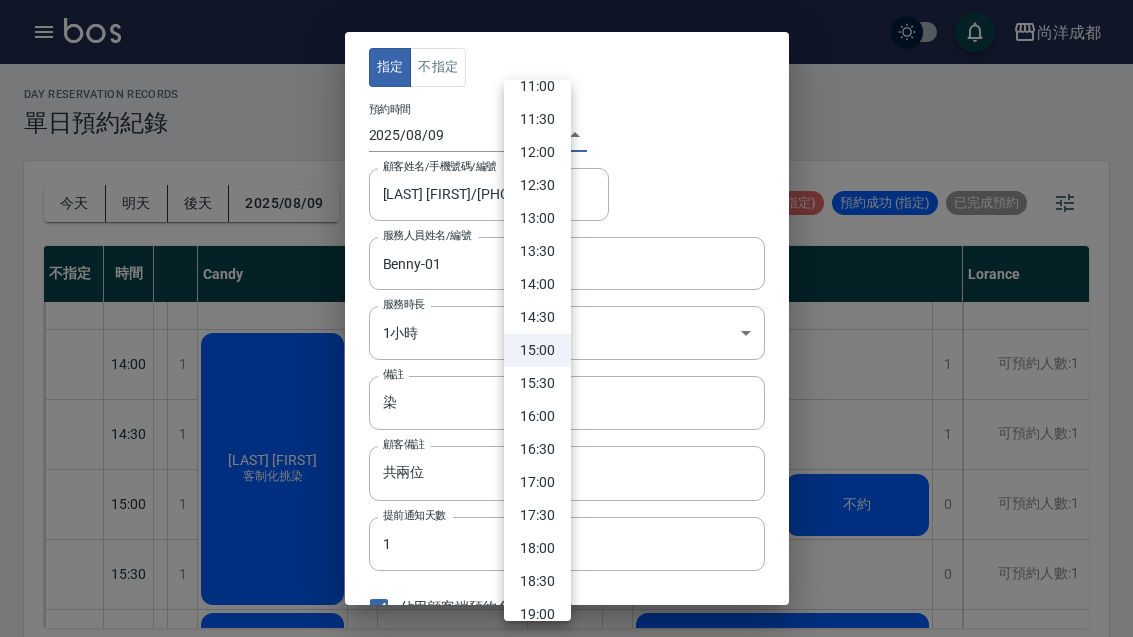 click on "14:00" at bounding box center (537, 284) 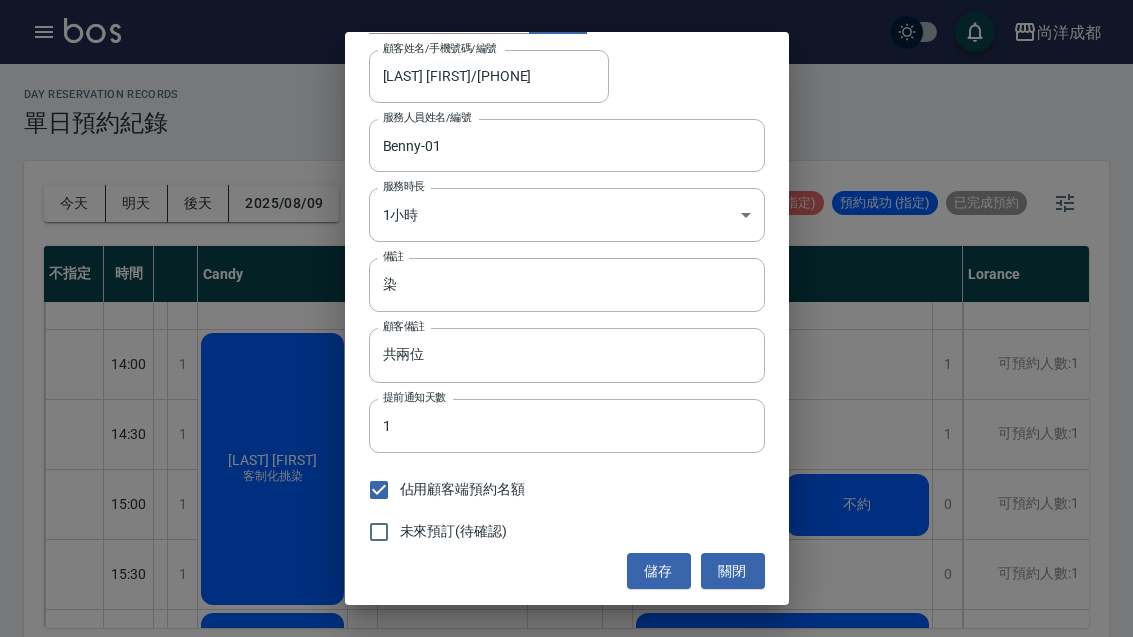 scroll, scrollTop: 117, scrollLeft: 0, axis: vertical 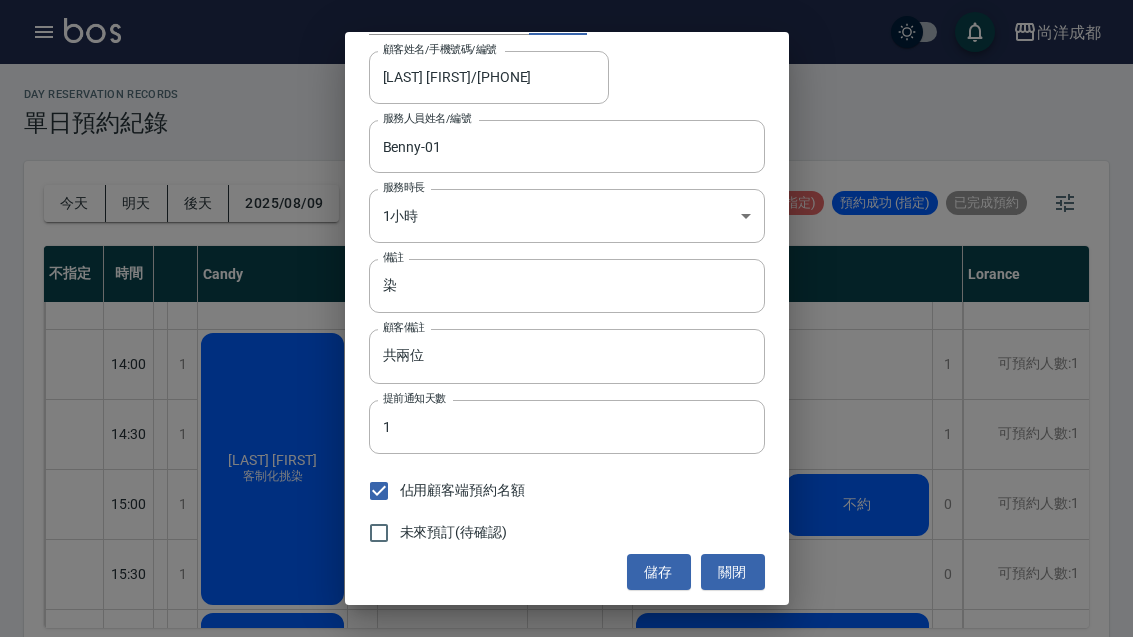 click on "儲存" at bounding box center (659, 572) 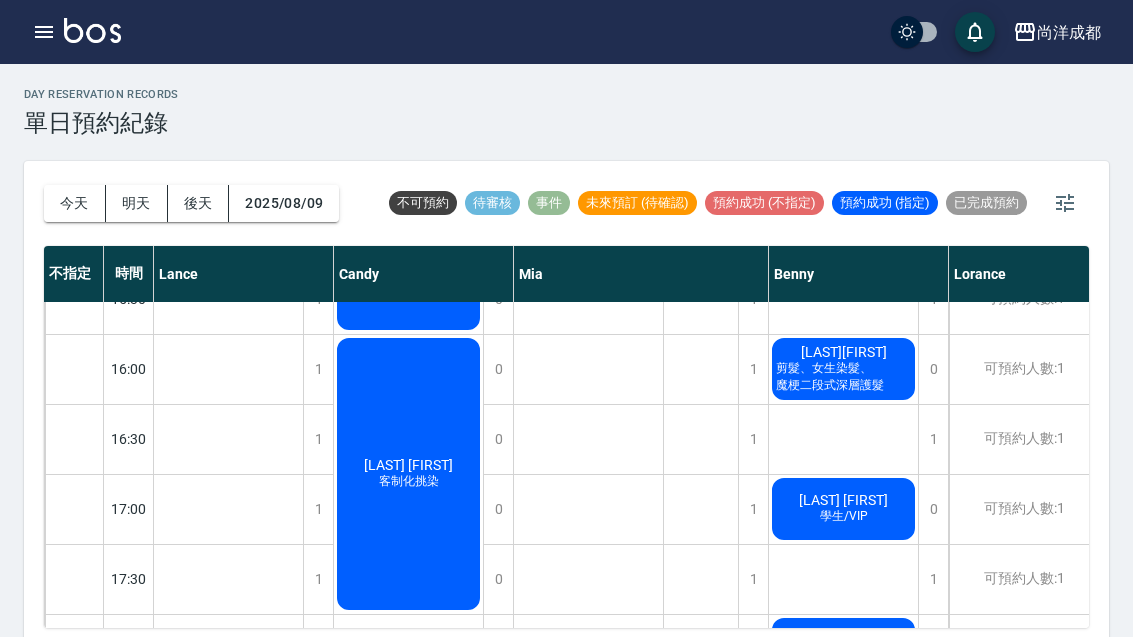 scroll, scrollTop: 809, scrollLeft: 0, axis: vertical 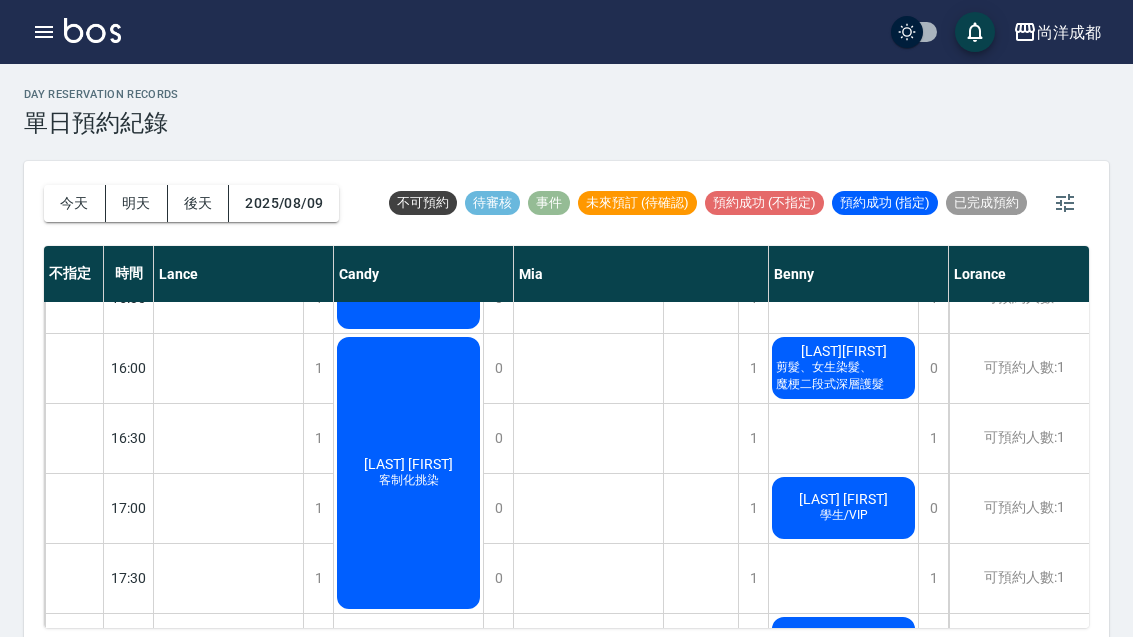 click on "0" at bounding box center [933, 368] 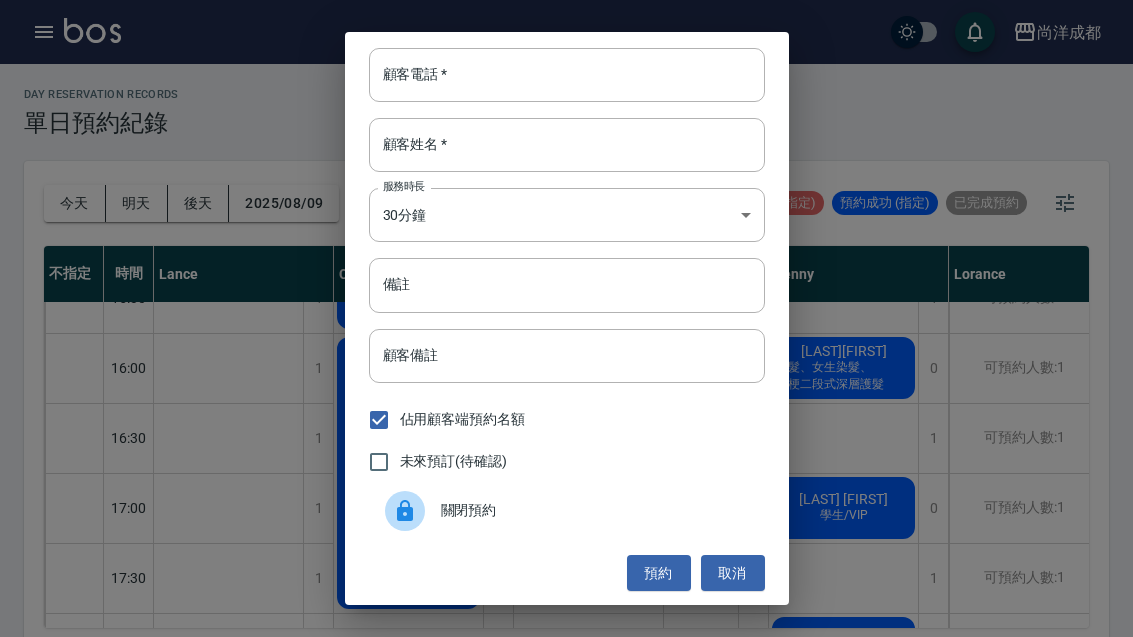 click on "顧客電話   * 顧客電話   * 顧客姓名   * 顧客姓名   * 服務時長 30分鐘 1 服務時長 備註 備註 顧客備註 顧客備註 佔用顧客端預約名額 未來預訂(待確認) 關閉預約 預約 取消" at bounding box center [566, 318] 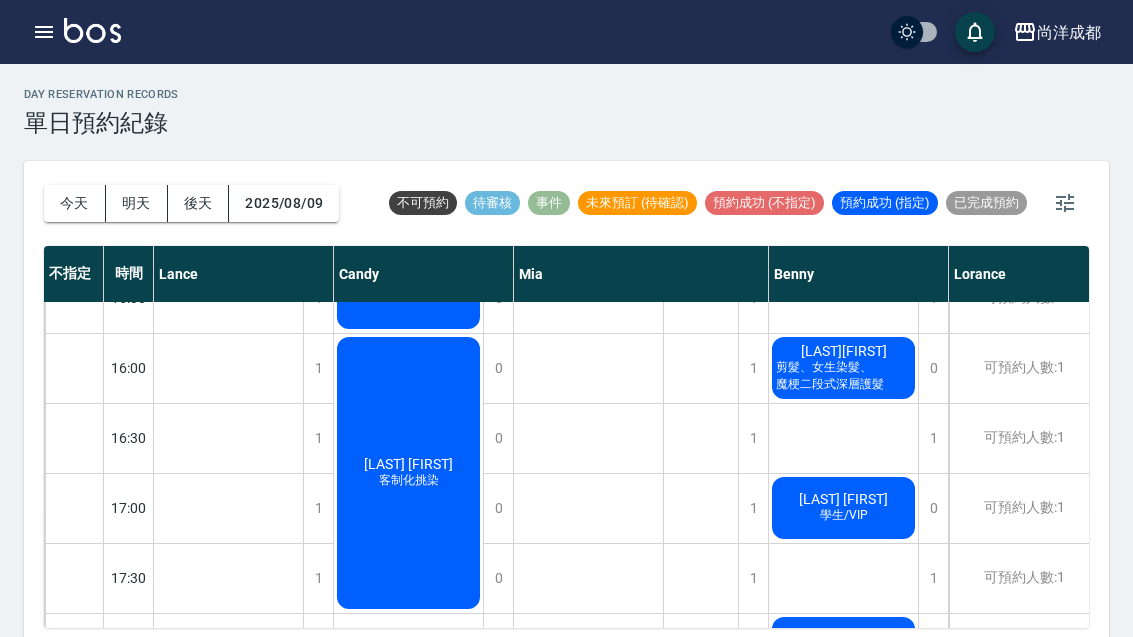 click on "剪髮、女生染髮、魔梗二段式深層護髮" at bounding box center [843, 376] 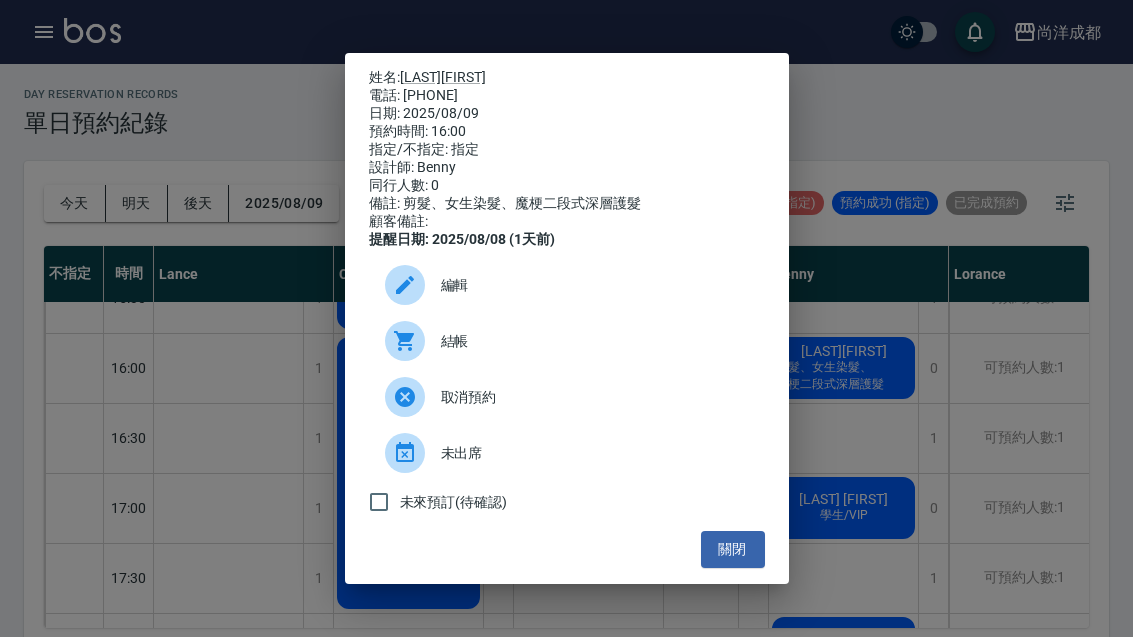 click on "預約時間: 16:00" at bounding box center (567, 132) 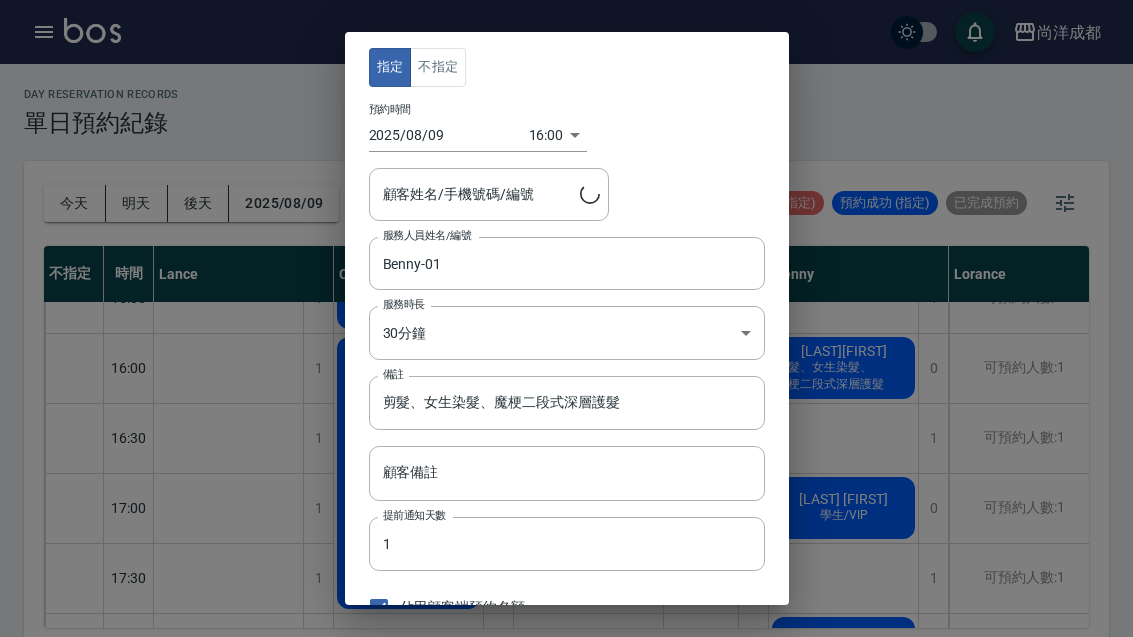 type on "[LAST] [FIRST]/[PHONE]/" 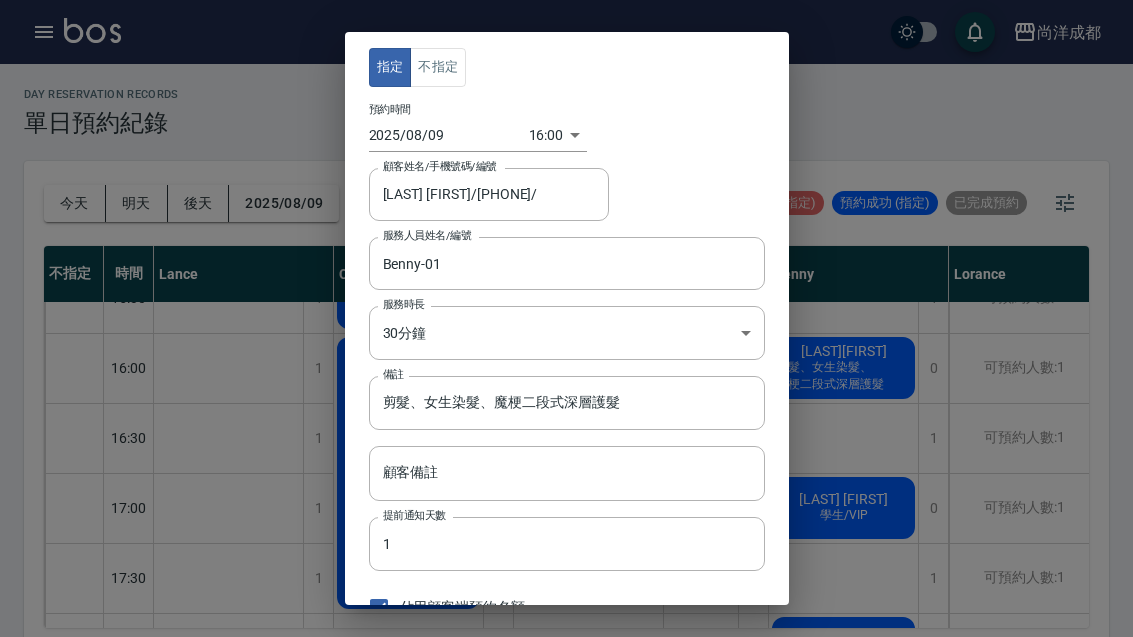 click on "尚洋成都 登出 櫃檯作業 打帳單 帳單列表 營業儀表板 高階收支登錄 材料自購登錄 每日結帳 排班表 預約管理 預約管理 單日預約紀錄 單週預約紀錄 報表及分析 報表目錄 店家區間累計表 店家日報表 互助日報表 互助月報表 營業統計分析表 設計師業績表 設計師日報表 設計師業績分析表 設計師業績月報表 設計師排行榜 商品消耗明細 單一服務項目查詢 每日非現金明細 客戶管理 客戶列表 客資篩選匯出 卡券管理 入金管理 員工及薪資 員工列表 考勤排班總表 商品管理 商品列表 紅利點數設定 紅利點數紀錄 資料設定 服務項目設定 公司櫃檯 櫃檯 day Reservation records 單日預約紀錄 今天 明天 後天 2025/08/09 不可預約 待審核 事件 未來預訂 (待確認) 預約成功 (不指定) 預約成功 (指定) 已完成預約 不指定 時間 Lance Candy Mia Benny Lorance 10:00 10:30 11:00 11:30 12:00 12:30 13:00 13:30 14:00 1 1" at bounding box center [566, 324] 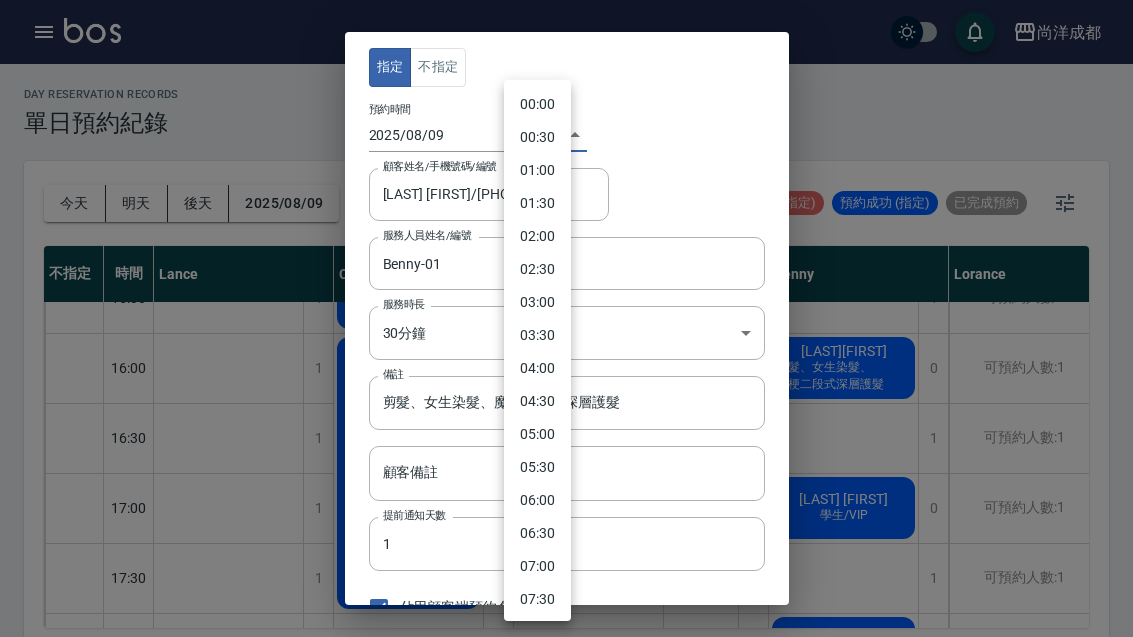 scroll, scrollTop: 810, scrollLeft: 0, axis: vertical 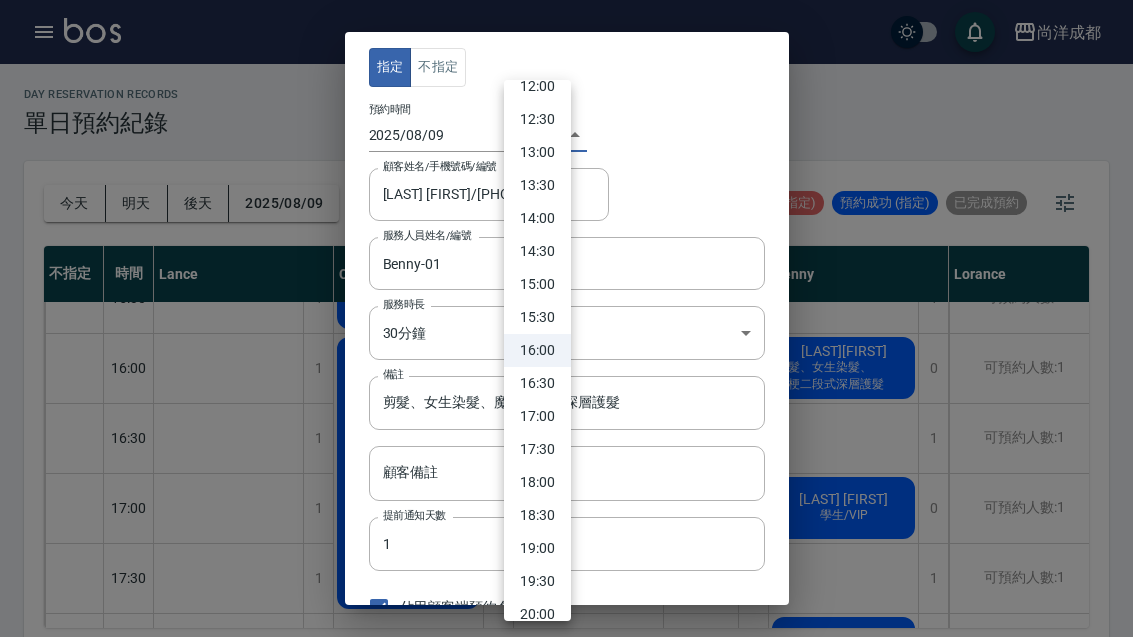 click on "15:00" at bounding box center (537, 284) 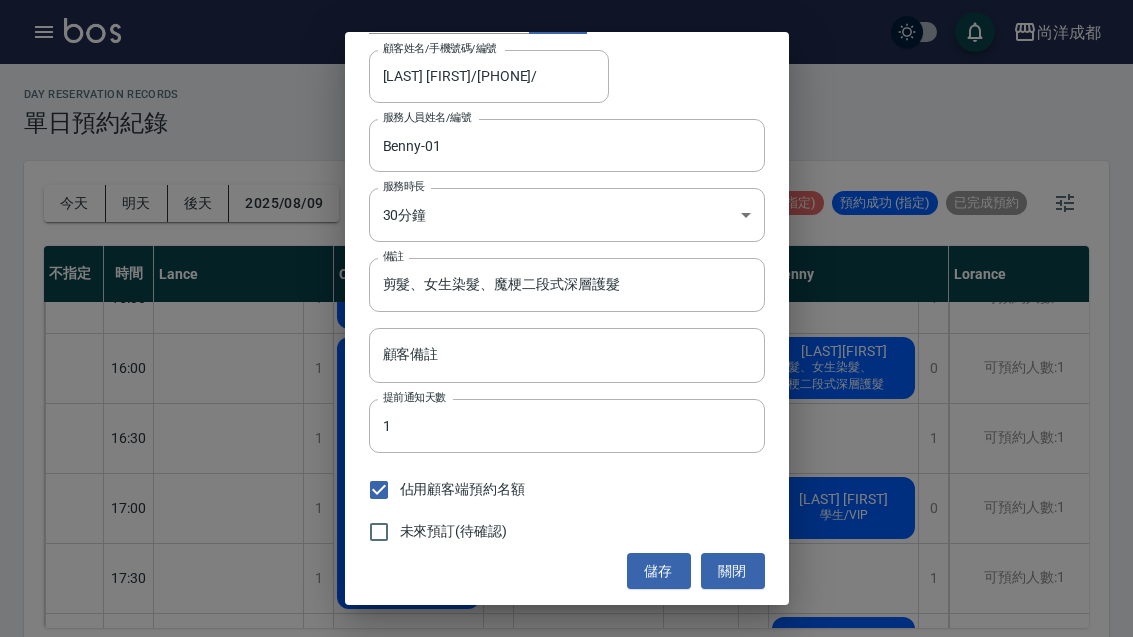 scroll, scrollTop: 117, scrollLeft: 0, axis: vertical 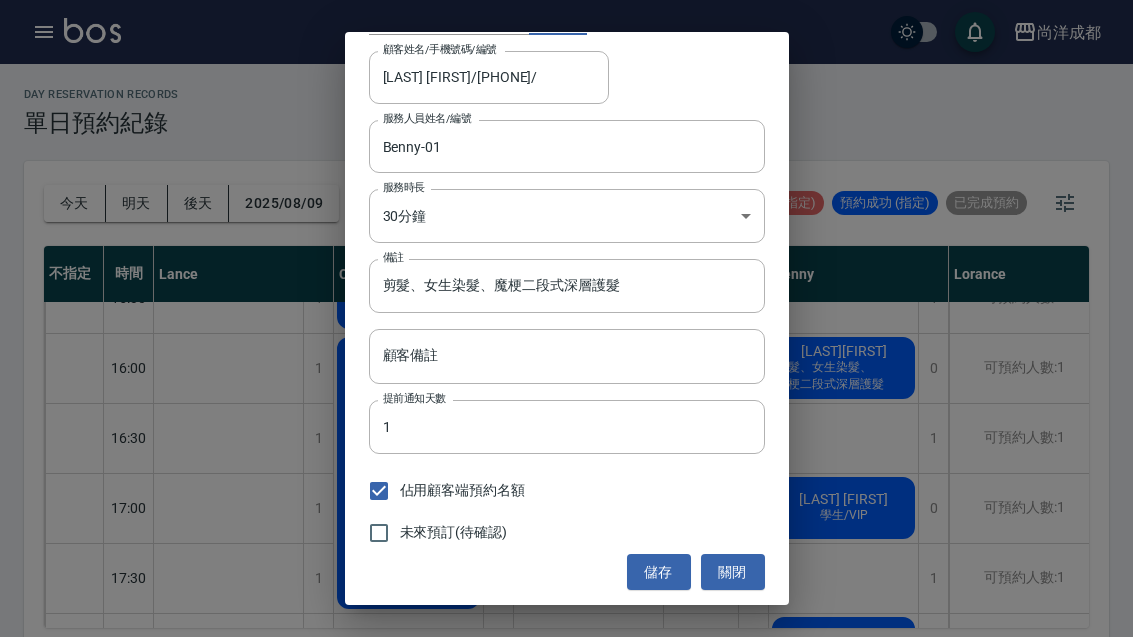 click on "儲存" at bounding box center (659, 572) 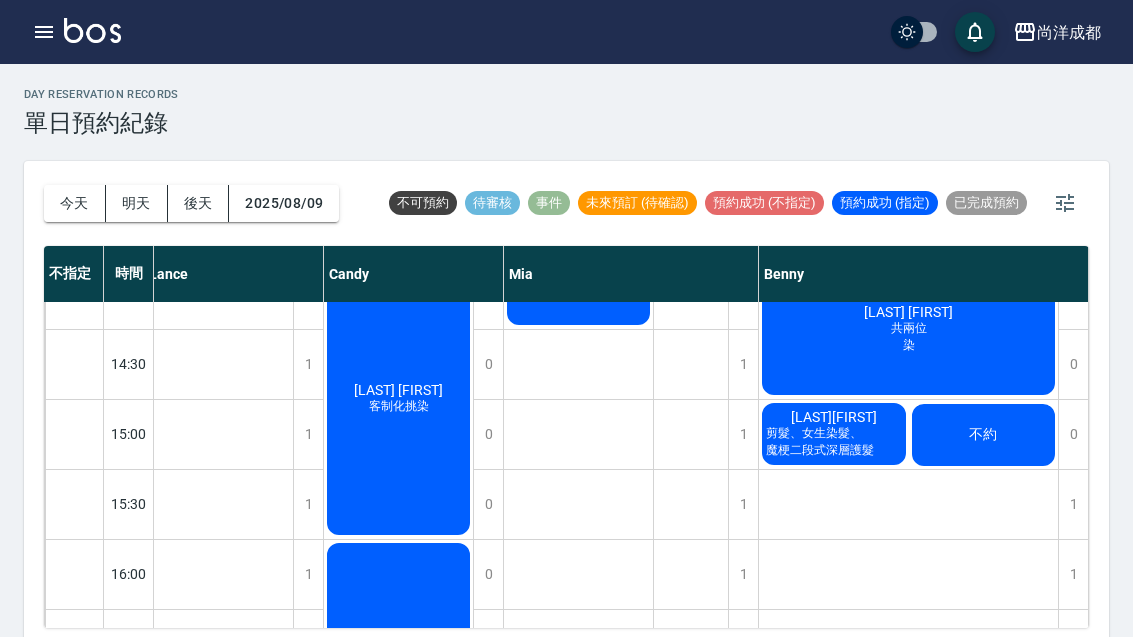 scroll, scrollTop: 603, scrollLeft: 11, axis: both 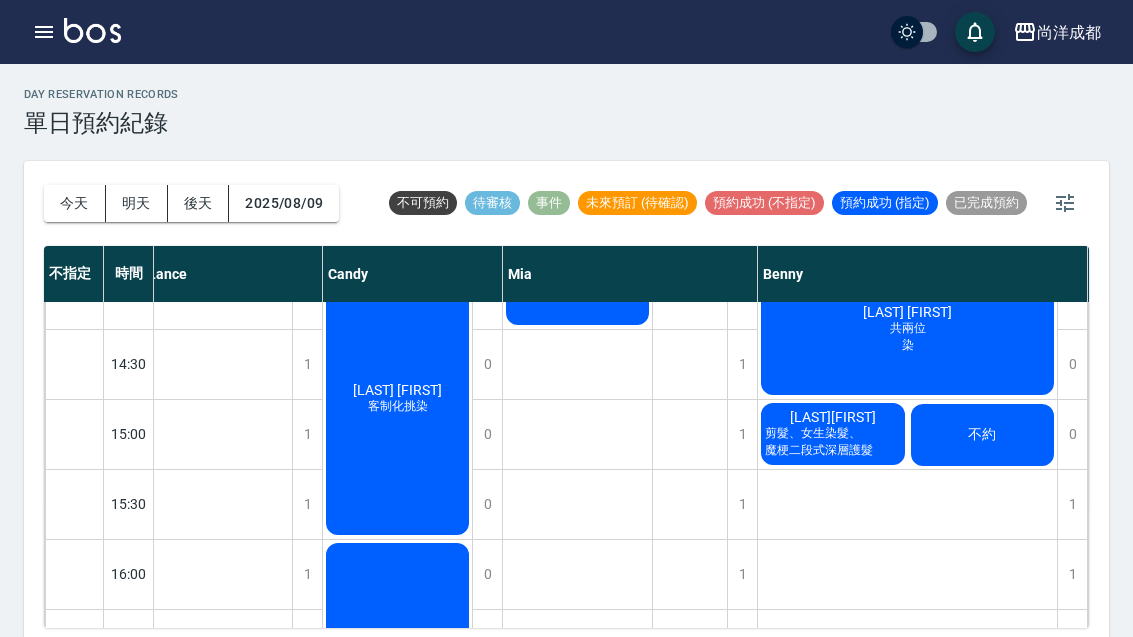 click on "不約" at bounding box center [218, -56] 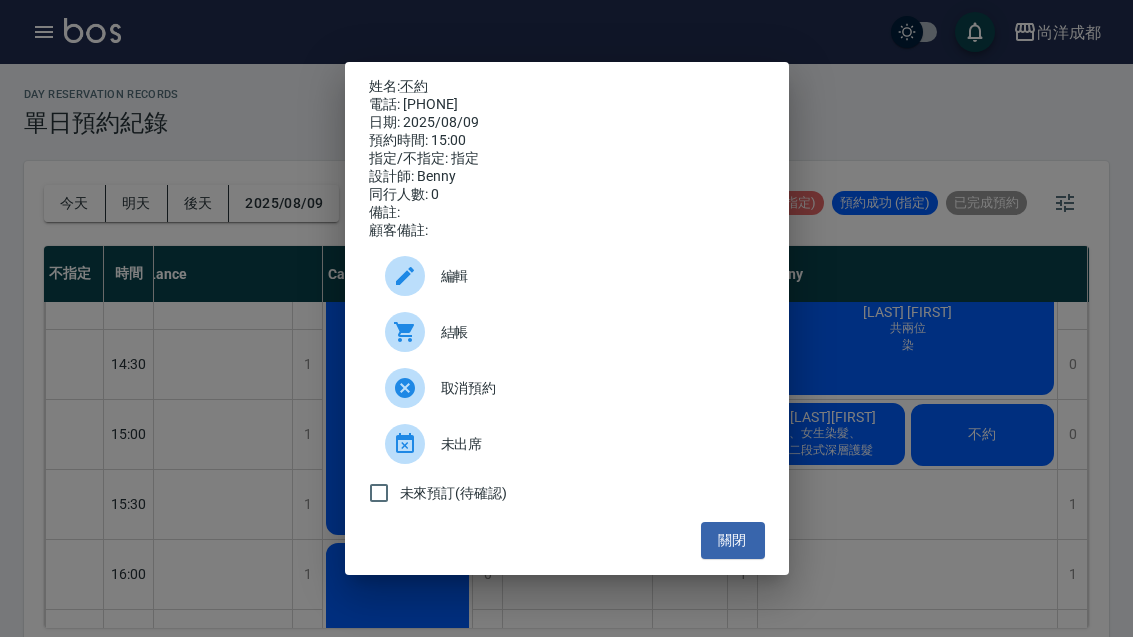 click on "預約時間: 15:00" at bounding box center [567, 141] 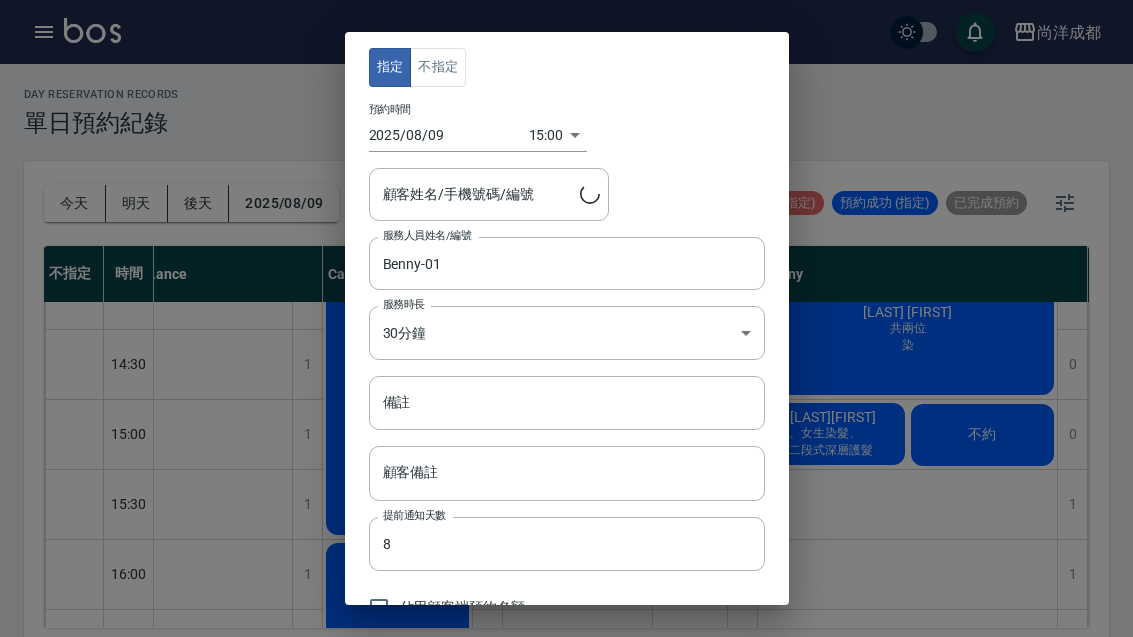 type on "不約/[PHONE]" 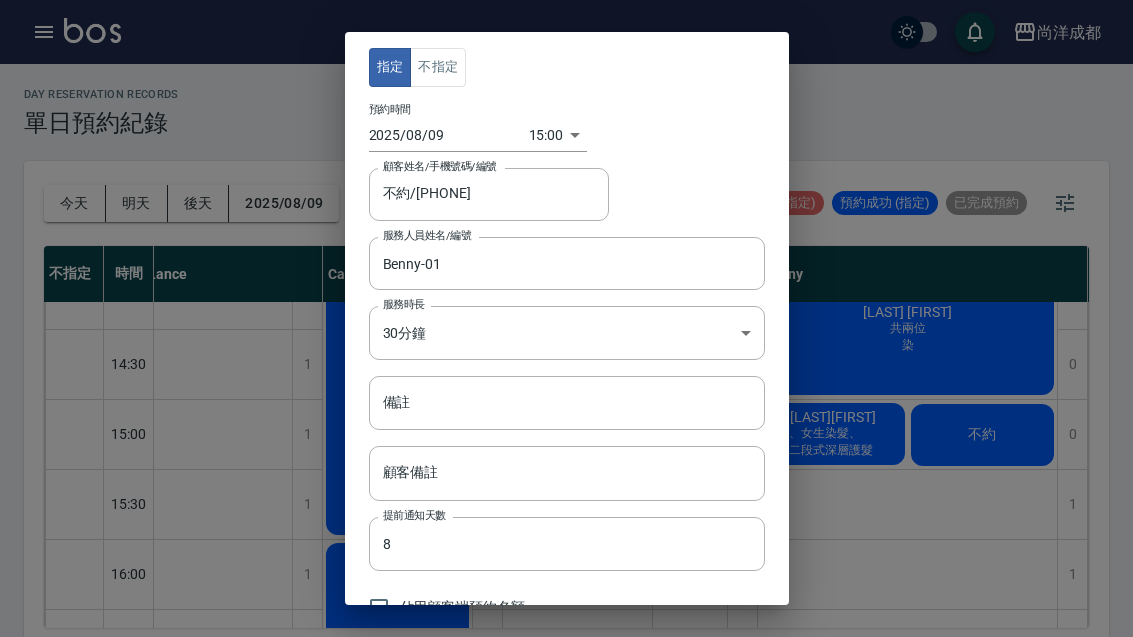 click on "尚洋成都 登出 櫃檯作業 打帳單 帳單列表 營業儀表板 高階收支登錄 材料自購登錄 每日結帳 排班表 預約管理 預約管理 單日預約紀錄 單週預約紀錄 報表及分析 報表目錄 店家區間累計表 店家日報表 互助日報表 互助月報表 營業統計分析表 設計師業績表 設計師日報表 設計師業績分析表 設計師業績月報表 設計師排行榜 商品消耗明細 單一服務項目查詢 每日非現金明細 客戶管理 客戶列表 客資篩選匯出 卡券管理 入金管理 員工及薪資 員工列表 考勤排班總表 商品管理 商品列表 紅利點數設定 紅利點數紀錄 資料設定 服務項目設定 公司櫃檯 櫃檯 day Reservation records 單日預約紀錄 今天 明天 後天 2025/08/09 不可預約 待審核 事件 未來預訂 (待確認) 預約成功 (不指定) 預約成功 (指定) 已完成預約 不指定 時間 Lance Candy Mia Benny Lorance 10:00 10:30 11:00 11:30 12:00 12:30 13:00 13:30 14:00 1 1" at bounding box center [566, 324] 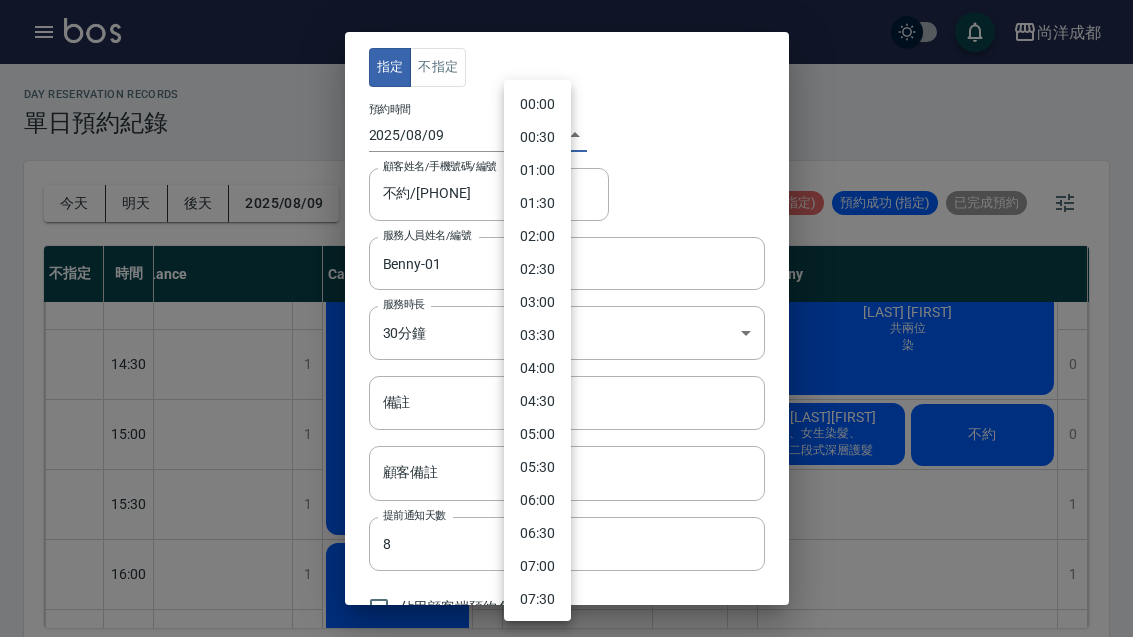 scroll, scrollTop: 744, scrollLeft: 0, axis: vertical 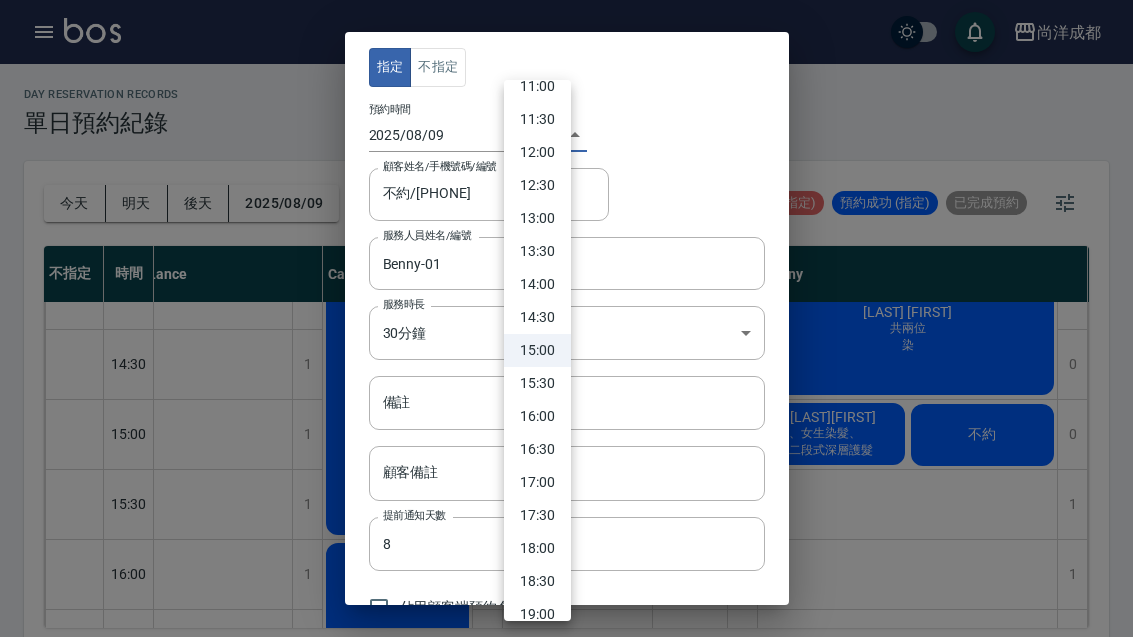 click on "15:30" at bounding box center (537, 383) 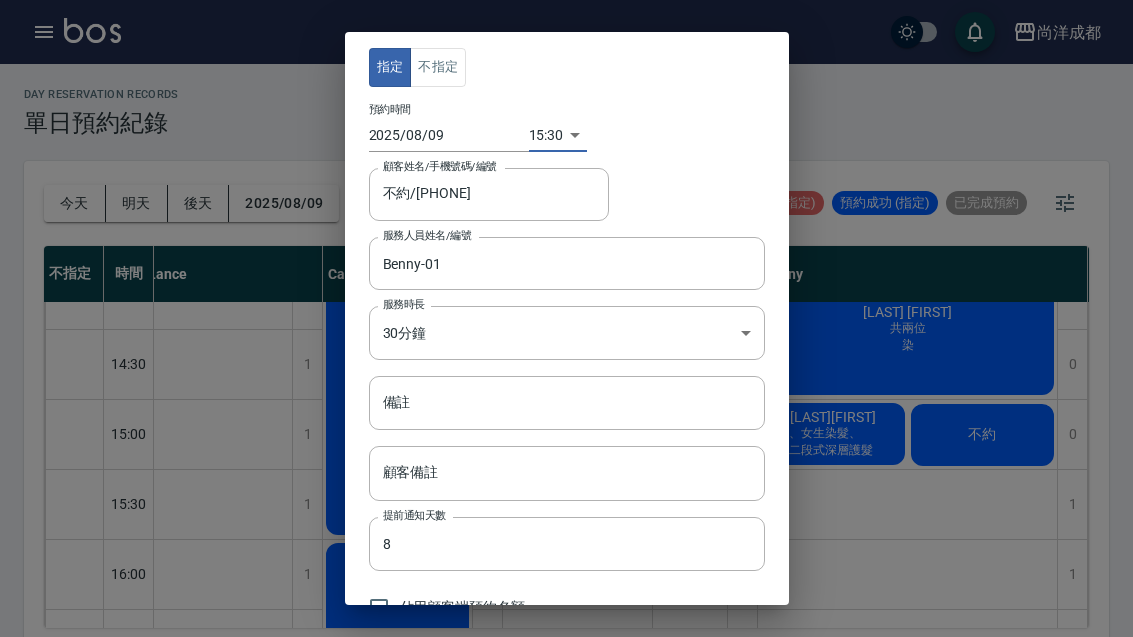 click on "指定 不指定 預約時間 2025/08/09 15:30 1754724600000 顧客姓名/手機號碼/編號 不約/[PHONE] 顧客姓名/手機號碼/編號 服務人員姓名/編號 Benny-01 服務人員姓名/編號 服務時長 30分鐘 1 服務時長 備註 備註 顧客備註 顧客備註 提前通知天數 8 提前通知天數 佔用顧客端預約名額 未來預訂(待確認) 儲存 關閉" at bounding box center [566, 318] 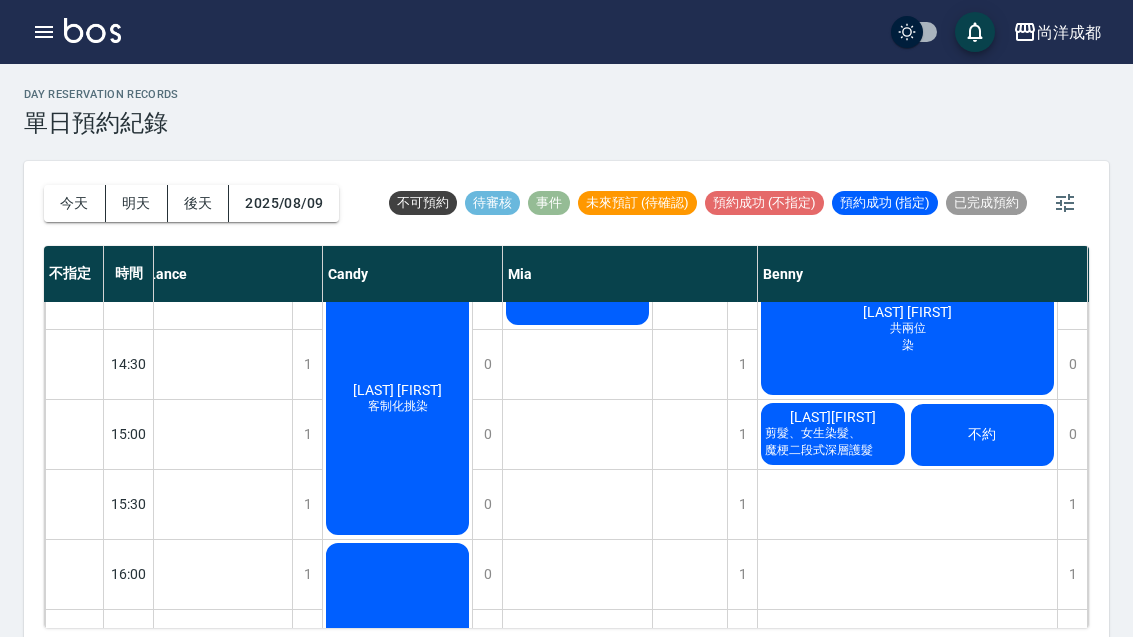 click on "不約" at bounding box center (218, -56) 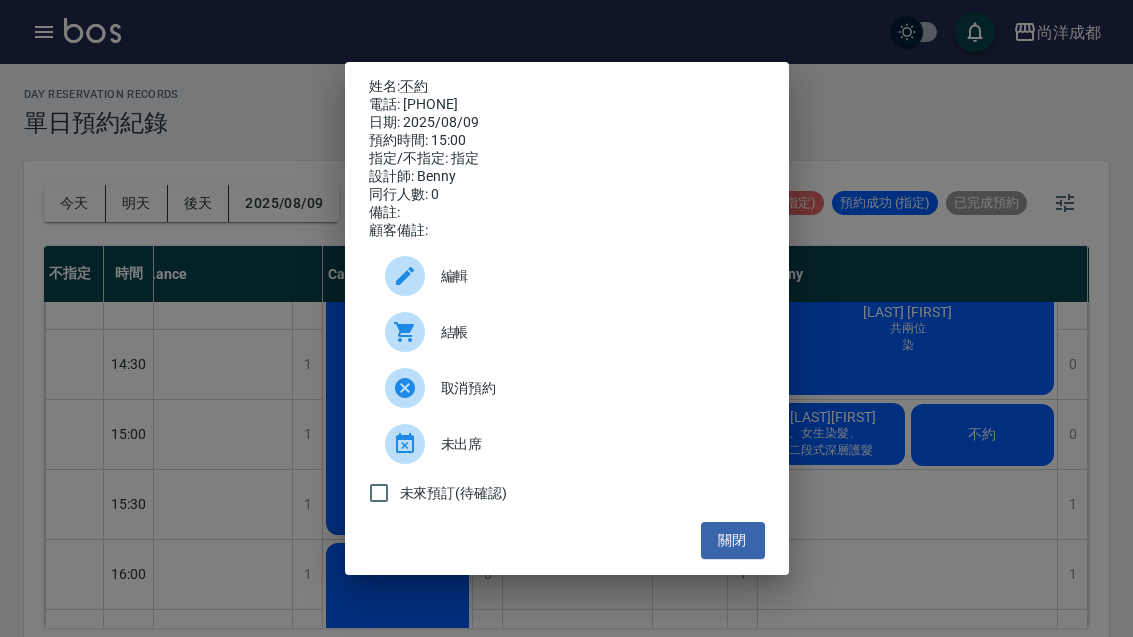 click on "編輯" at bounding box center (595, 276) 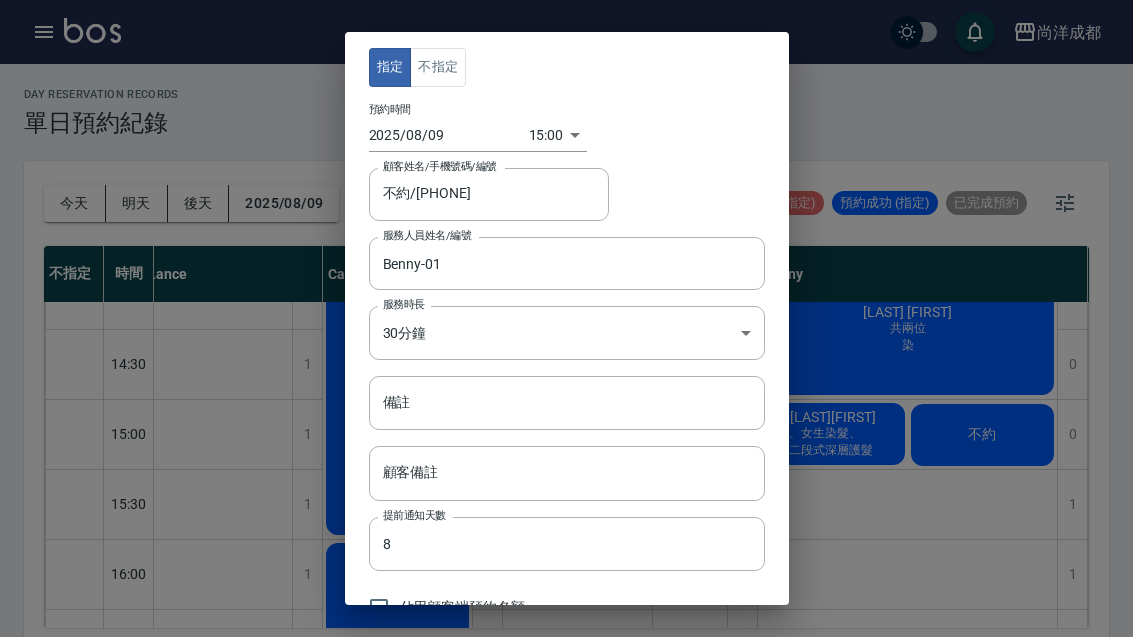 click on "尚洋成都 登出 櫃檯作業 打帳單 帳單列表 營業儀表板 高階收支登錄 材料自購登錄 每日結帳 排班表 預約管理 預約管理 單日預約紀錄 單週預約紀錄 報表及分析 報表目錄 店家區間累計表 店家日報表 互助日報表 互助月報表 營業統計分析表 設計師業績表 設計師日報表 設計師業績分析表 設計師業績月報表 設計師排行榜 商品消耗明細 單一服務項目查詢 每日非現金明細 客戶管理 客戶列表 客資篩選匯出 卡券管理 入金管理 員工及薪資 員工列表 考勤排班總表 商品管理 商品列表 紅利點數設定 紅利點數紀錄 資料設定 服務項目設定 公司櫃檯 櫃檯 day Reservation records 單日預約紀錄 今天 明天 後天 2025/08/09 不可預約 待審核 事件 未來預訂 (待確認) 預約成功 (不指定) 預約成功 (指定) 已完成預約 不指定 時間 Lance Candy Mia Benny Lorance 10:00 10:30 11:00 11:30 12:00 12:30 13:00 13:30 14:00 1 1" at bounding box center [566, 324] 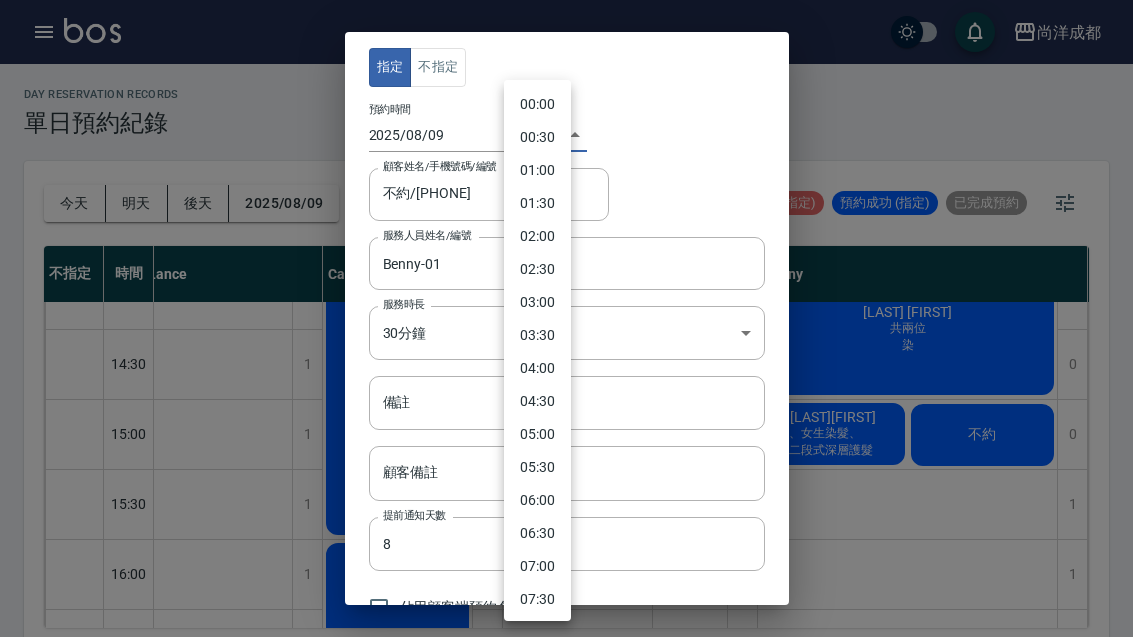 scroll, scrollTop: 744, scrollLeft: 0, axis: vertical 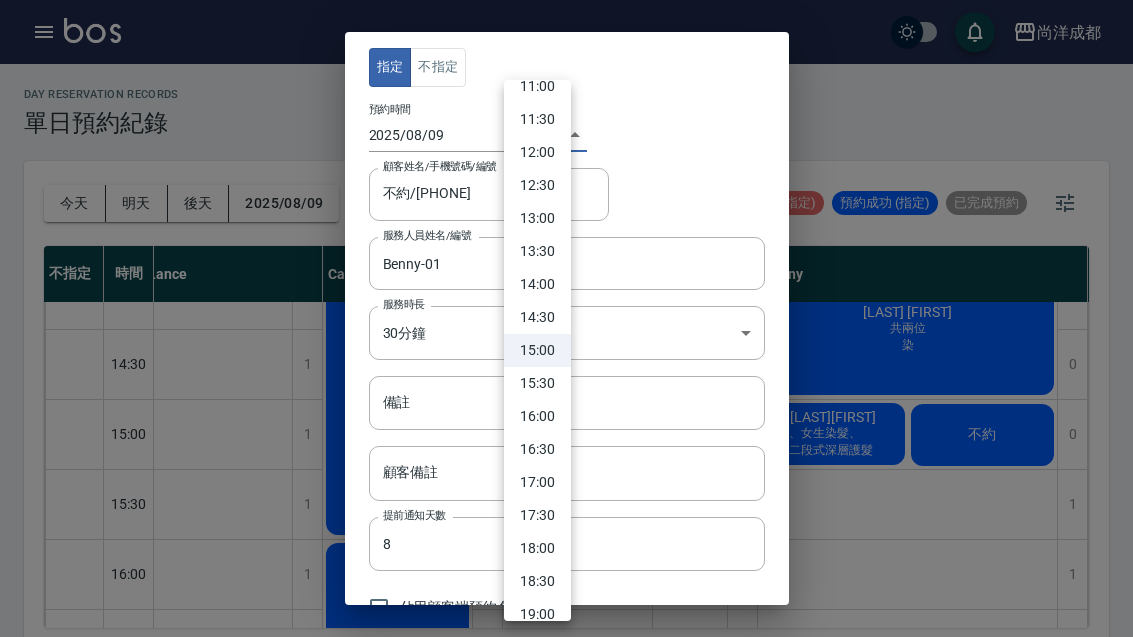 click on "15:30" at bounding box center (537, 383) 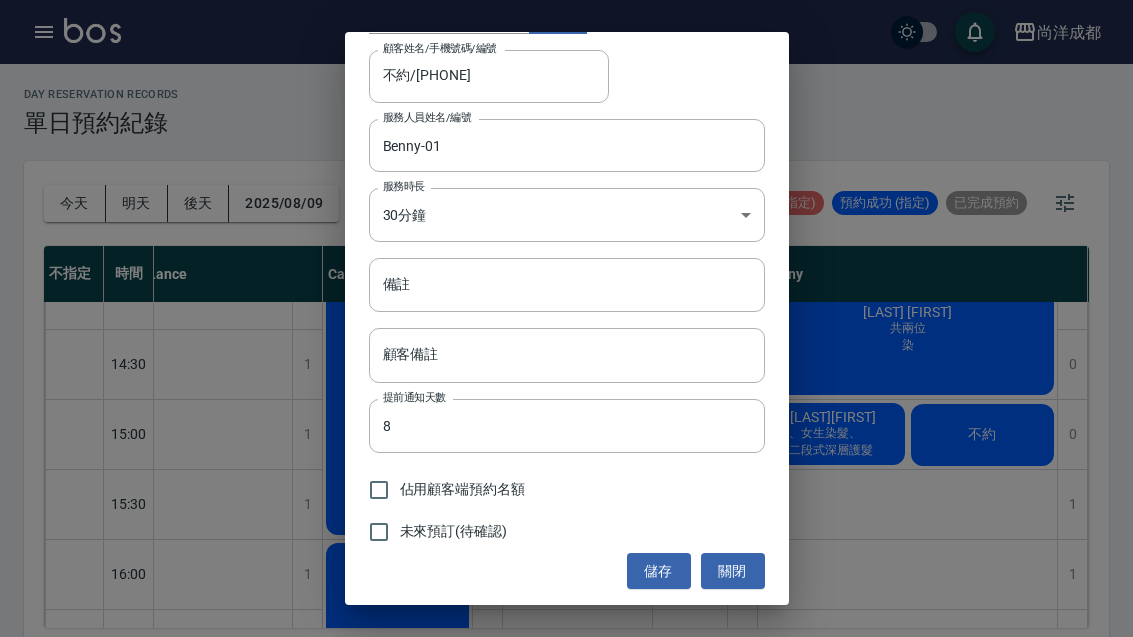 scroll, scrollTop: 117, scrollLeft: 0, axis: vertical 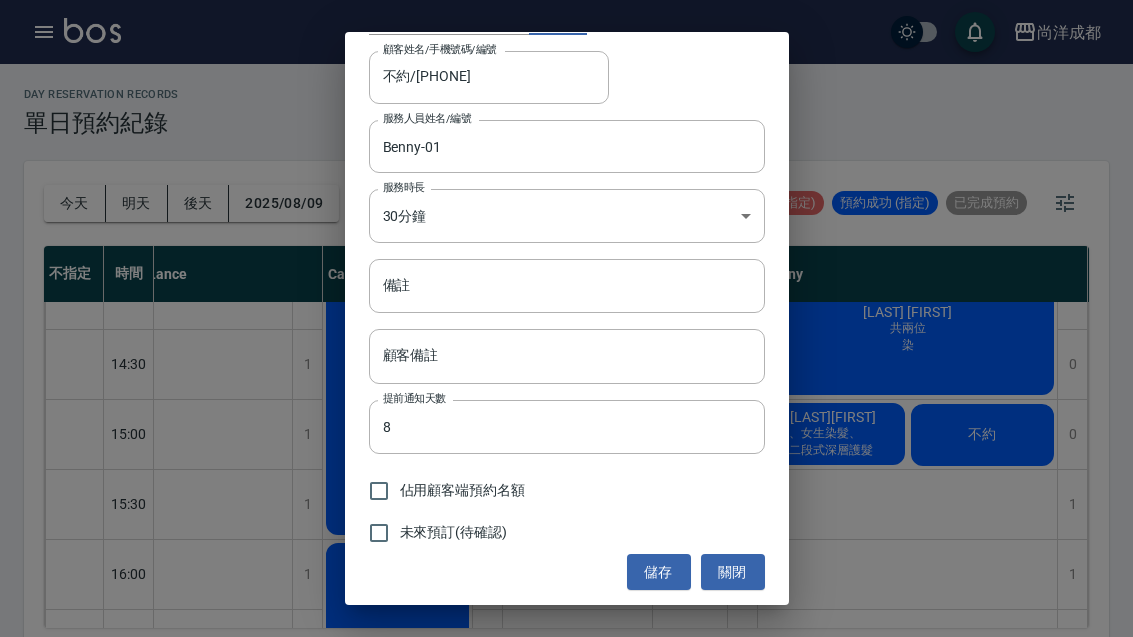 click on "儲存" at bounding box center [659, 572] 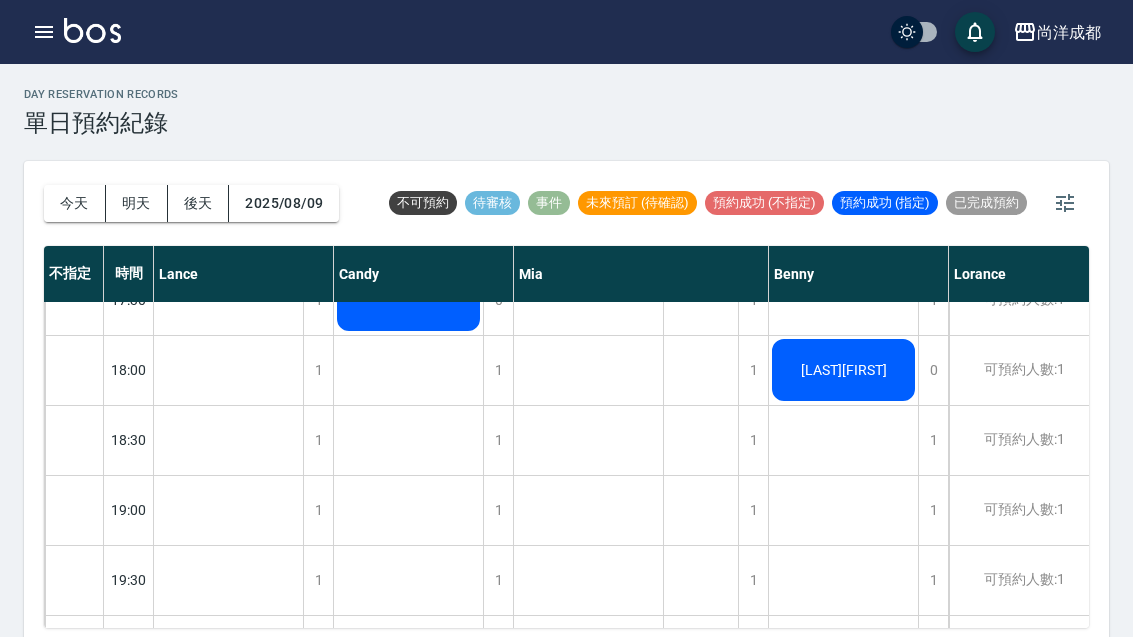 scroll, scrollTop: 1086, scrollLeft: 0, axis: vertical 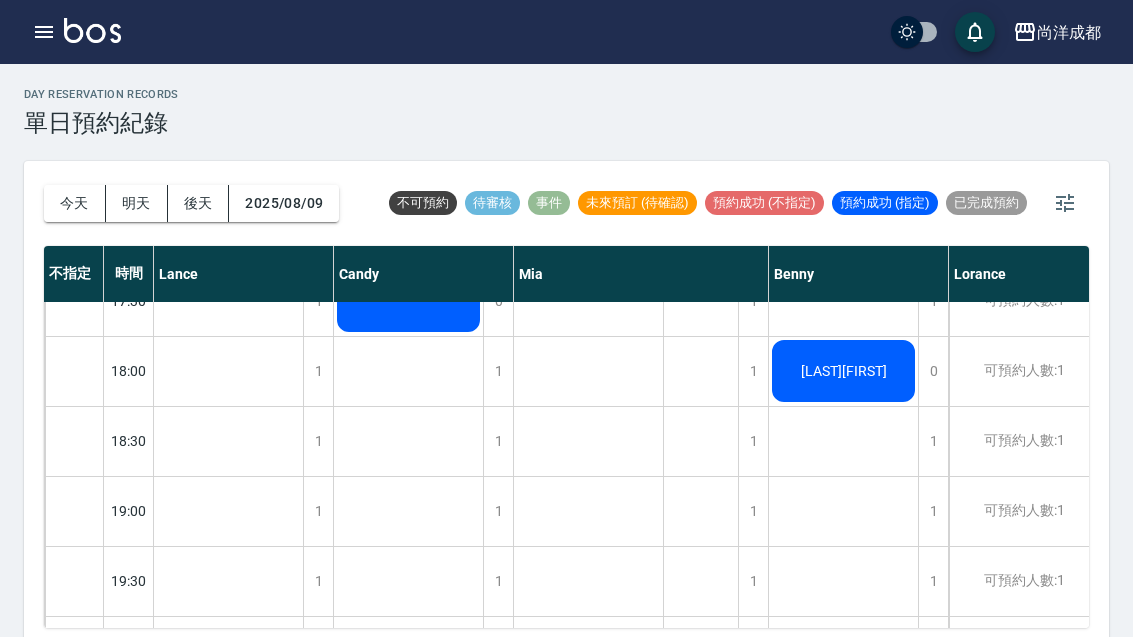 click on "2025/08/09" at bounding box center (284, 203) 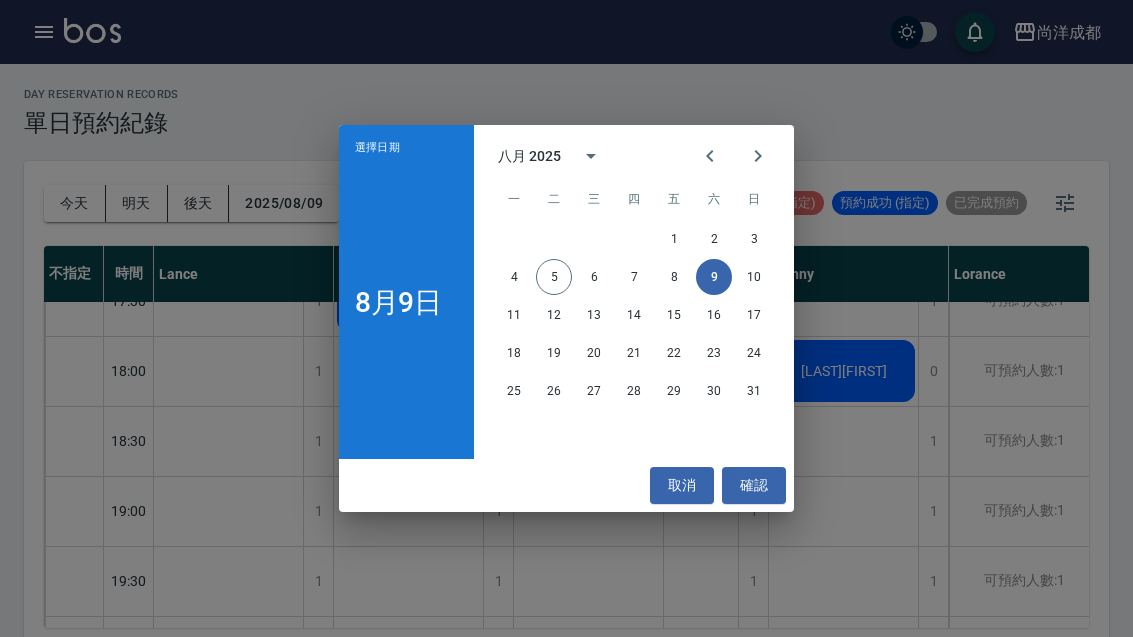 click on "10" at bounding box center [754, 277] 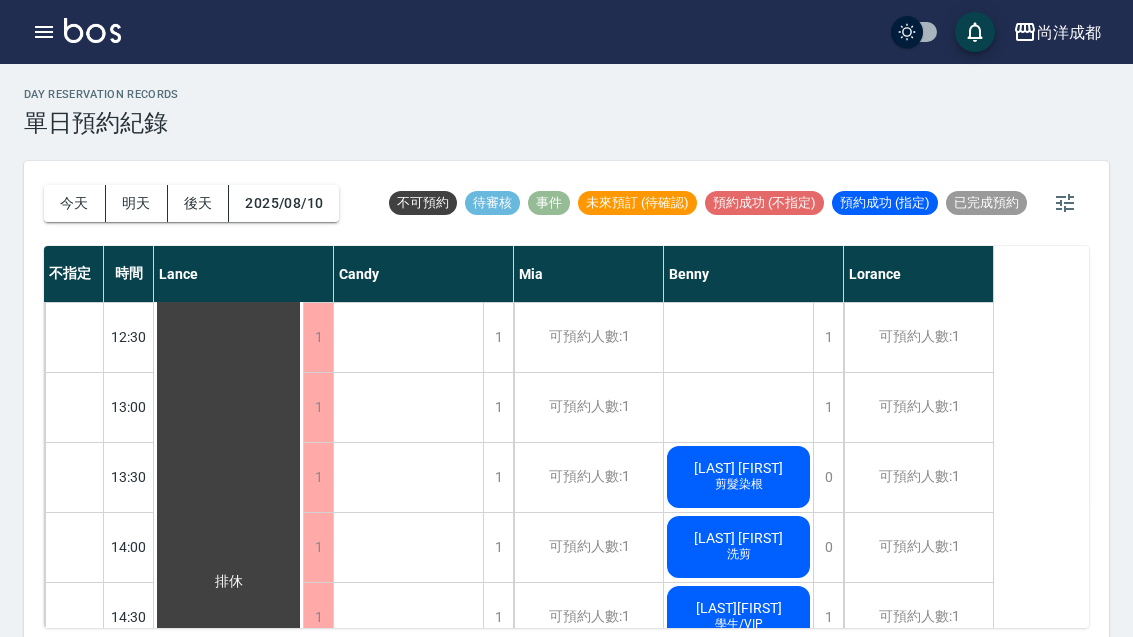 scroll, scrollTop: 349, scrollLeft: 0, axis: vertical 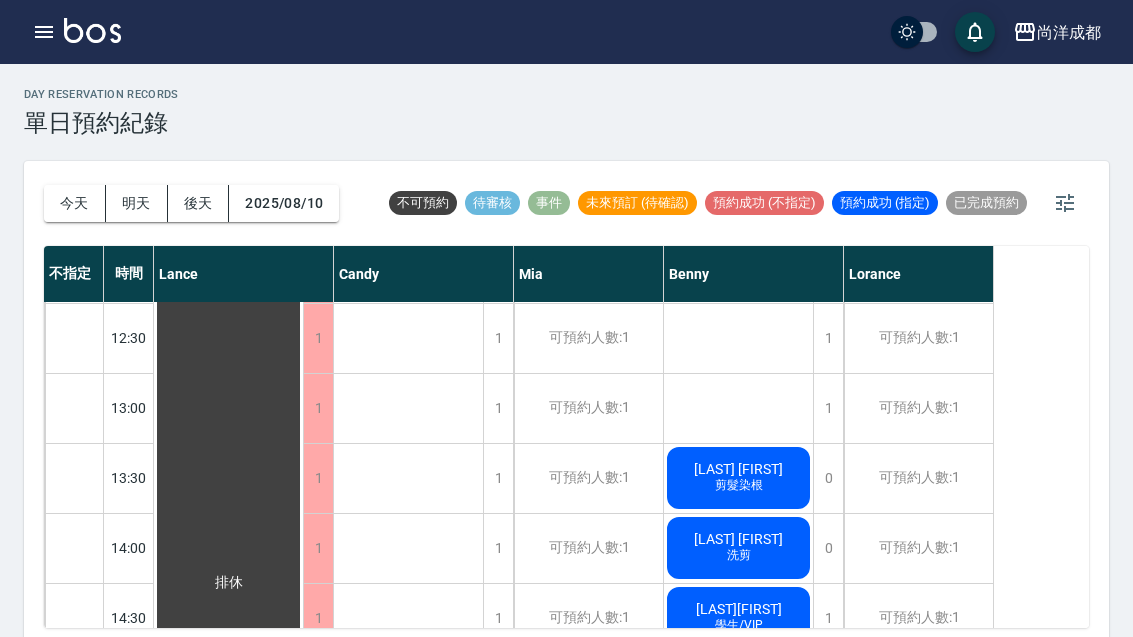 click on "今天" at bounding box center (75, 203) 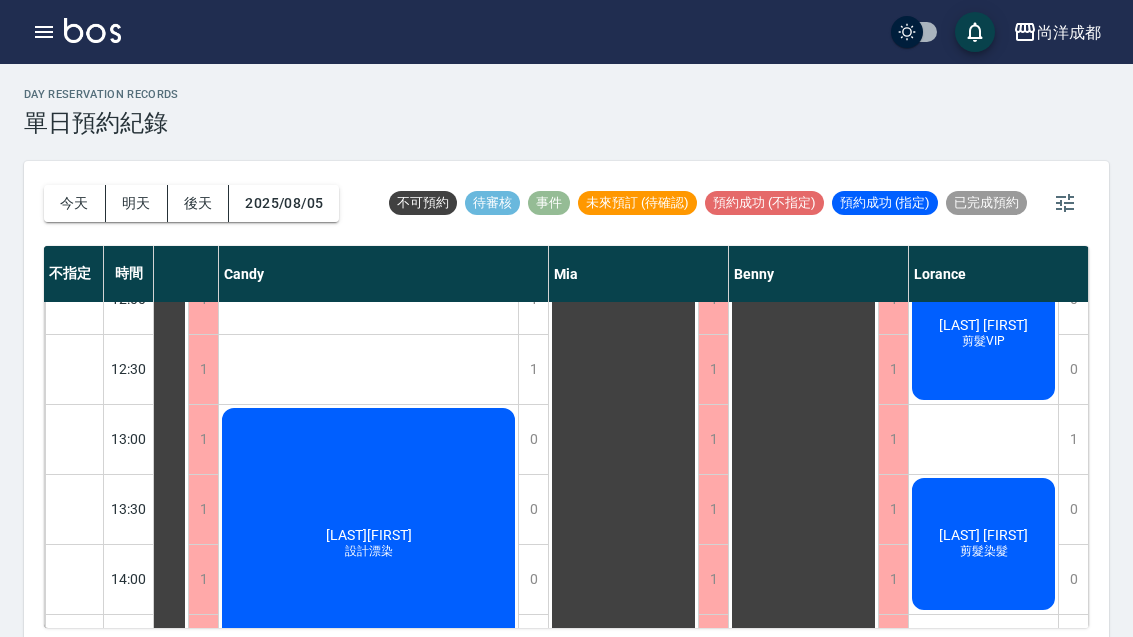 scroll, scrollTop: 316, scrollLeft: 115, axis: both 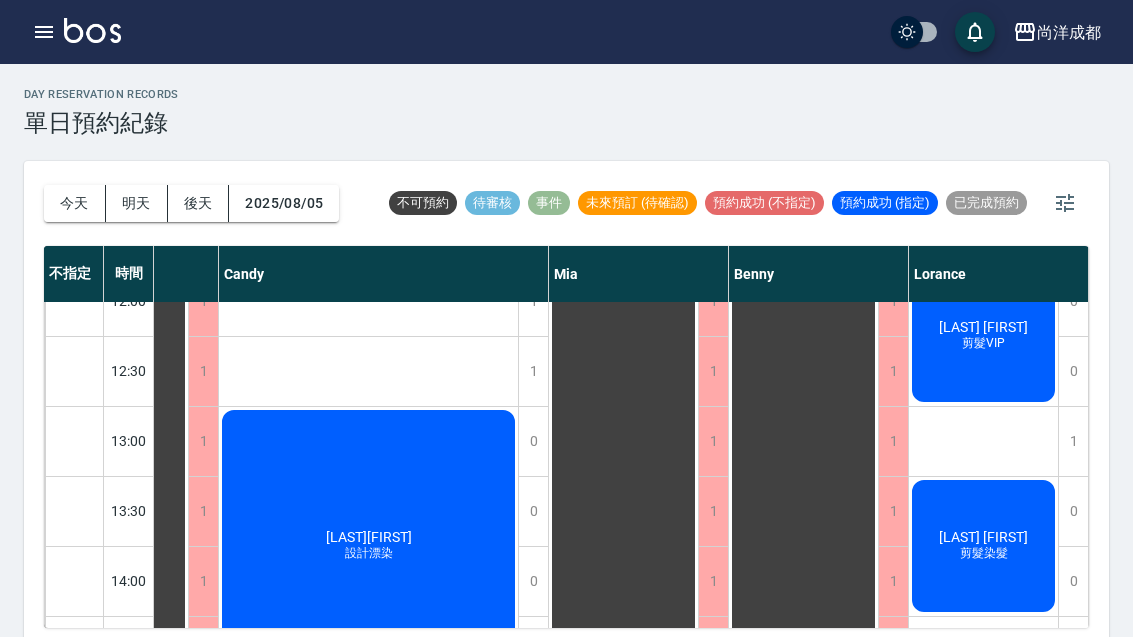 click on "[LAST] [FIRST] 剪髮染髮" at bounding box center (113, 791) 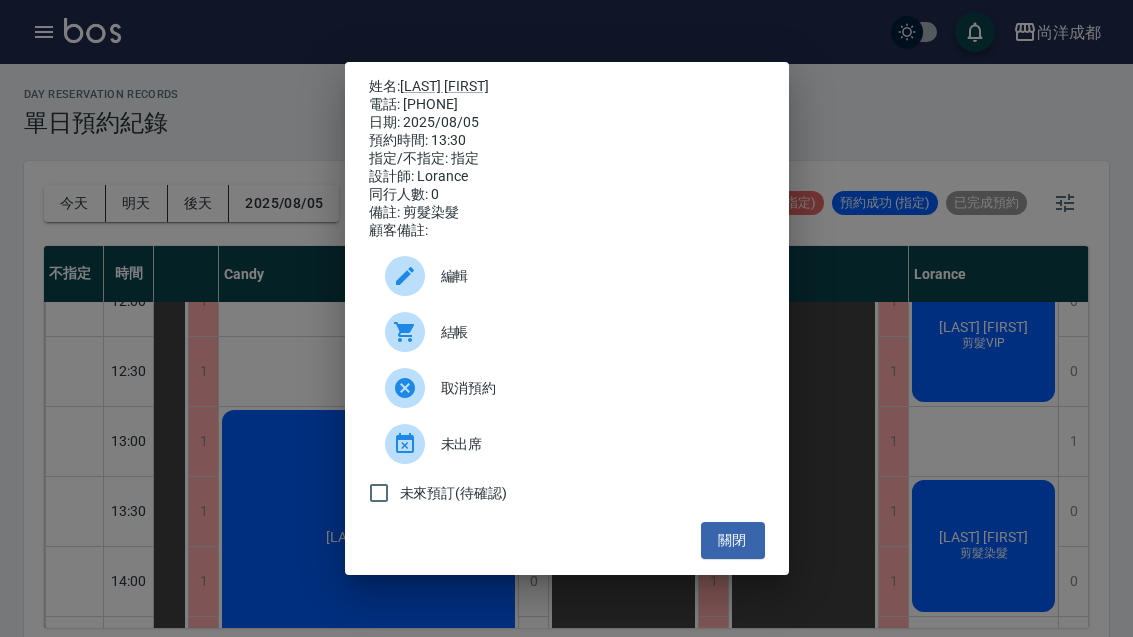 click on "姓名:  [LAST] [FIRST] 電話: [PHONE] 日期: 2025/08/05 預約時間: 13:30 指定/不指定: 指定 設計師: Lorance 同行人數: 0 備註: 剪髮染髮 顧客備註:  編輯 結帳 取消預約 未出席 未來預訂(待確認) 關閉" at bounding box center [566, 318] 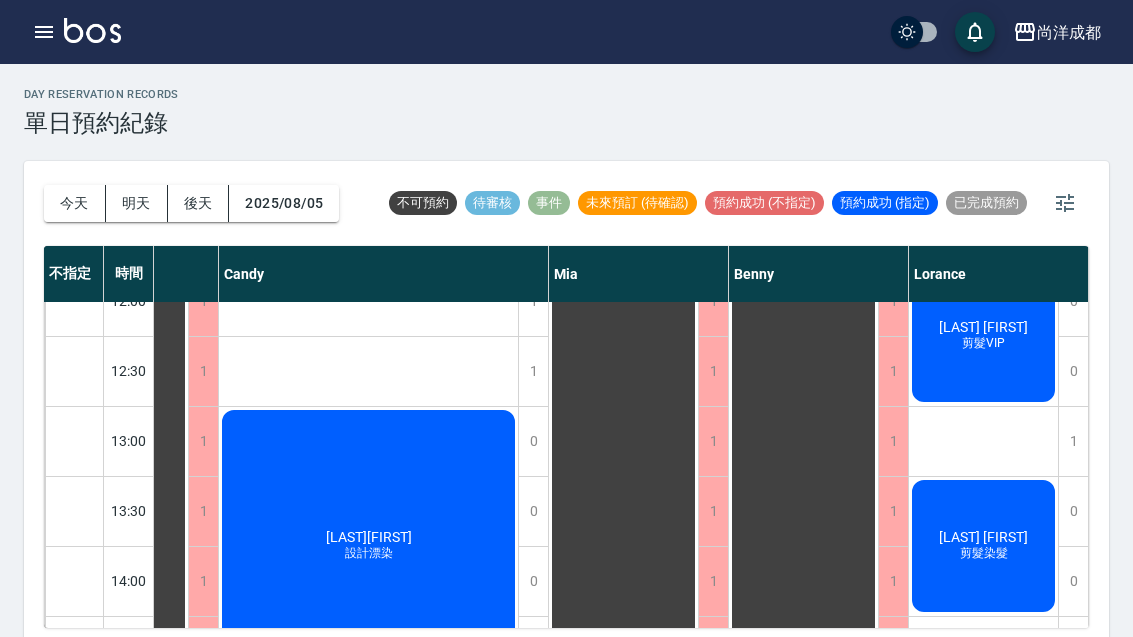 click on "剪髮染髮" at bounding box center [369, 553] 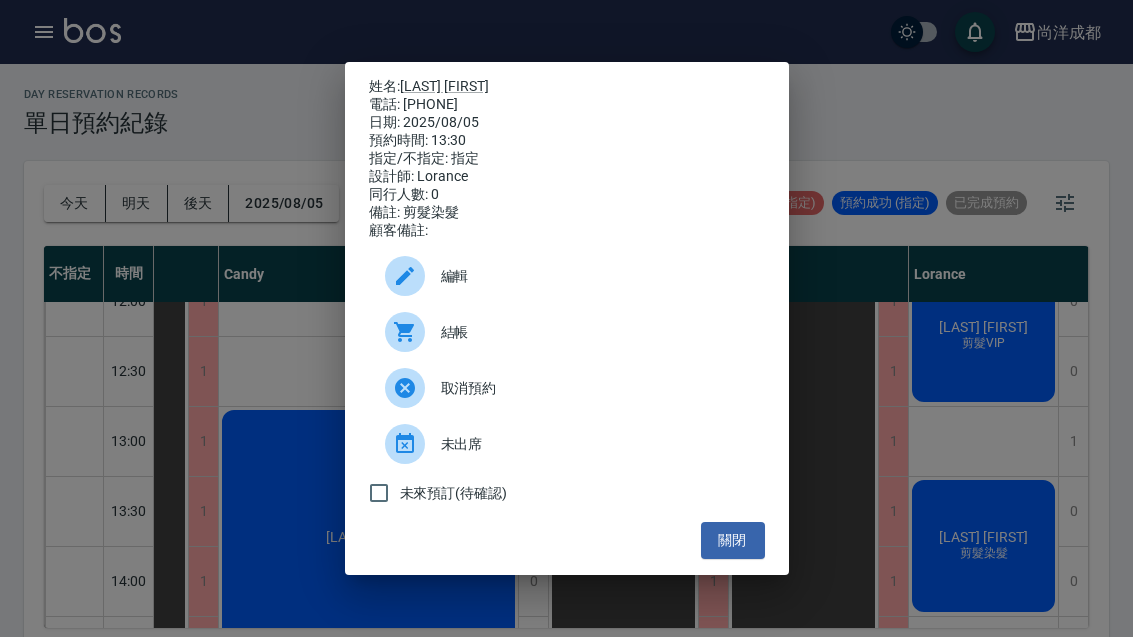 click on "姓名:  [LAST] [FIRST] 電話: [PHONE] 日期: 2025/08/05 預約時間: 13:30 指定/不指定: 指定 設計師: Lorance 同行人數: 0 備註: 剪髮染髮 顧客備註:  編輯 結帳 取消預約 未出席 未來預訂(待確認) 關閉" at bounding box center [566, 318] 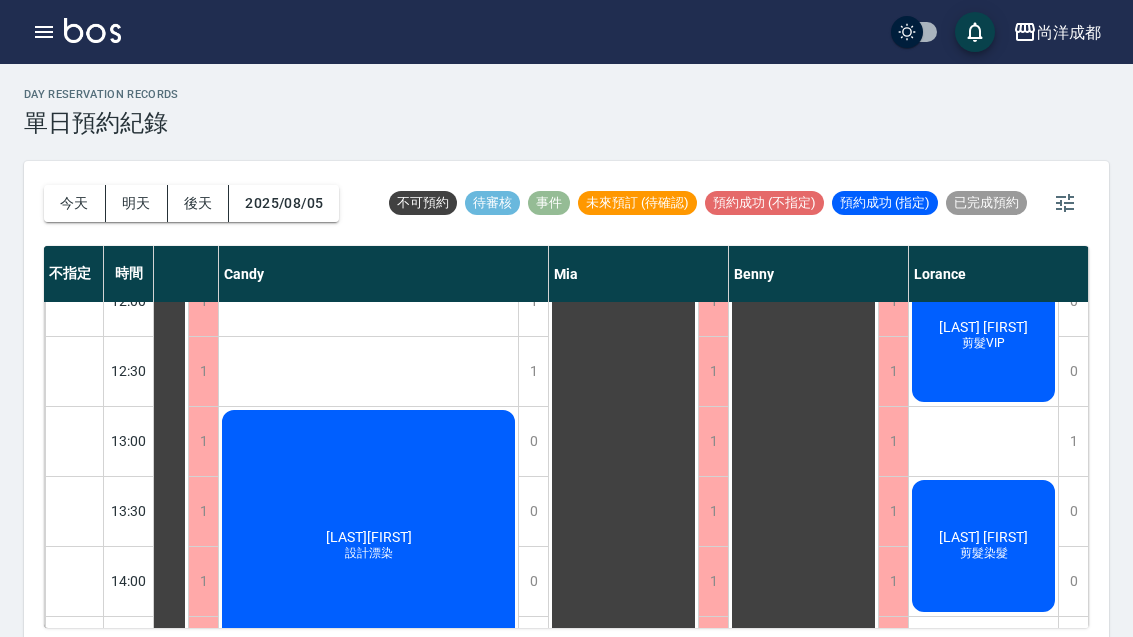 click on "2025/08/05" at bounding box center [284, 203] 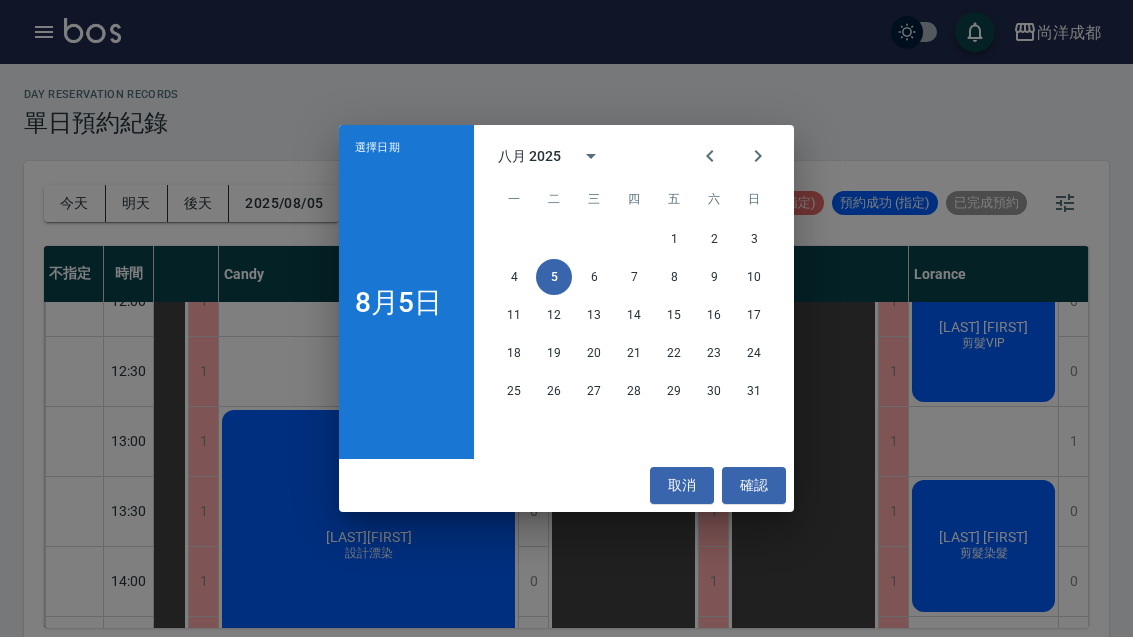 click on "10" at bounding box center (754, 277) 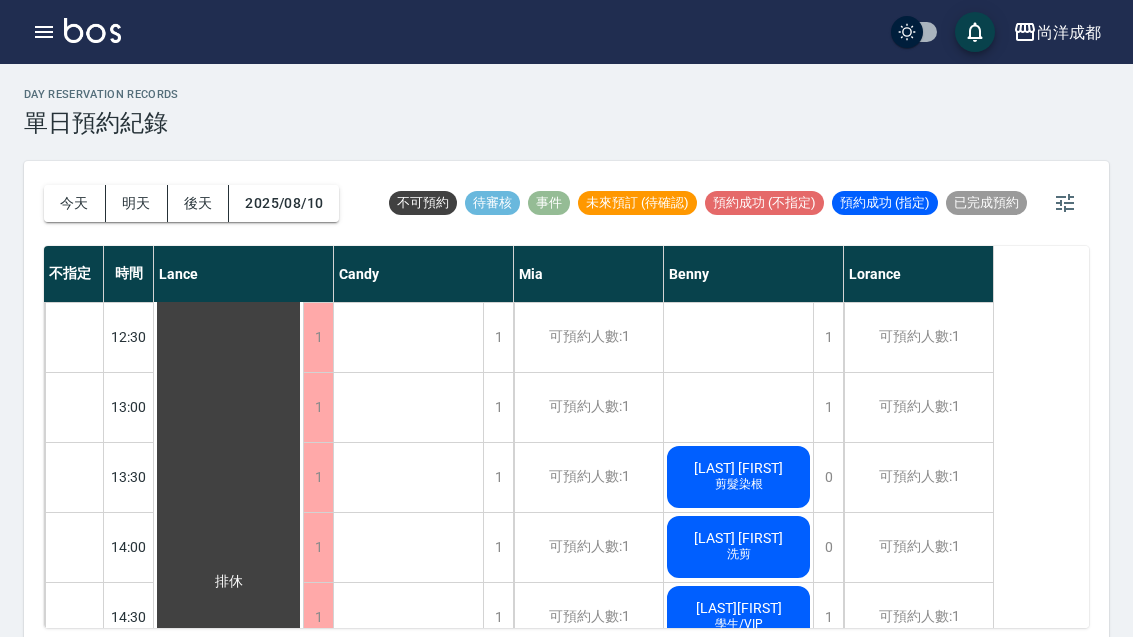 scroll, scrollTop: 360, scrollLeft: 0, axis: vertical 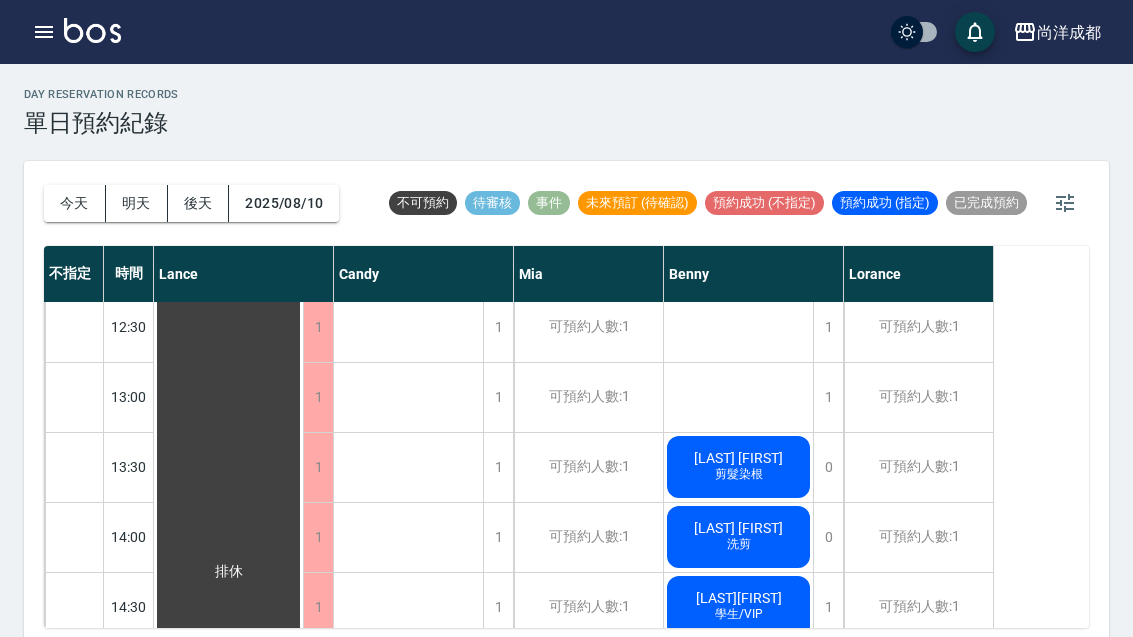 click on "[LAST] [FIRST]" at bounding box center [229, 572] 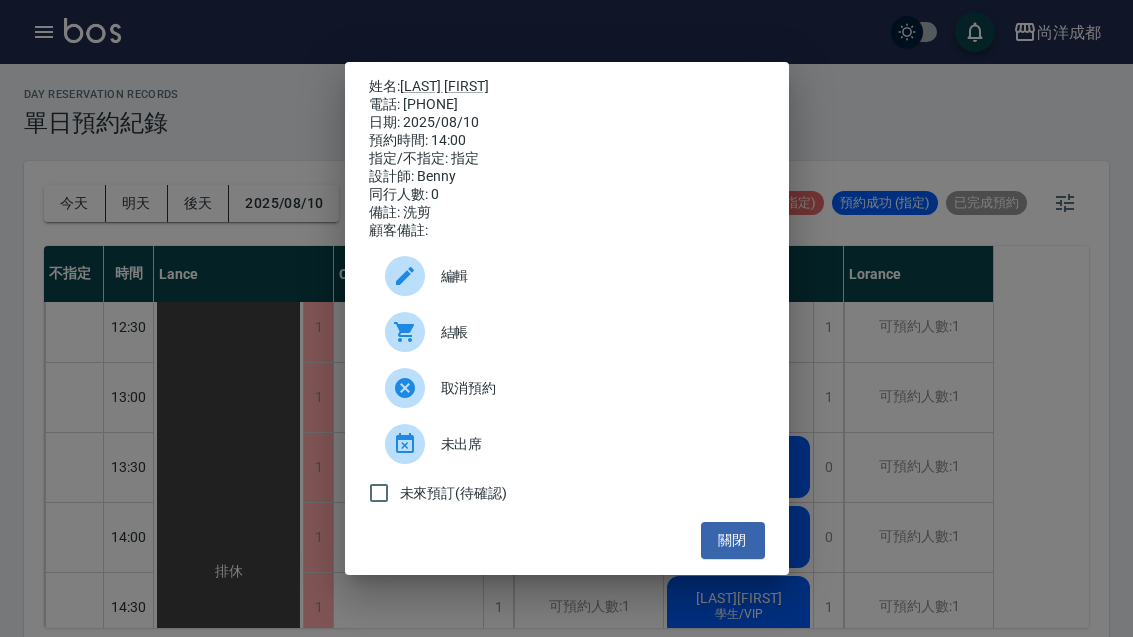 click on "編輯" at bounding box center [595, 276] 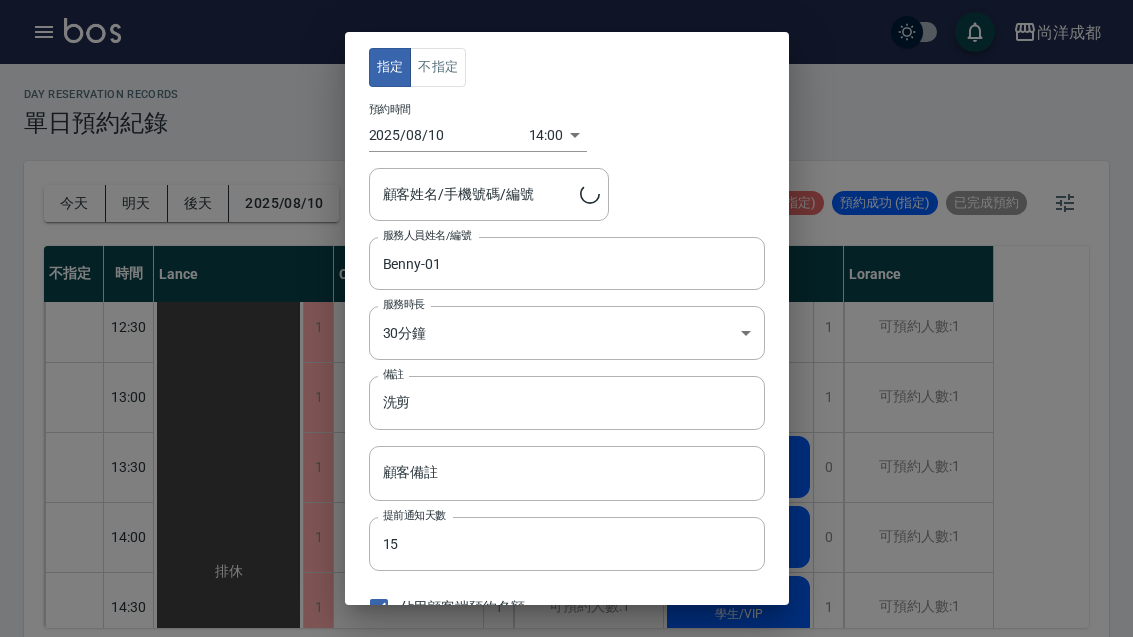 type on "[LAST] [FIRST]/[PHONE]/" 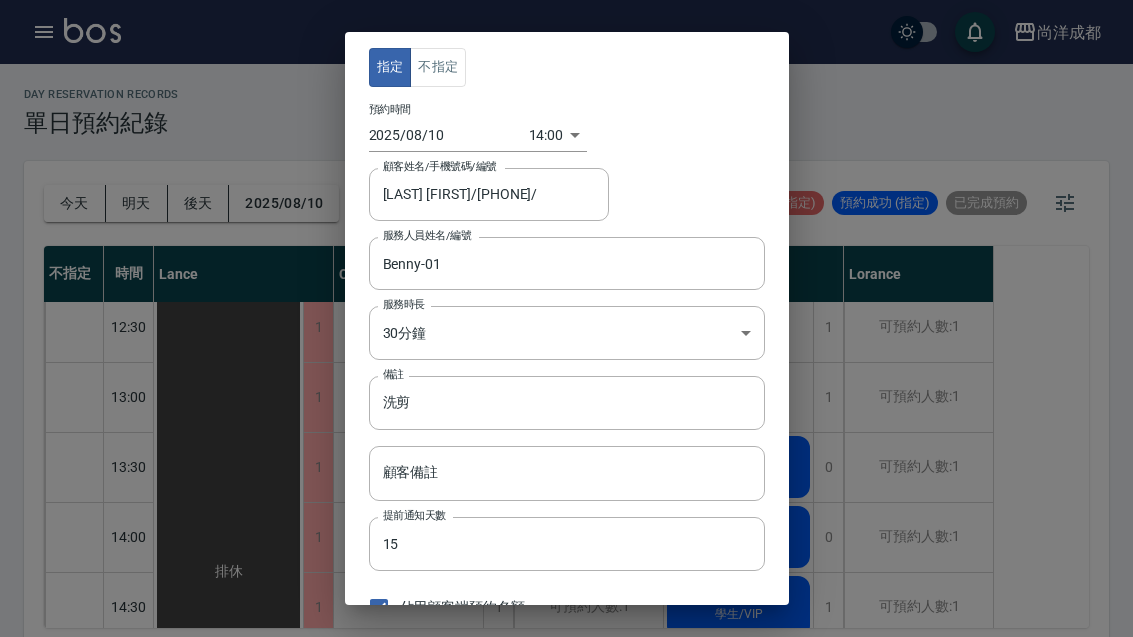 click on "尚洋成都 登出 櫃檯作業 打帳單 帳單列表 營業儀表板 高階收支登錄 材料自購登錄 每日結帳 排班表 預約管理 預約管理 單日預約紀錄 單週預約紀錄 報表及分析 報表目錄 店家區間累計表 店家日報表 互助日報表 互助月報表 營業統計分析表 設計師業績表 設計師日報表 設計師業績分析表 設計師業績月報表 設計師排行榜 商品消耗明細 單一服務項目查詢 每日非現金明細 客戶管理 客戶列表 客資篩選匯出 卡券管理 入金管理 員工及薪資 員工列表 考勤排班總表 商品管理 商品列表 紅利點數設定 紅利點數紀錄 資料設定 服務項目設定 公司櫃檯 櫃檯 day Reservation records 單日預約紀錄 今天 明天 後天 2025/08/10 不可預約 待審核 事件 未來預訂 (待確認) 預約成功 (不指定) 預約成功 (指定) 已完成預約 不指定 時間 Lance Candy Mia Benny Lorance 10:00 10:30 11:00 11:30 12:00 12:30 13:00 13:30 14:00 1 1" at bounding box center [566, 324] 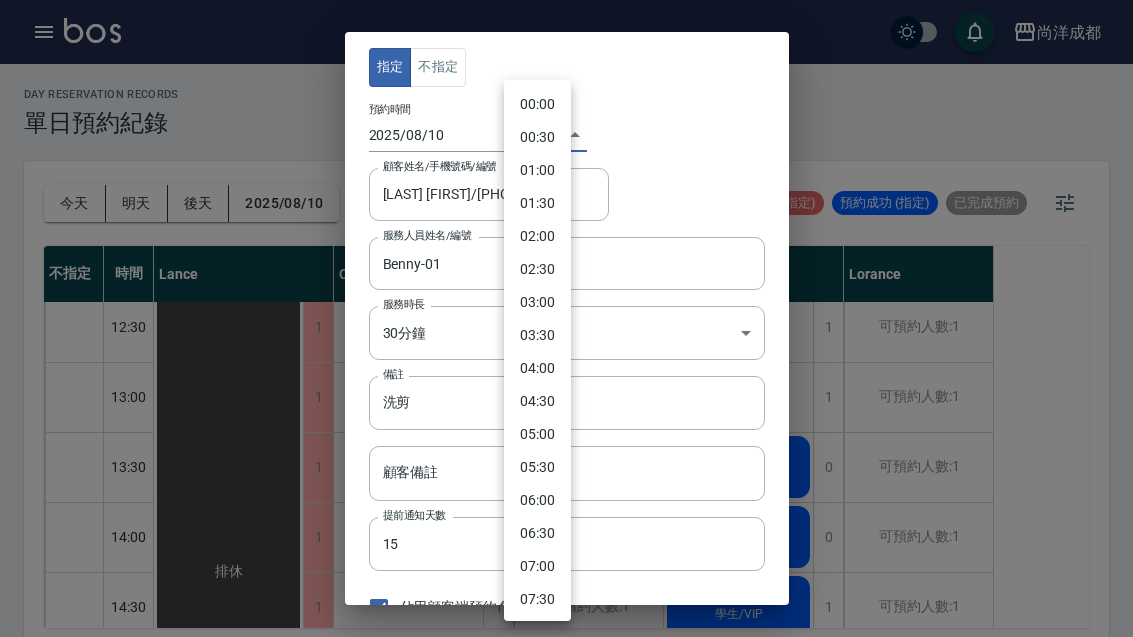 scroll, scrollTop: 678, scrollLeft: 0, axis: vertical 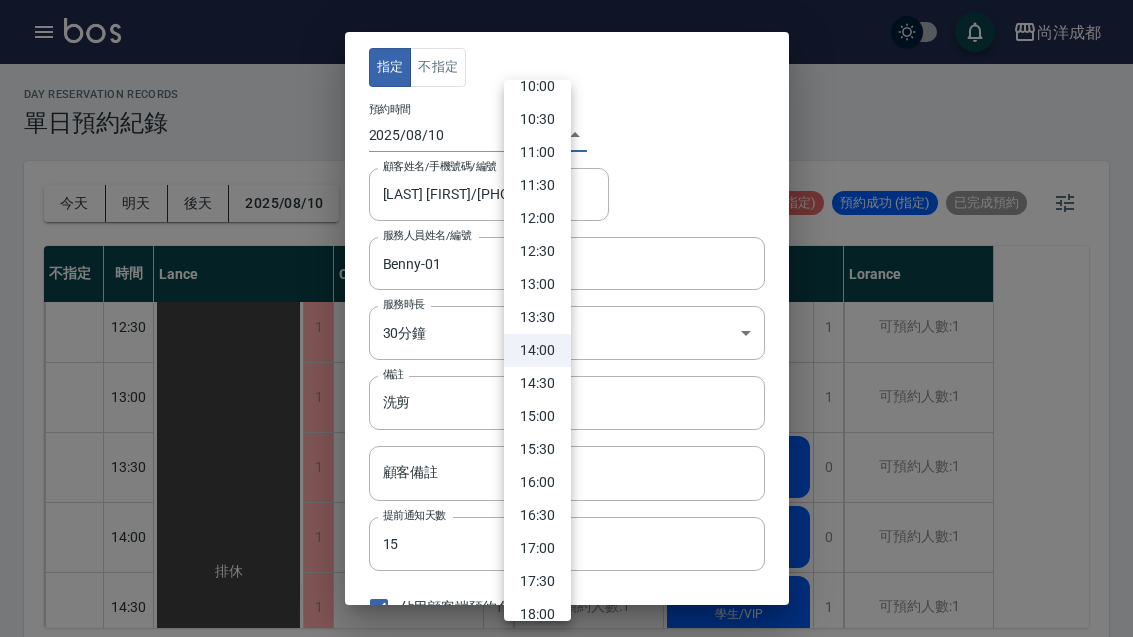 click on "13:00" at bounding box center [537, 284] 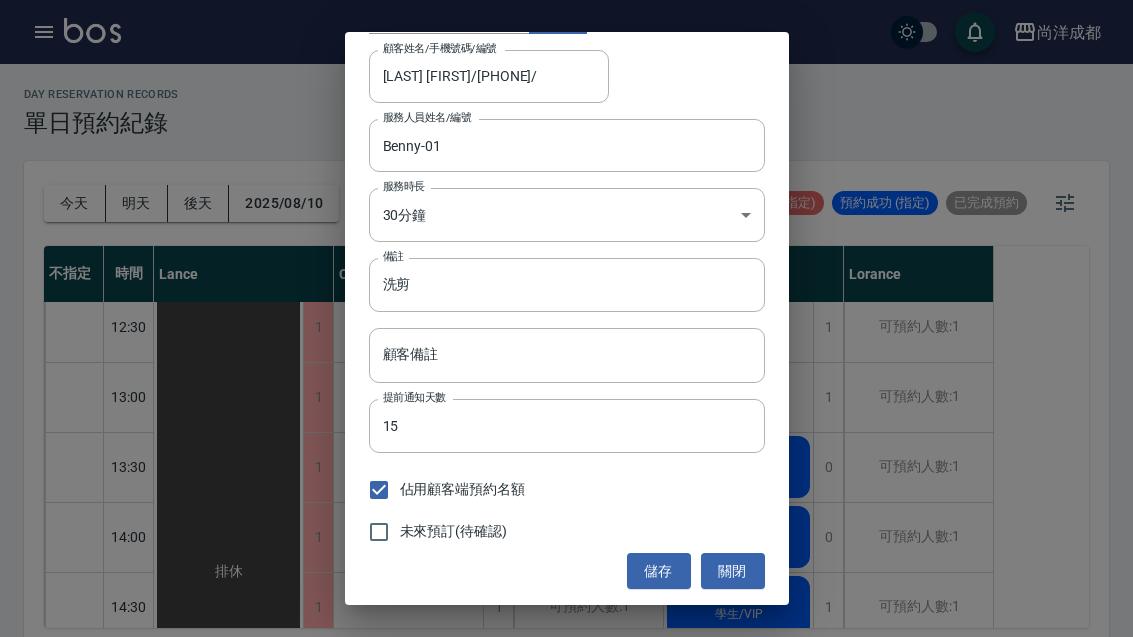 scroll, scrollTop: 117, scrollLeft: 0, axis: vertical 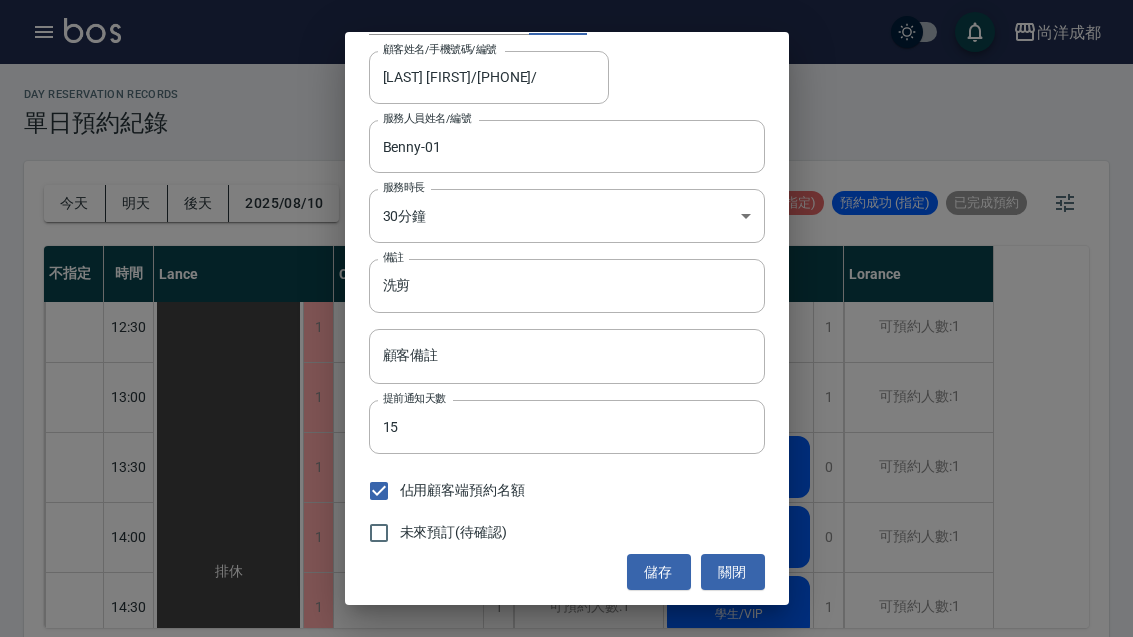 click on "儲存" at bounding box center [659, 572] 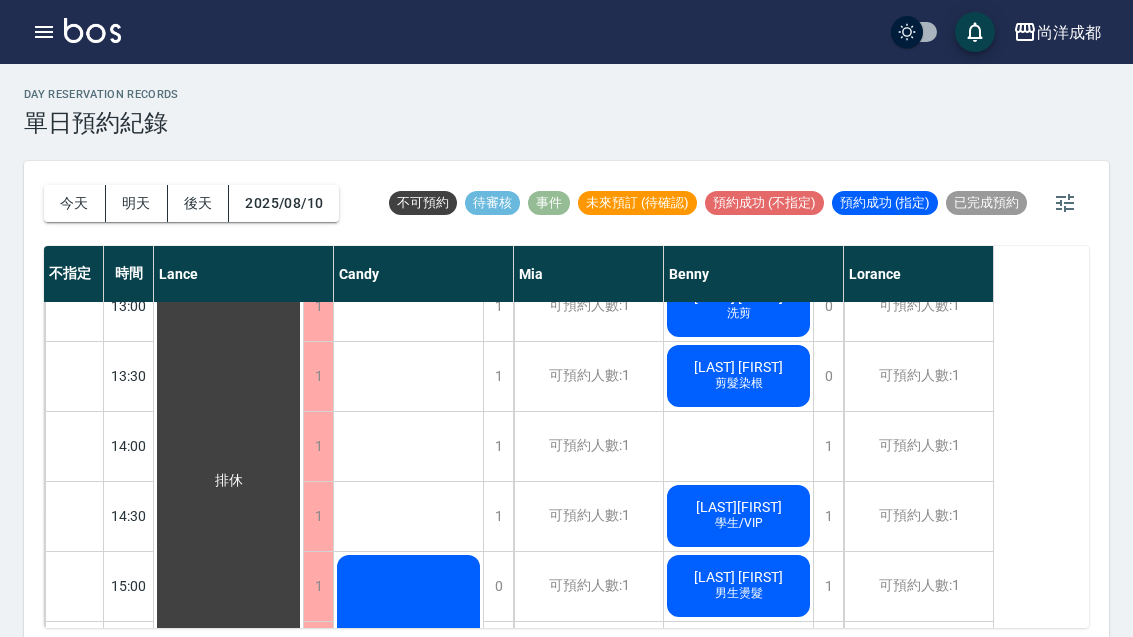 scroll, scrollTop: 452, scrollLeft: 0, axis: vertical 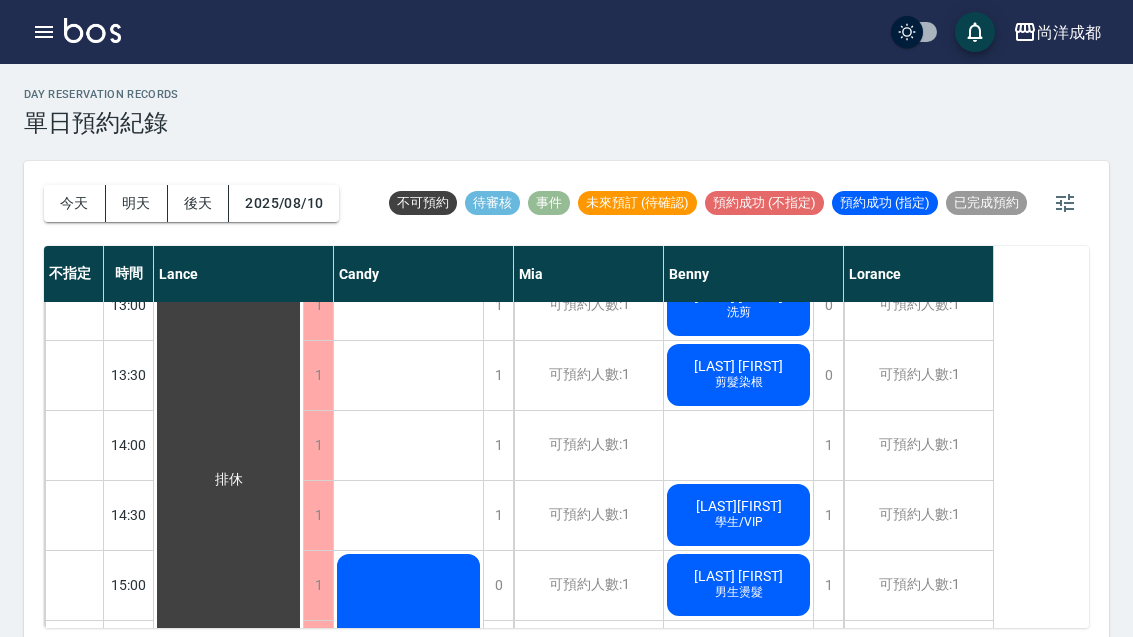 click on "[LAST][FIRST] 學生/VIP" at bounding box center (228, 480) 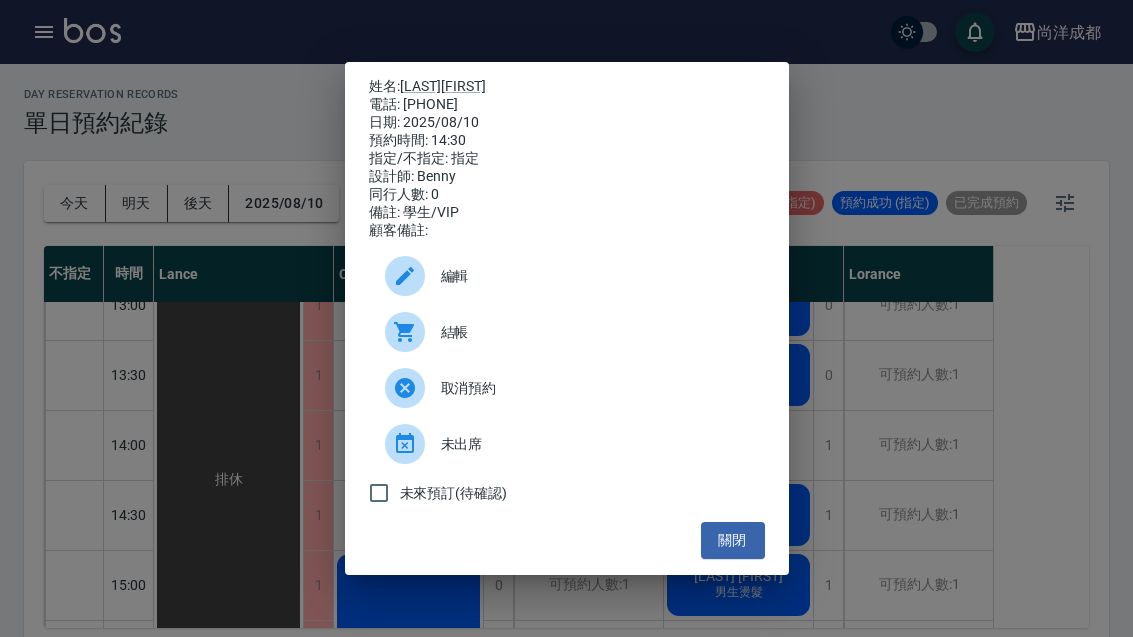 click on "編輯" at bounding box center [595, 276] 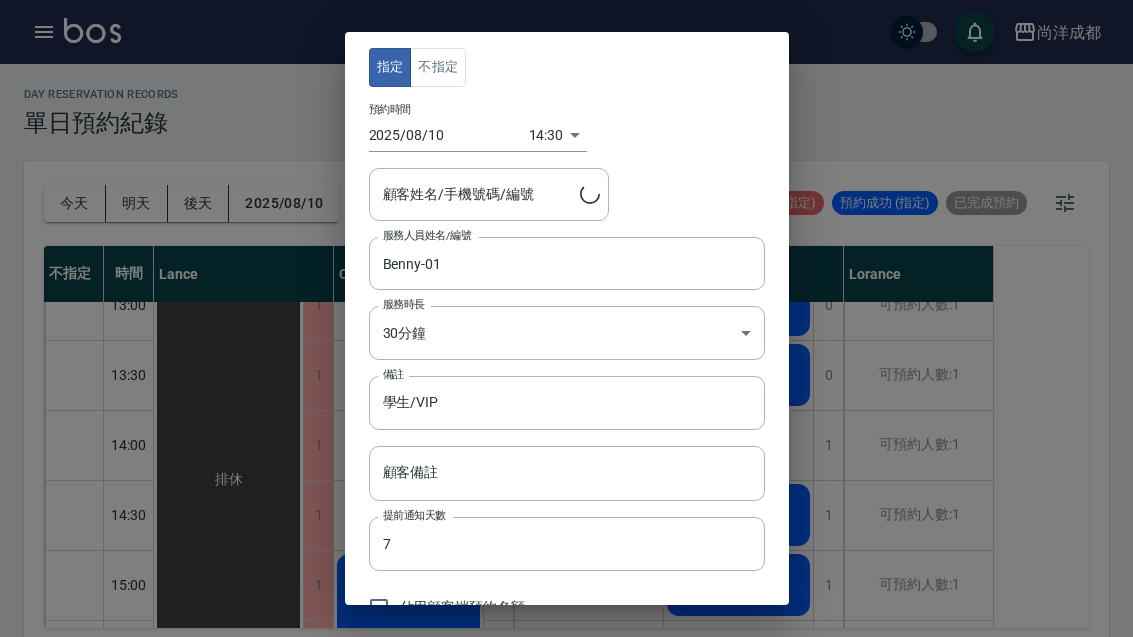 type on "[LAST] [FIRST]/[PHONE]/" 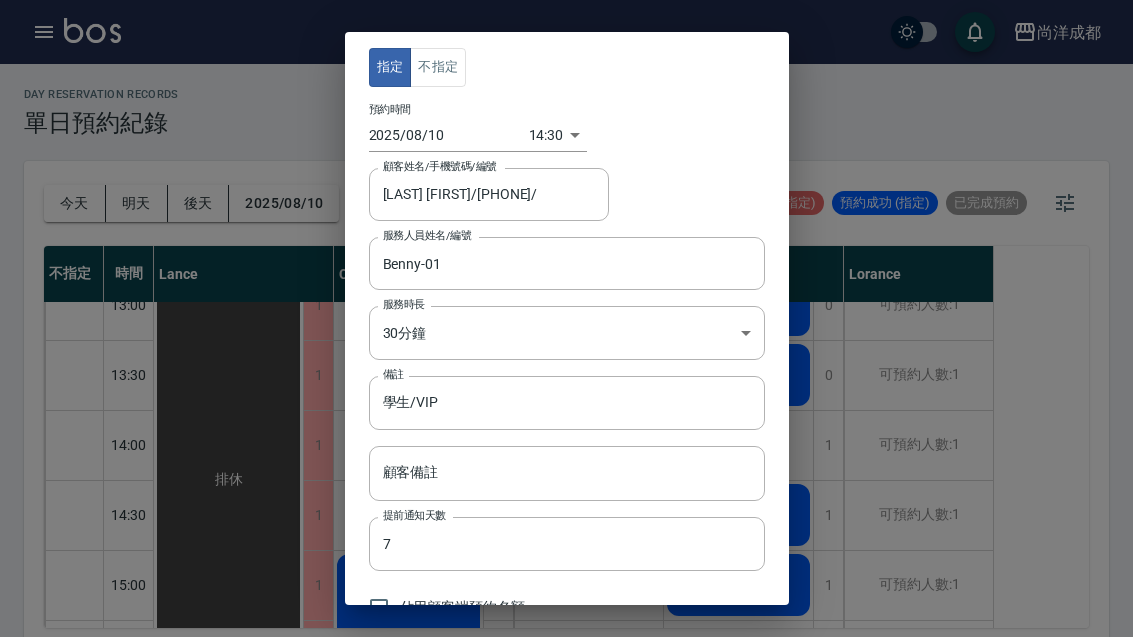 click on "尚洋成都 登出 櫃檯作業 打帳單 帳單列表 營業儀表板 高階收支登錄 材料自購登錄 每日結帳 排班表 預約管理 預約管理 單日預約紀錄 單週預約紀錄 報表及分析 報表目錄 店家區間累計表 店家日報表 互助日報表 互助月報表 營業統計分析表 設計師業績表 設計師日報表 設計師業績分析表 設計師業績月報表 設計師排行榜 商品消耗明細 單一服務項目查詢 每日非現金明細 客戶管理 客戶列表 客資篩選匯出 卡券管理 入金管理 員工及薪資 員工列表 考勤排班總表 商品管理 商品列表 紅利點數設定 紅利點數紀錄 資料設定 服務項目設定 公司櫃檯 櫃檯 day Reservation records 單日預約紀錄 今天 明天 後天 2025/08/10 不可預約 待審核 事件 未來預訂 (待確認) 預約成功 (不指定) 預約成功 (指定) 已完成預約 不指定 時間 Lance Candy Mia Benny Lorance 10:00 10:30 11:00 11:30 12:00 12:30 13:00 13:30 14:00 1 1" at bounding box center [566, 324] 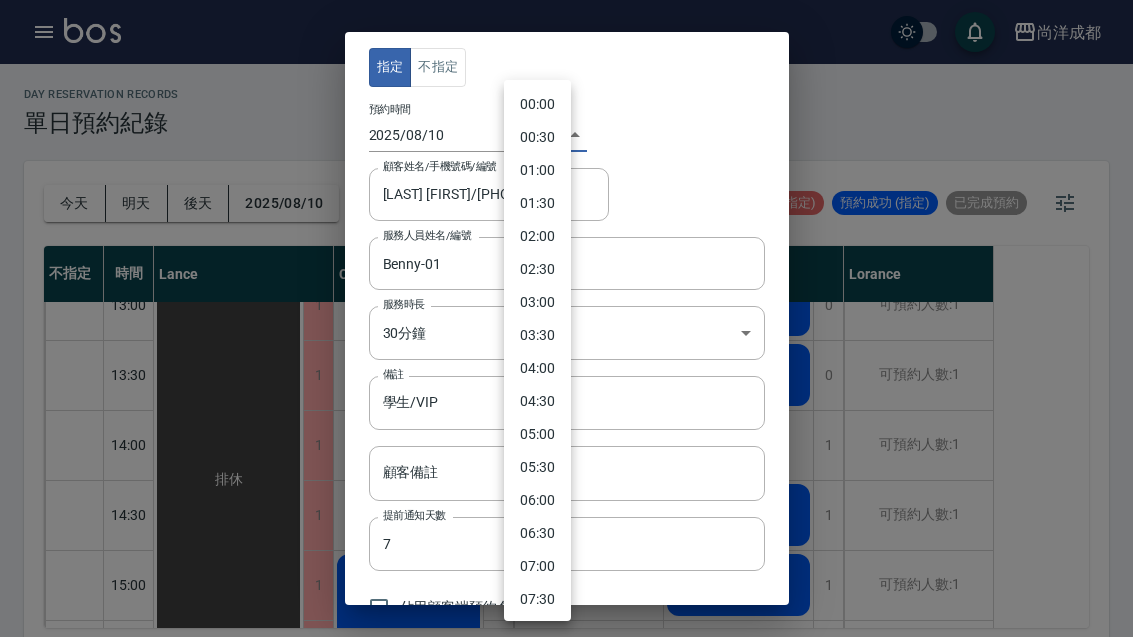 scroll, scrollTop: 711, scrollLeft: 0, axis: vertical 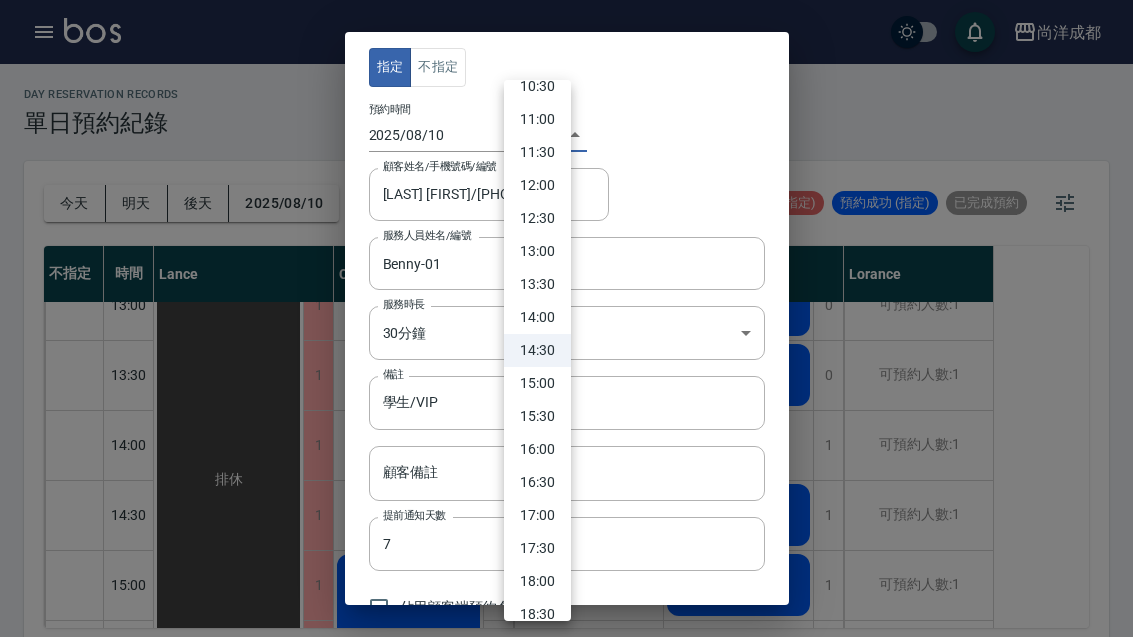 click on "13:30" at bounding box center [537, 284] 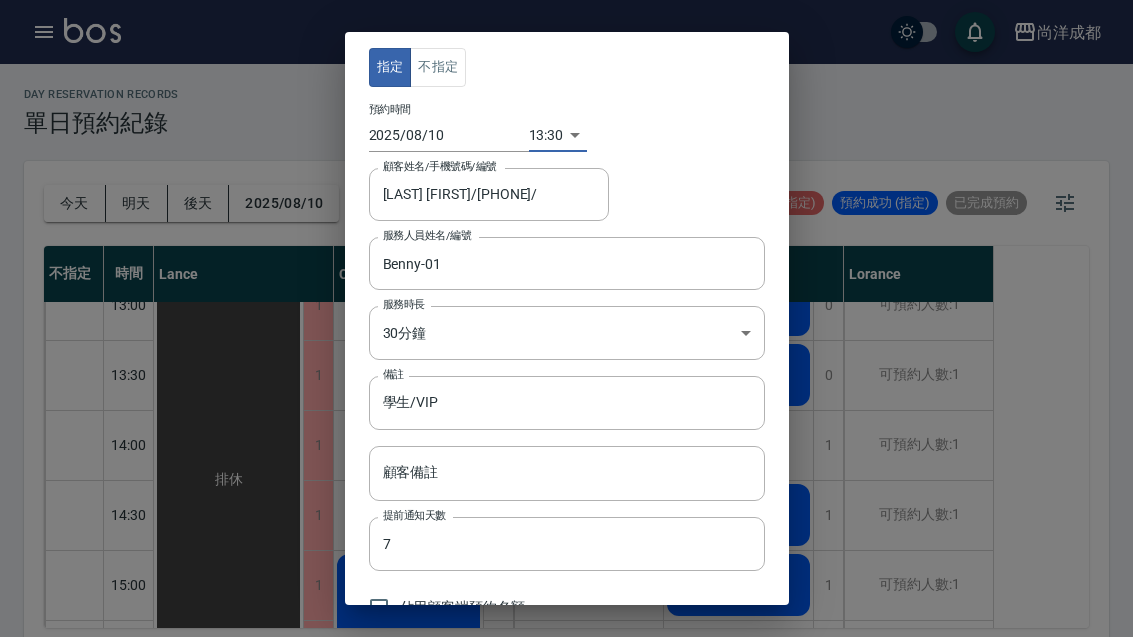 click on "指定 不指定 預約時間 2025/08/10 13:30 1754803800000 顧客姓名/手機號碼/編號 [LAST] [FIRST]/[PHONE]/ 顧客姓名/手機號碼/編號 服務人員姓名/編號 Benny-01 服務人員姓名/編號 服務時長 30分鐘 1 服務時長 備註 學生/VIP 備註 顧客備註 顧客備註 提前通知天數 7 提前通知天數 佔用顧客端預約名額 未來預訂(待確認) 儲存 關閉" at bounding box center [566, 318] 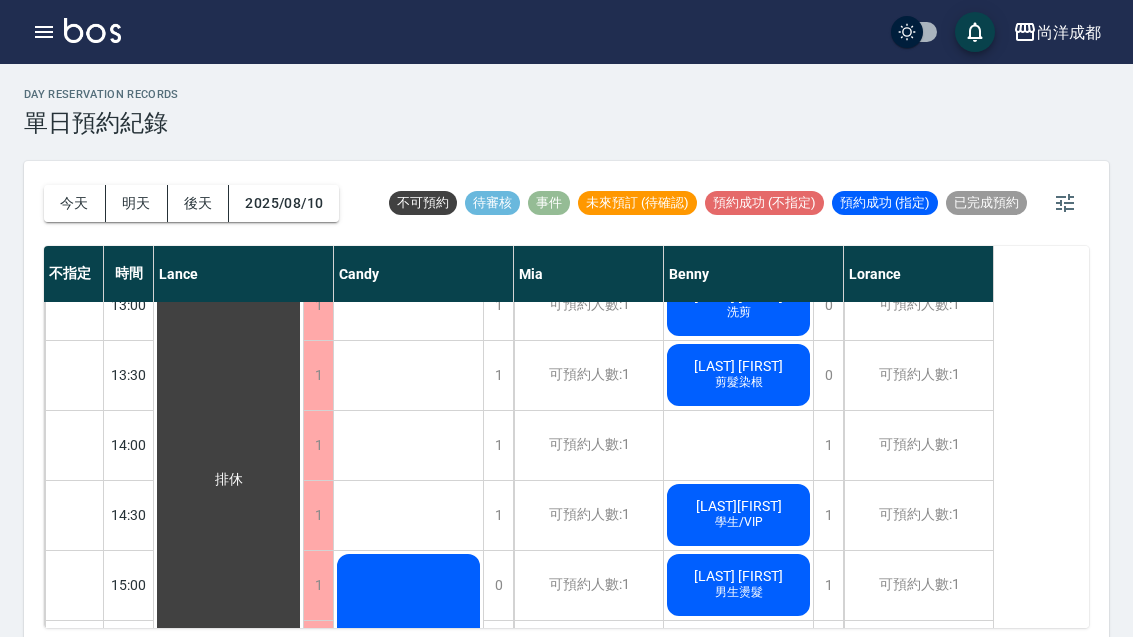 click on "[LAST][FIRST]" at bounding box center [229, 480] 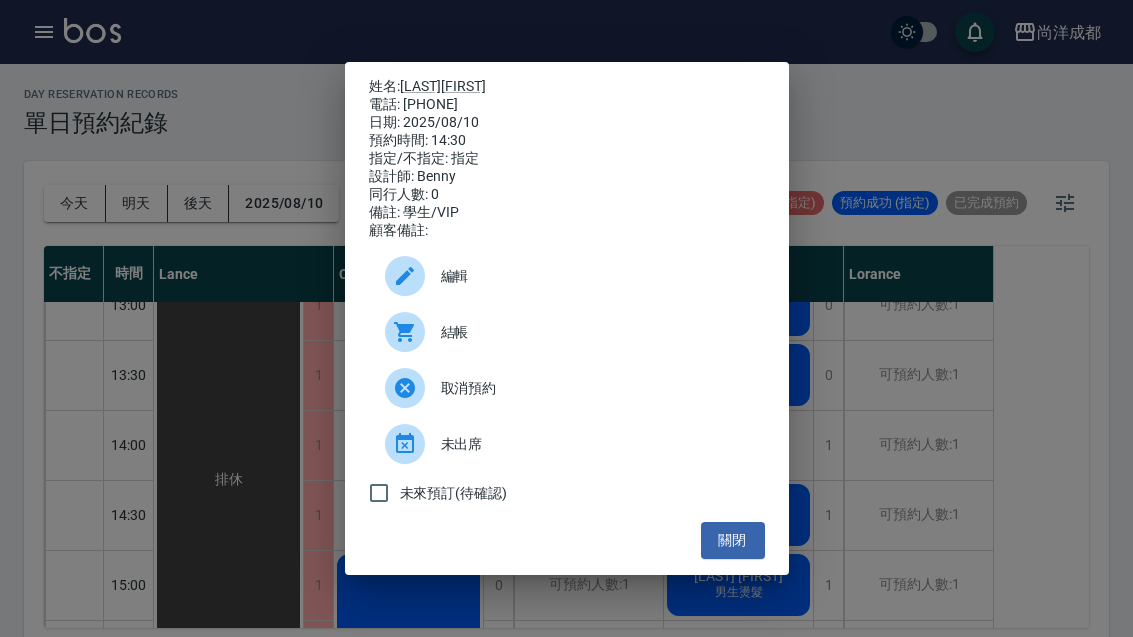 click on "編輯" at bounding box center [595, 276] 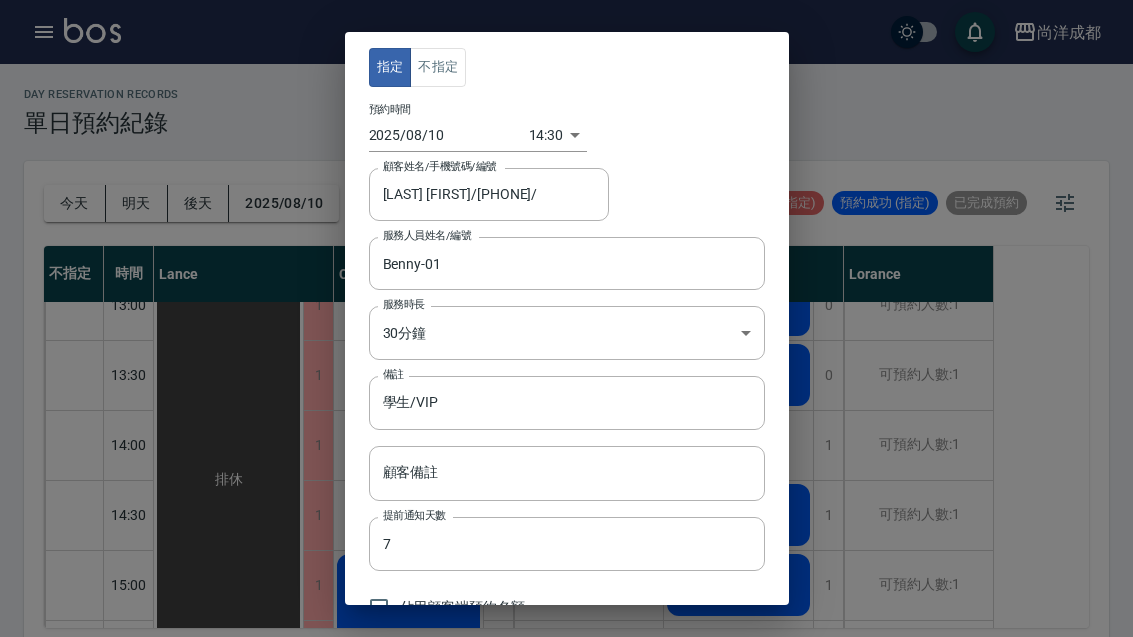 click on "尚洋成都 登出 櫃檯作業 打帳單 帳單列表 營業儀表板 高階收支登錄 材料自購登錄 每日結帳 排班表 預約管理 預約管理 單日預約紀錄 單週預約紀錄 報表及分析 報表目錄 店家區間累計表 店家日報表 互助日報表 互助月報表 營業統計分析表 設計師業績表 設計師日報表 設計師業績分析表 設計師業績月報表 設計師排行榜 商品消耗明細 單一服務項目查詢 每日非現金明細 客戶管理 客戶列表 客資篩選匯出 卡券管理 入金管理 員工及薪資 員工列表 考勤排班總表 商品管理 商品列表 紅利點數設定 紅利點數紀錄 資料設定 服務項目設定 公司櫃檯 櫃檯 day Reservation records 單日預約紀錄 今天 明天 後天 2025/08/10 不可預約 待審核 事件 未來預訂 (待確認) 預約成功 (不指定) 預約成功 (指定) 已完成預約 不指定 時間 Lance Candy Mia Benny Lorance 10:00 10:30 11:00 11:30 12:00 12:30 13:00 13:30 14:00 1 1" at bounding box center (566, 324) 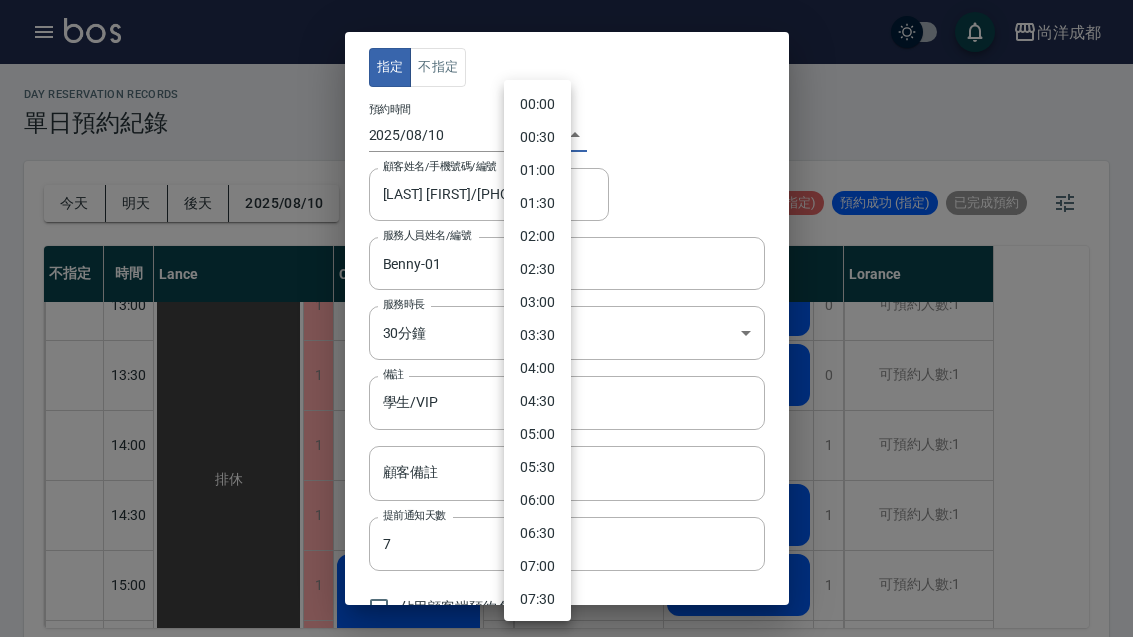 scroll, scrollTop: 711, scrollLeft: 0, axis: vertical 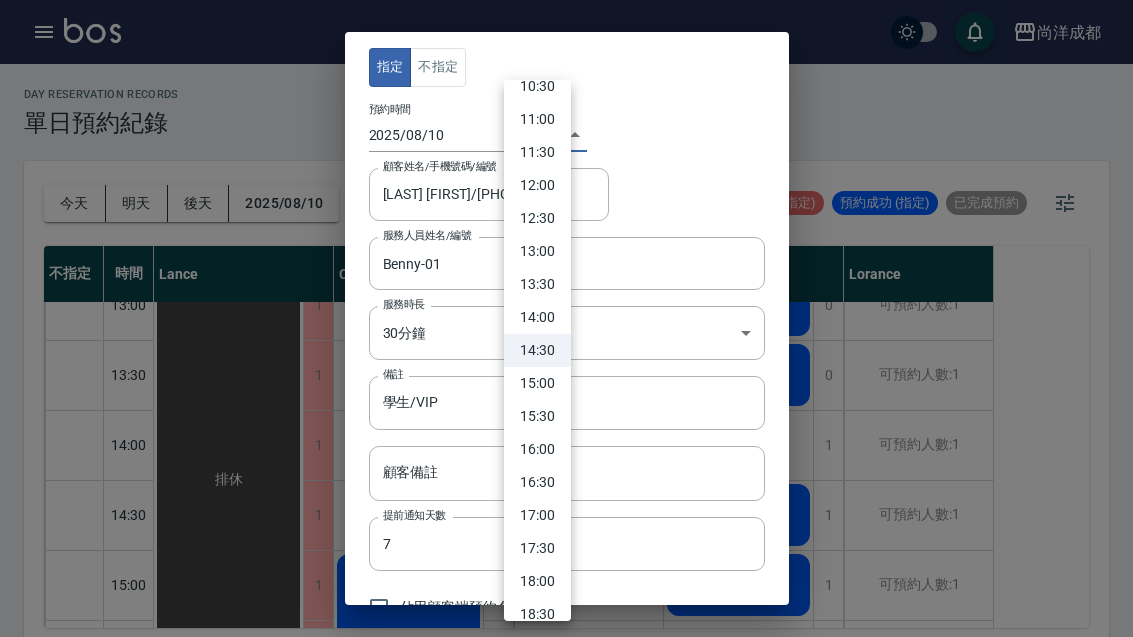 click on "13:30" at bounding box center (537, 284) 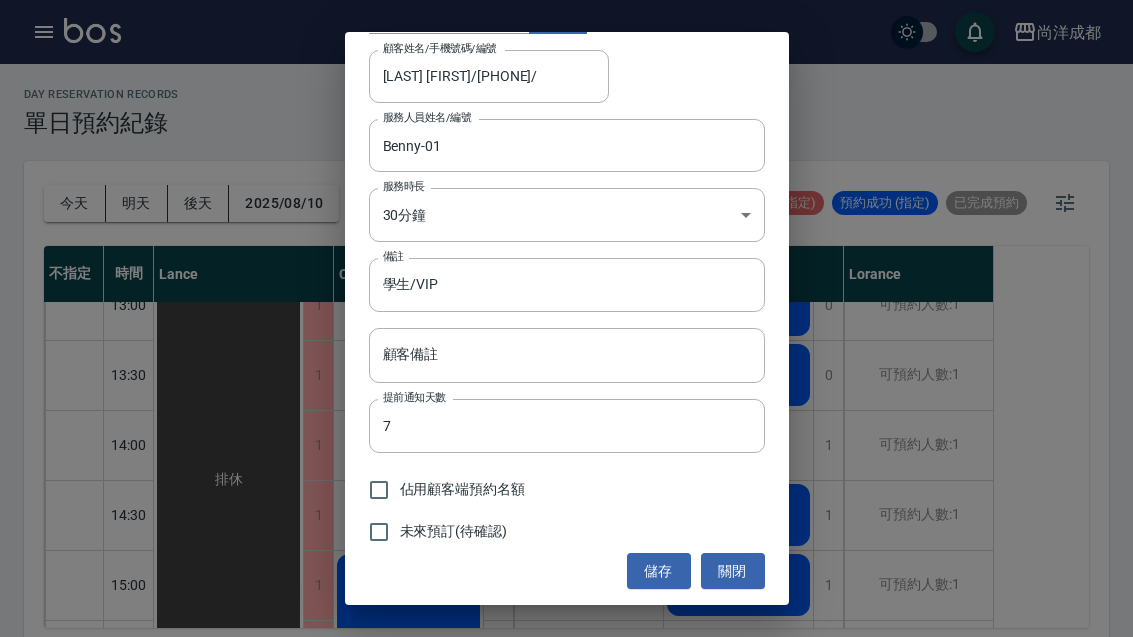scroll, scrollTop: 117, scrollLeft: 0, axis: vertical 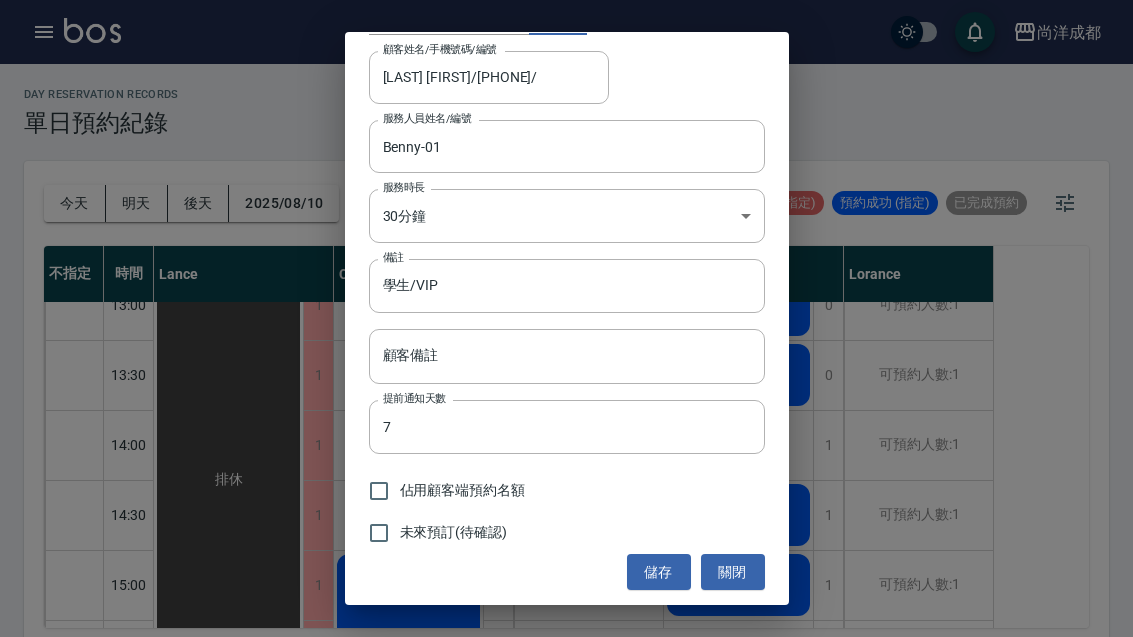 click on "儲存" at bounding box center [659, 572] 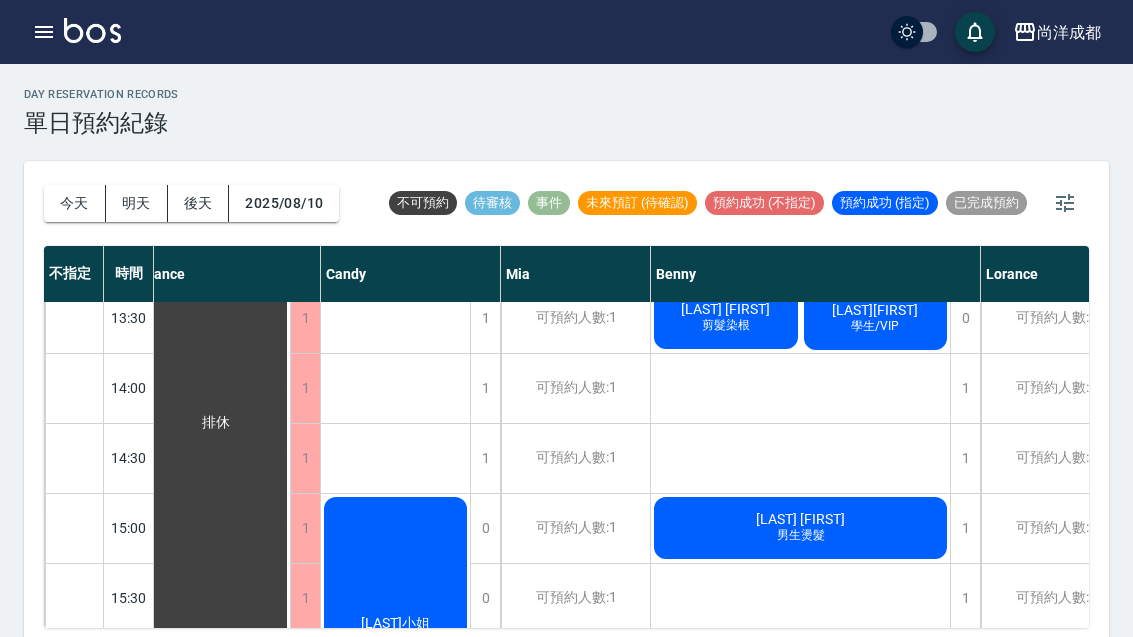 scroll, scrollTop: 507, scrollLeft: 13, axis: both 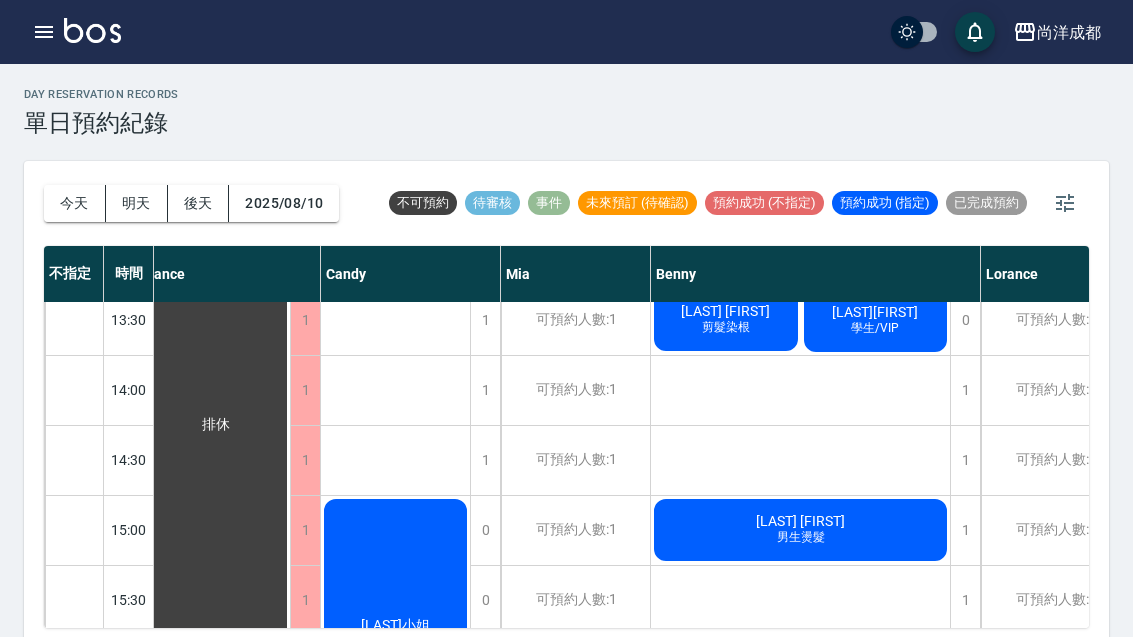 click on "1" at bounding box center [965, 390] 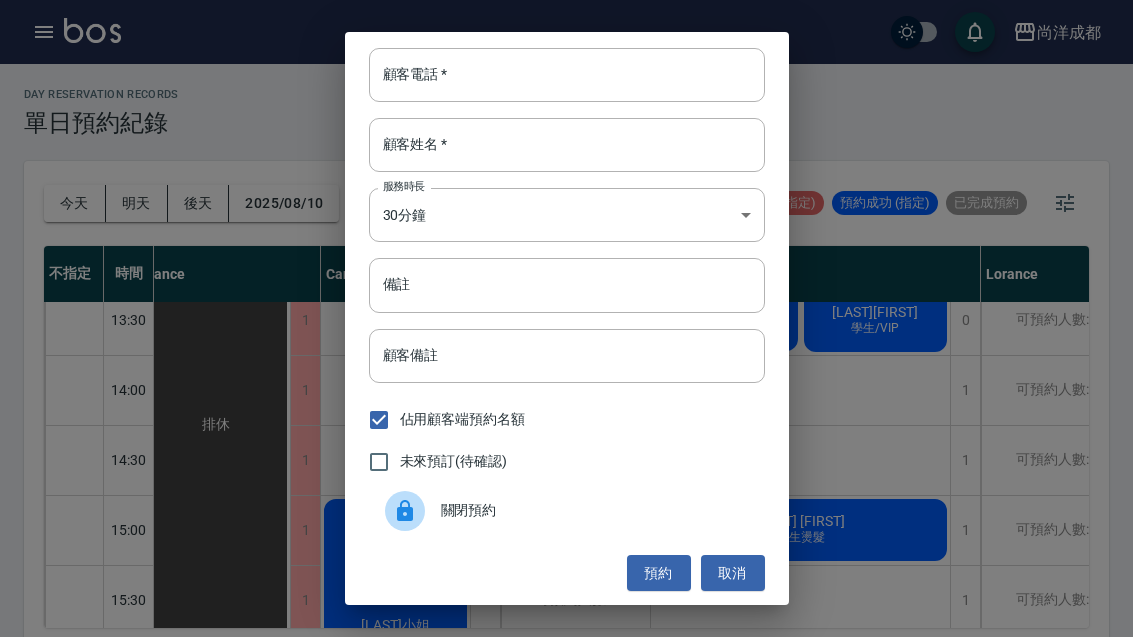 click on "顧客電話   *" at bounding box center [567, 75] 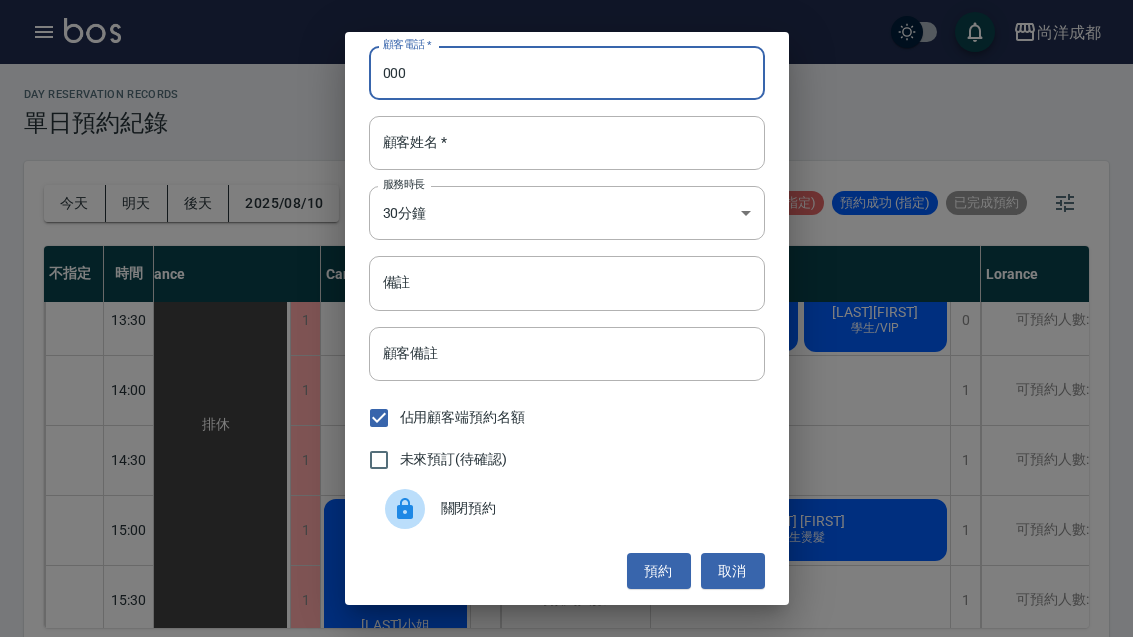 scroll, scrollTop: 2, scrollLeft: 0, axis: vertical 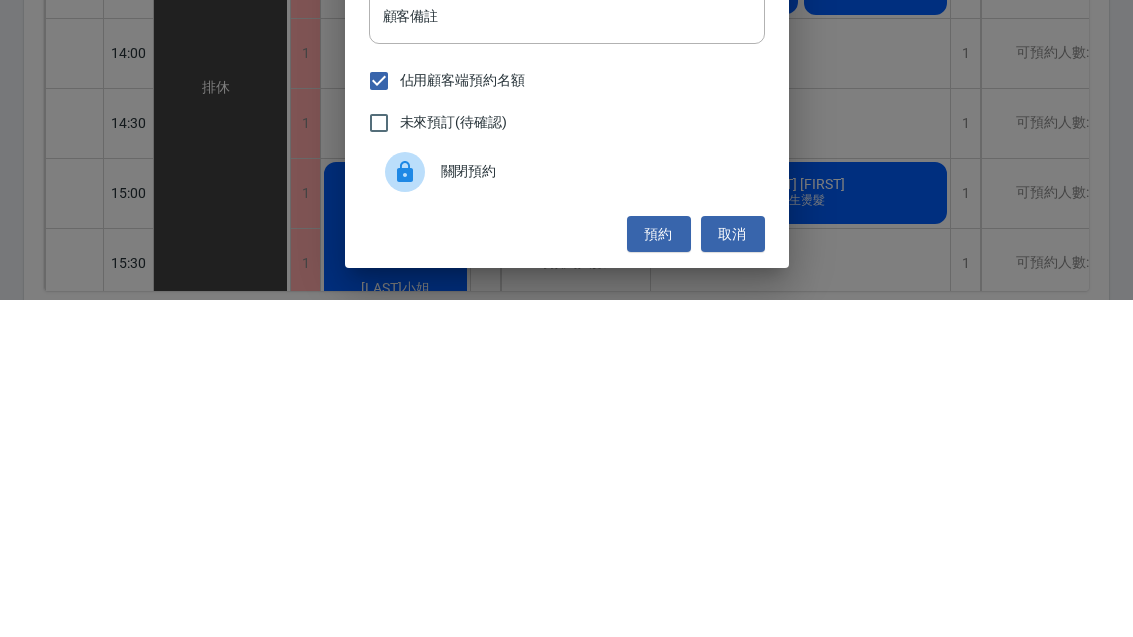 type on "不約" 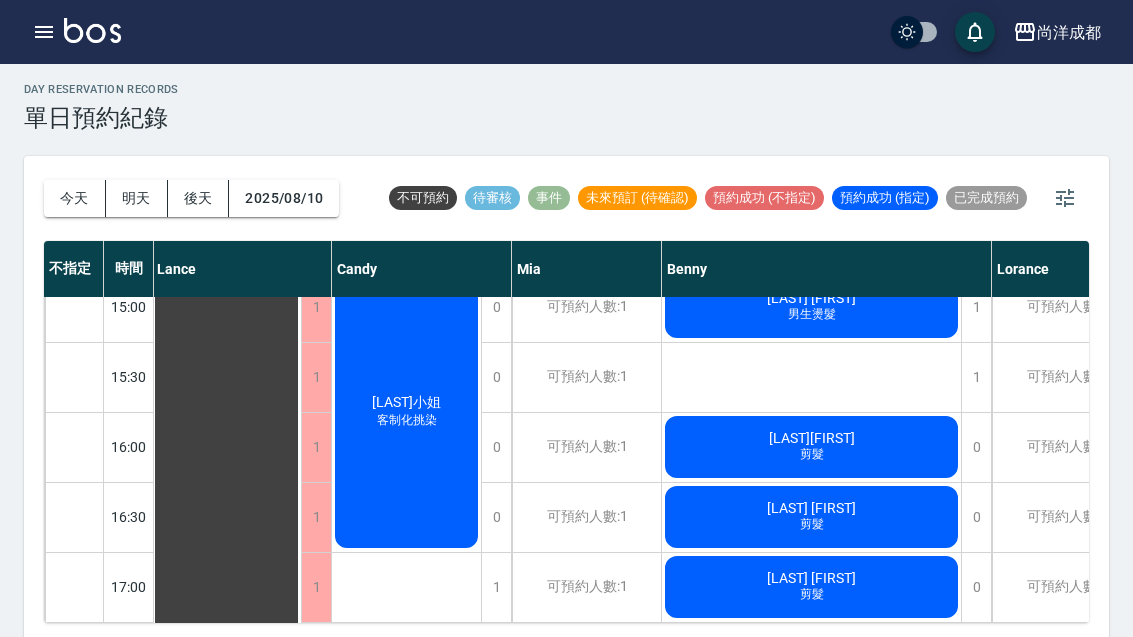 scroll, scrollTop: 727, scrollLeft: 2, axis: both 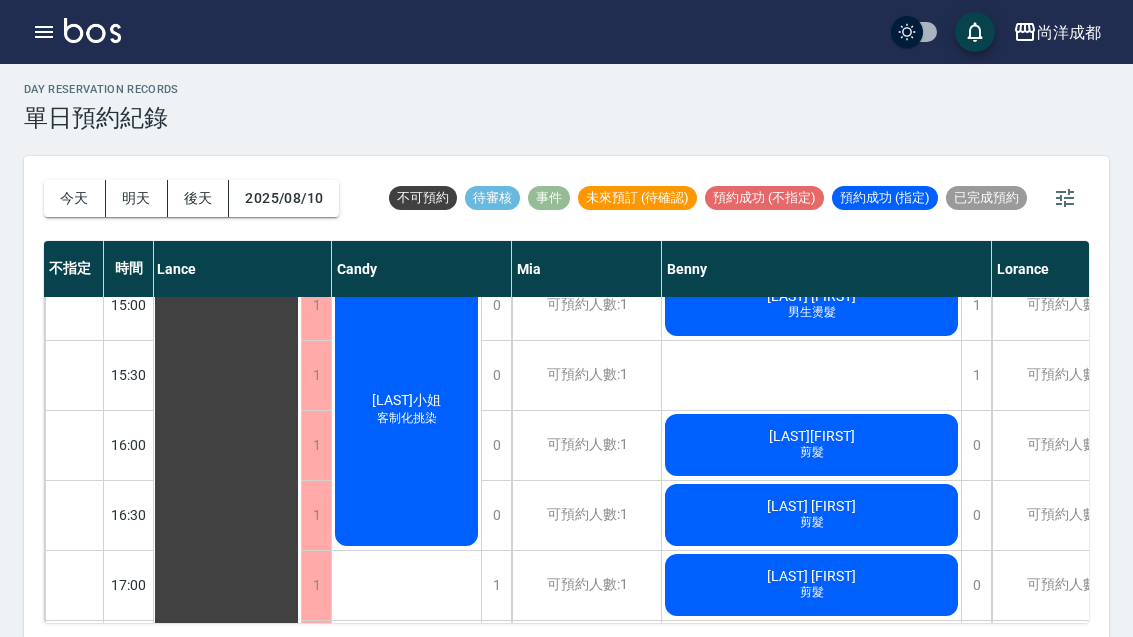 click on "[LAST][FIRST] 剪髮" at bounding box center [226, 200] 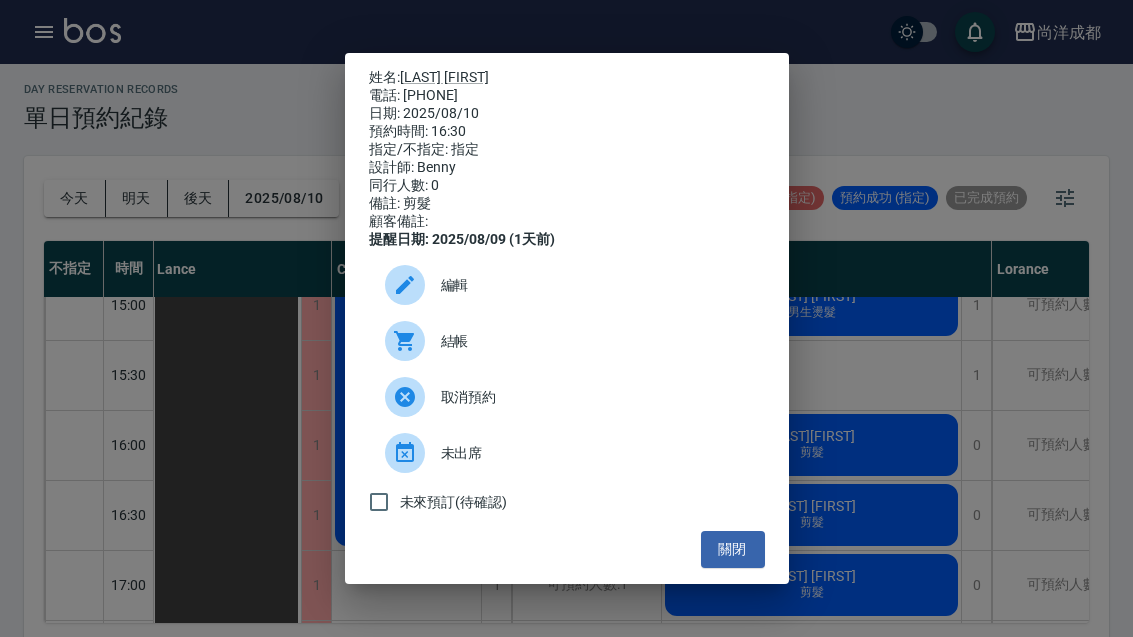 click on "姓名:  [LAST][FIRST] 電話: [PHONE] 日期: [DATE] 預約時間: [TIME] 指定/不指定: 指定 設計師: Benny 同行人數: 0 備註: 剪髮 顧客備註:  提醒日期: [DATE] ([DAYS]天前) 編輯 結帳 取消預約 未出席 未來預訂(待確認) 關閉" at bounding box center [566, 318] 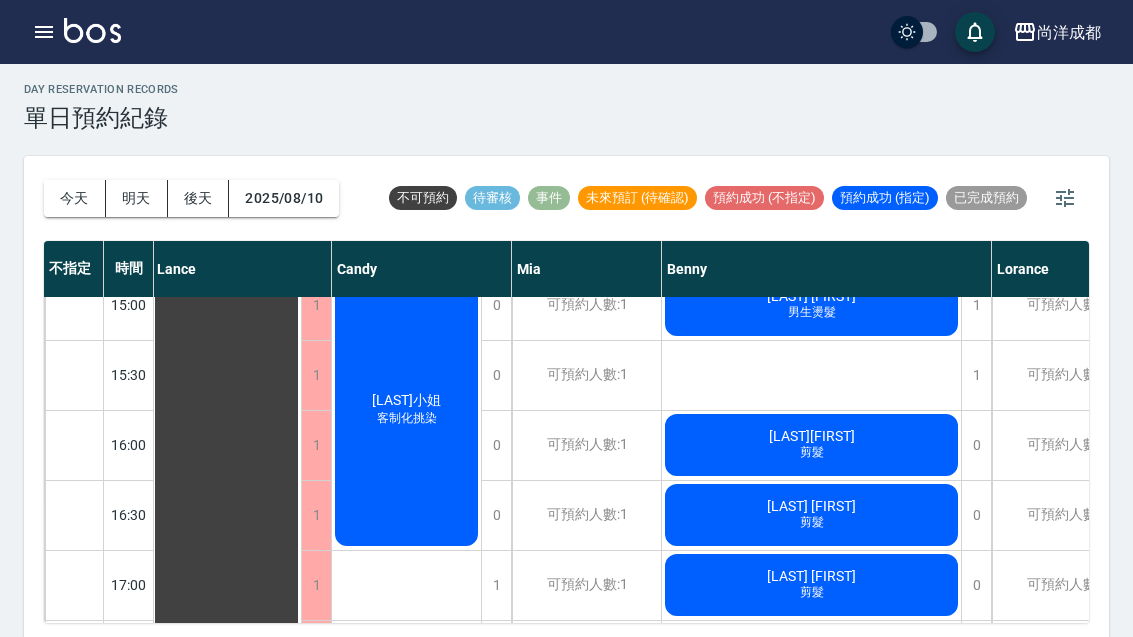 click on "0" at bounding box center (976, 515) 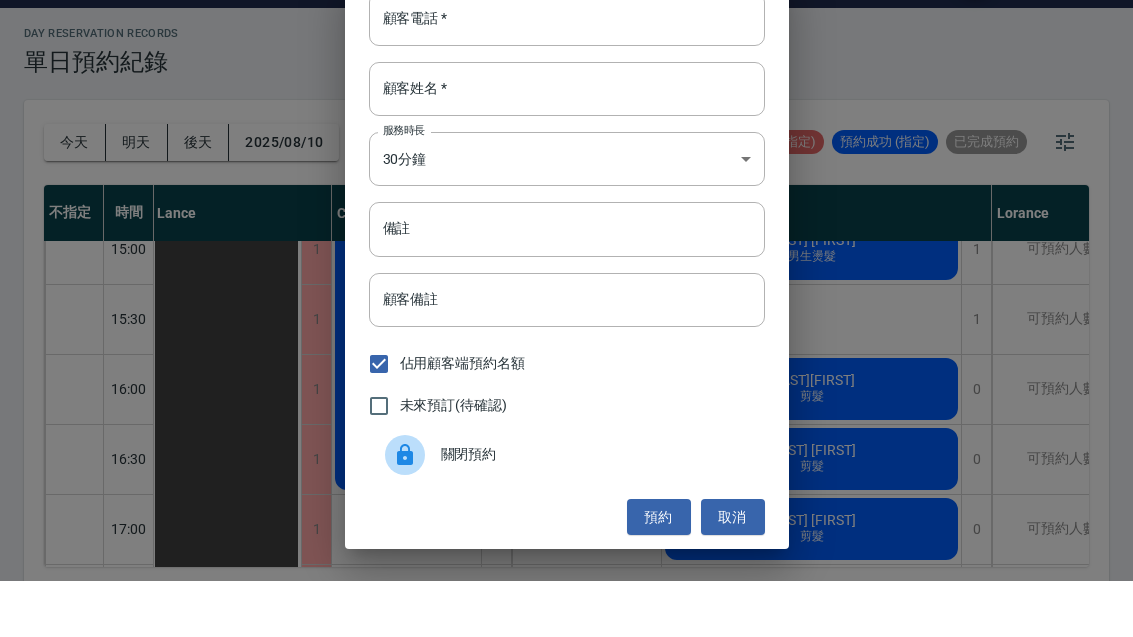 scroll, scrollTop: 63, scrollLeft: 0, axis: vertical 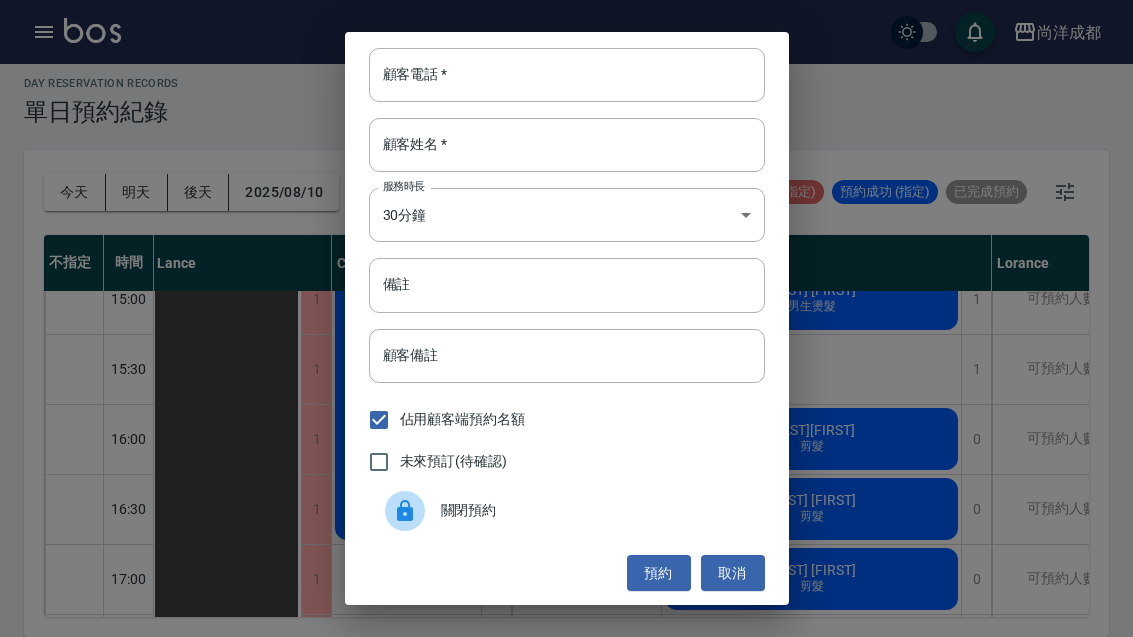 click on "顧客電話   * 顧客電話   * 顧客姓名   * 顧客姓名   * 服務時長 30分鐘 1 服務時長 備註 備註 顧客備註 顧客備註 佔用顧客端預約名額 未來預訂(待確認) 關閉預約 預約 取消" at bounding box center (566, 318) 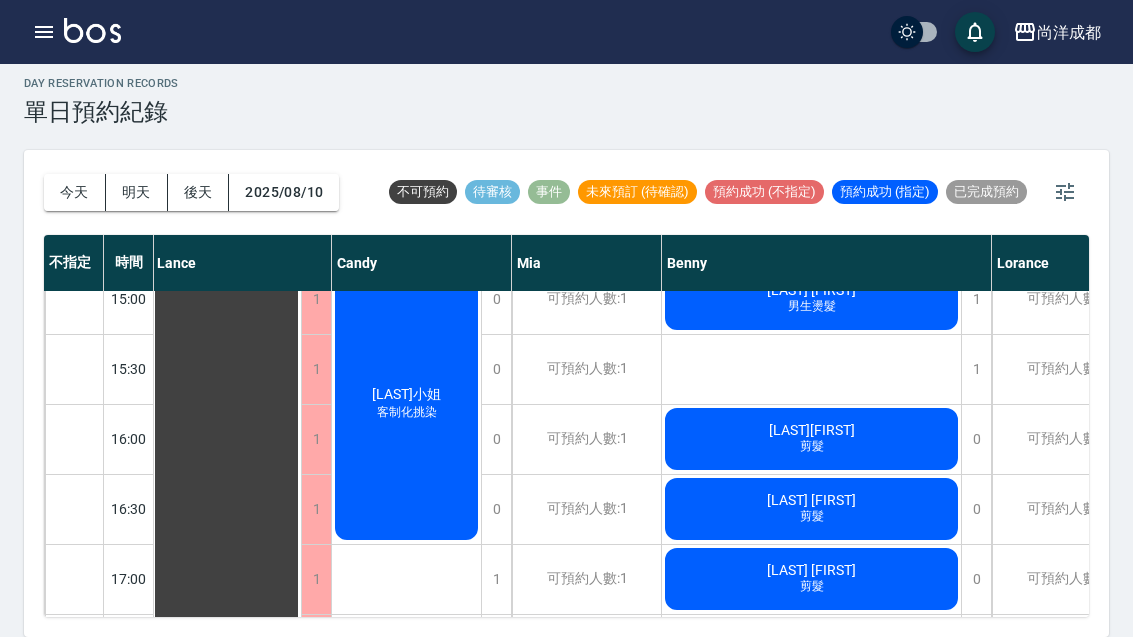 click on "[LAST][FIRST] 剪髮" at bounding box center [226, 194] 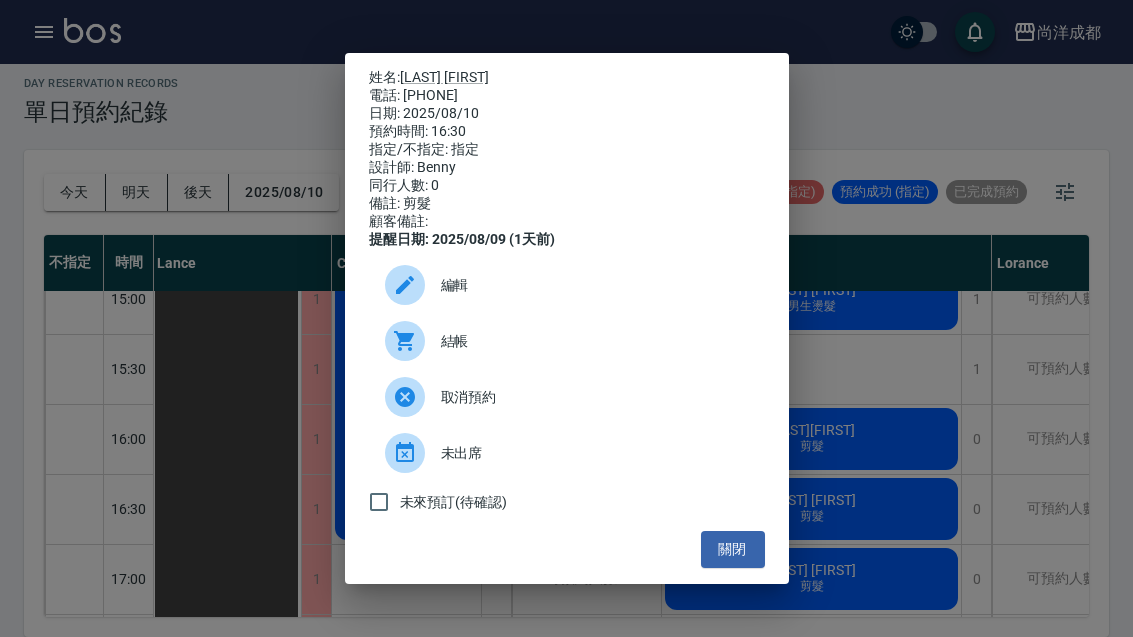 click on "編輯" at bounding box center [595, 285] 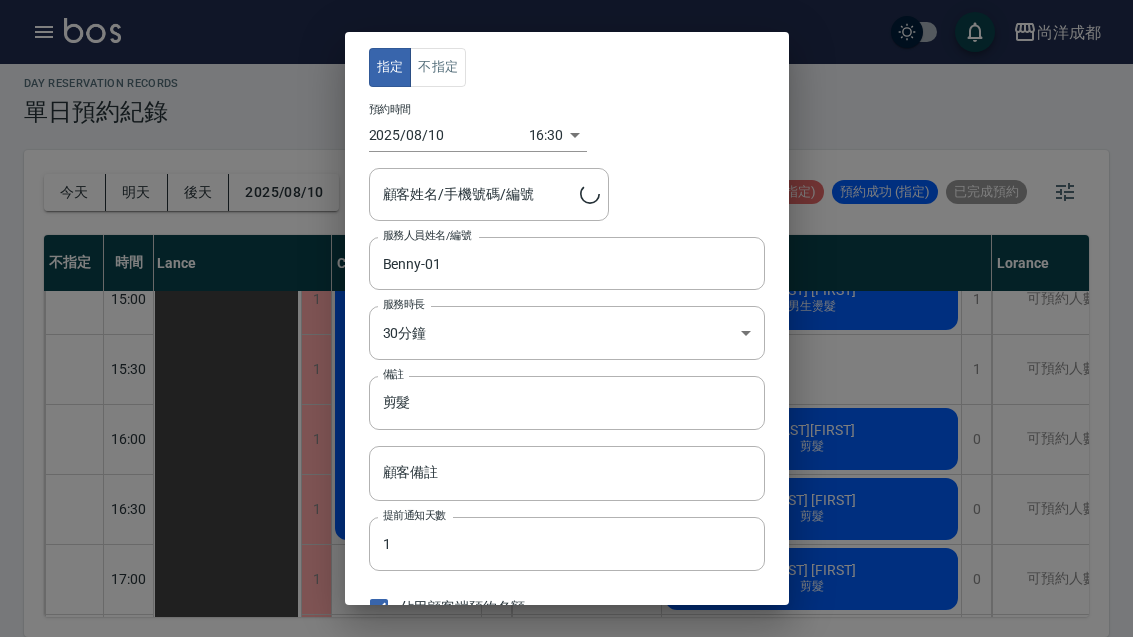 type on "[LAST] [FIRST]/[PHONE]" 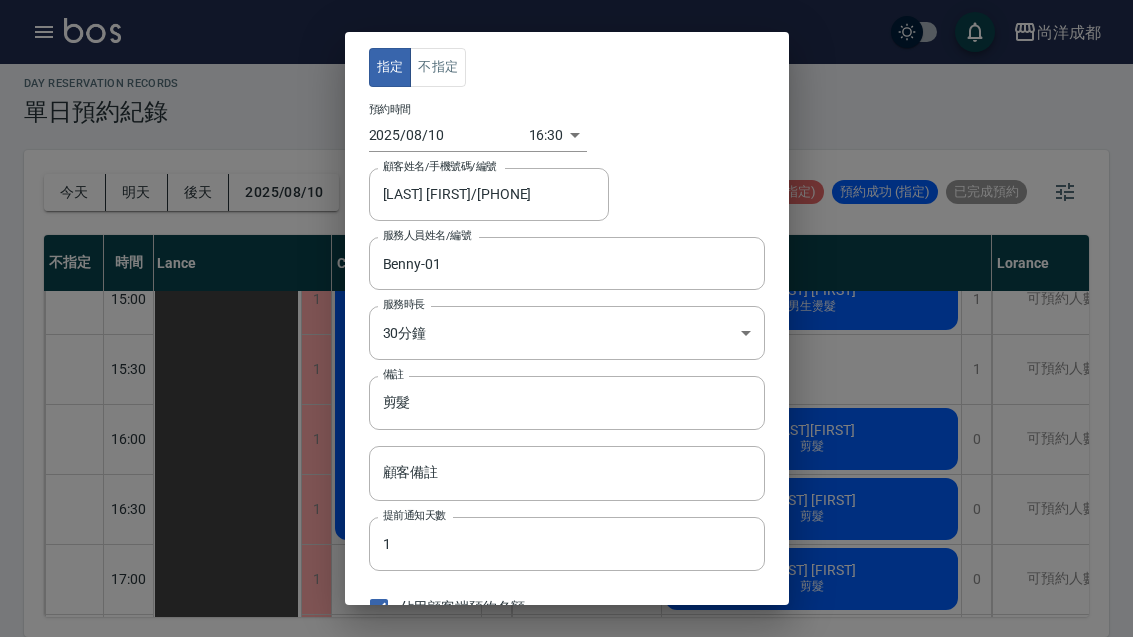 click on "尚洋成都 登出 櫃檯作業 打帳單 帳單列表 營業儀表板 高階收支登錄 材料自購登錄 每日結帳 排班表 預約管理 預約管理 單日預約紀錄 單週預約紀錄 報表及分析 報表目錄 店家區間累計表 店家日報表 互助日報表 互助月報表 營業統計分析表 設計師業績表 設計師日報表 設計師業績分析表 設計師業績月報表 設計師排行榜 商品消耗明細 單一服務項目查詢 每日非現金明細 客戶管理 客戶列表 客資篩選匯出 卡券管理 入金管理 員工及薪資 員工列表 考勤排班總表 商品管理 商品列表 紅利點數設定 紅利點數紀錄 資料設定 服務項目設定 公司櫃檯 櫃檯 day Reservation records 單日預約紀錄 今天 明天 後天 2025/08/10 不可預約 待審核 事件 未來預訂 (待確認) 預約成功 (不指定) 預約成功 (指定) 已完成預約 不指定 時間 Lance Candy Mia Benny Lorance 10:00 10:30 11:00 11:30 12:00 12:30 13:00 13:30 14:00 1 1" at bounding box center (566, 313) 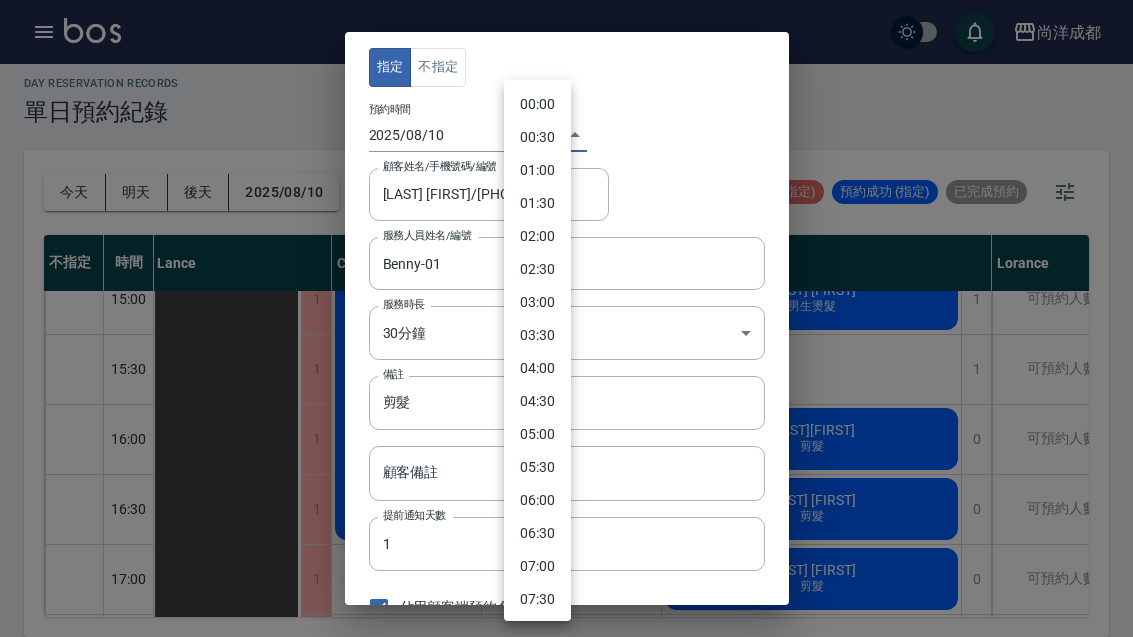 scroll, scrollTop: 843, scrollLeft: 0, axis: vertical 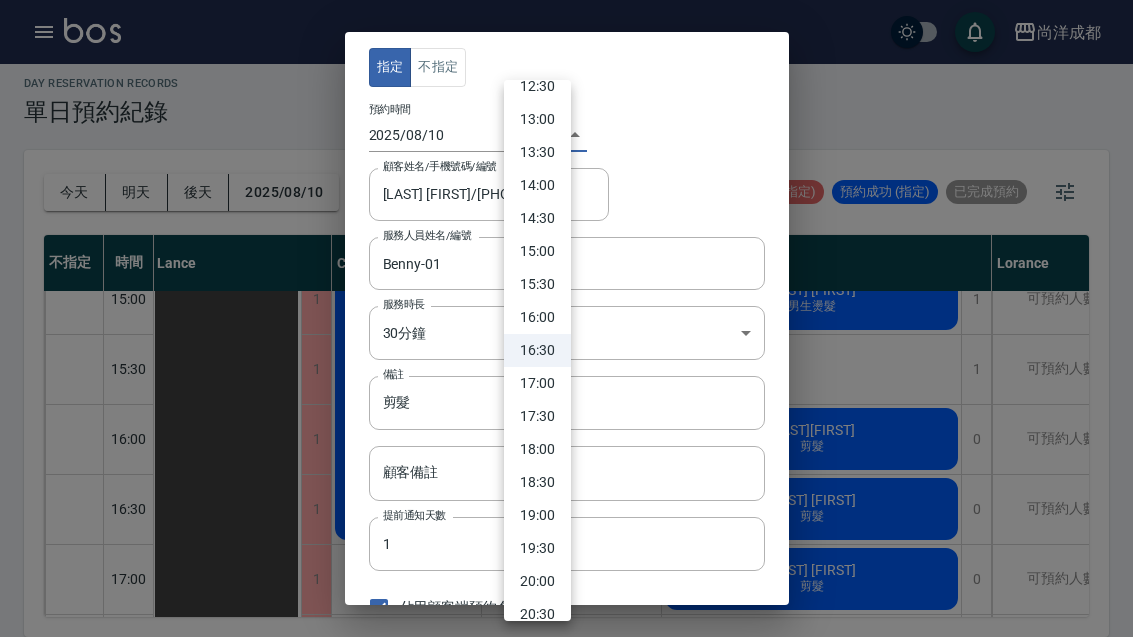 click on "15:30" at bounding box center [537, 284] 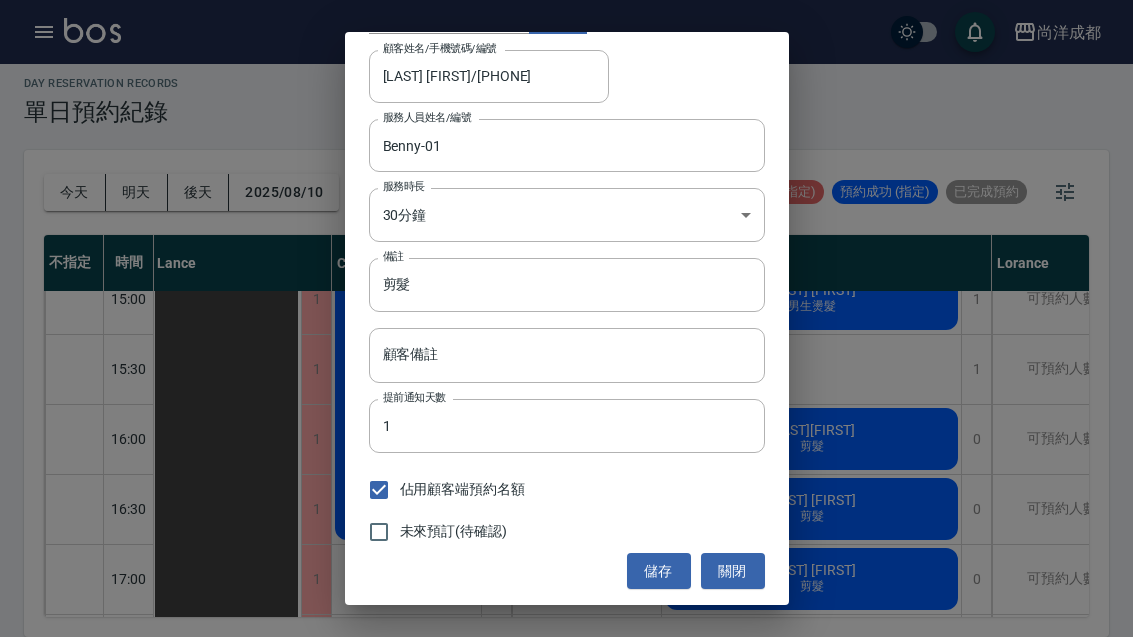 scroll, scrollTop: 117, scrollLeft: 0, axis: vertical 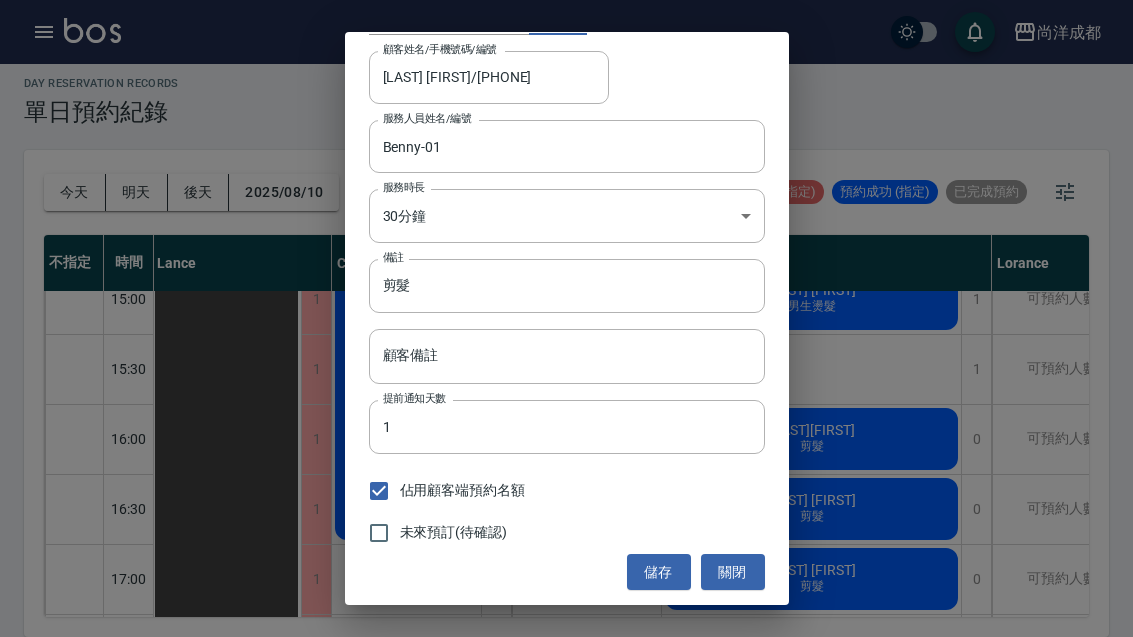 click on "儲存" at bounding box center [659, 572] 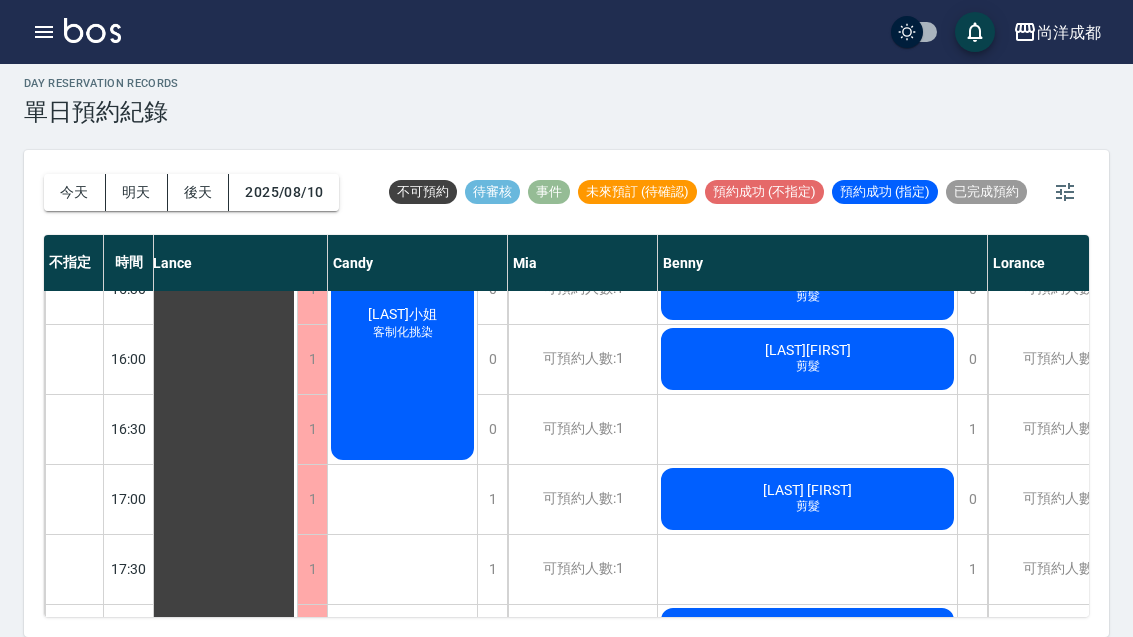 scroll, scrollTop: 805, scrollLeft: 6, axis: both 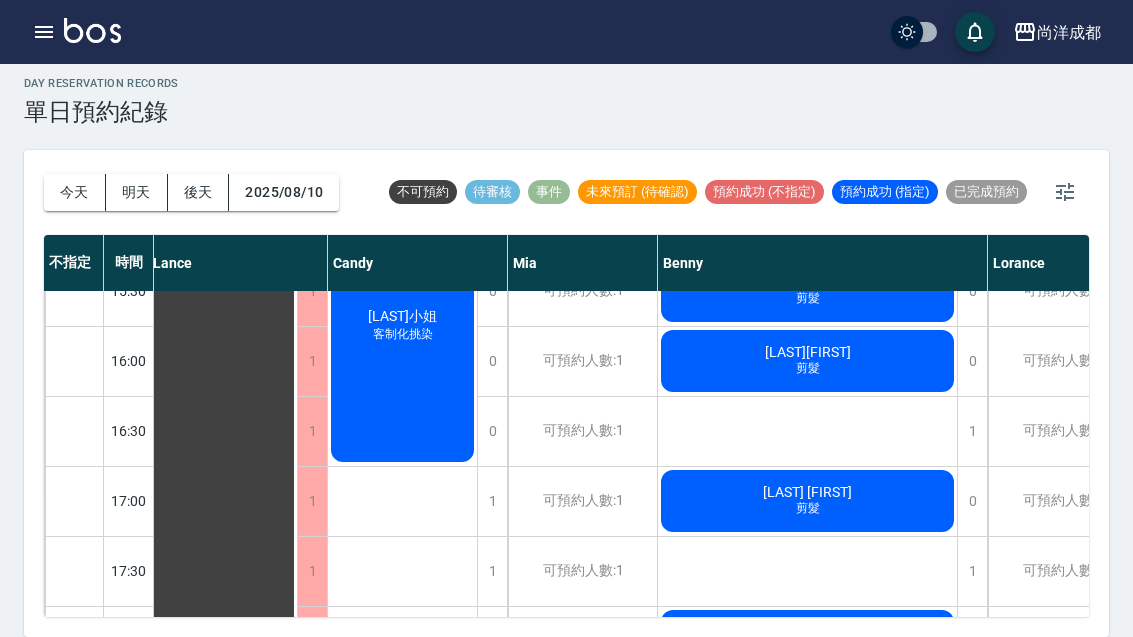 click on "1" at bounding box center (972, 431) 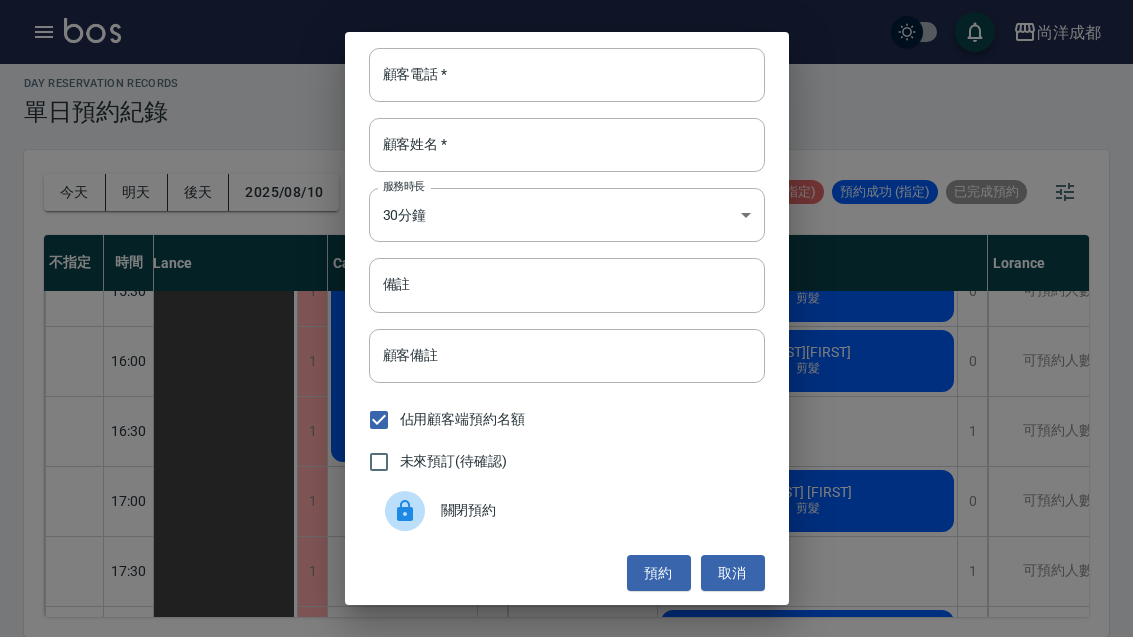 click on "顧客電話   *" at bounding box center [567, 75] 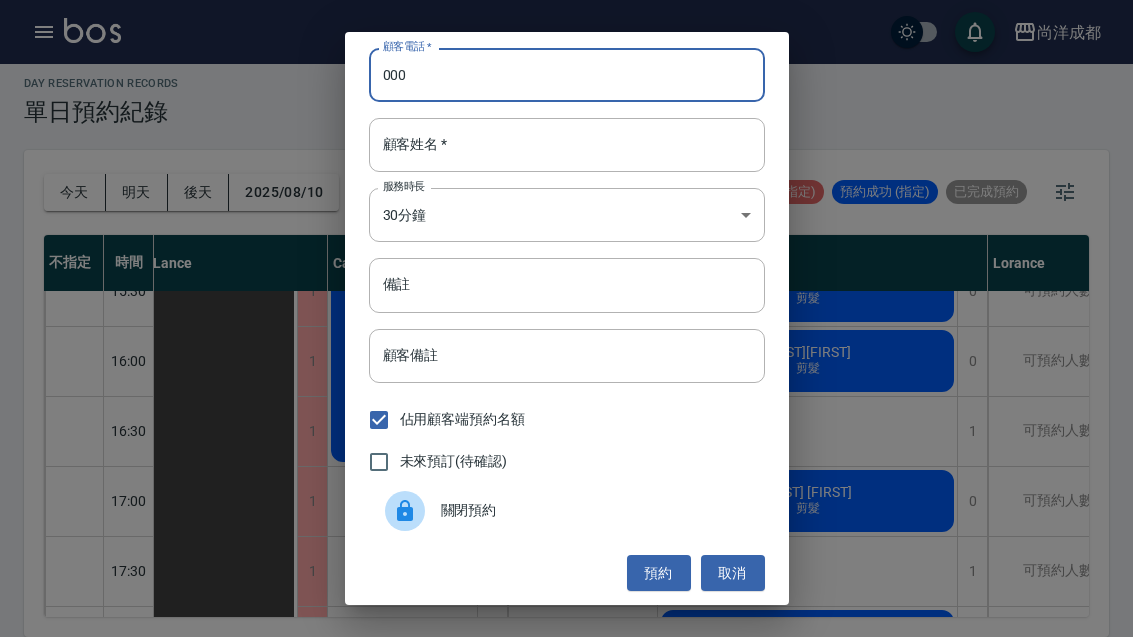 type on "000" 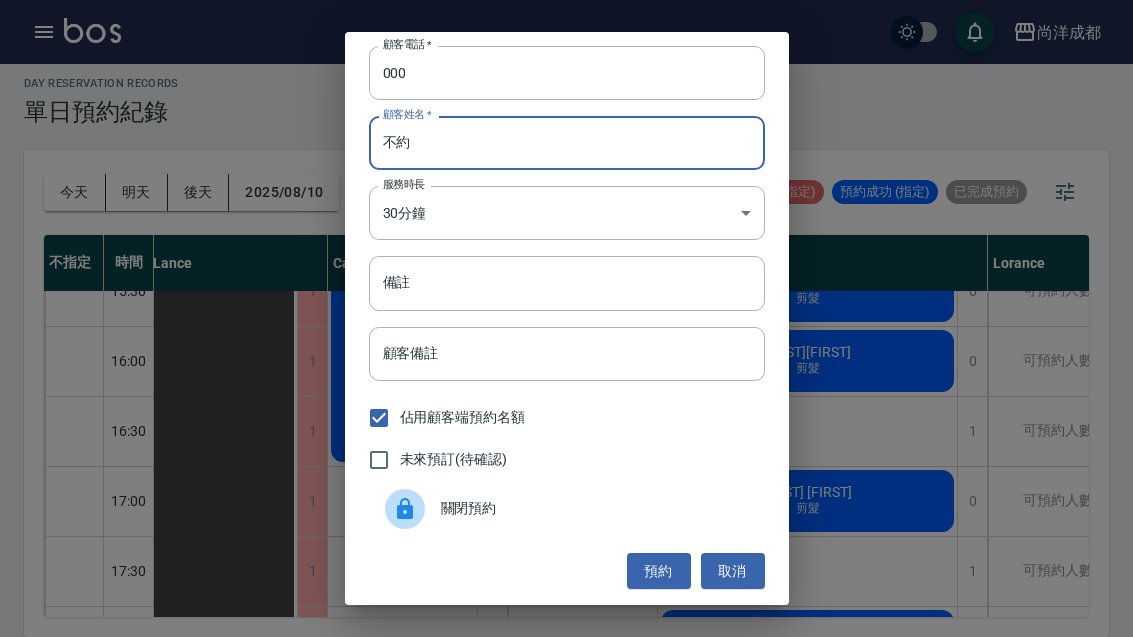 scroll, scrollTop: 2, scrollLeft: 0, axis: vertical 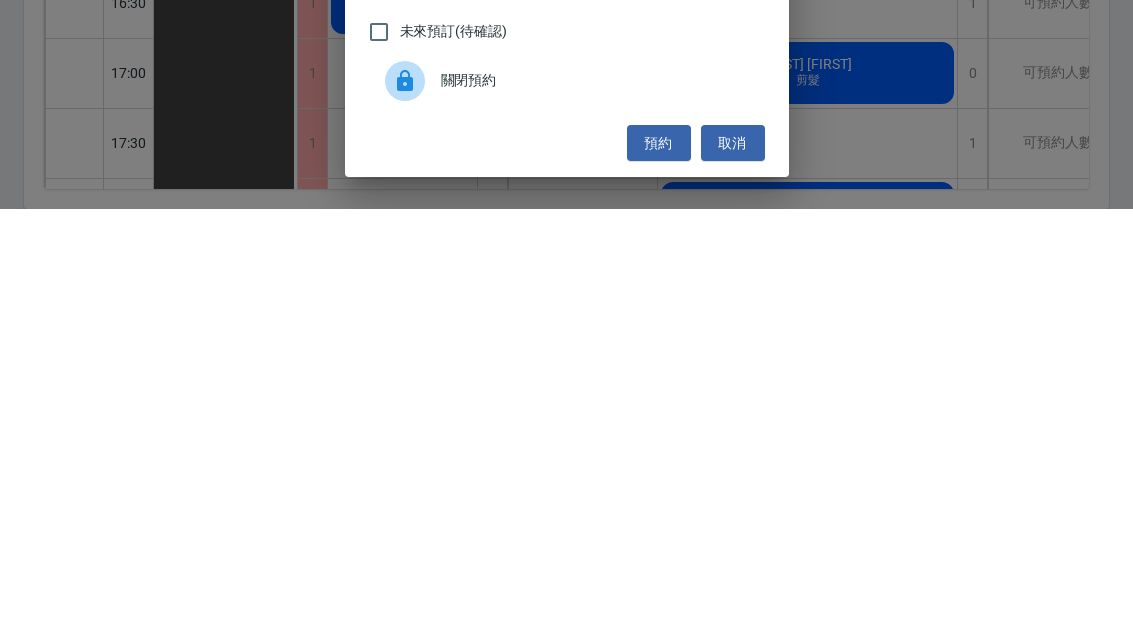 click on "預約" at bounding box center [659, 571] 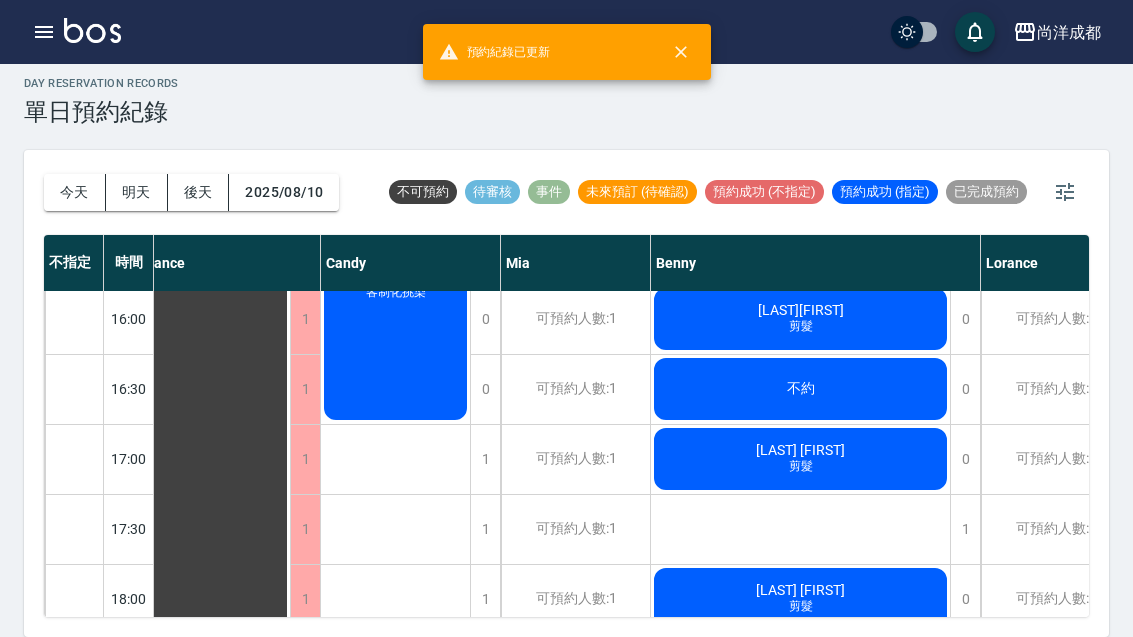 scroll, scrollTop: 847, scrollLeft: 20, axis: both 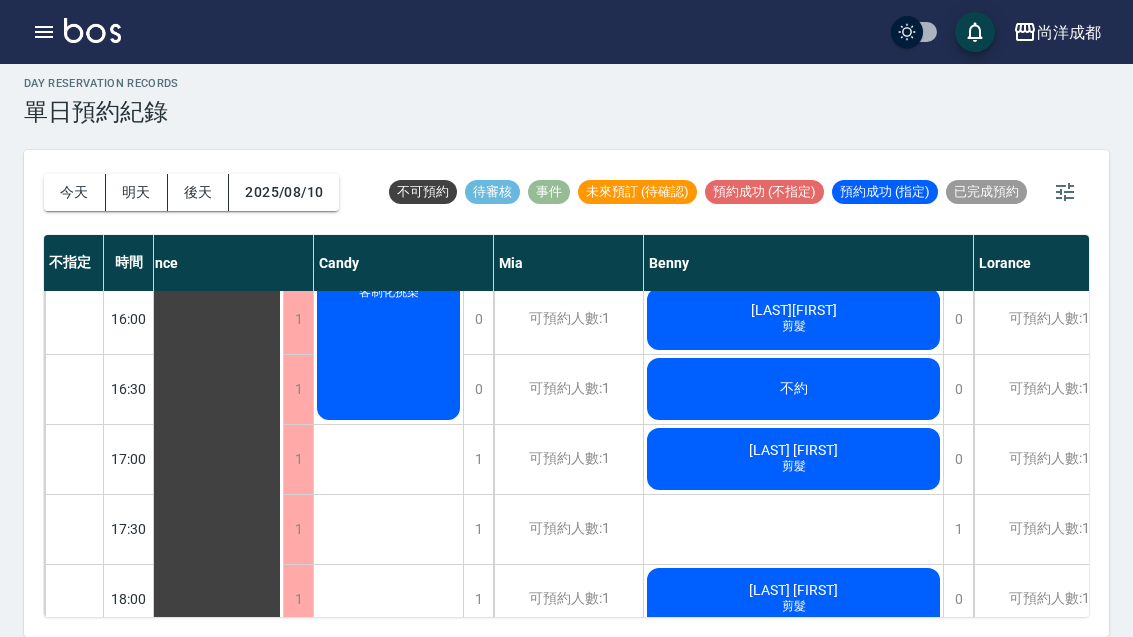 click on "[LAST] [FIRST] 剪髮" at bounding box center [208, 74] 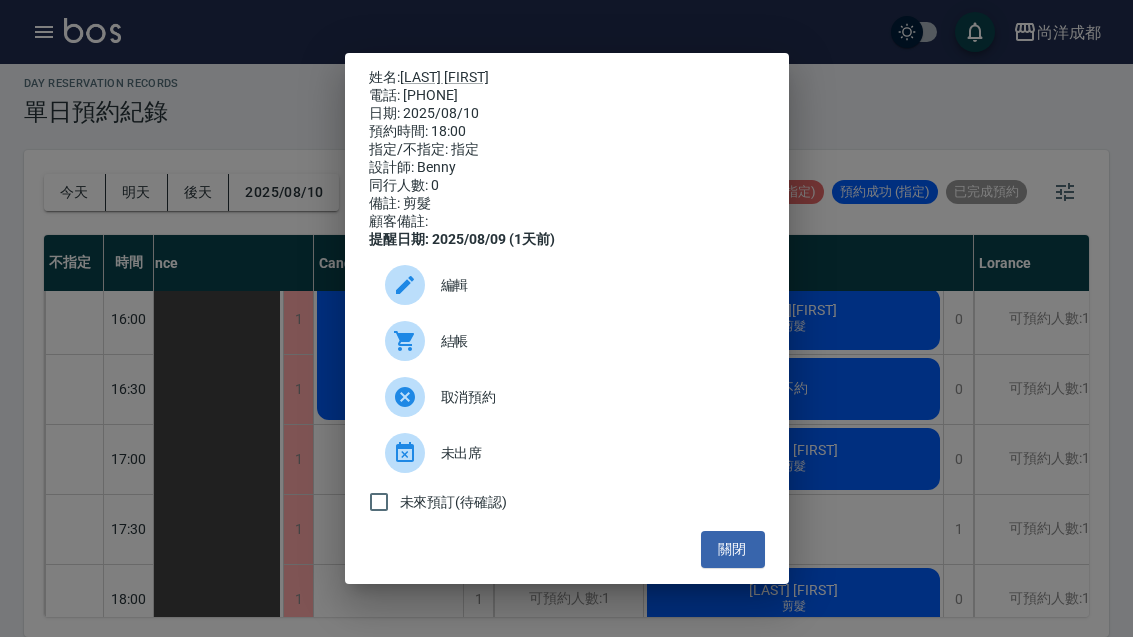click on "姓名:  [LAST] [FIRST] 電話: [PHONE] 日期: 2025/08/10 預約時間: 18:00 指定/不指定: 指定 設計師: Benny 同行人數: 0 備註: 剪髮 顧客備註:  提醒日期: 2025/08/09 (1天前) 編輯 結帳 取消預約 未出席 未來預訂(待確認) 關閉" at bounding box center [566, 318] 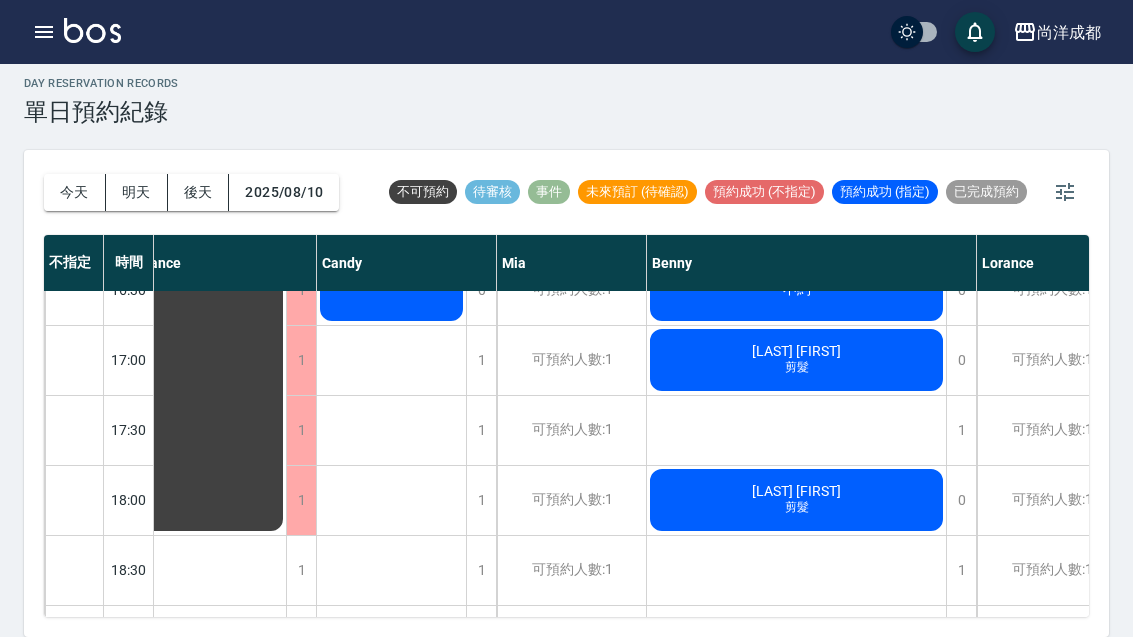 scroll, scrollTop: 946, scrollLeft: 18, axis: both 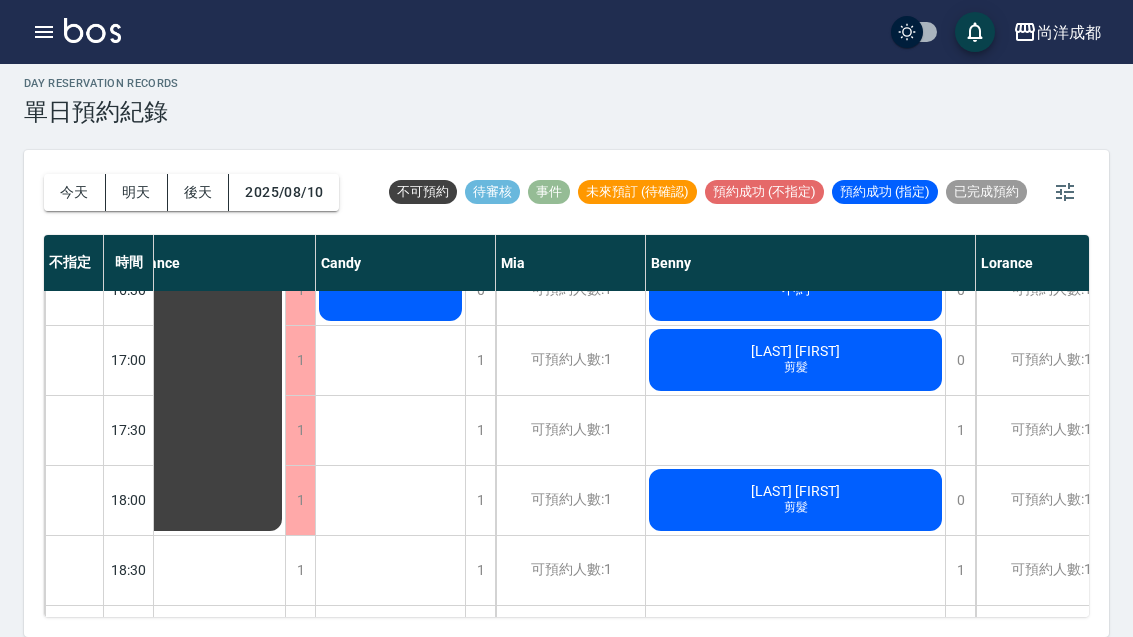 click on "[LAST] [FIRST] 剪髮" at bounding box center [210, -25] 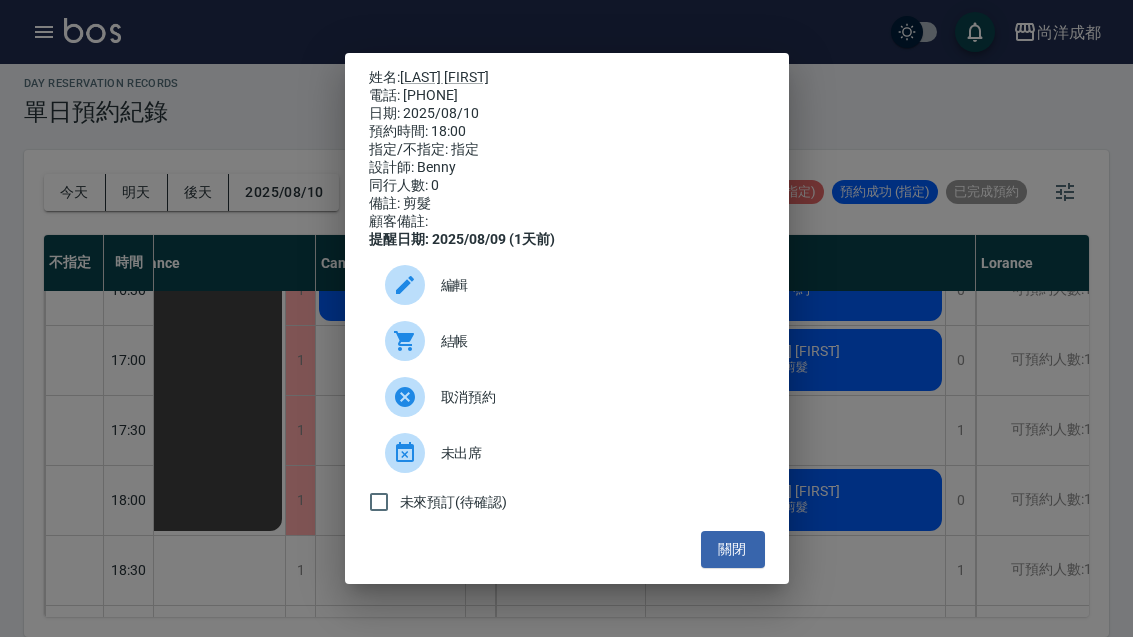 click on "編輯" at bounding box center [595, 285] 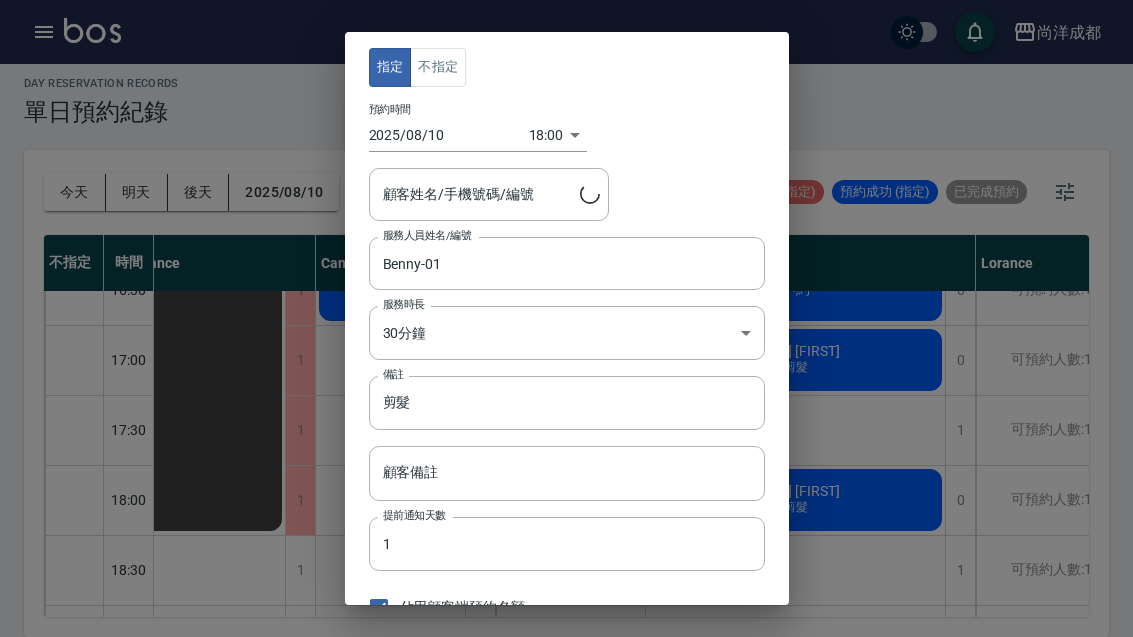 type on "[LAST] [FIRST]/[PHONE]" 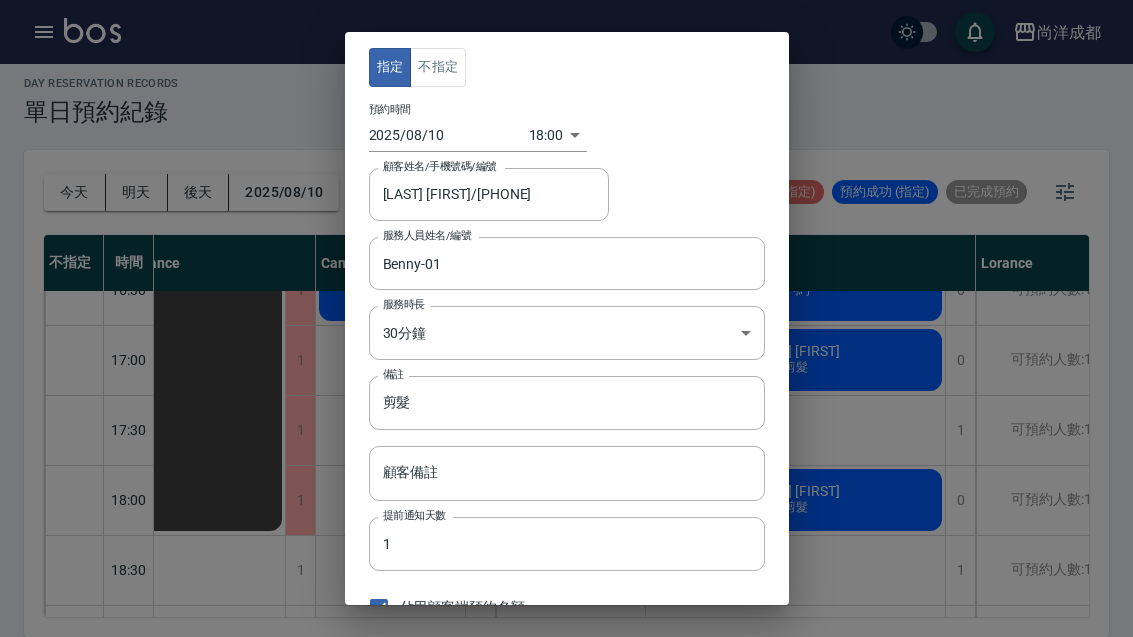 click on "尚洋成都 登出 櫃檯作業 打帳單 帳單列表 營業儀表板 高階收支登錄 材料自購登錄 每日結帳 排班表 預約管理 預約管理 單日預約紀錄 單週預約紀錄 報表及分析 報表目錄 店家區間累計表 店家日報表 互助日報表 互助月報表 營業統計分析表 設計師業績表 設計師日報表 設計師業績分析表 設計師業績月報表 設計師排行榜 商品消耗明細 單一服務項目查詢 每日非現金明細 客戶管理 客戶列表 客資篩選匯出 卡券管理 入金管理 員工及薪資 員工列表 考勤排班總表 商品管理 商品列表 紅利點數設定 紅利點數紀錄 資料設定 服務項目設定 公司櫃檯 櫃檯 day Reservation records 單日預約紀錄 今天 明天 後天 2025/08/10 不可預約 待審核 事件 未來預訂 (待確認) 預約成功 (不指定) 預約成功 (指定) 已完成預約 不指定 時間 Lance Candy Mia Benny Lorance 10:00 10:30 11:00 11:30 12:00 12:30 13:00 13:30 14:00 1 1" at bounding box center (566, 313) 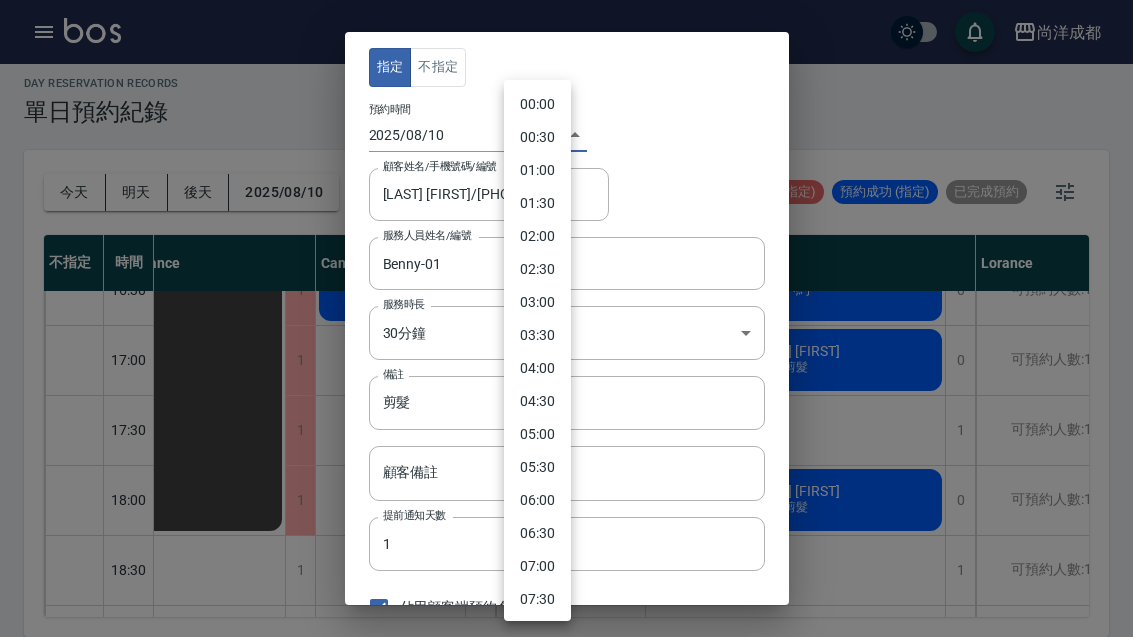 scroll, scrollTop: 942, scrollLeft: 0, axis: vertical 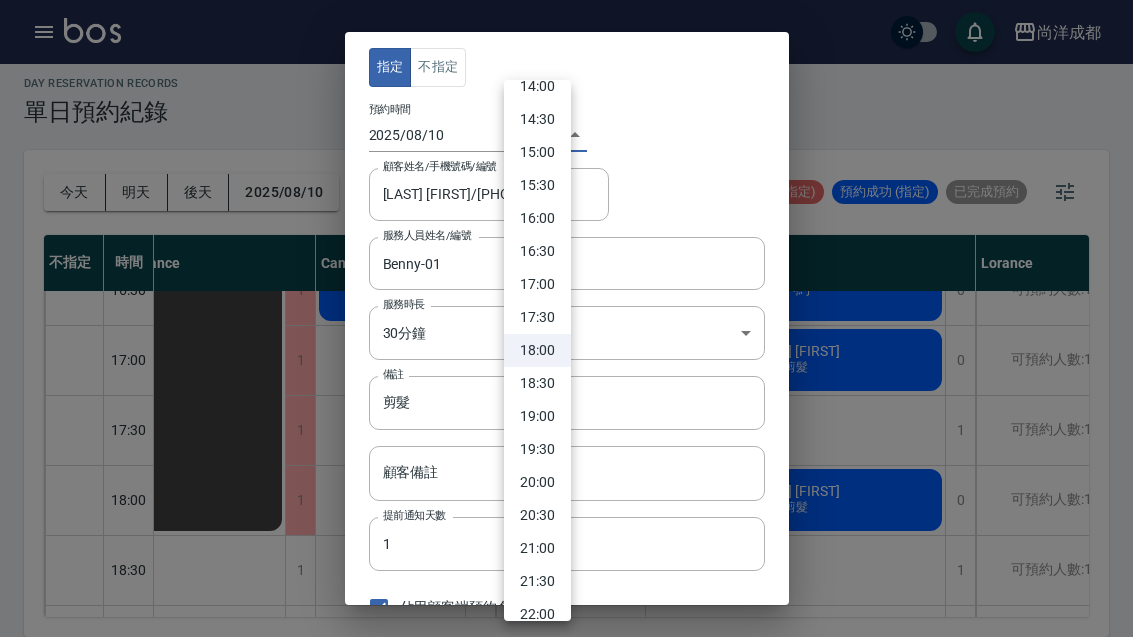 click on "17:30" at bounding box center [537, 317] 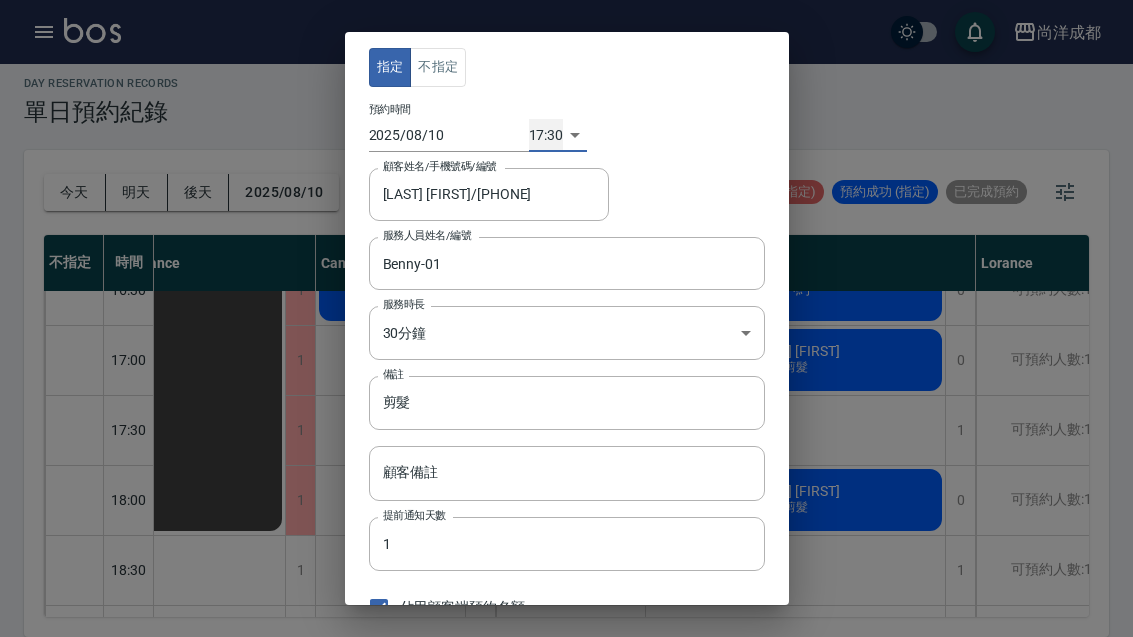 type on "1754818200000" 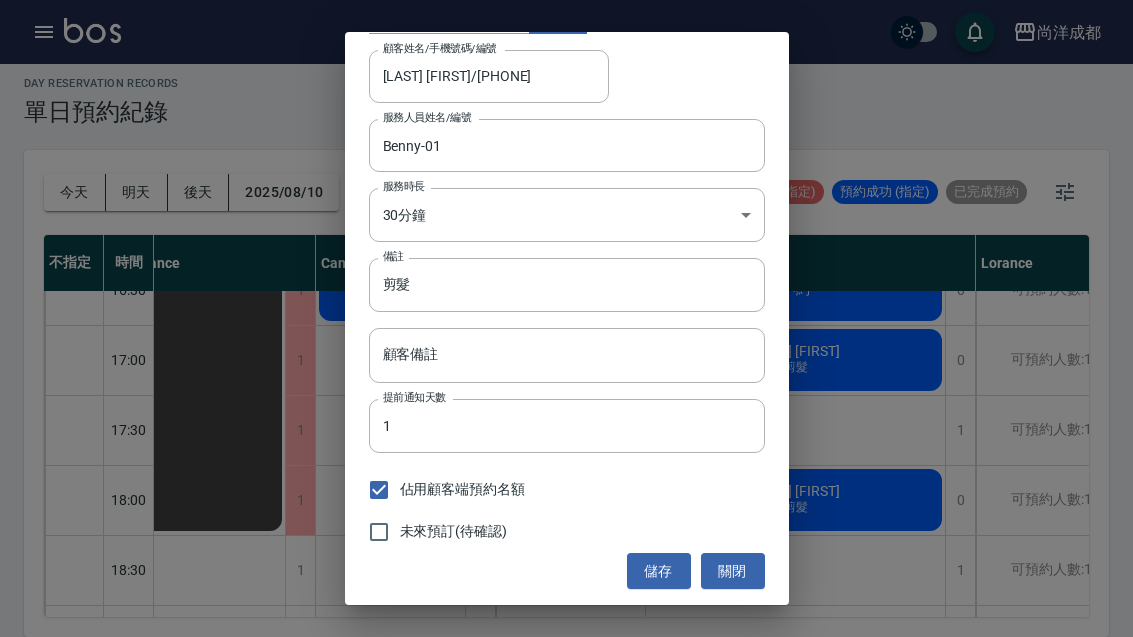 scroll, scrollTop: 117, scrollLeft: 0, axis: vertical 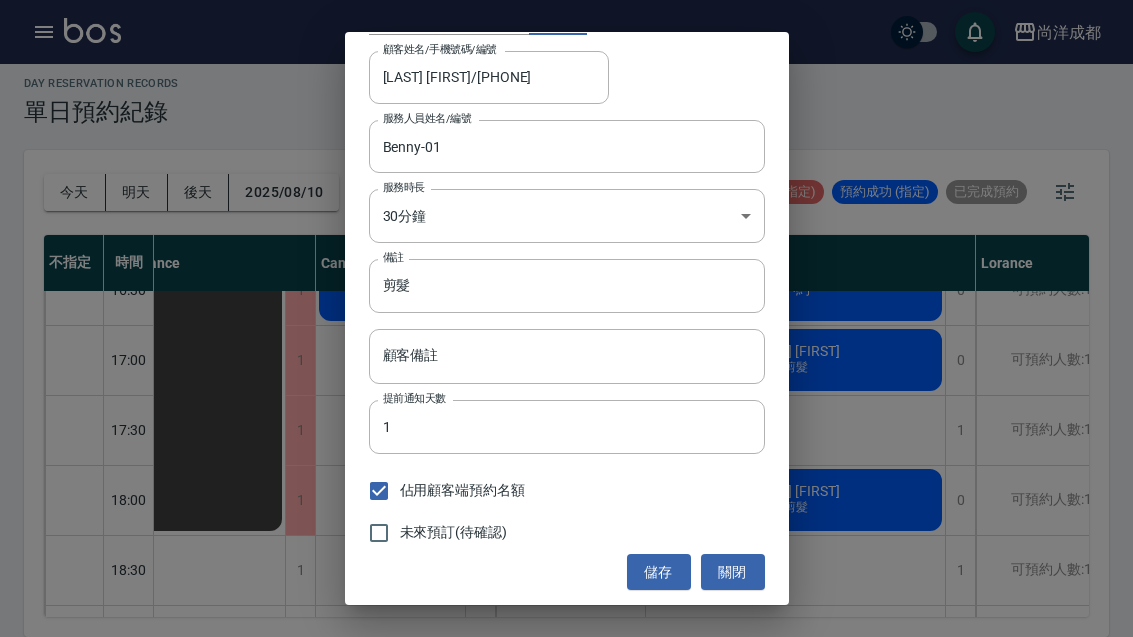 click on "儲存" at bounding box center [659, 572] 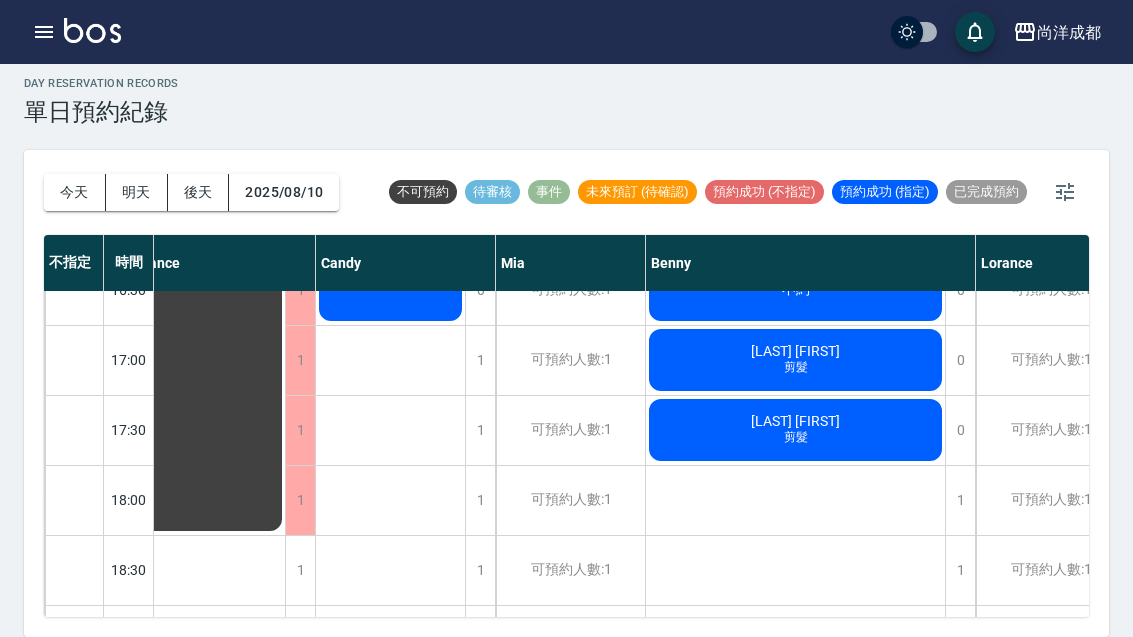 click on "2025/08/10" at bounding box center (284, 192) 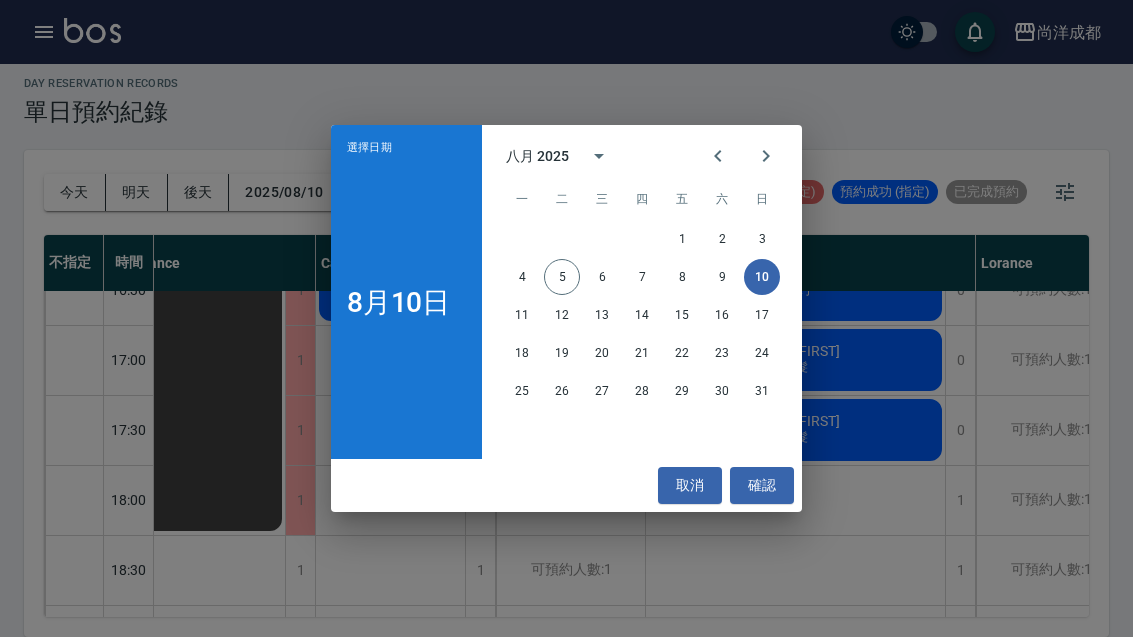 click on "11" at bounding box center (522, 315) 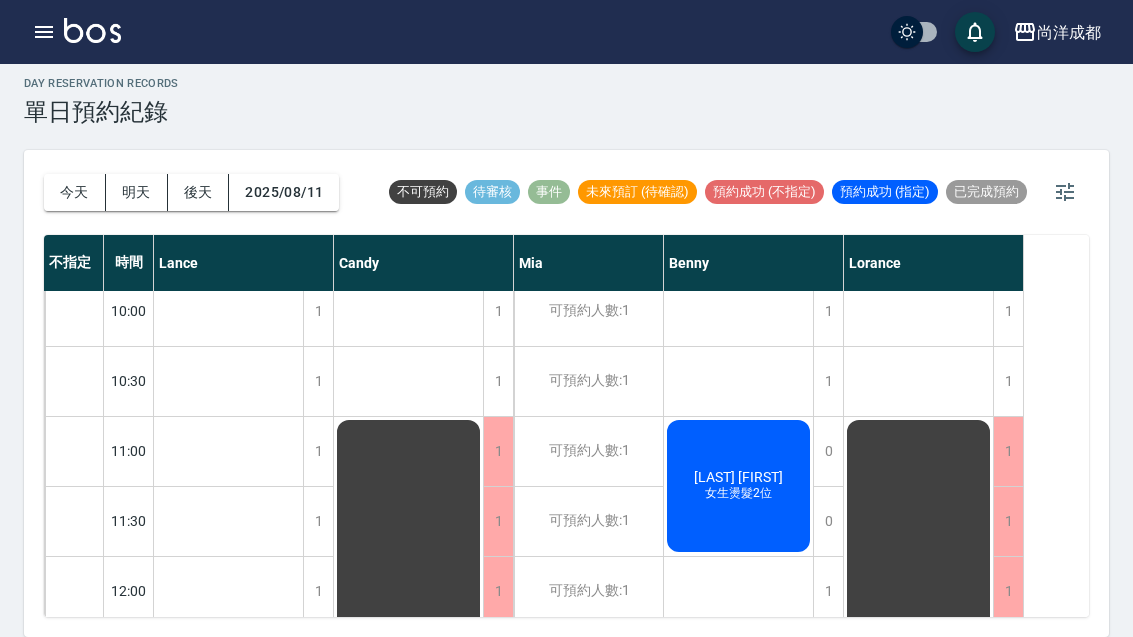 scroll, scrollTop: 16, scrollLeft: 0, axis: vertical 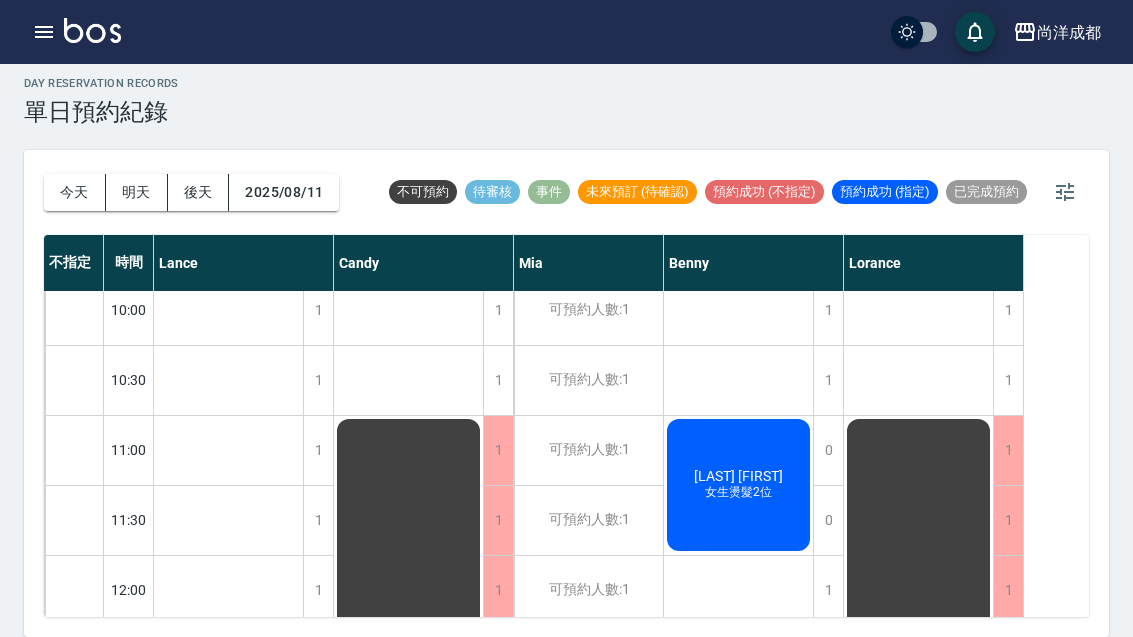 click on "[LAST] [FIRST] 女生燙髮2位" at bounding box center [228, 1605] 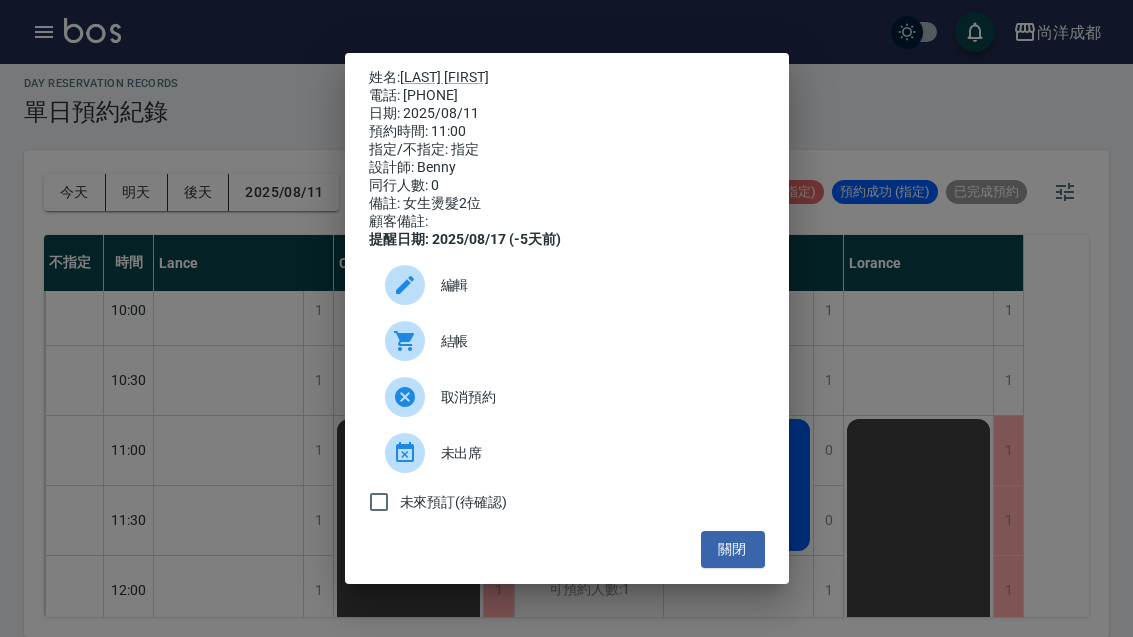 click on "姓名:  [LAST] [FIRST] 電話: [PHONE] 日期: 2025/08/11 預約時間: 11:00 指定/不指定: 指定 設計師: Benny 同行人數: 0 備註: 女生燙髮2位 顧客備註:  提醒日期: 2025/08/17 (-5天前) 編輯 結帳 取消預約 未出席 未來預訂(待確認) 關閉" at bounding box center (566, 318) 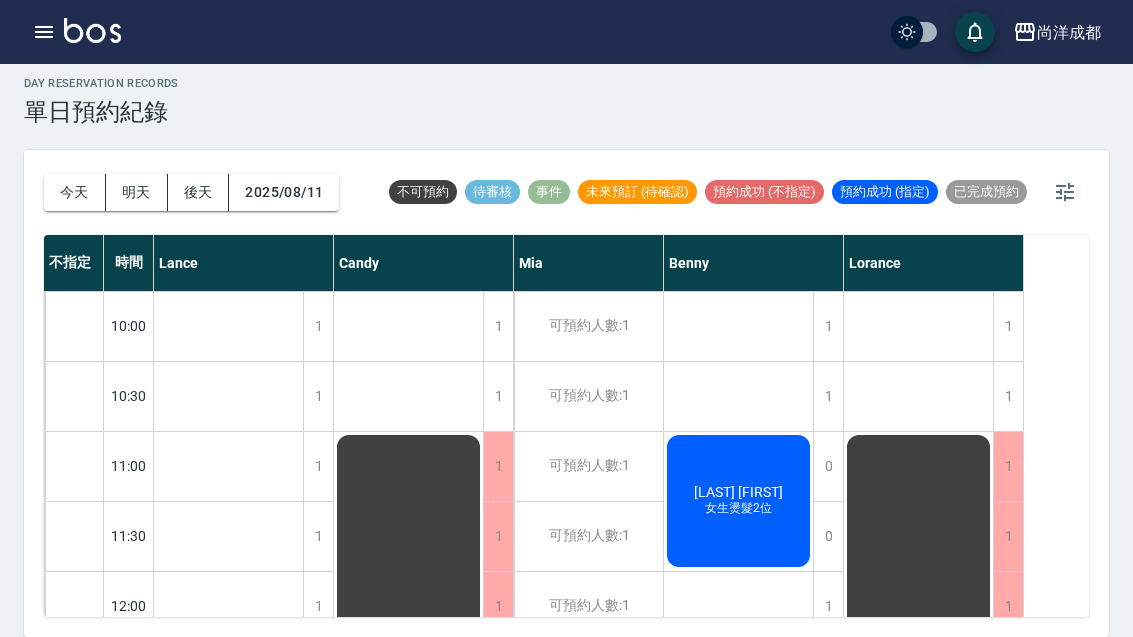 scroll, scrollTop: 0, scrollLeft: 0, axis: both 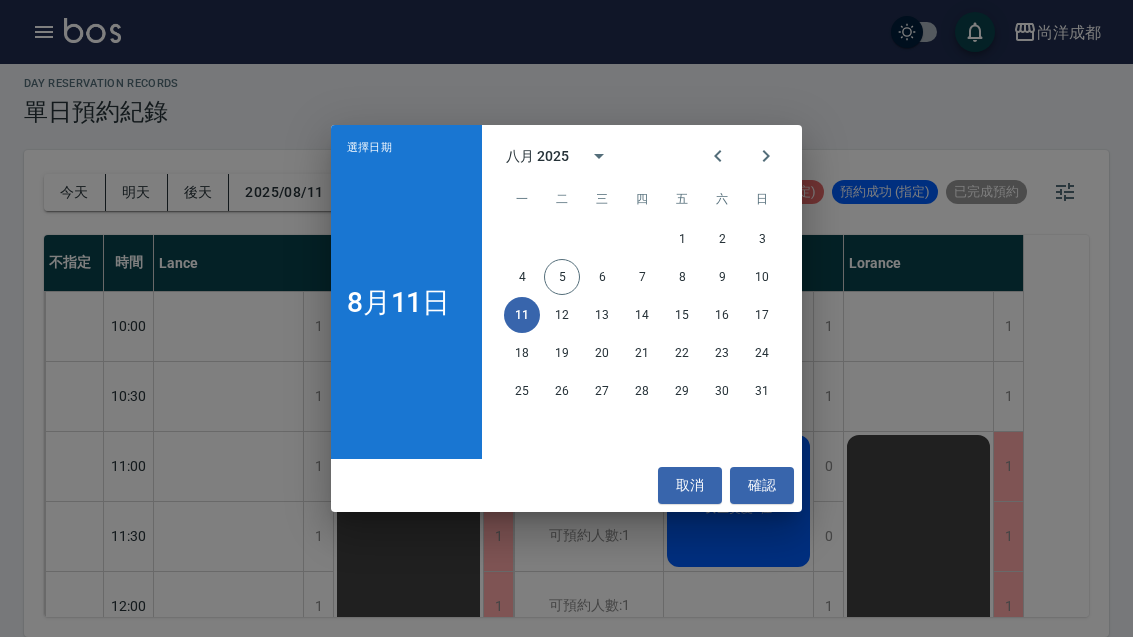 click on "12" at bounding box center [562, 315] 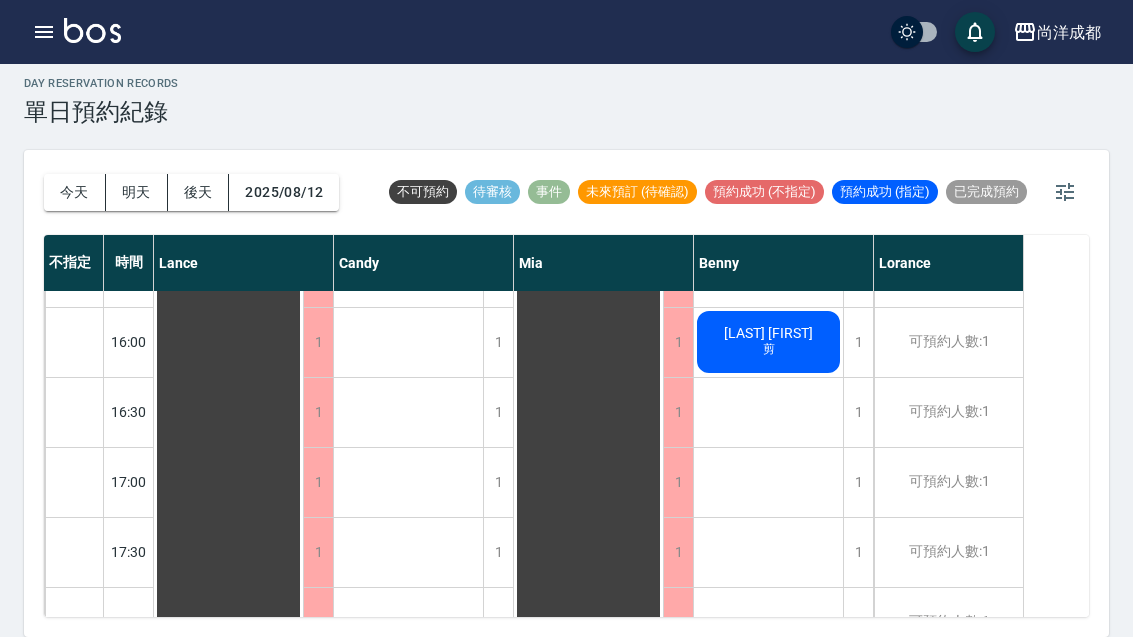 scroll, scrollTop: 823, scrollLeft: 0, axis: vertical 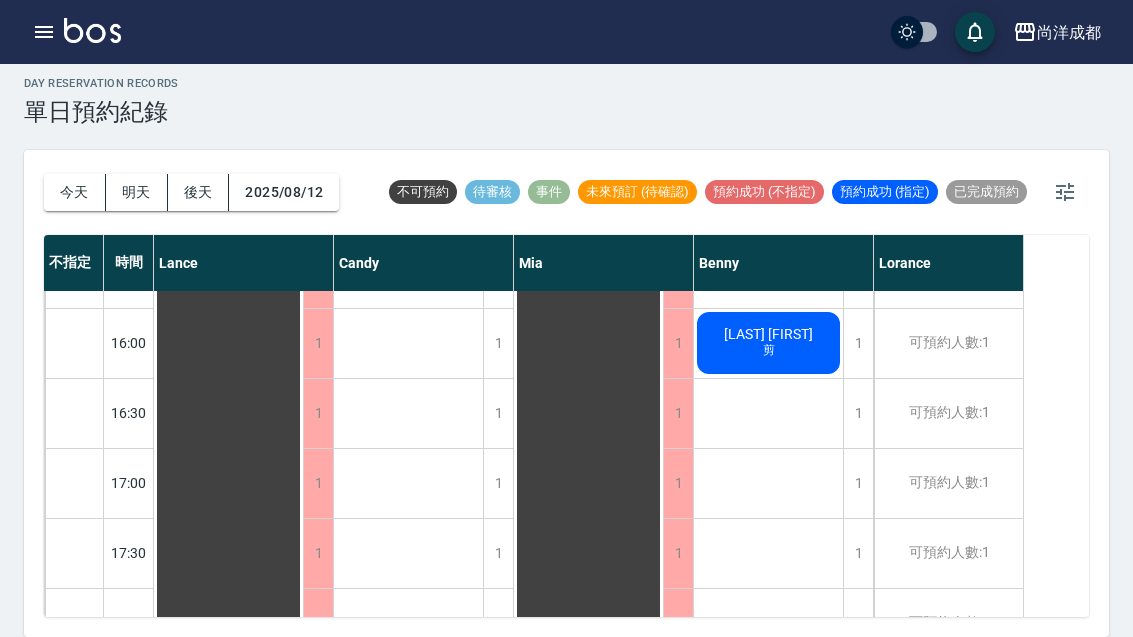 click on "[LAST] [FIRST]" at bounding box center (229, 273) 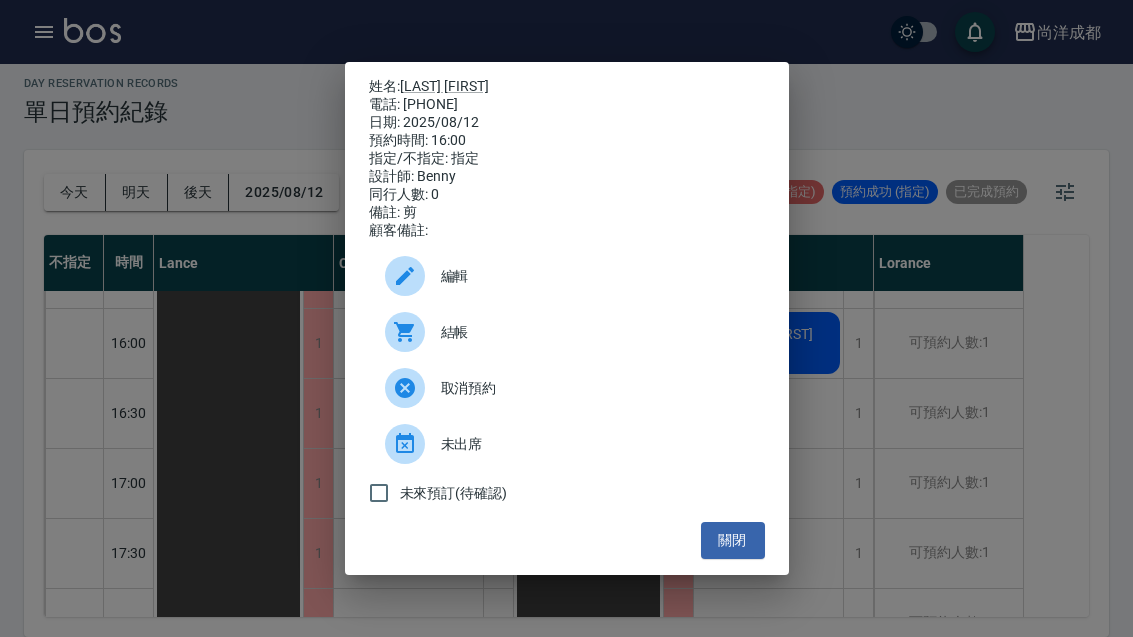 click on "姓名:  [LAST] [FIRST] 電話: [PHONE] 日期: 2025/08/12 預約時間: 16:00 指定/不指定: 指定 設計師: Benny 同行人數: 0 備註: 剪 顧客備註:  編輯 結帳 取消預約 未出席 未來預訂(待確認) 關閉" at bounding box center (566, 318) 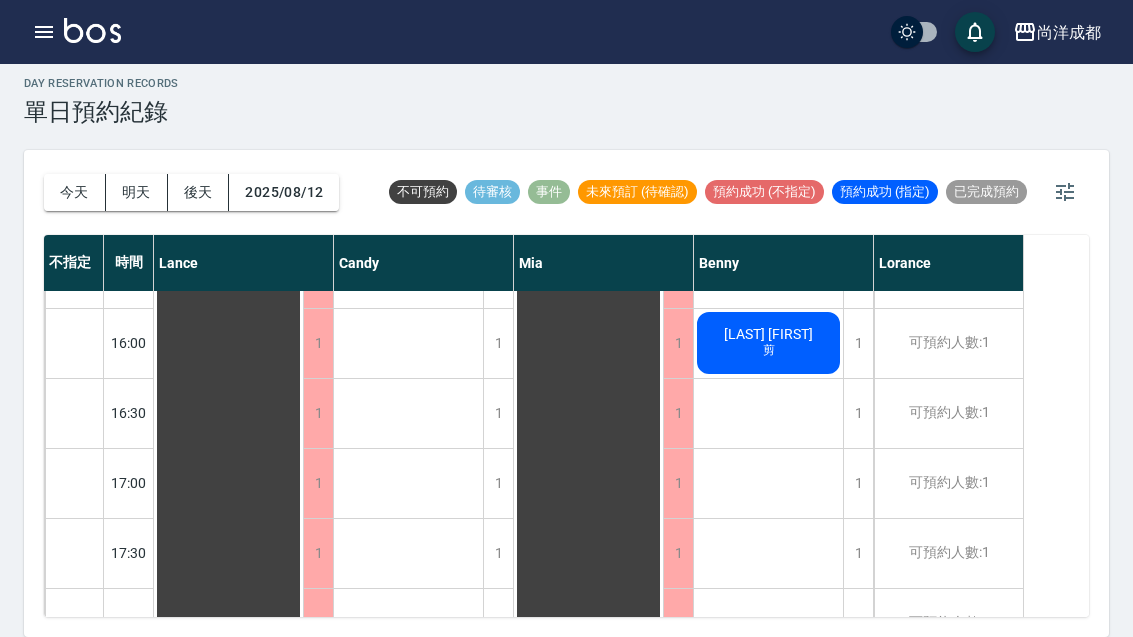 click on "2025/08/12" at bounding box center [284, 192] 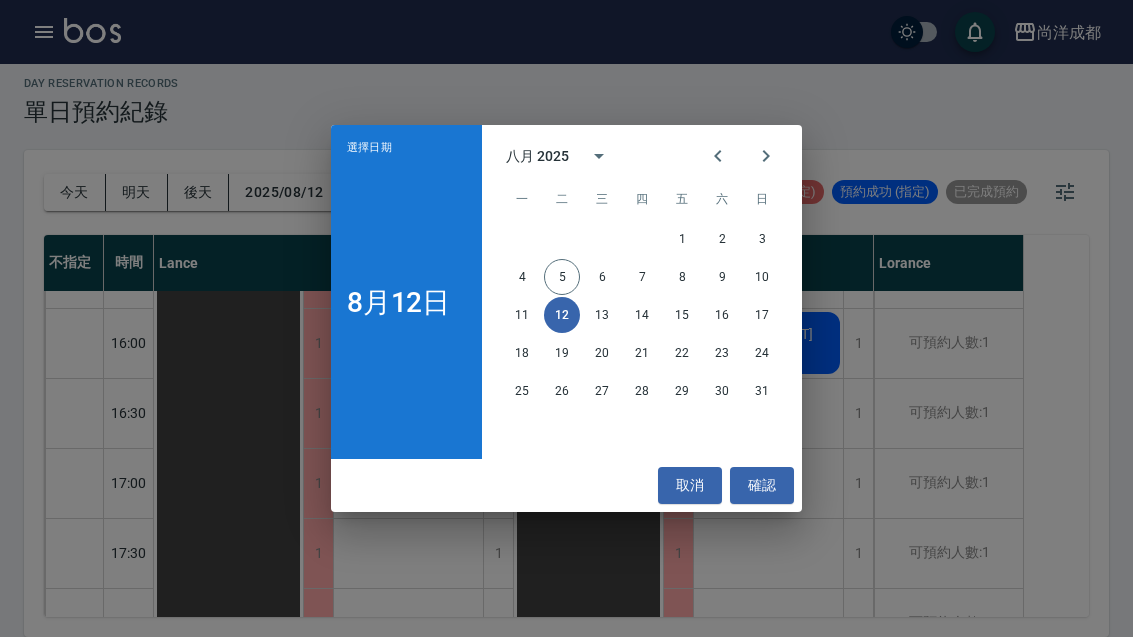 click on "13" at bounding box center (602, 315) 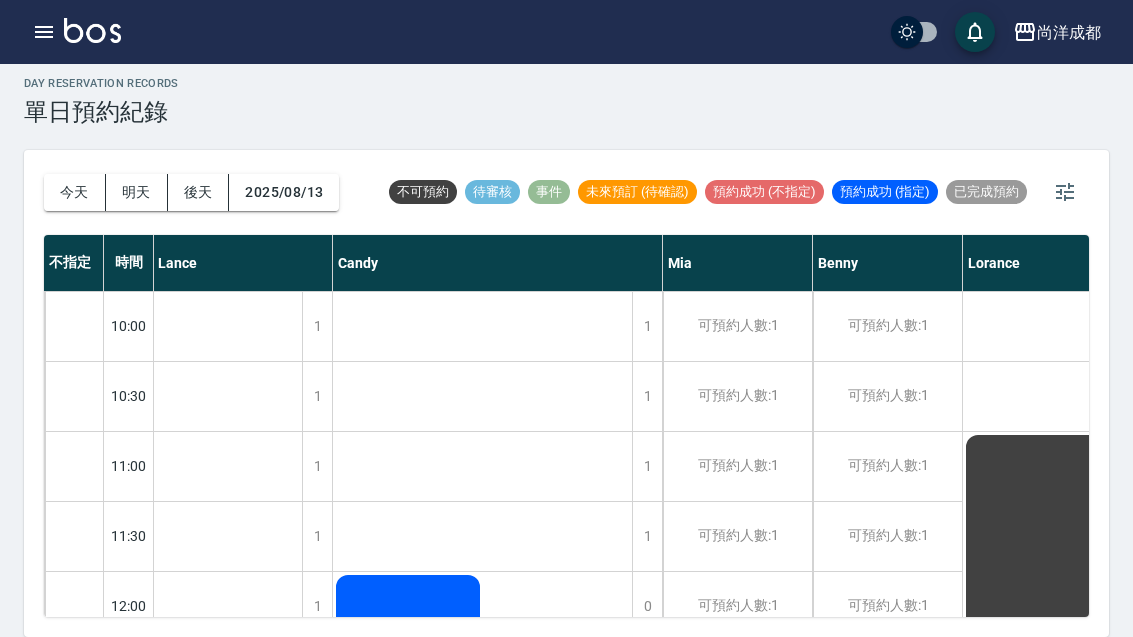 scroll, scrollTop: 0, scrollLeft: 0, axis: both 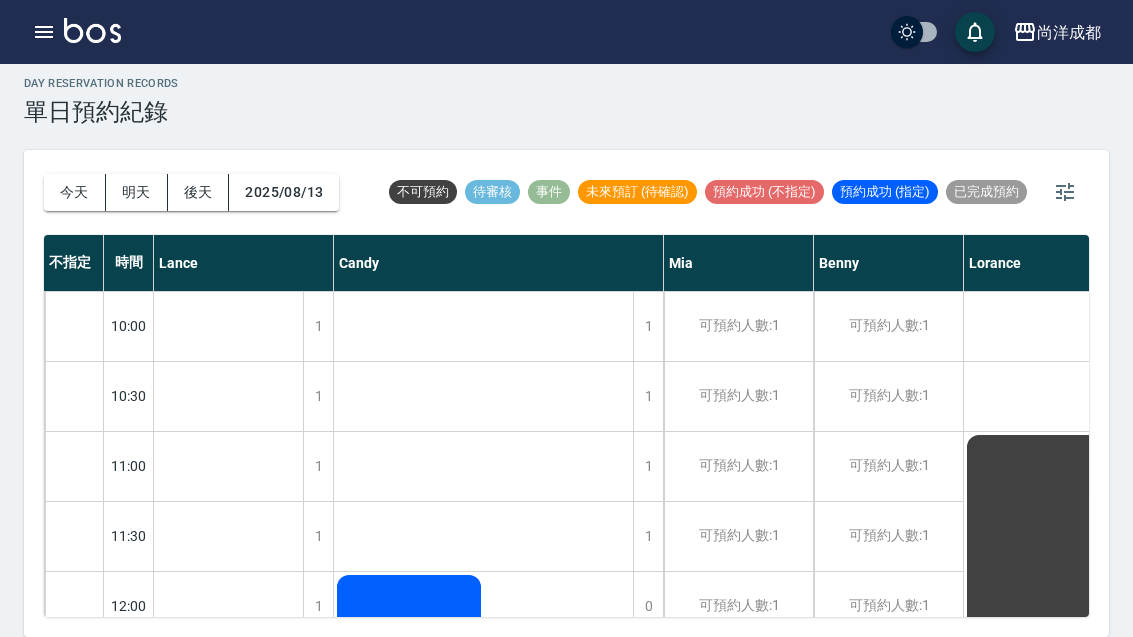 click on "2025/08/13" at bounding box center (284, 192) 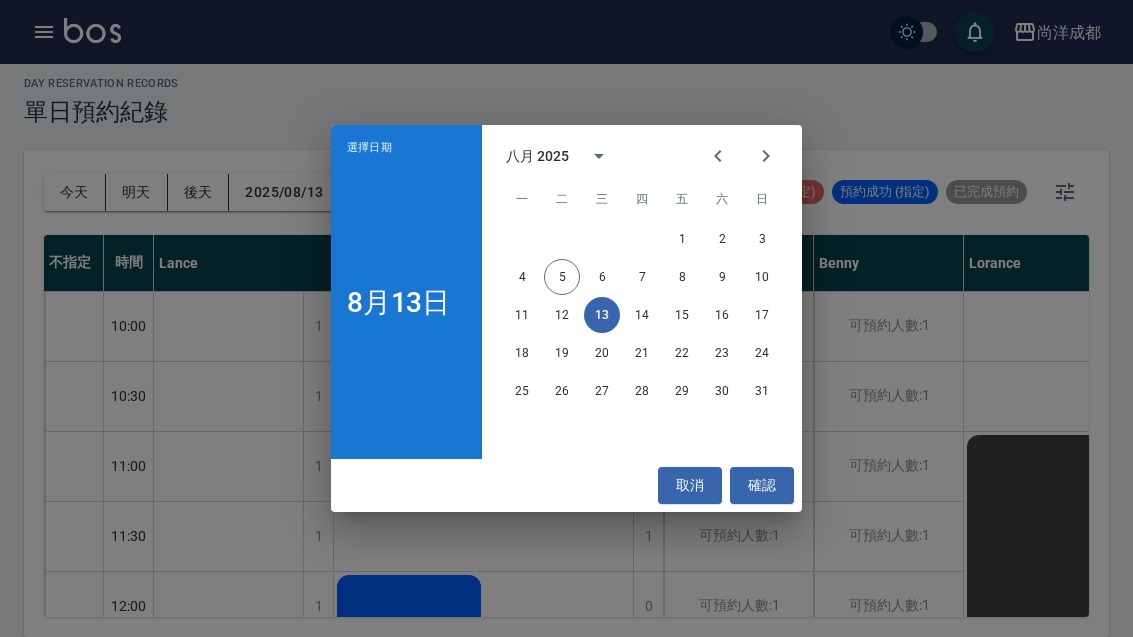 click on "14" at bounding box center (642, 315) 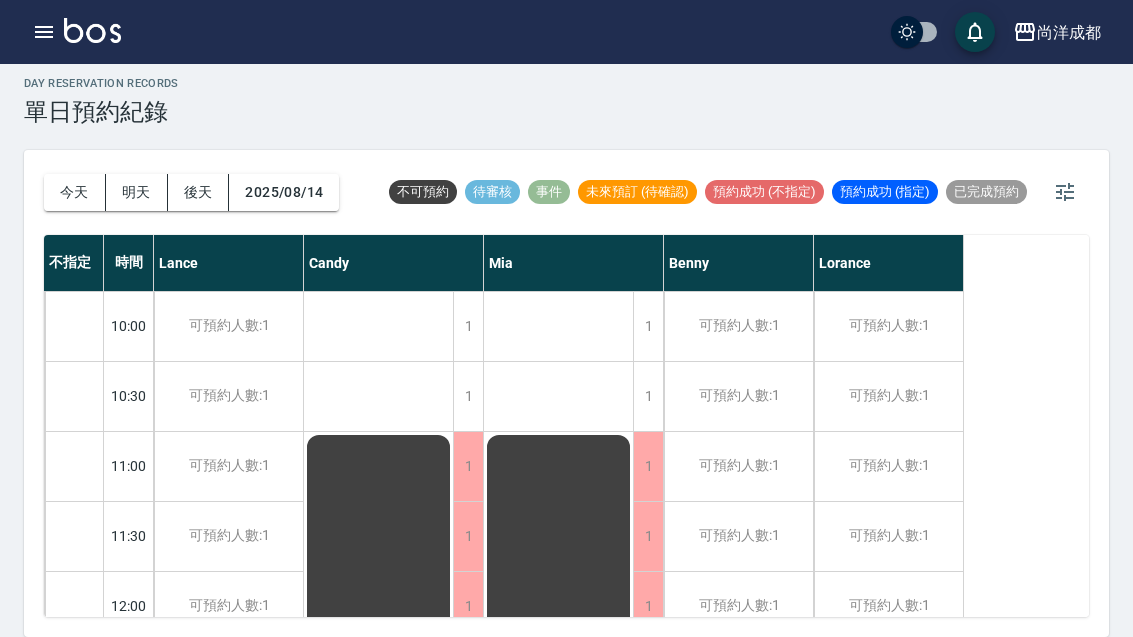 scroll, scrollTop: 0, scrollLeft: 0, axis: both 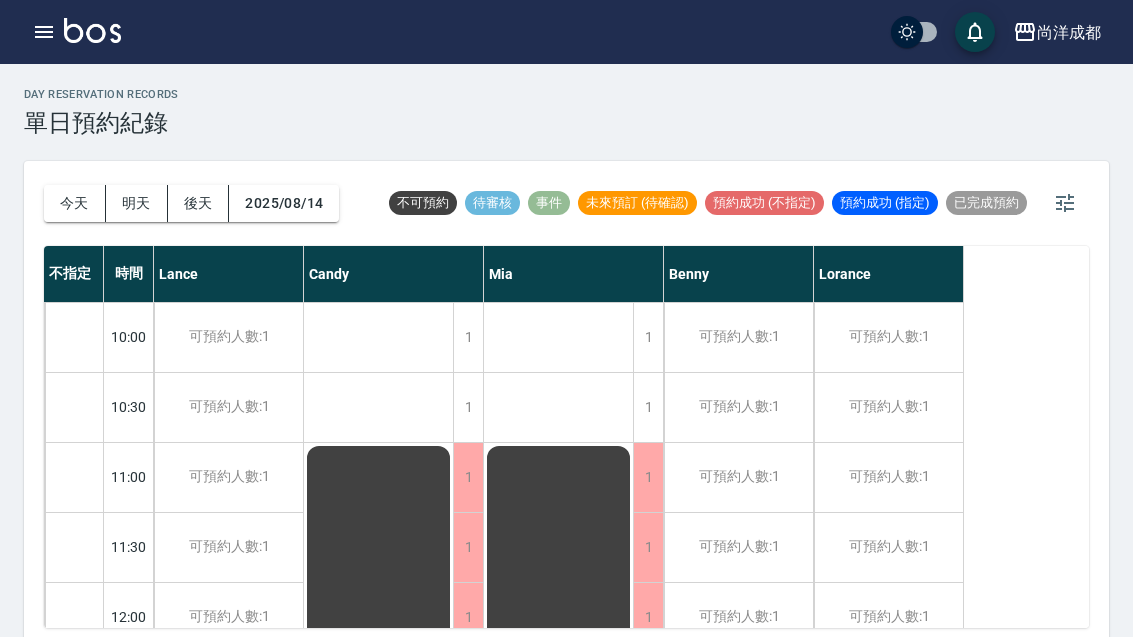 click on "今天" at bounding box center (75, 203) 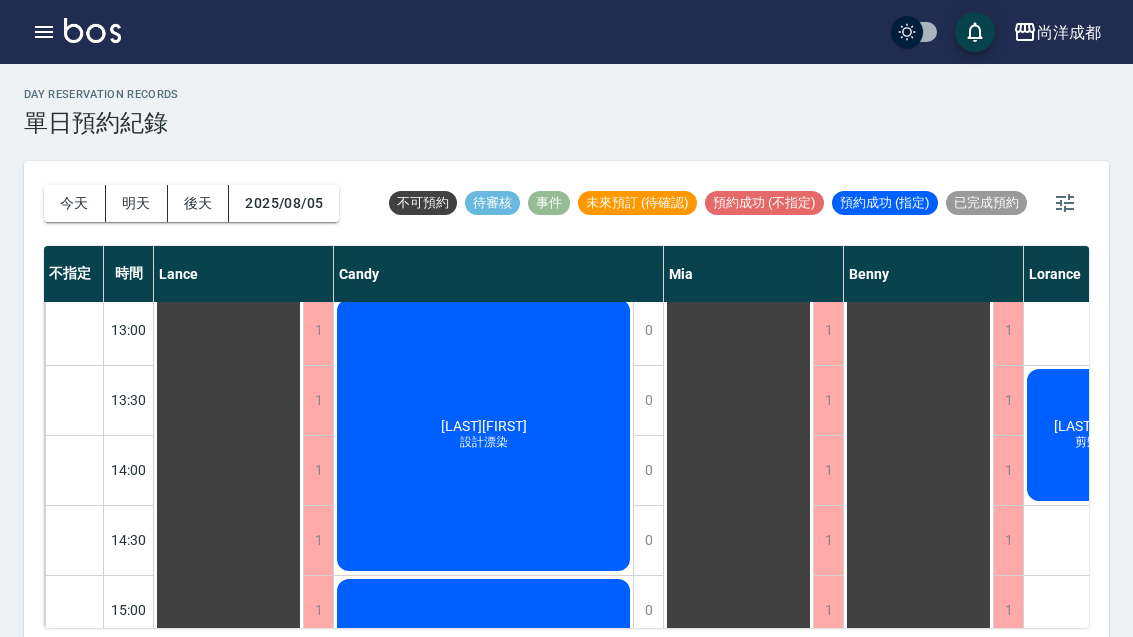 scroll, scrollTop: 424, scrollLeft: 97, axis: both 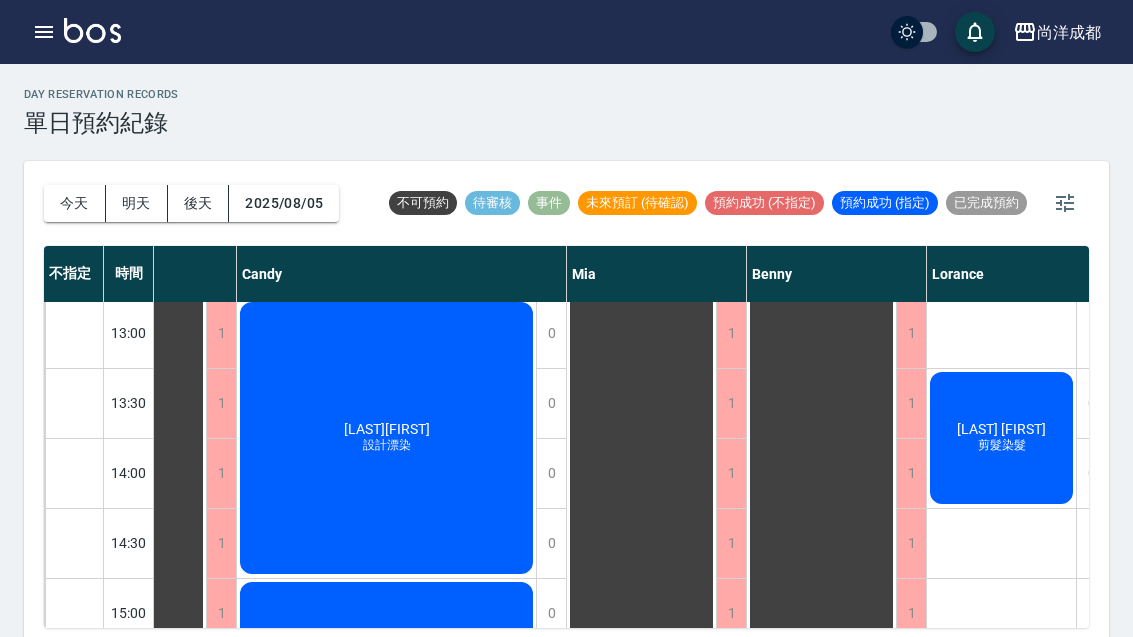 click on "[LAST] [FIRST] 剪髮染髮" at bounding box center [131, 683] 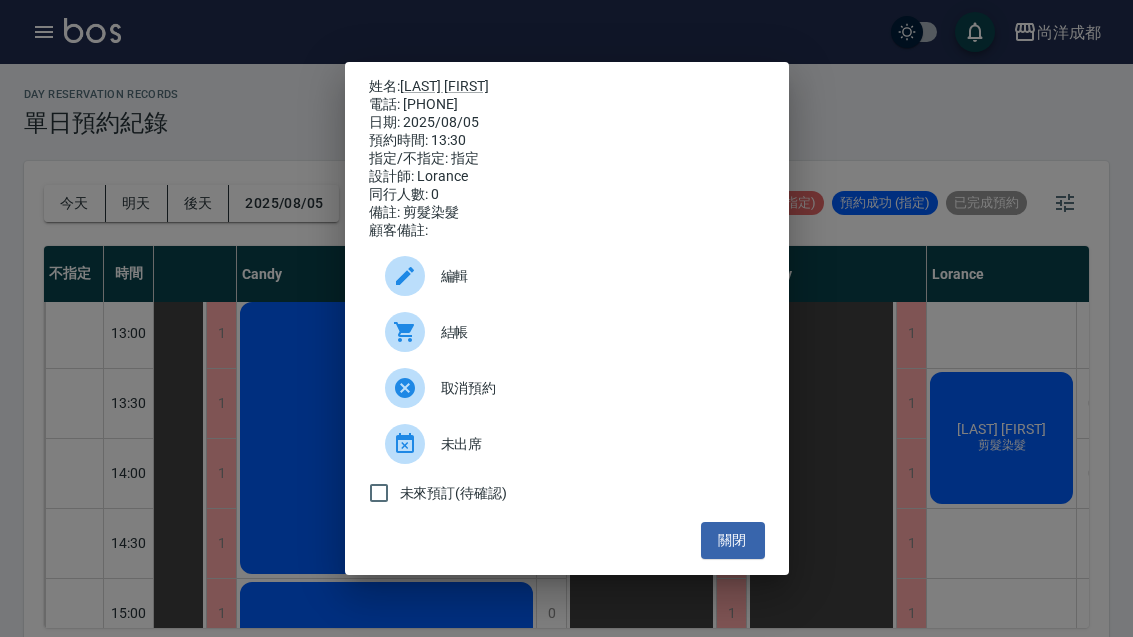 click on "關閉" at bounding box center (733, 540) 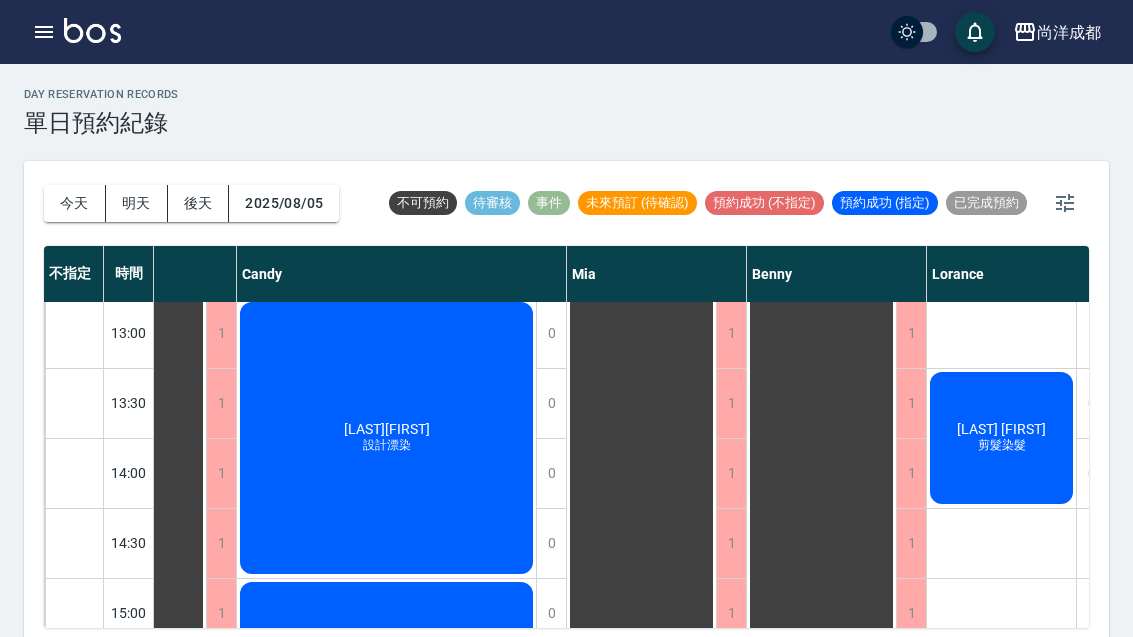 scroll, scrollTop: 69, scrollLeft: 0, axis: vertical 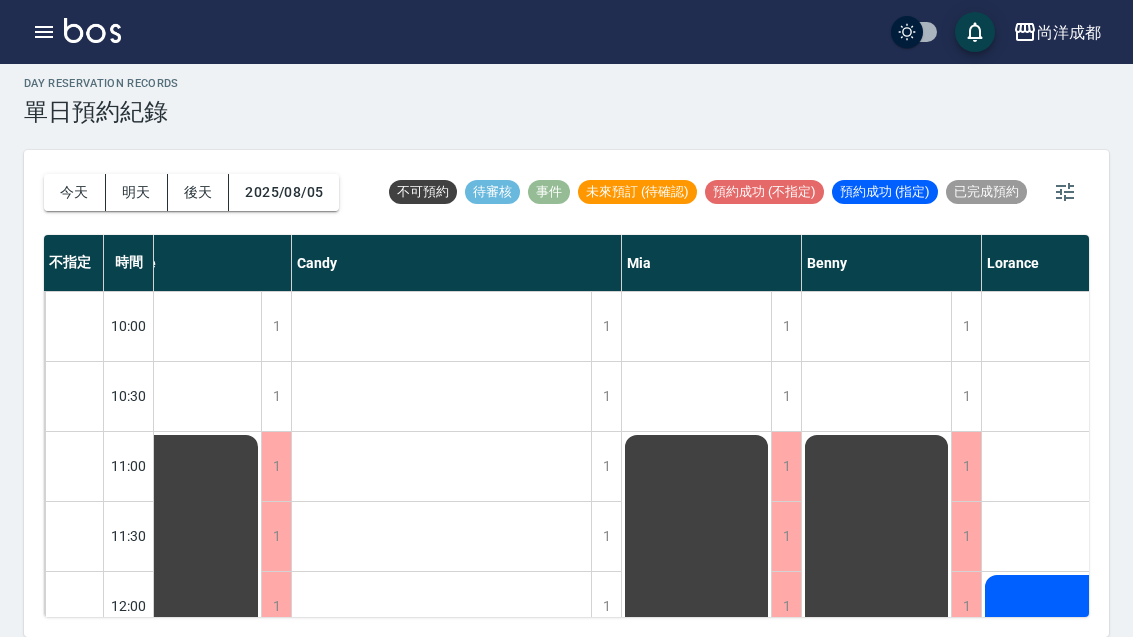 click on "2025/08/05" at bounding box center [284, 192] 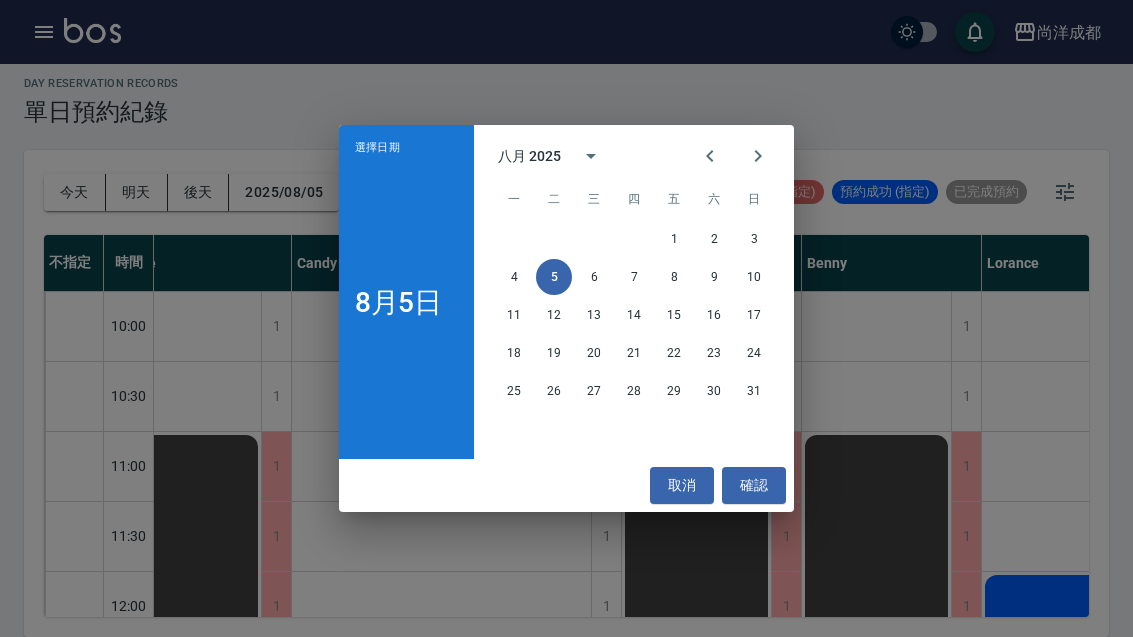 click on "6" at bounding box center (594, 277) 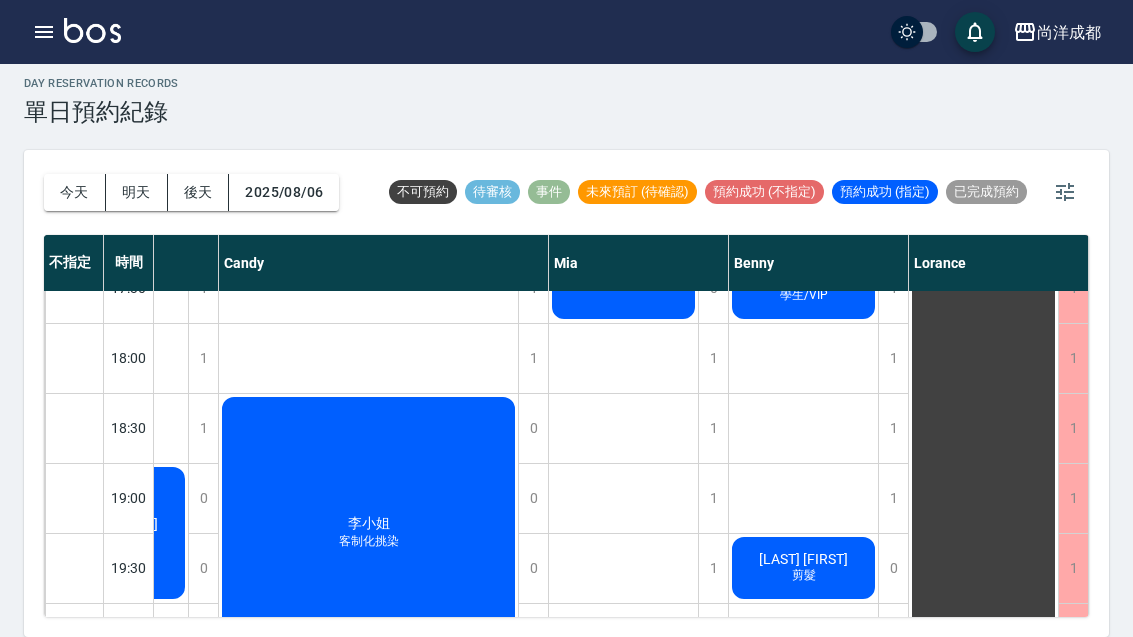 scroll, scrollTop: 1086, scrollLeft: 115, axis: both 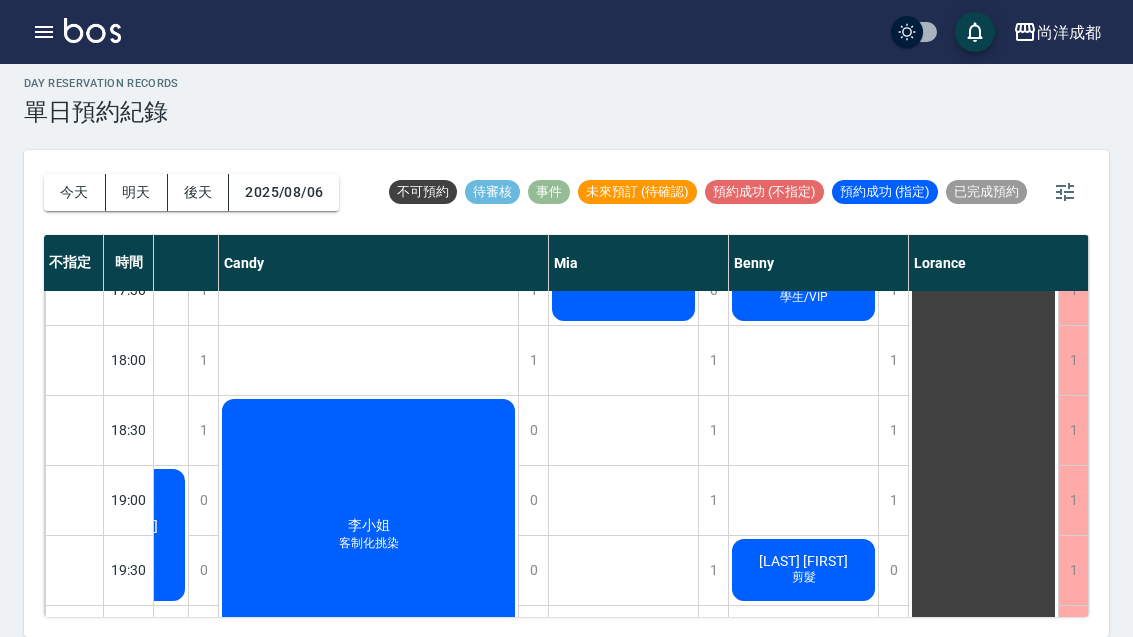 click on "2025/08/06" at bounding box center [284, 192] 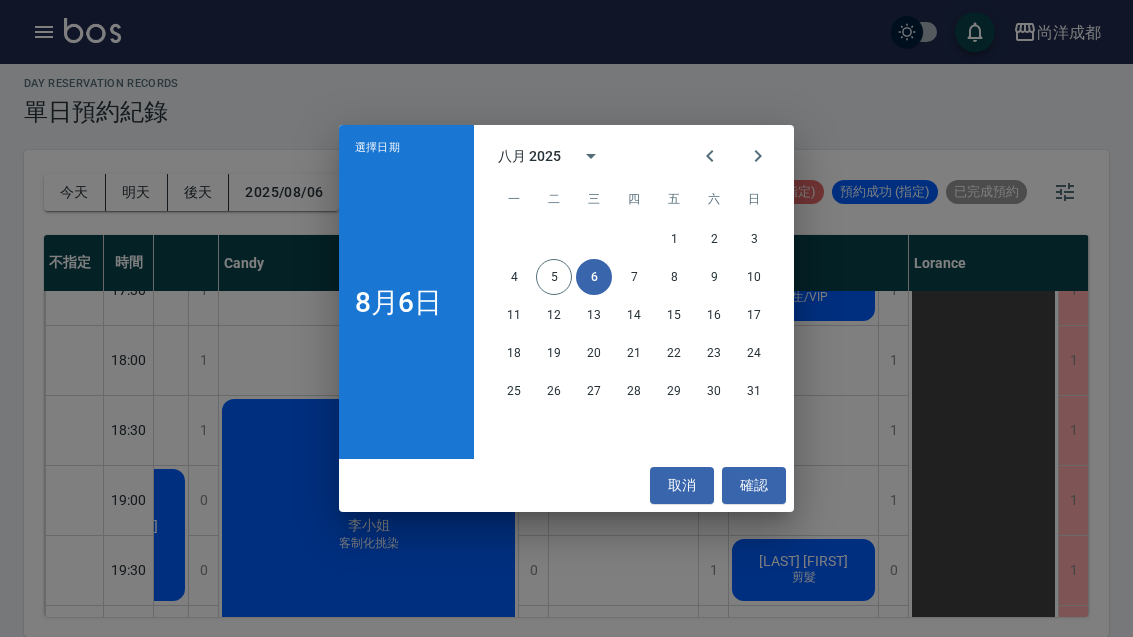 click on "10" at bounding box center [754, 277] 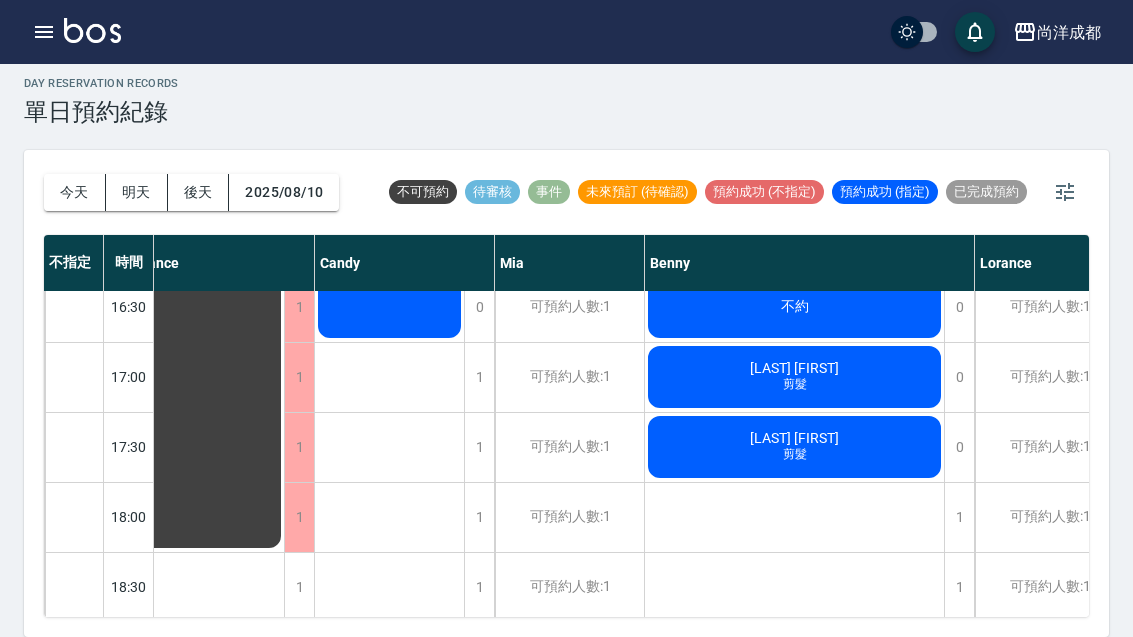 scroll, scrollTop: 929, scrollLeft: 21, axis: both 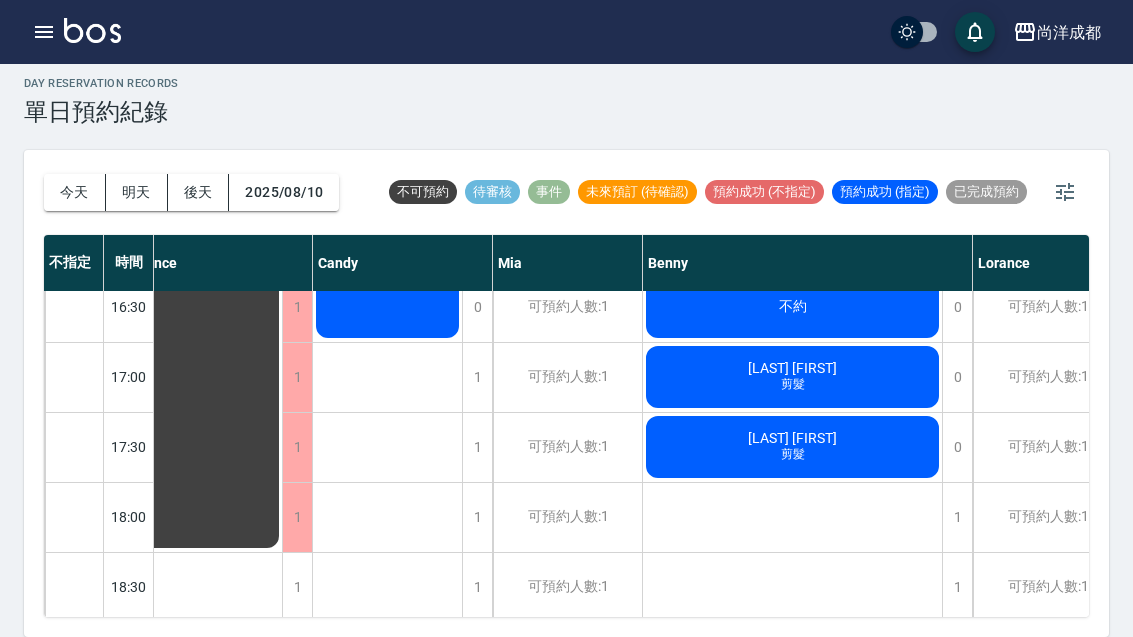 click on "2025/08/10" at bounding box center [284, 192] 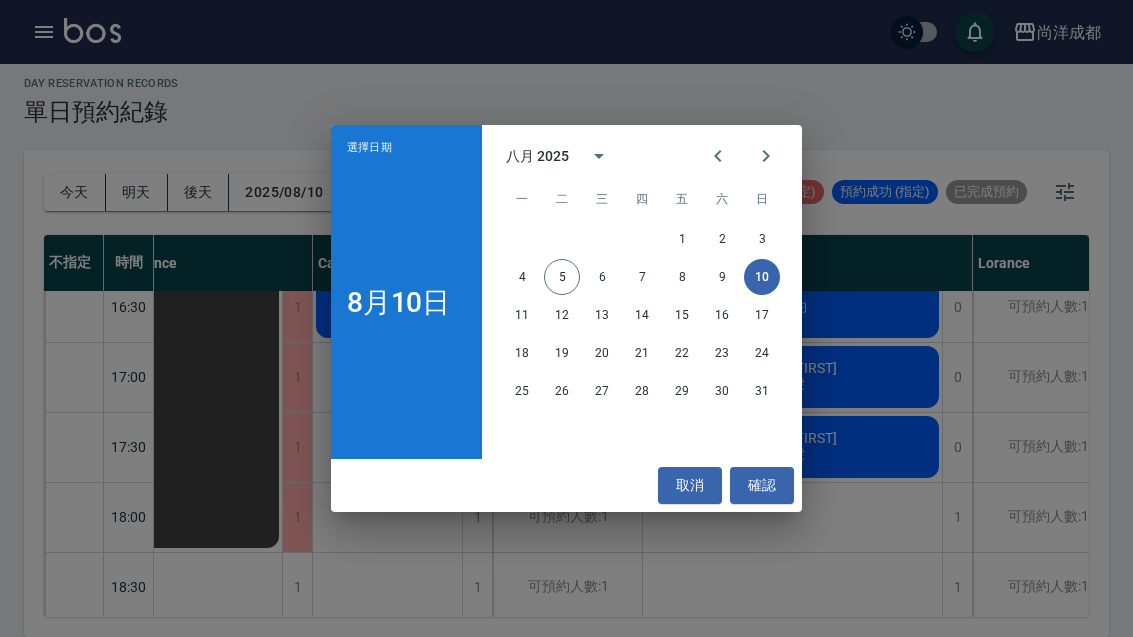 click on "13" at bounding box center (602, 315) 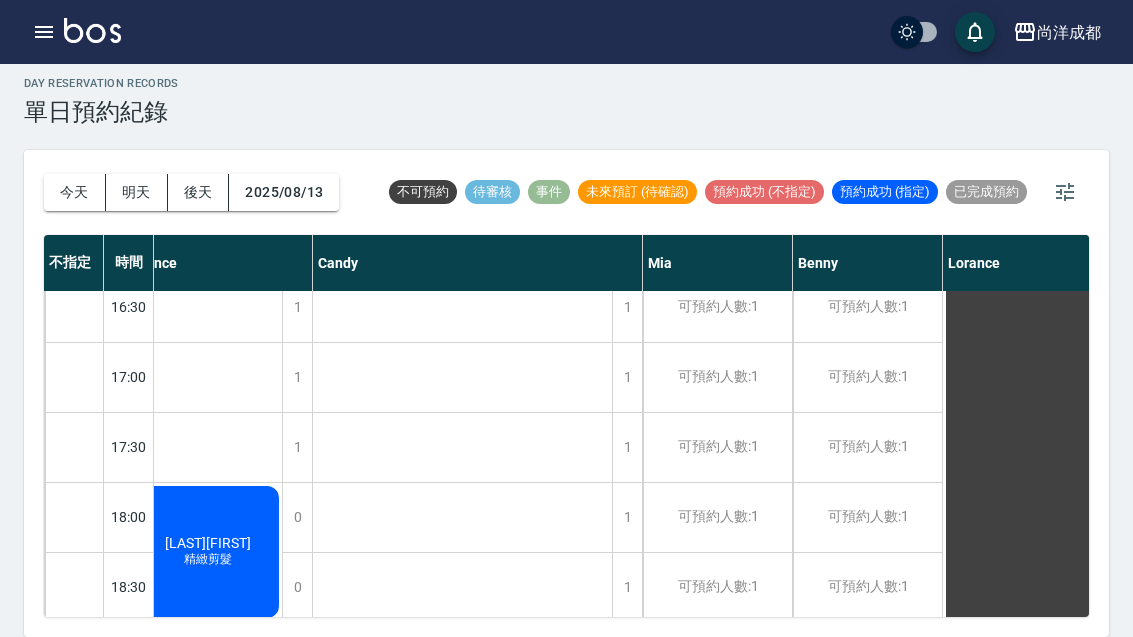 click on "2025/08/13" at bounding box center [284, 192] 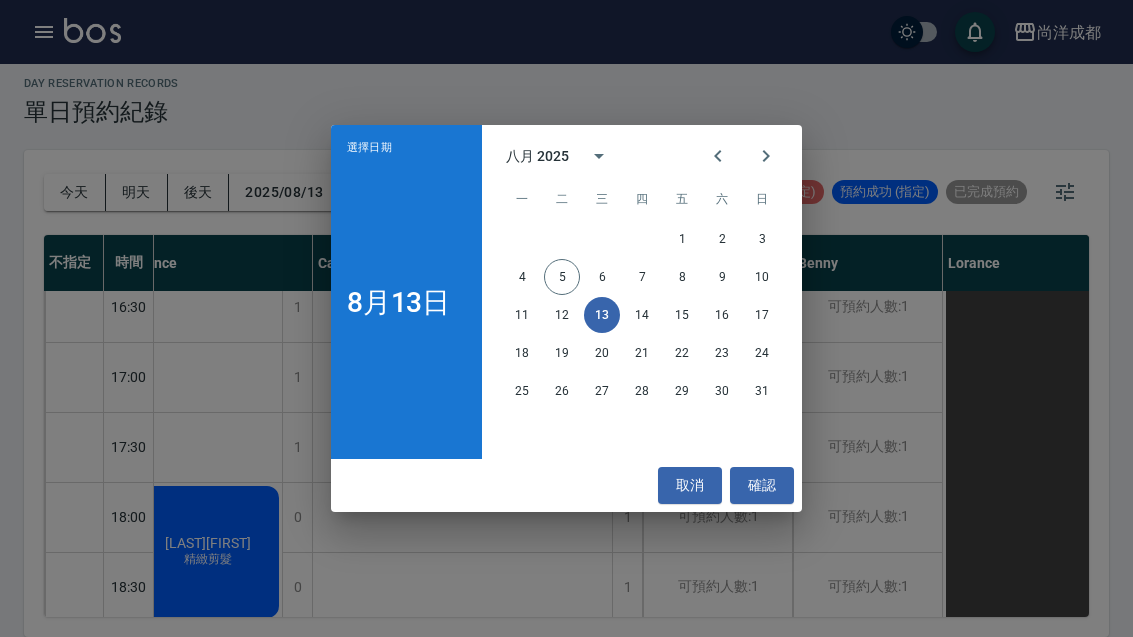click on "18" at bounding box center (522, 353) 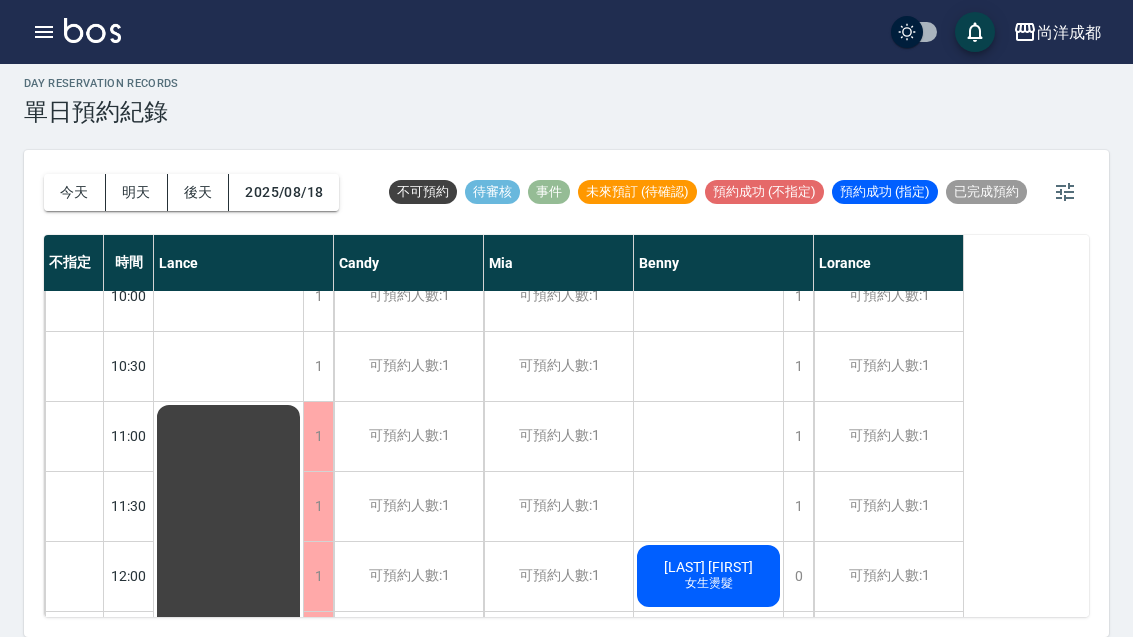 scroll, scrollTop: 90, scrollLeft: 0, axis: vertical 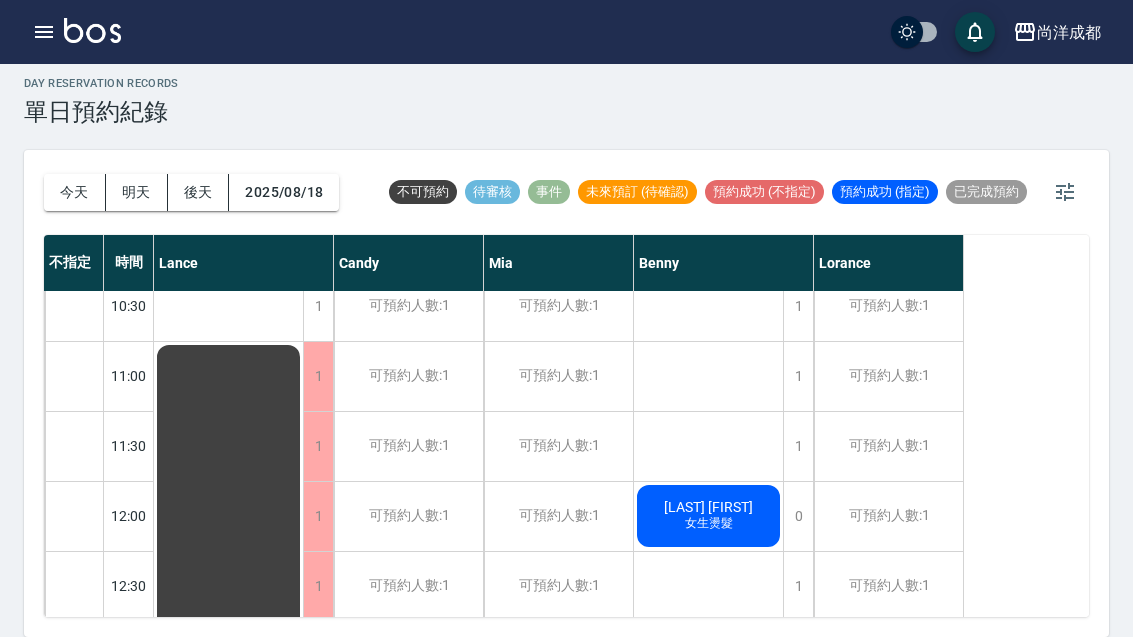 click on "1" at bounding box center [798, 376] 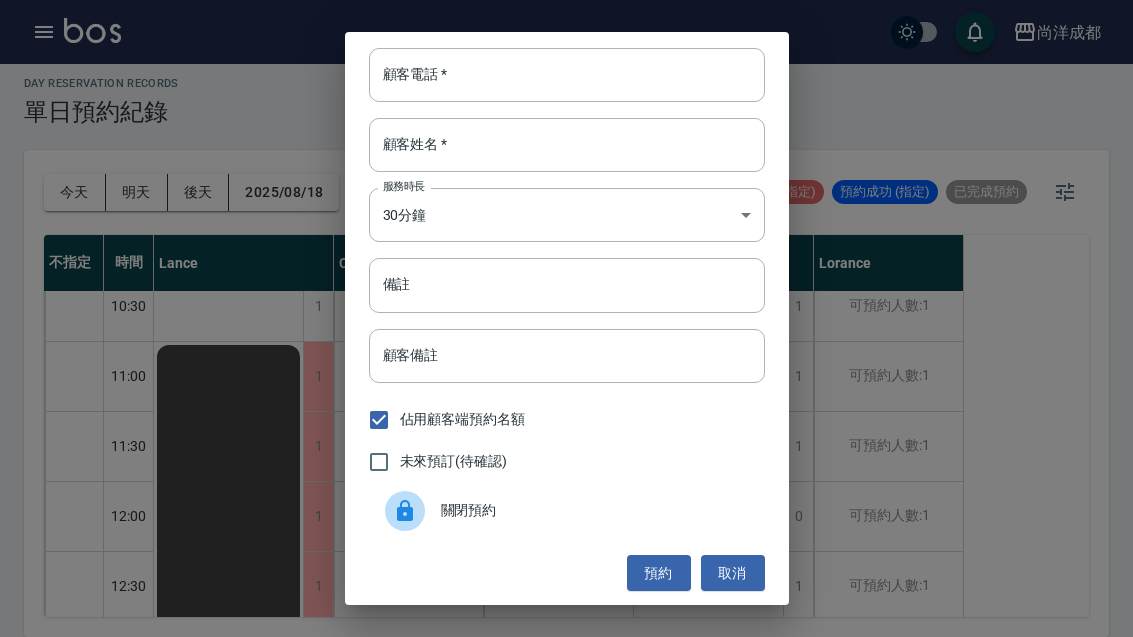 click on "預約" at bounding box center [659, 573] 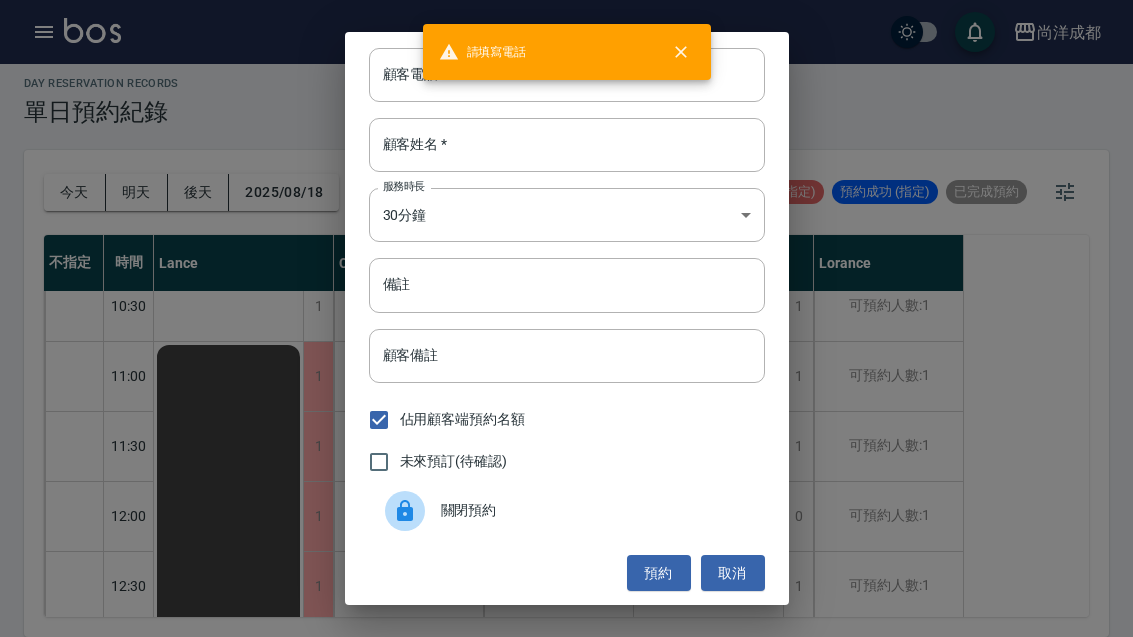 click on "取消" at bounding box center [733, 573] 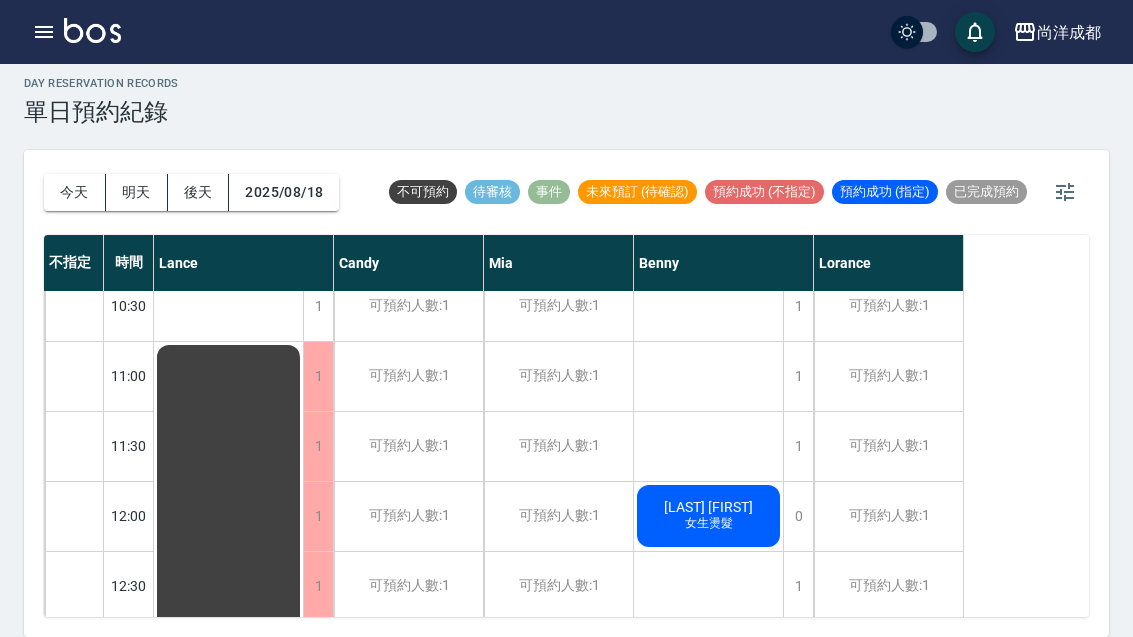 click on "[LAST] [FIRST]" at bounding box center [229, 1006] 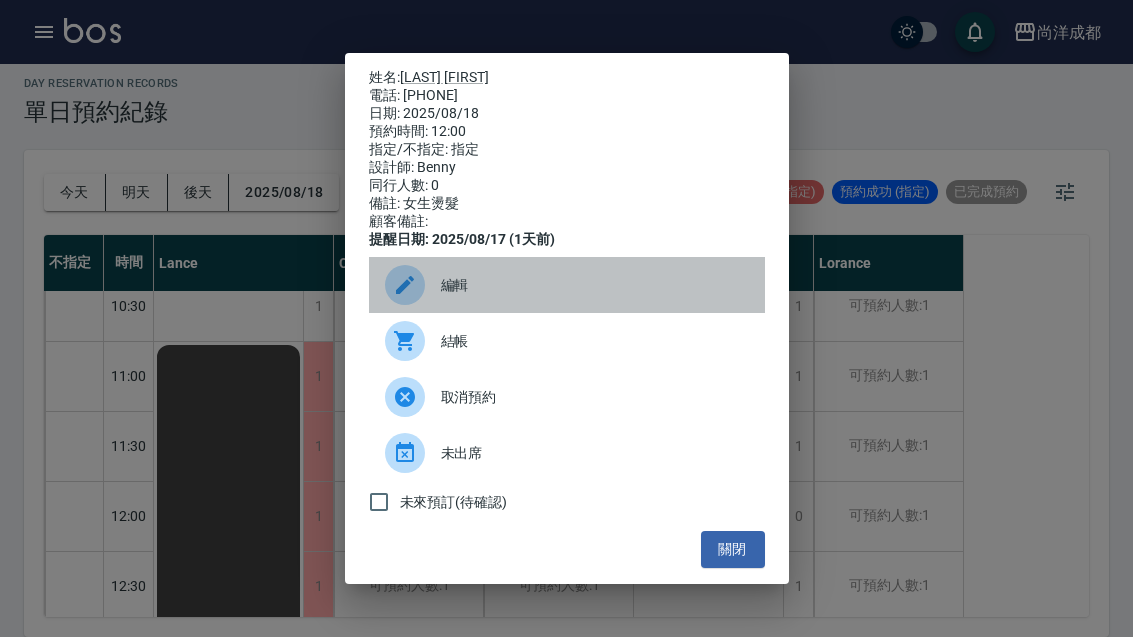 click on "編輯" at bounding box center [595, 285] 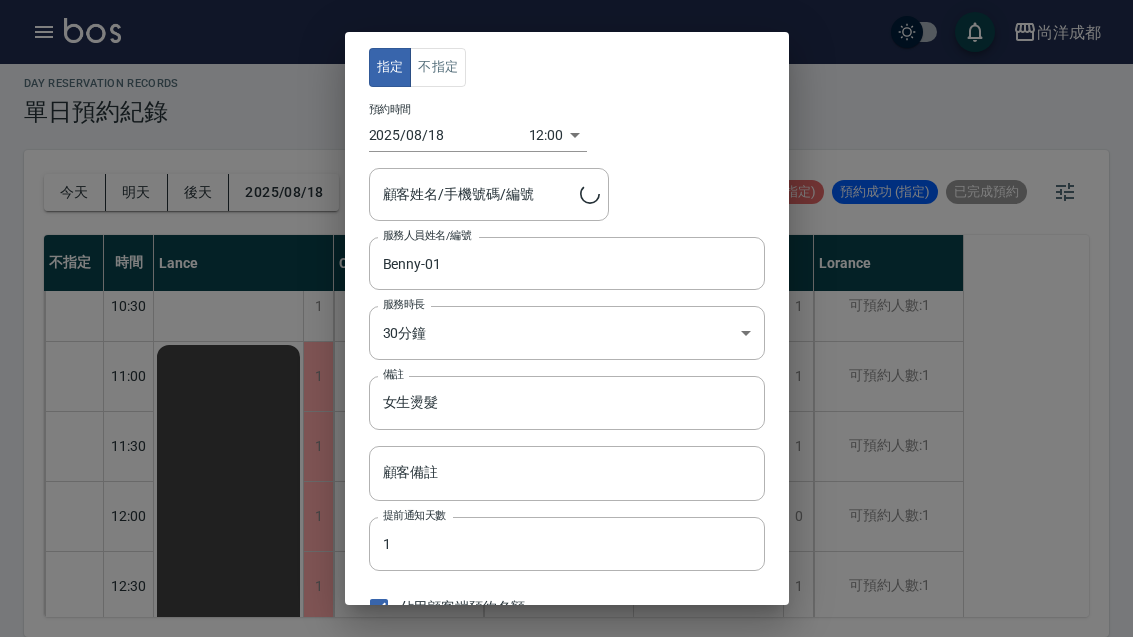 type on "[LAST][FIRST]/[PHONE]" 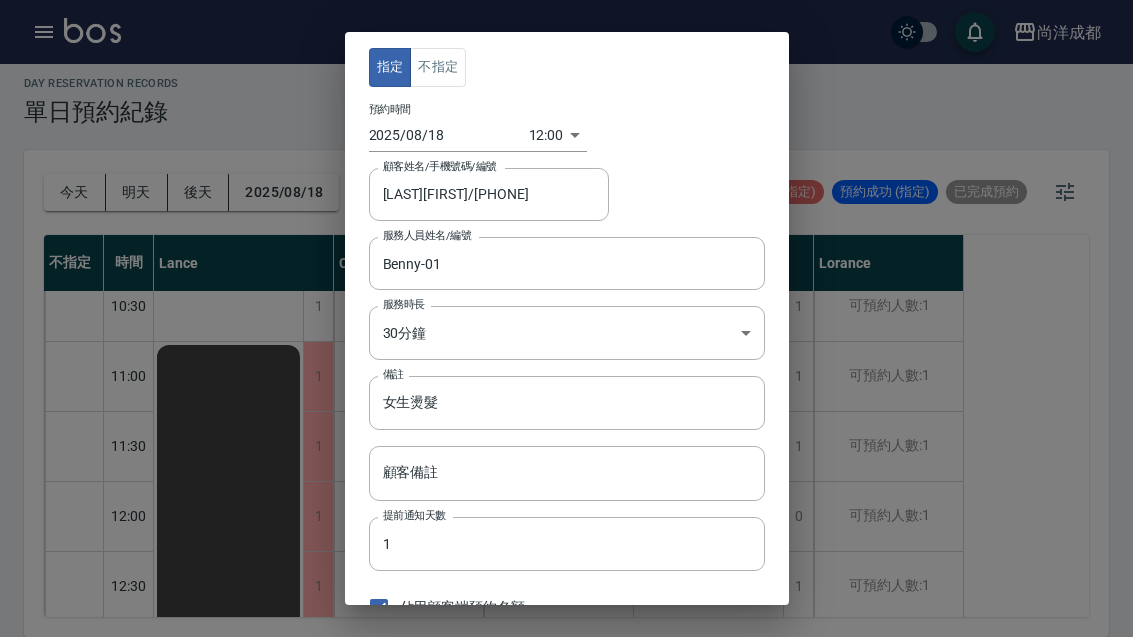 click on "尚洋成都 登出 櫃檯作業 打帳單 帳單列表 營業儀表板 高階收支登錄 材料自購登錄 每日結帳 排班表 預約管理 預約管理 單日預約紀錄 單週預約紀錄 報表及分析 報表目錄 店家區間累計表 店家日報表 互助日報表 互助月報表 營業統計分析表 設計師業績表 設計師日報表 設計師業績分析表 設計師業績月報表 設計師排行榜 商品消耗明細 單一服務項目查詢 每日非現金明細 客戶管理 客戶列表 客資篩選匯出 卡券管理 入金管理 員工及薪資 員工列表 考勤排班總表 商品管理 商品列表 紅利點數設定 紅利點數紀錄 資料設定 服務項目設定 公司櫃檯 櫃檯 day Reservation records 單日預約紀錄 今天 明天 後天 2025/08/18 不可預約 待審核 事件 未來預訂 (待確認) 預約成功 (不指定) 預約成功 (指定) 已完成預約 不指定 時間 Lance Candy Mia Benny Lorance 10:00 10:30 11:00 11:30 12:00 12:30 13:00 13:30 14:00 1 1" at bounding box center [566, 313] 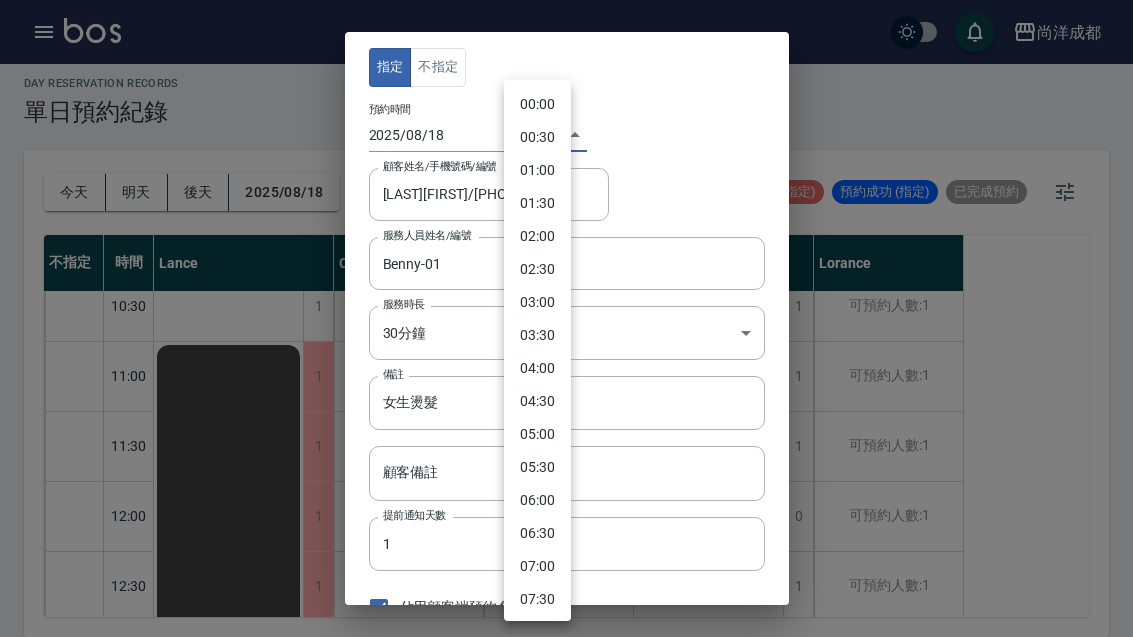 scroll, scrollTop: 546, scrollLeft: 0, axis: vertical 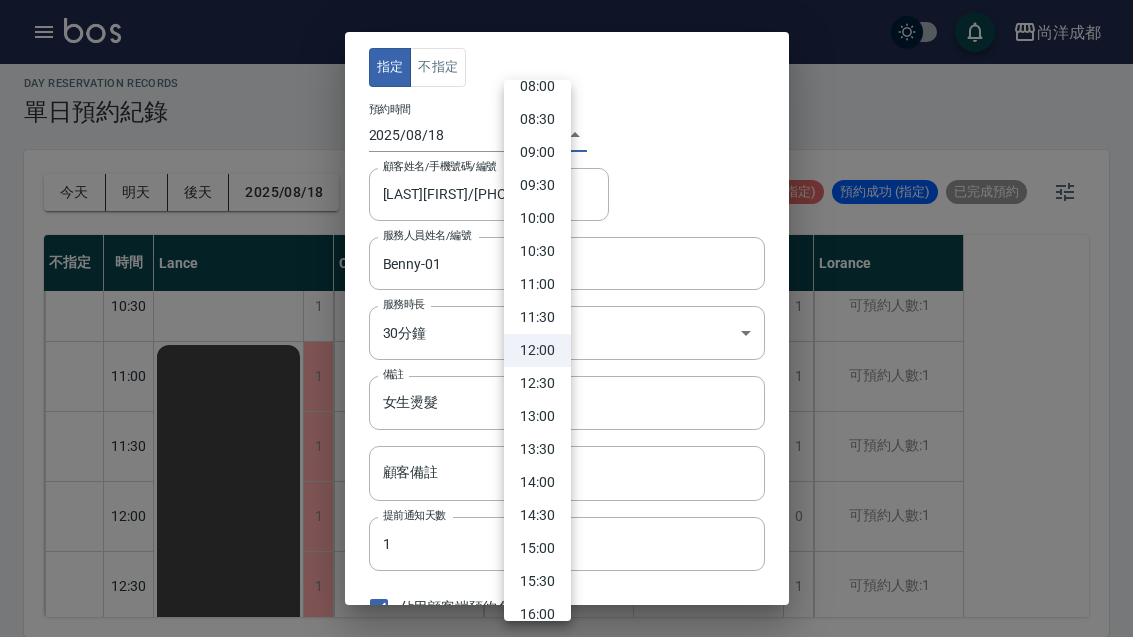 click on "11:00" at bounding box center (537, 284) 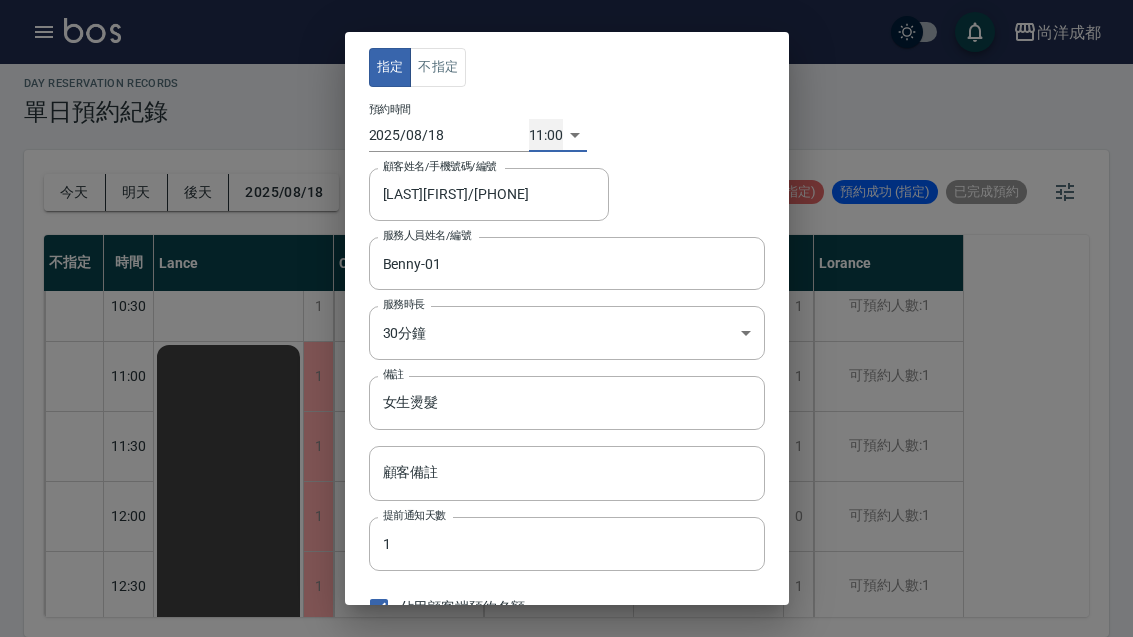 type on "1755486000000" 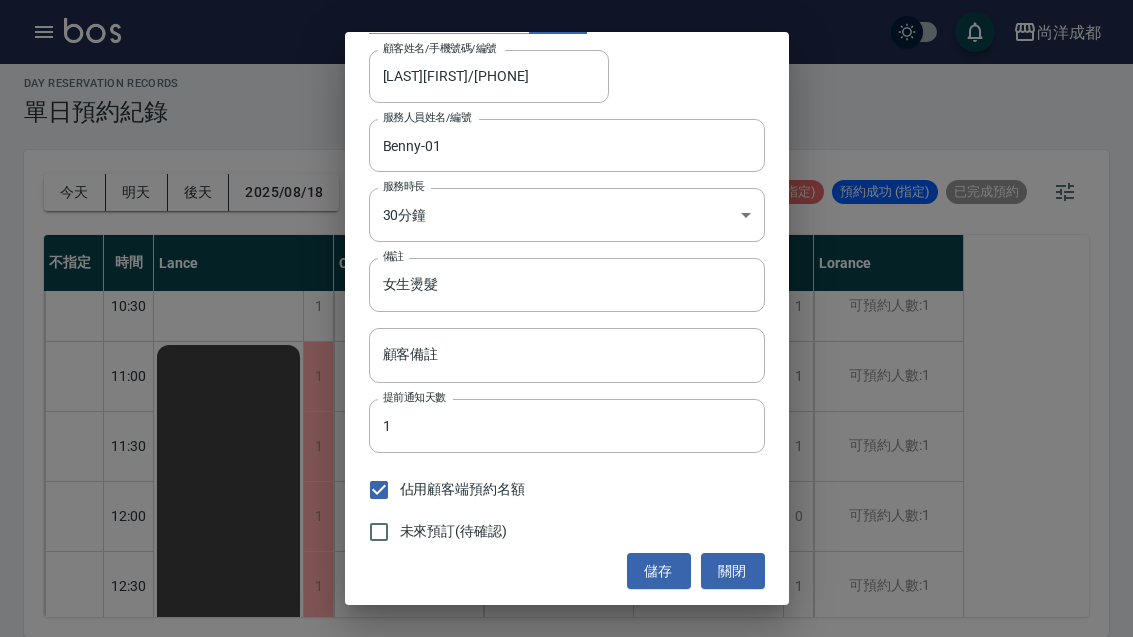 scroll, scrollTop: 117, scrollLeft: 0, axis: vertical 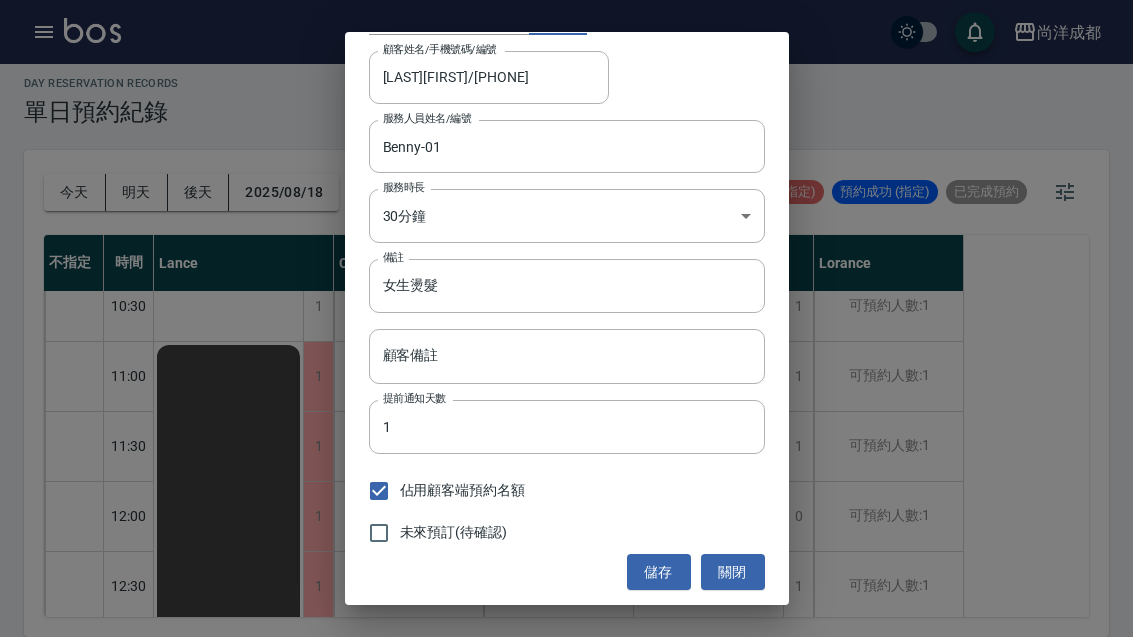 click on "儲存" at bounding box center (659, 572) 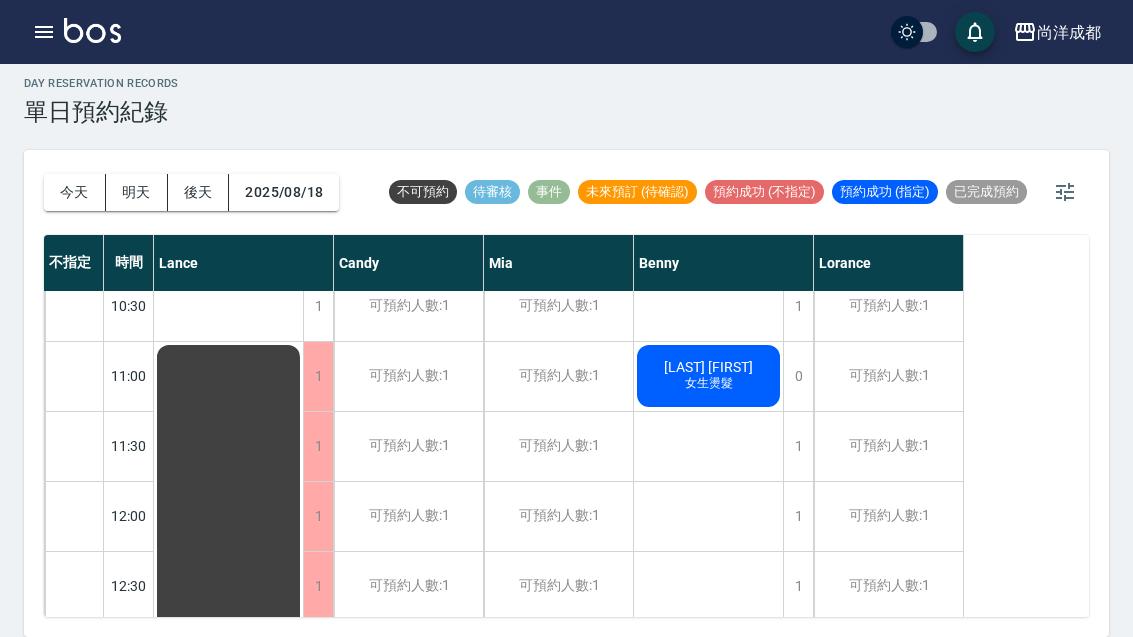 click on "2025/08/18" at bounding box center (284, 192) 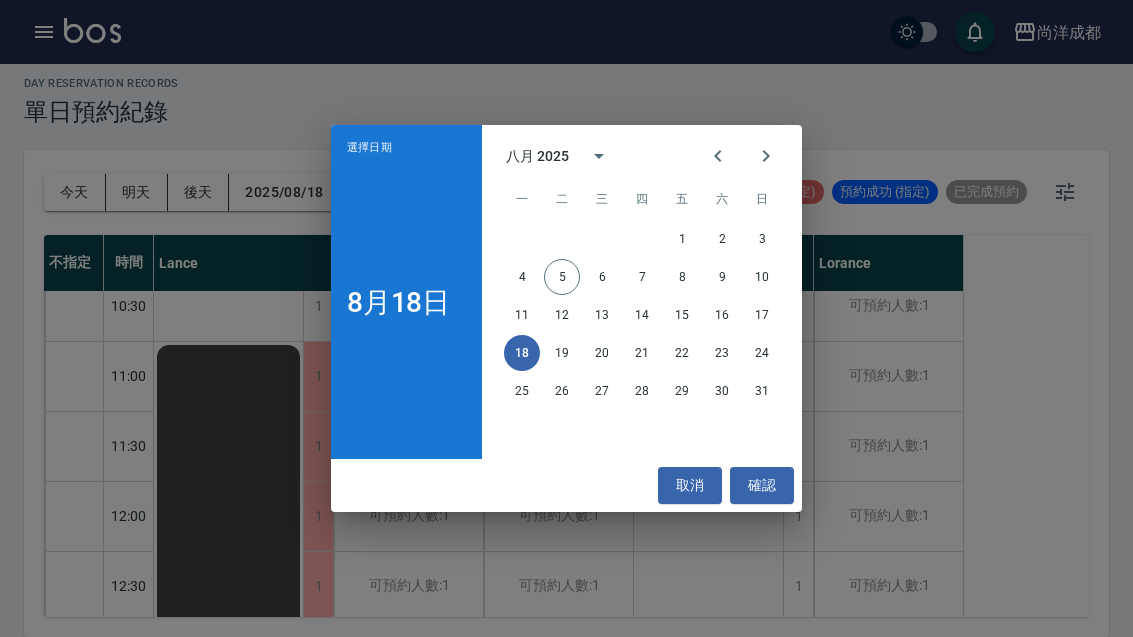 click on "26" at bounding box center [562, 391] 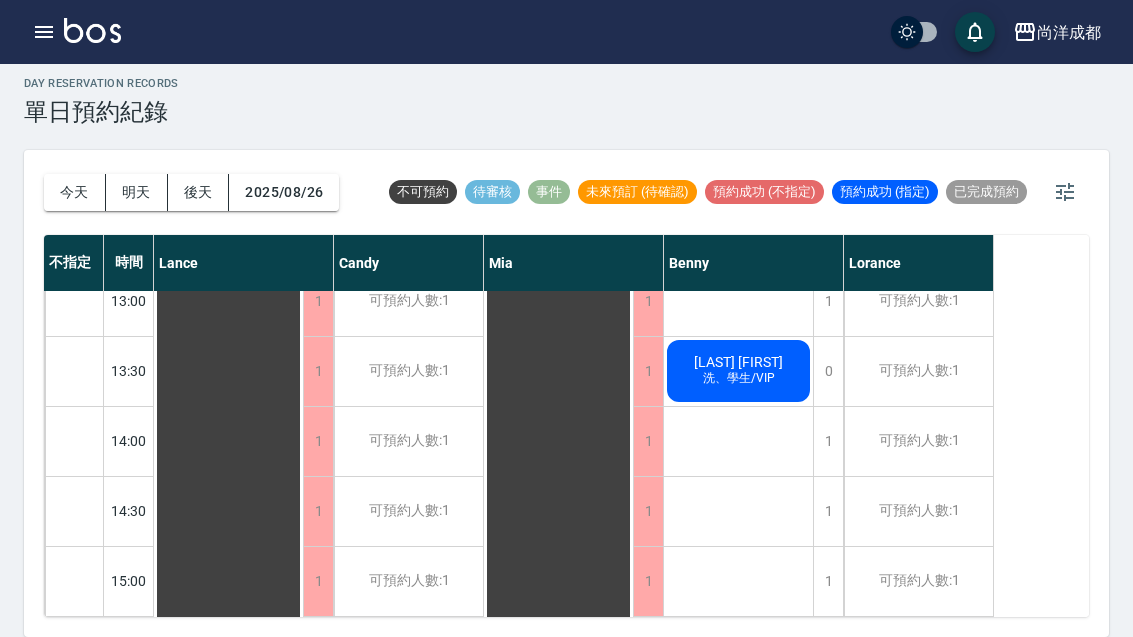 scroll, scrollTop: 403, scrollLeft: 0, axis: vertical 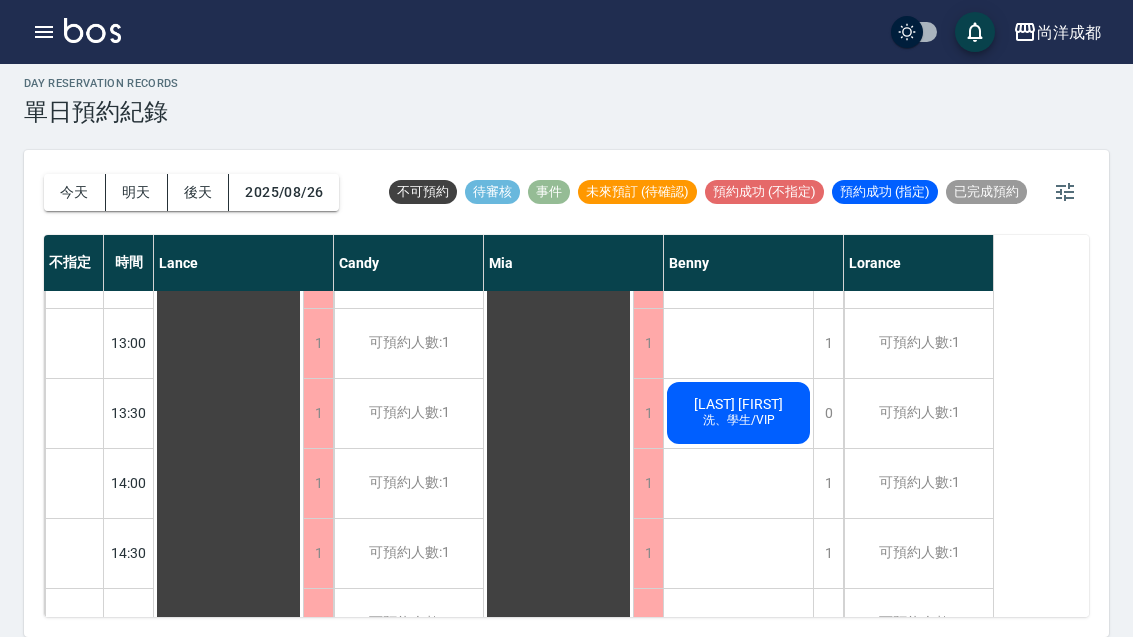click on "[LAST] [FIRST] 洗、學生/VIP" at bounding box center (228, 693) 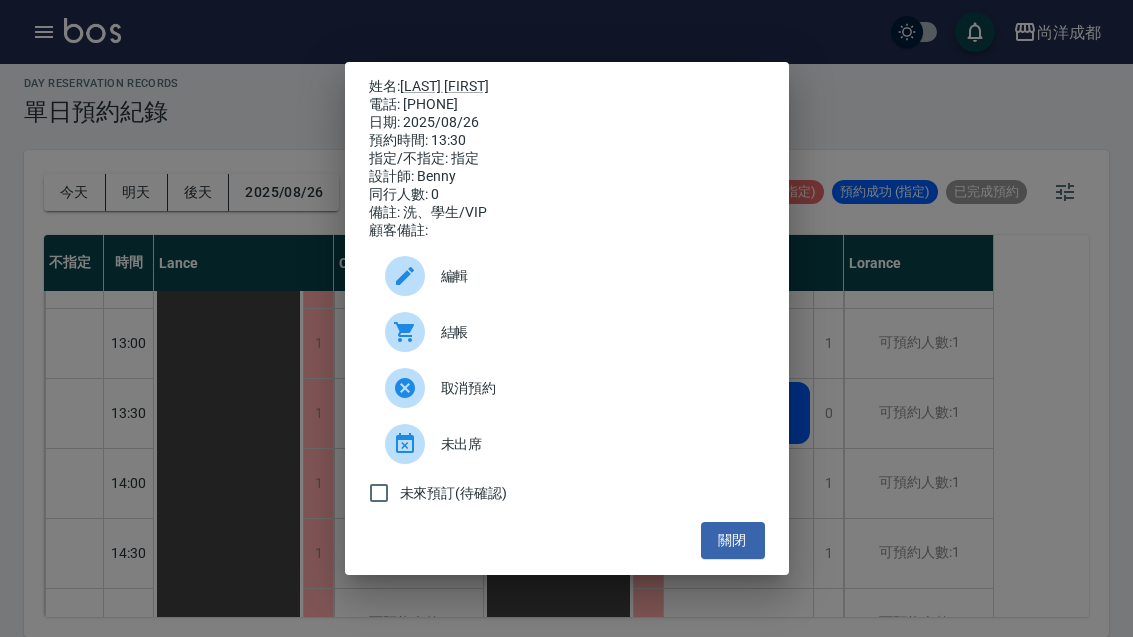 click on "關閉" at bounding box center [733, 540] 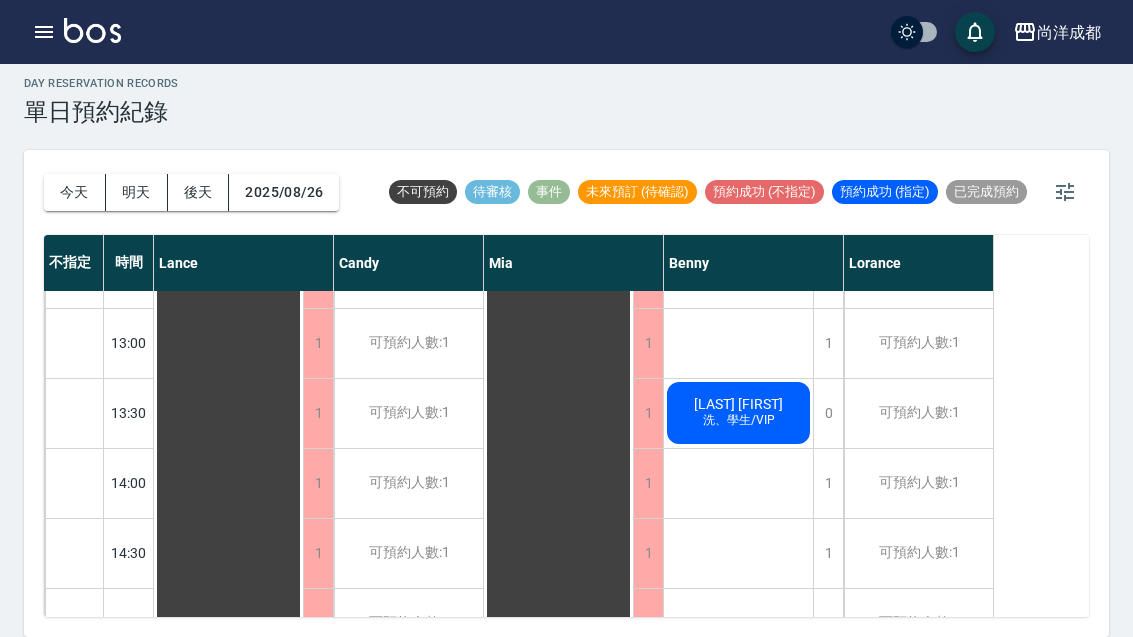 click on "0" at bounding box center (828, 413) 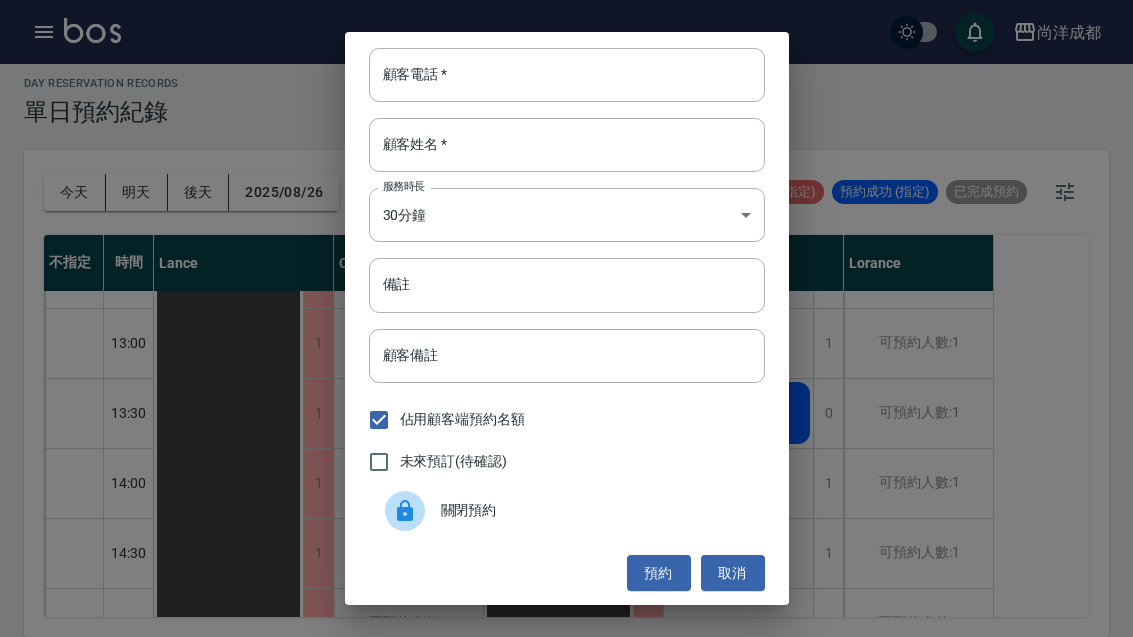 click on "預約" at bounding box center [659, 573] 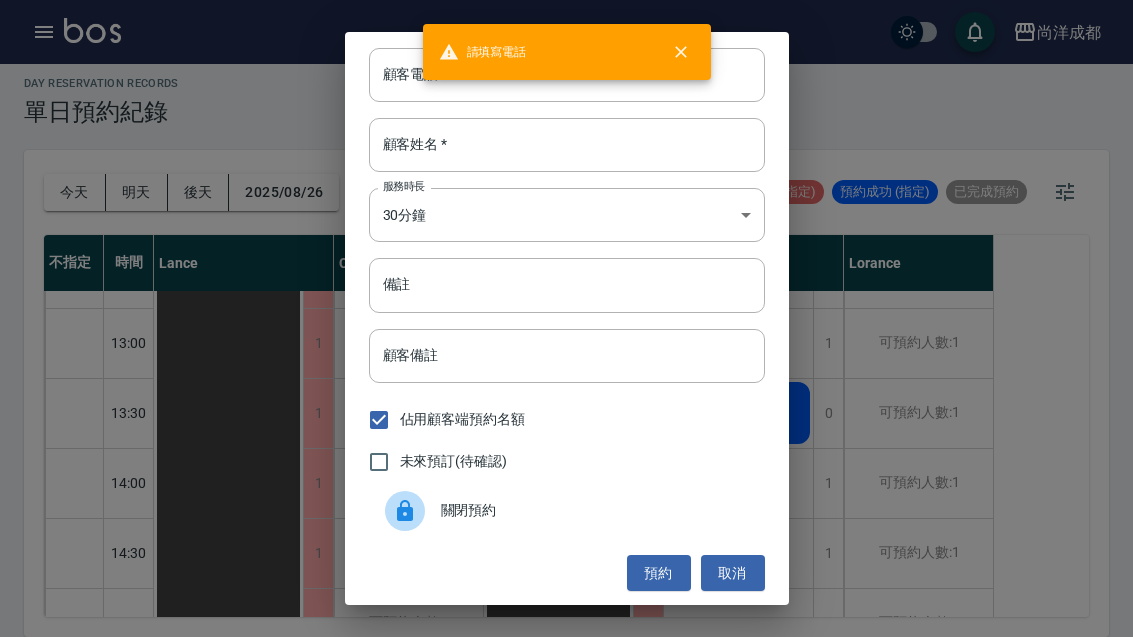 click on "取消" at bounding box center [733, 573] 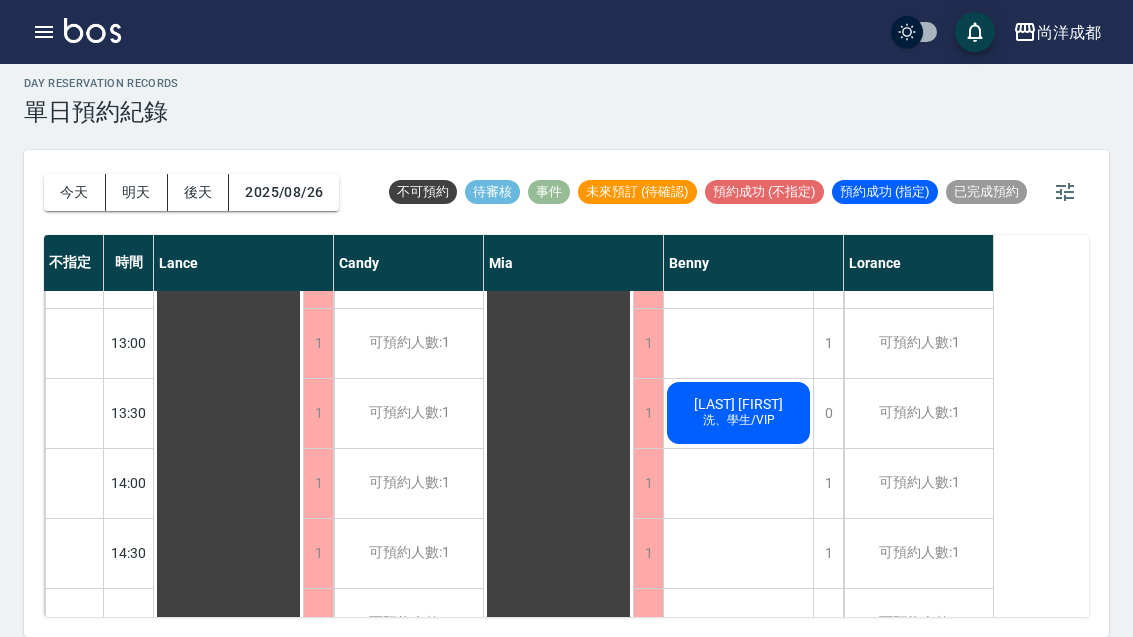 click on "洗、學生/VIP" at bounding box center (739, 420) 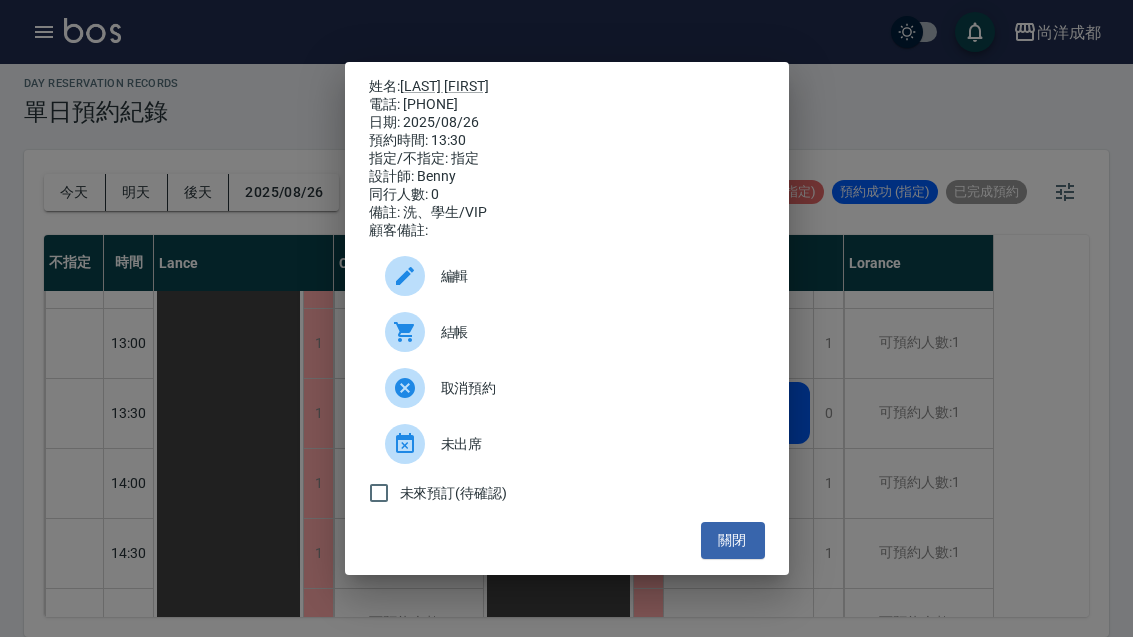 click on "編輯" at bounding box center (567, 276) 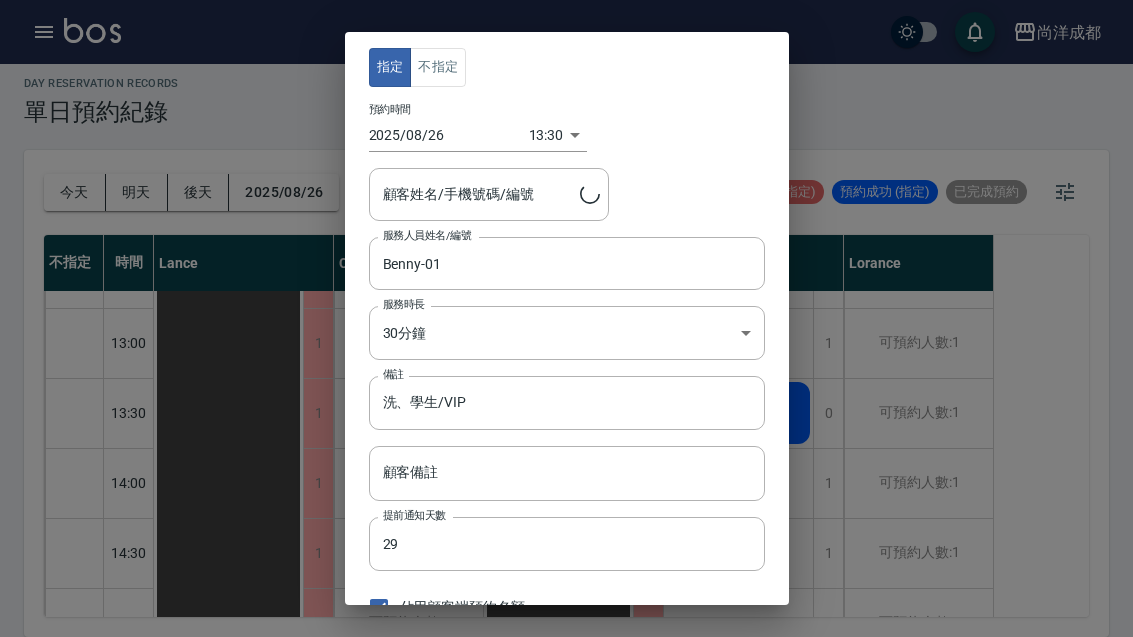 type on "[LAST] [FIRST]/[PHONE]/" 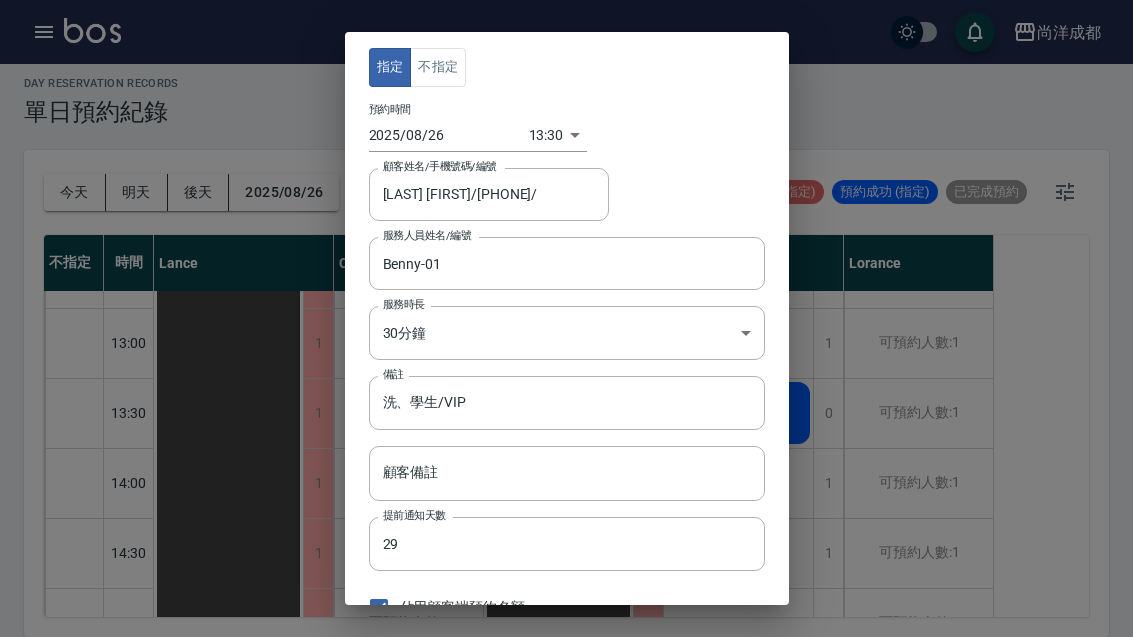 click on "尚洋成都 登出 櫃檯作業 打帳單 帳單列表 營業儀表板 高階收支登錄 材料自購登錄 每日結帳 排班表 預約管理 預約管理 單日預約紀錄 單週預約紀錄 報表及分析 報表目錄 店家區間累計表 店家日報表 互助日報表 互助月報表 營業統計分析表 設計師業績表 設計師日報表 設計師業績分析表 設計師業績月報表 設計師排行榜 商品消耗明細 單一服務項目查詢 每日非現金明細 客戶管理 客戶列表 客資篩選匯出 卡券管理 入金管理 員工及薪資 員工列表 考勤排班總表 商品管理 商品列表 紅利點數設定 紅利點數紀錄 資料設定 服務項目設定 公司櫃檯 櫃檯 day Reservation records 單日預約紀錄 今天 明天 後天 2025/08/26 不可預約 待審核 事件 未來預訂 (待確認) 預約成功 (不指定) 預約成功 (指定) 已完成預約 不指定 時間 Lance Candy Mia Benny Lorance 10:00 10:30 11:00 11:30 12:00 12:30 13:00 13:30 14:00 1 1" at bounding box center (566, 313) 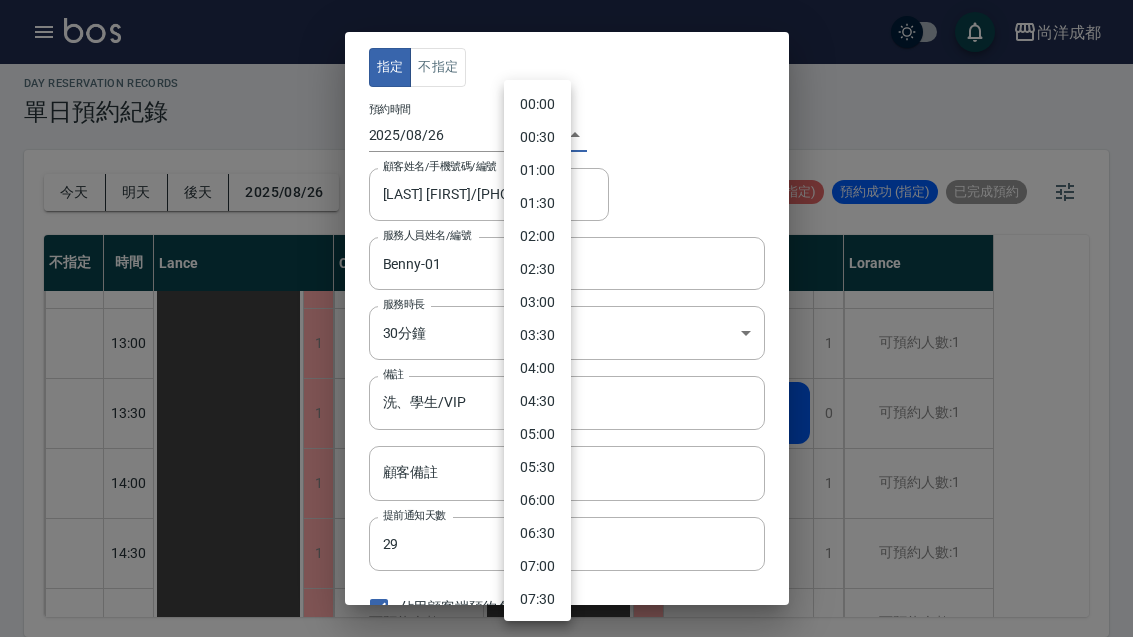scroll, scrollTop: 645, scrollLeft: 0, axis: vertical 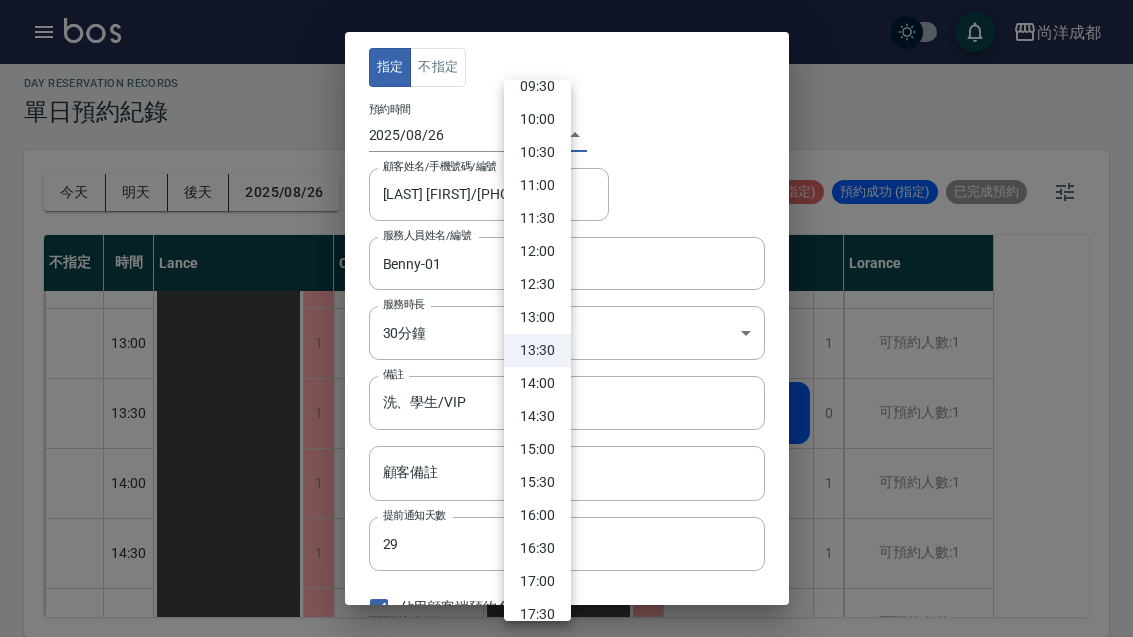 click on "12:30" at bounding box center (537, 284) 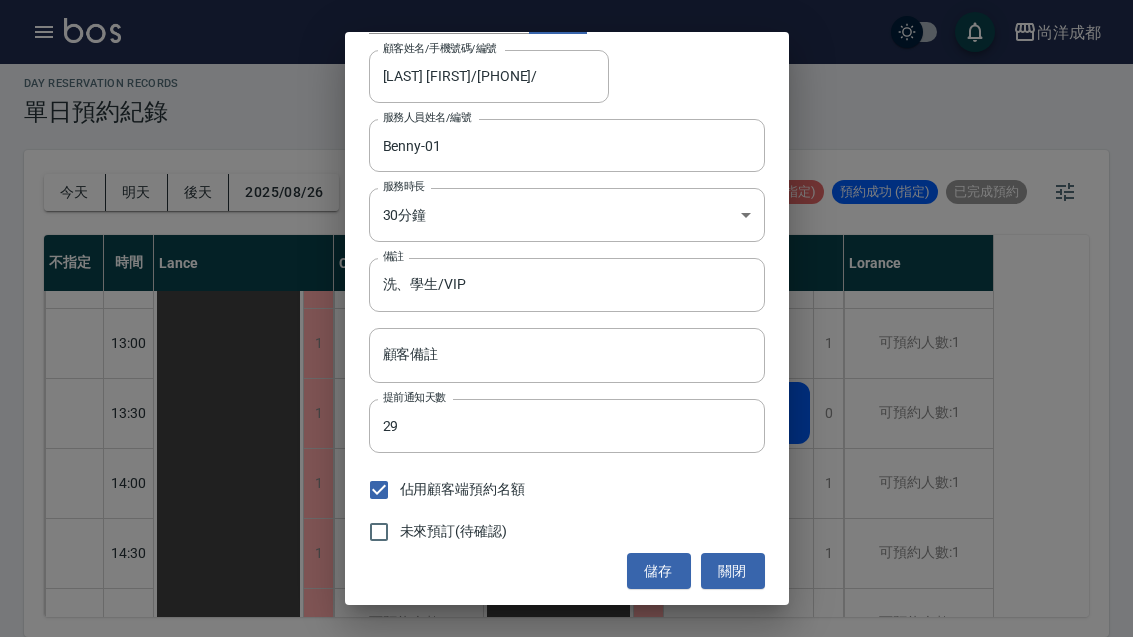 scroll, scrollTop: 117, scrollLeft: 0, axis: vertical 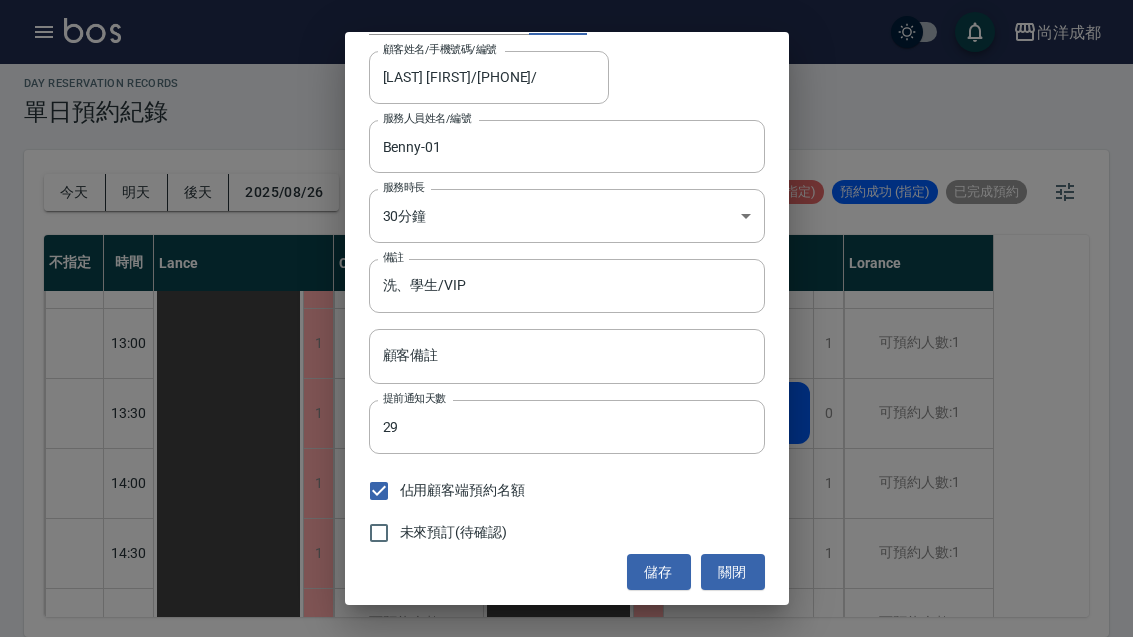 click on "儲存" at bounding box center [659, 572] 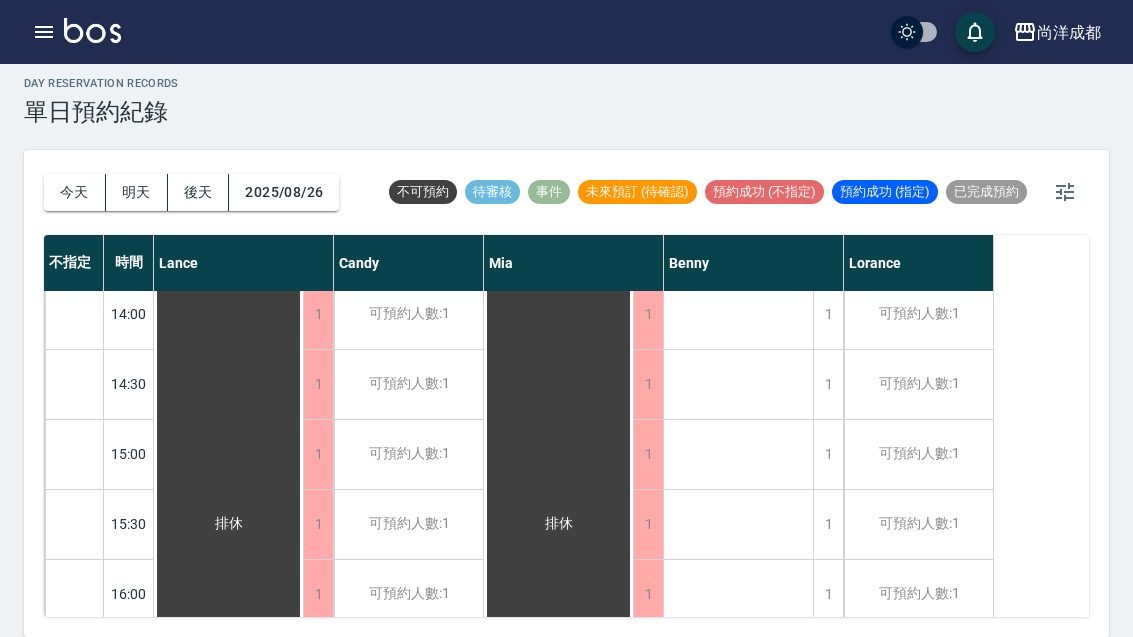 scroll, scrollTop: 573, scrollLeft: 0, axis: vertical 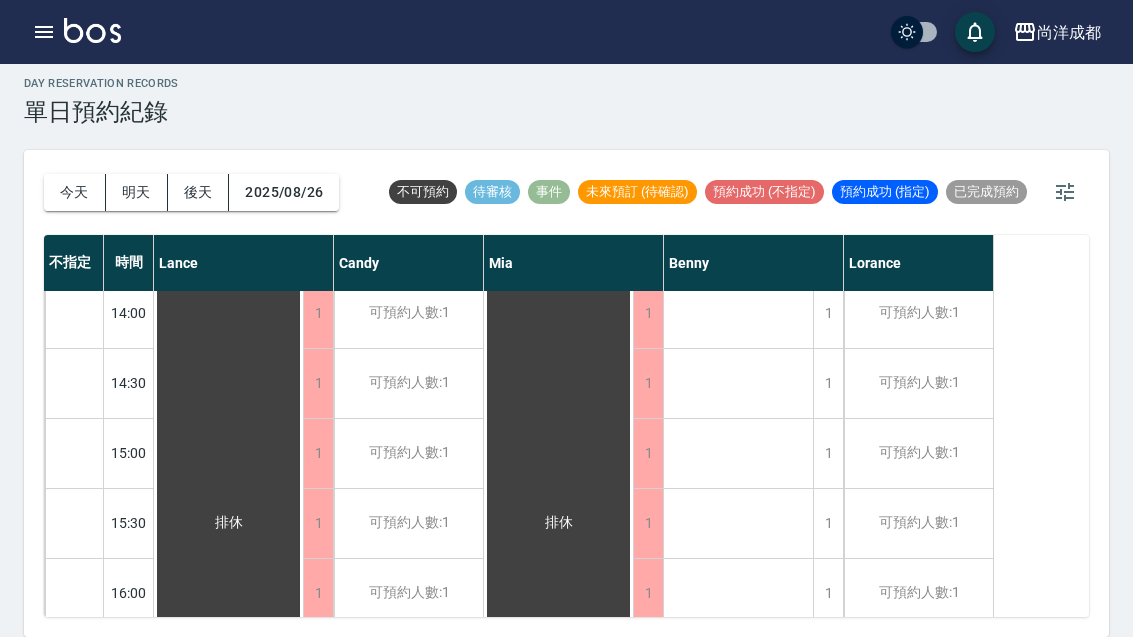click on "2025/08/26" at bounding box center (284, 192) 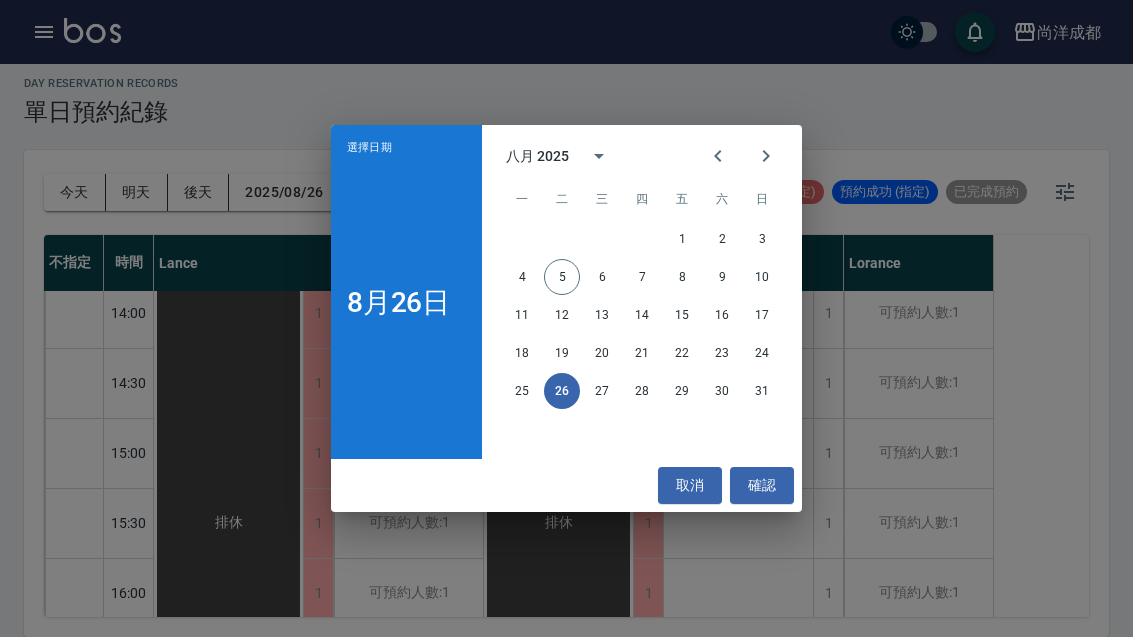 click on "22" at bounding box center [682, 353] 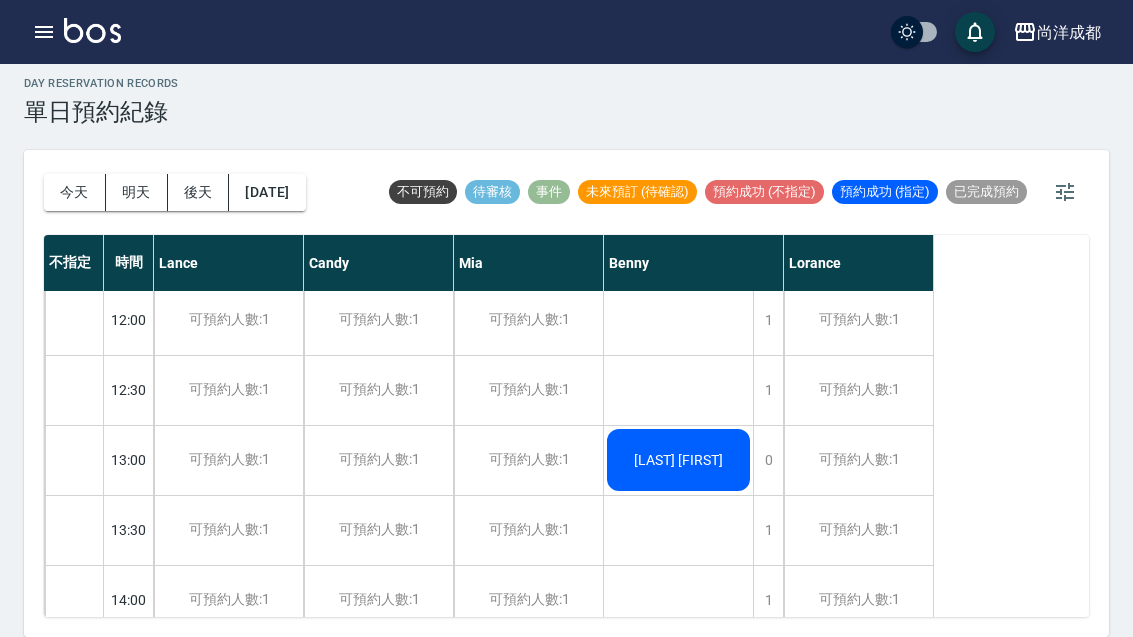 scroll, scrollTop: 279, scrollLeft: 0, axis: vertical 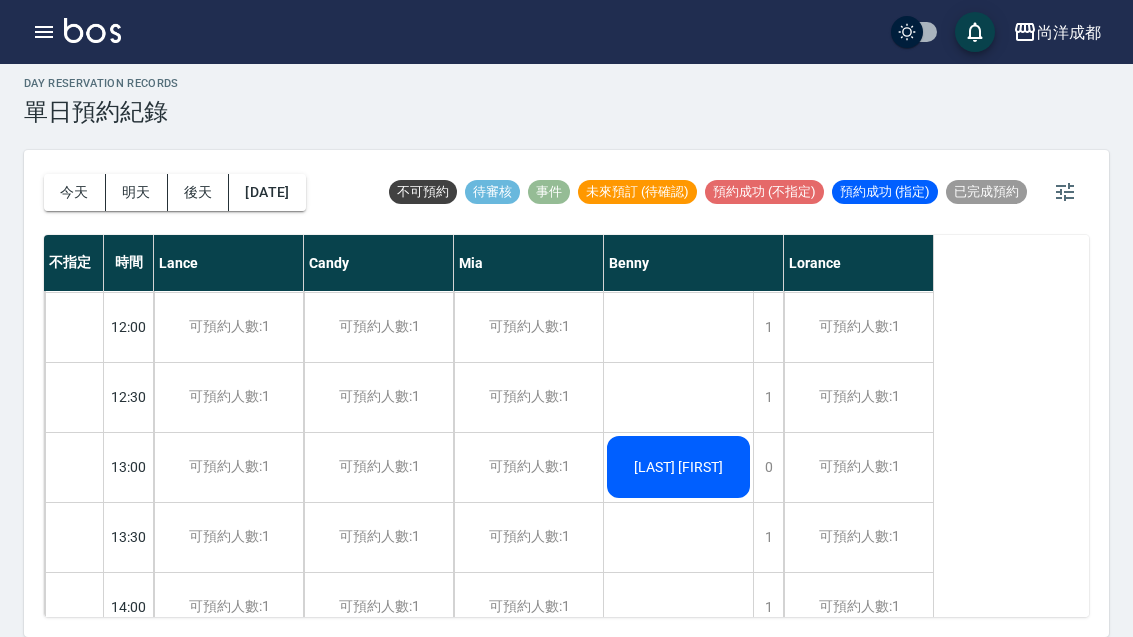 click on "[DATE]" at bounding box center (267, 192) 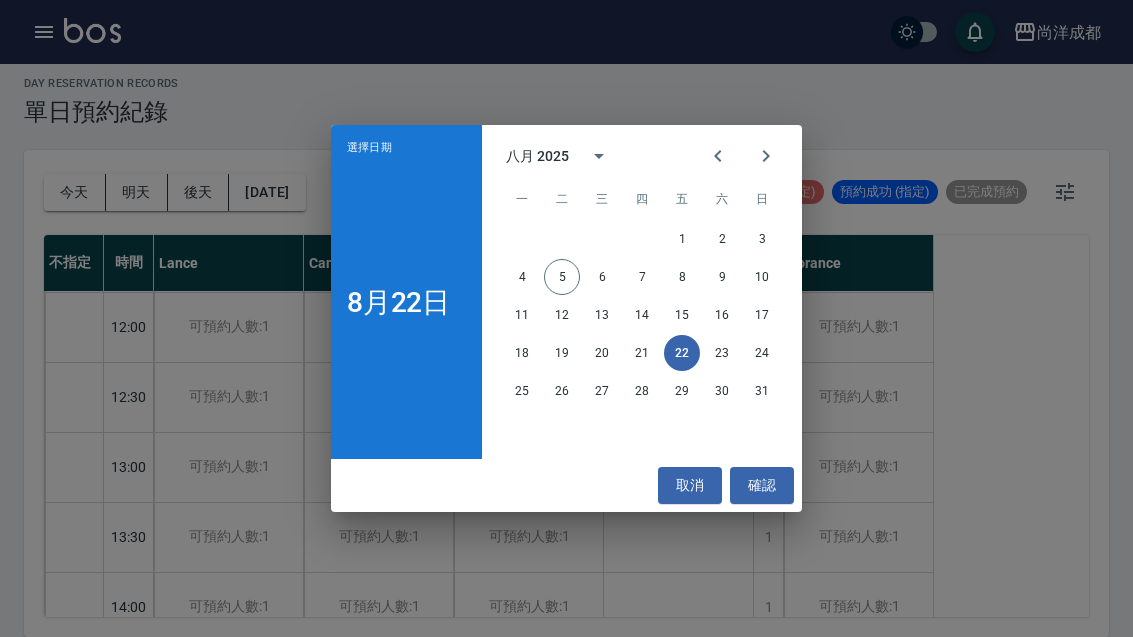 click on "6" at bounding box center [602, 277] 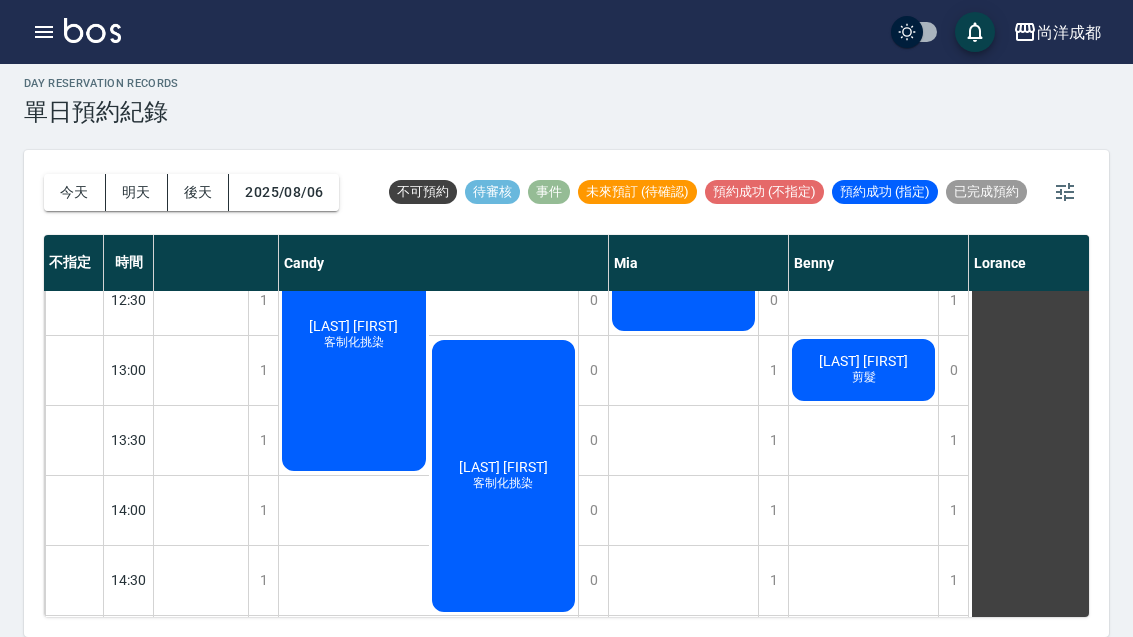 scroll, scrollTop: 370, scrollLeft: 60, axis: both 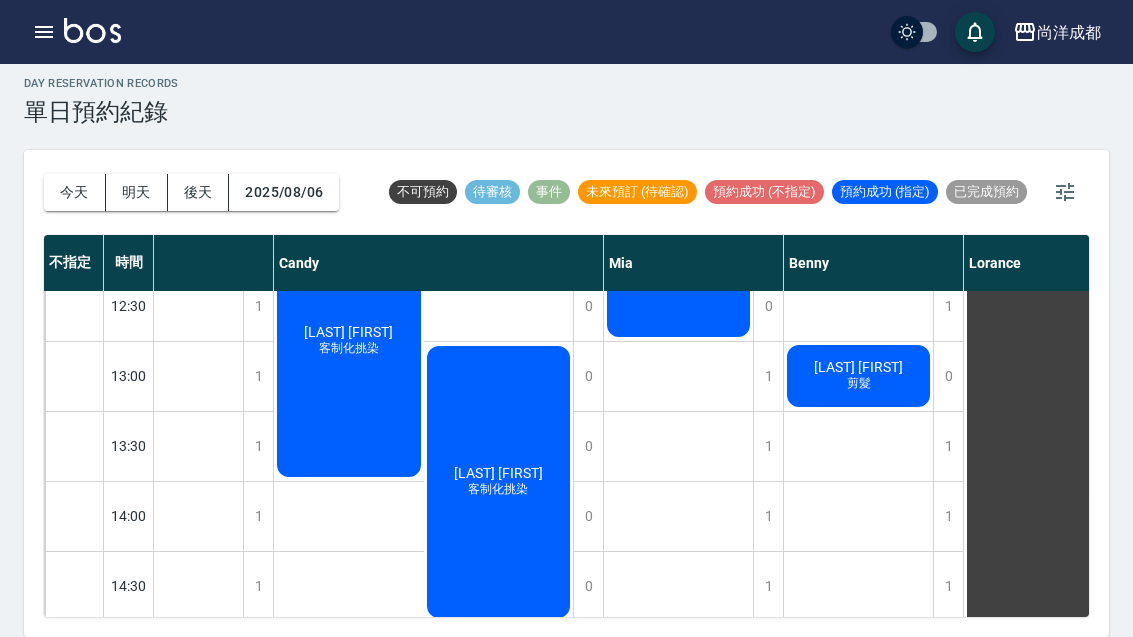 click on "1" at bounding box center (948, 446) 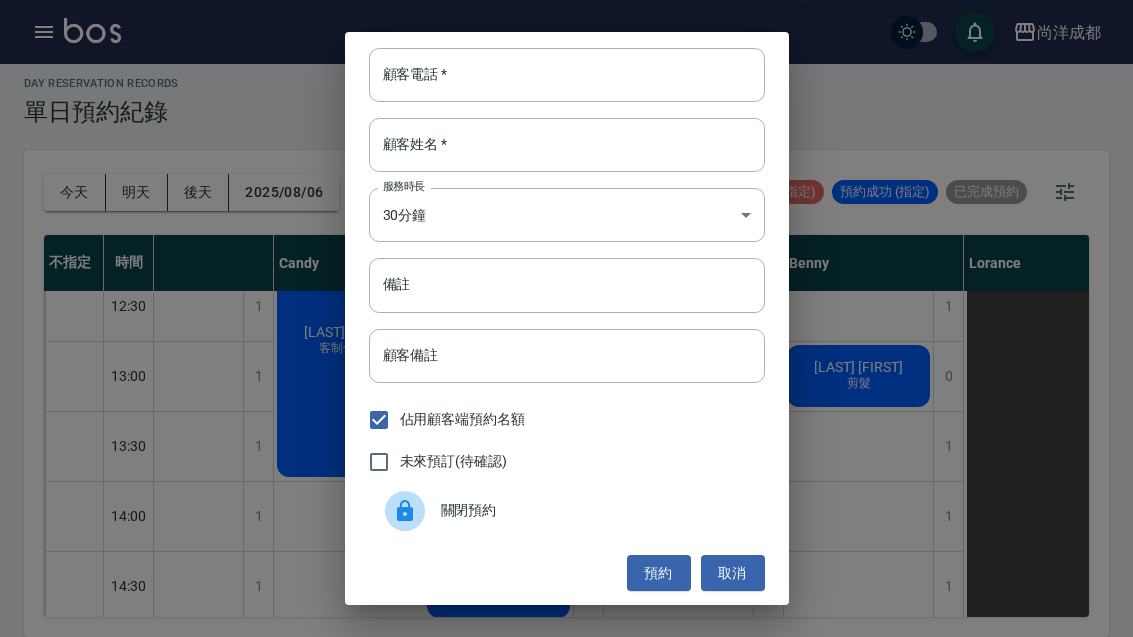 click on "顧客電話   *" at bounding box center [567, 75] 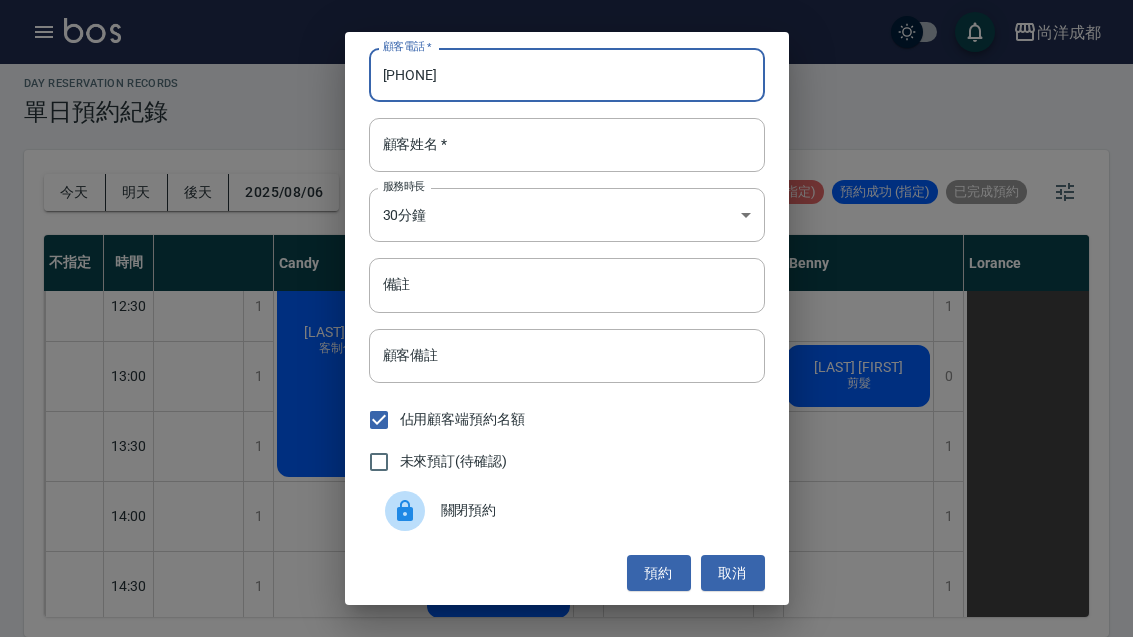 type on "[PHONE]" 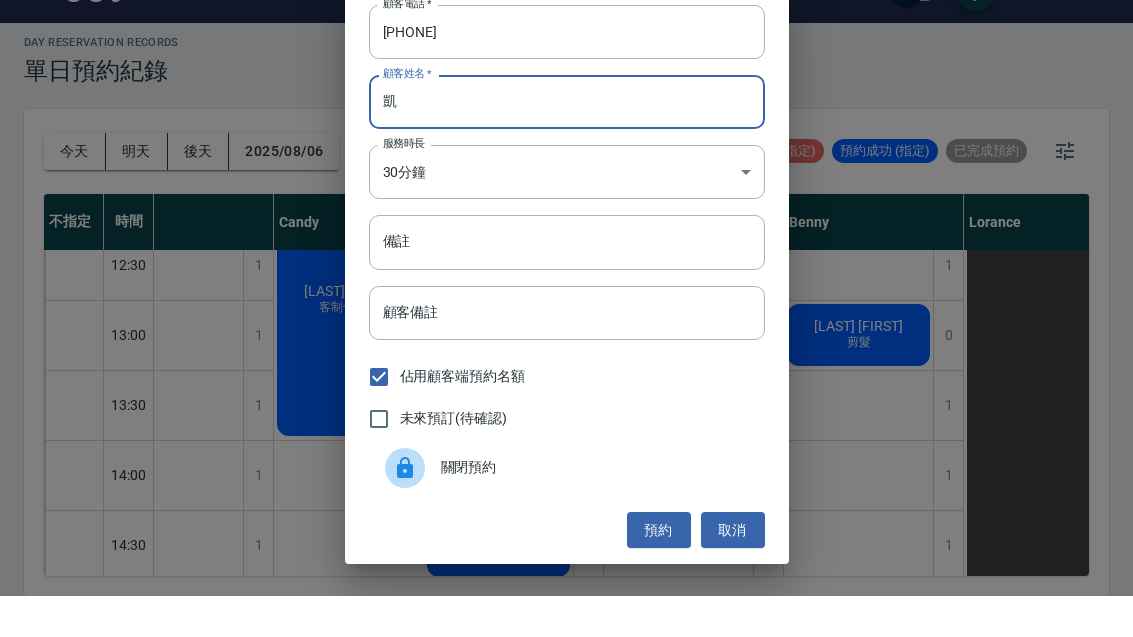 scroll, scrollTop: 2, scrollLeft: 0, axis: vertical 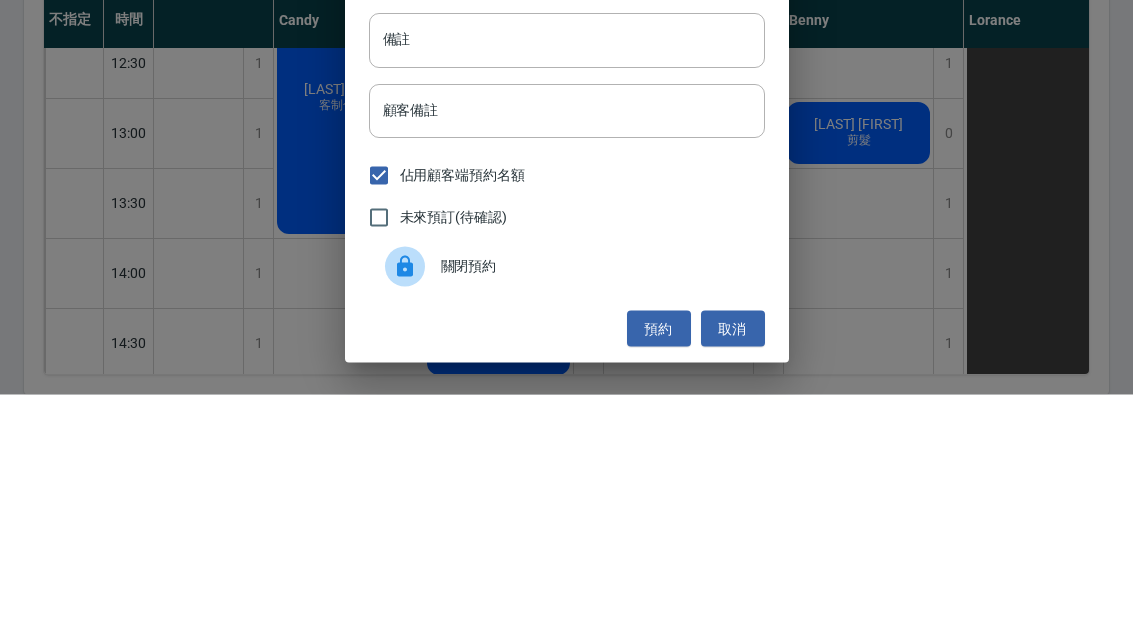 type on "凱" 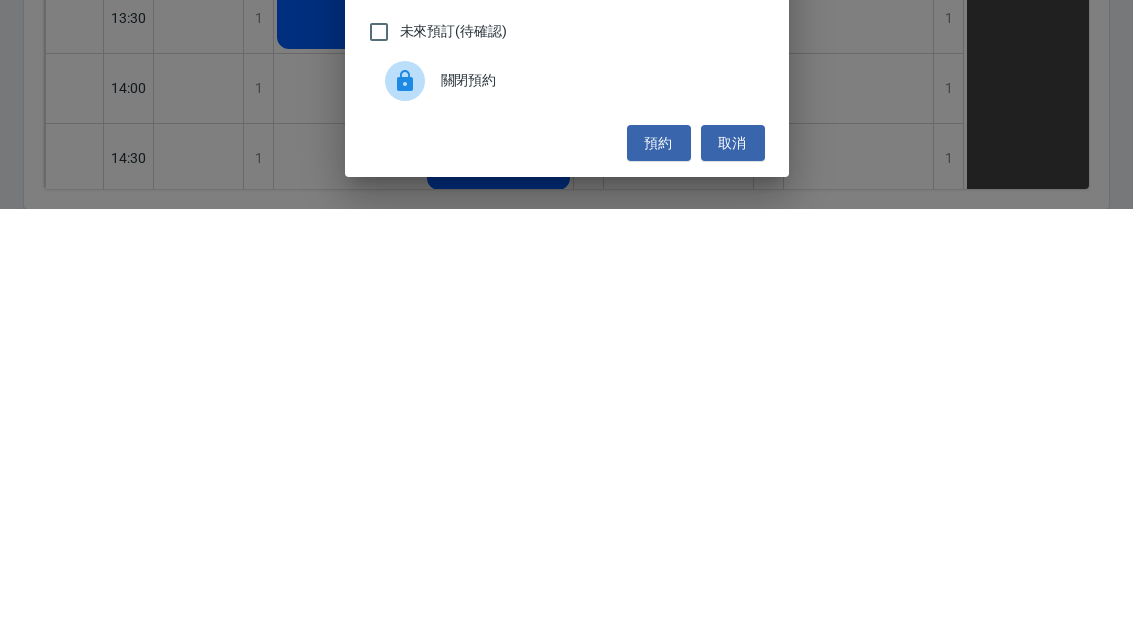 type on "剪" 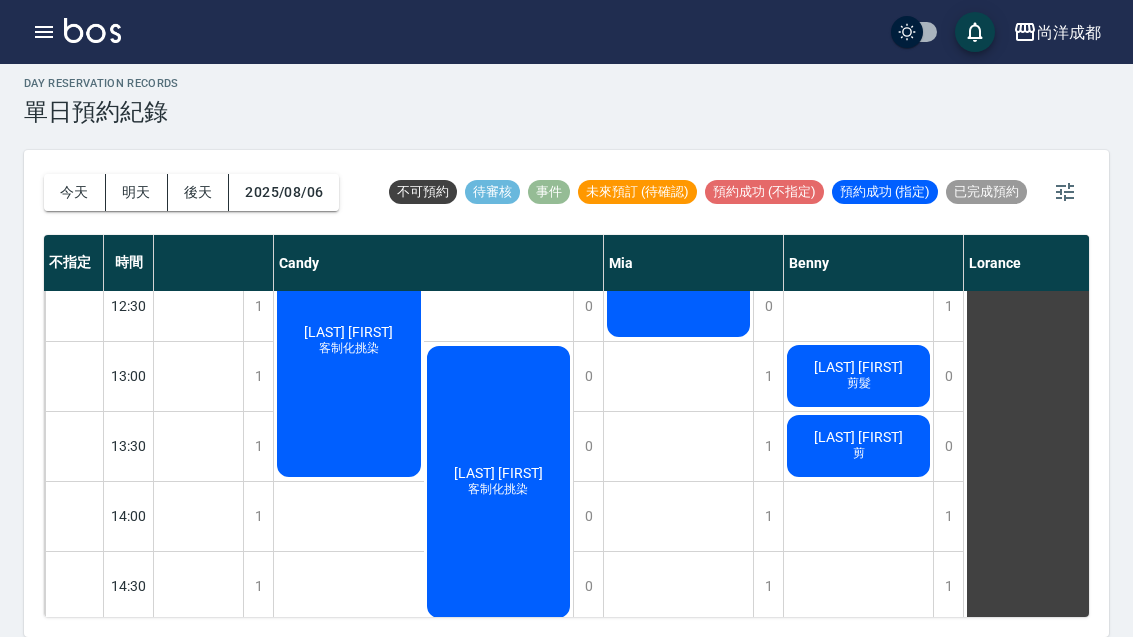 click on "[LAST] [FIRST]" at bounding box center (169, 682) 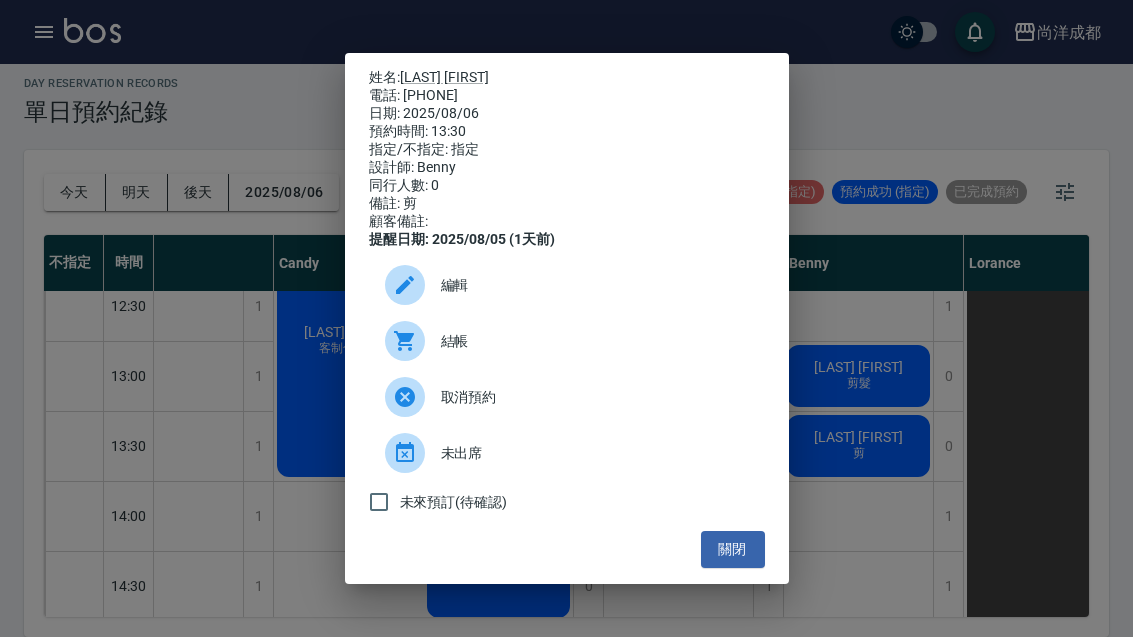 click on "[LAST] [FIRST]" at bounding box center [444, 77] 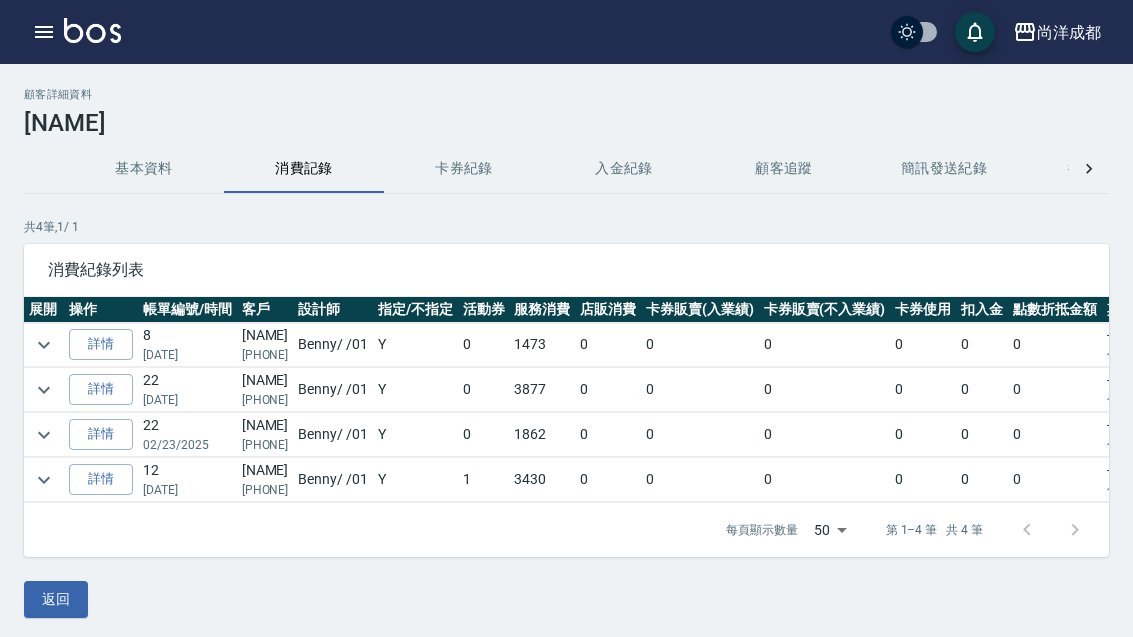 scroll, scrollTop: 0, scrollLeft: 0, axis: both 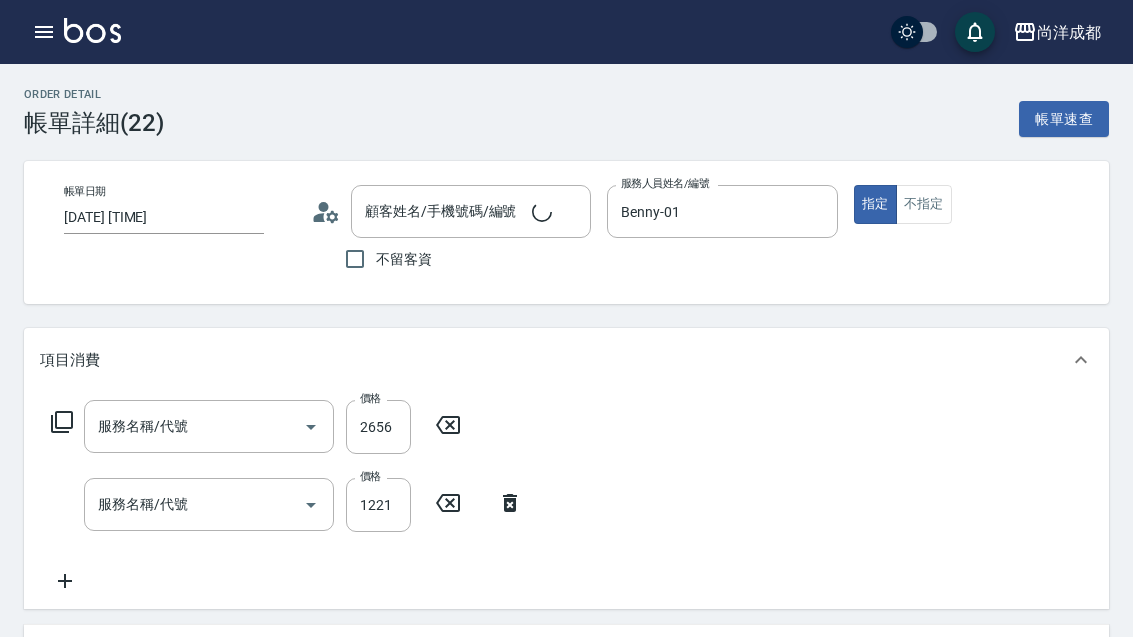 type on "[DATE] [TIME]" 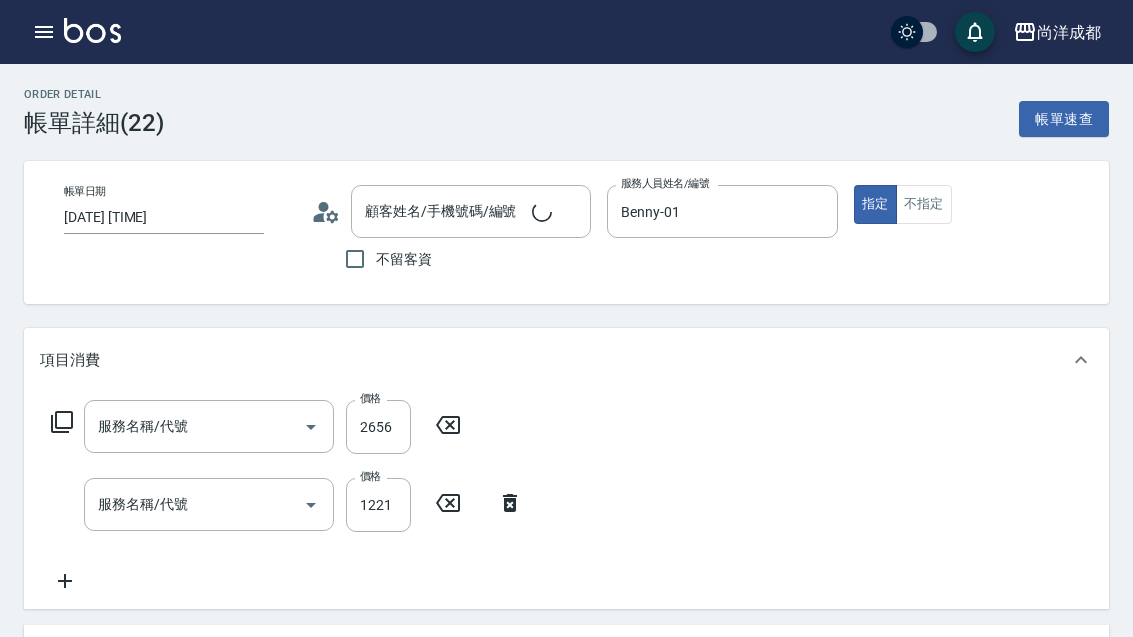 type on "Benny-01" 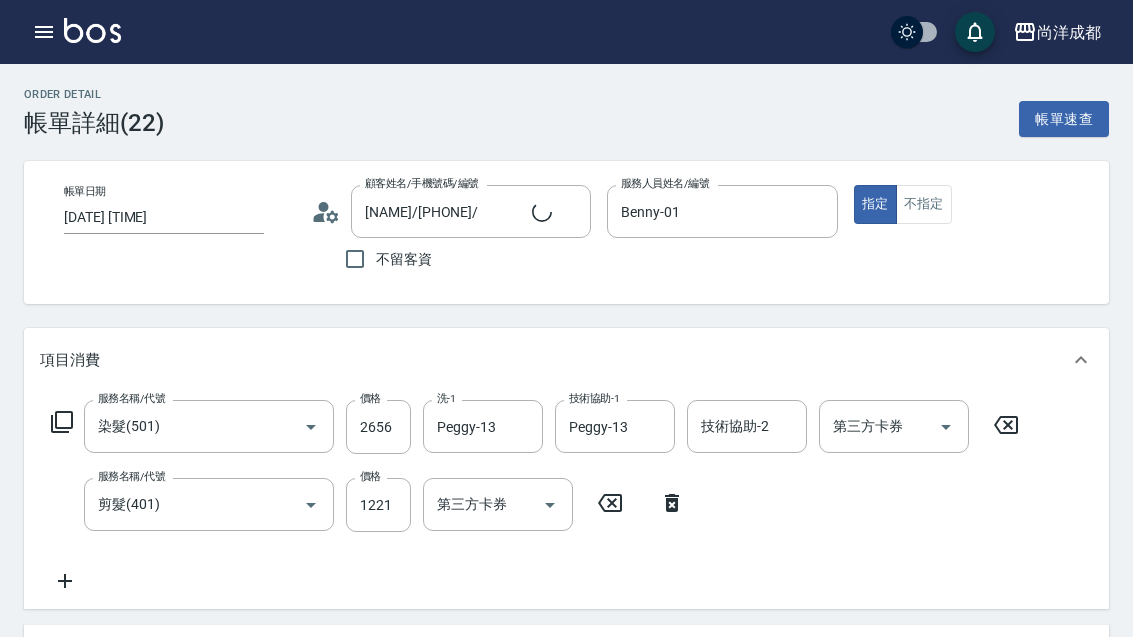 type on "[NAME]/[PHONE]/" 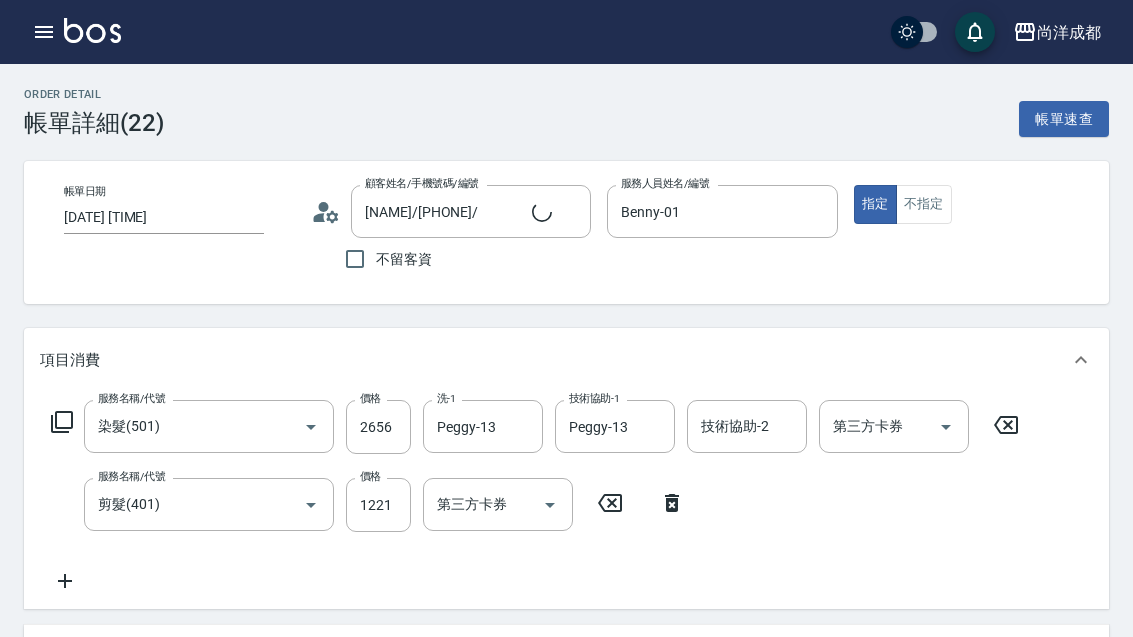 type on "信用卡" 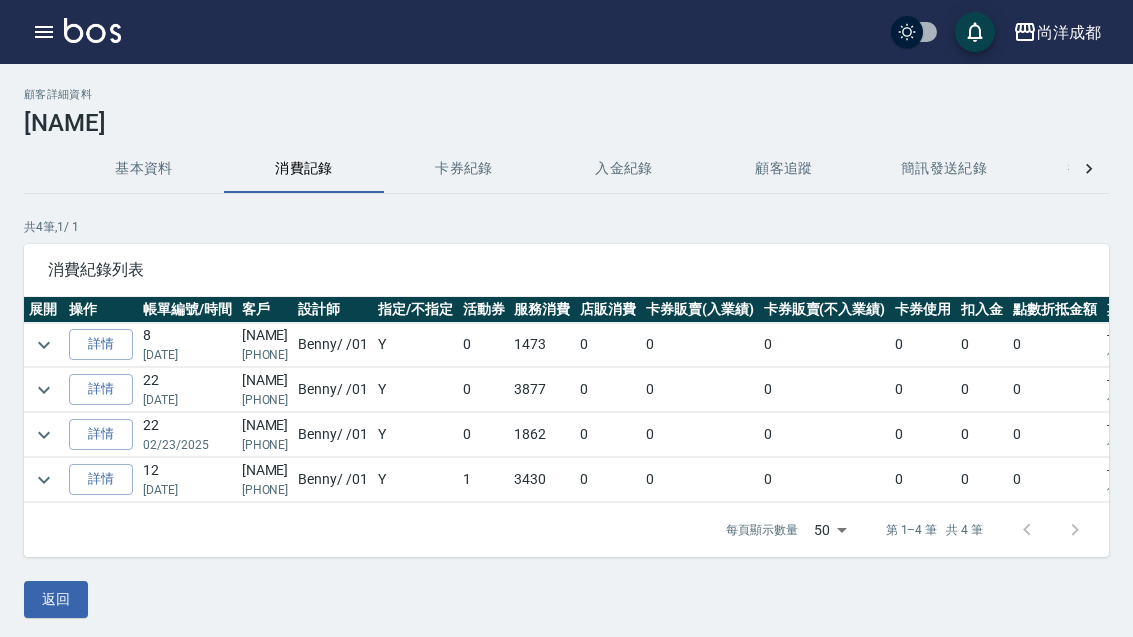click on "3430" at bounding box center (542, 480) 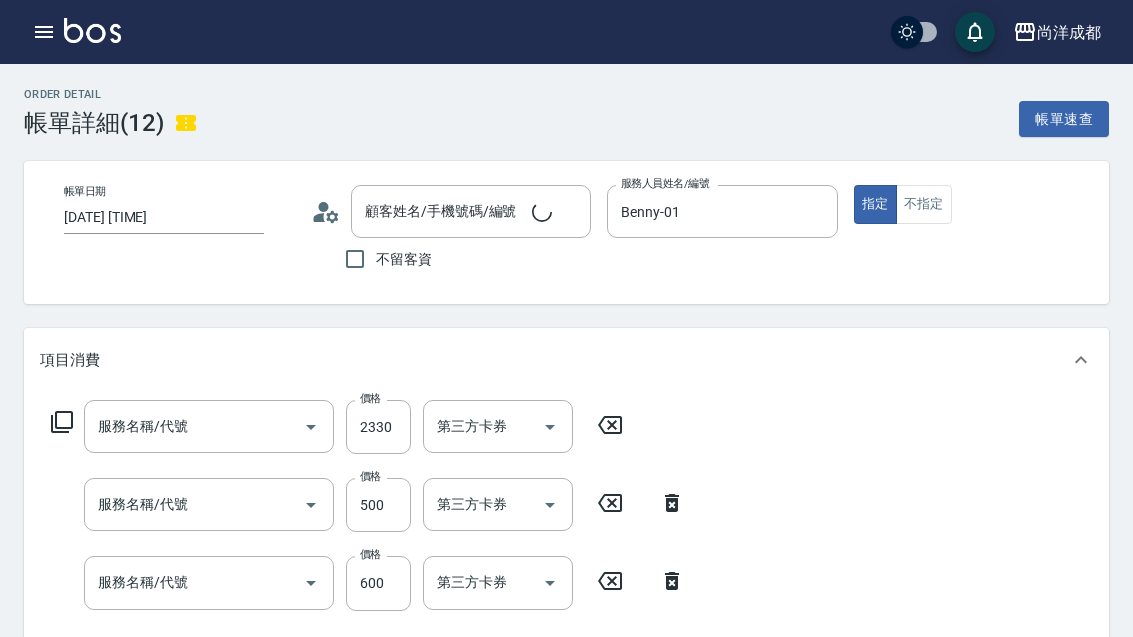 type on "[DATE] [TIME]" 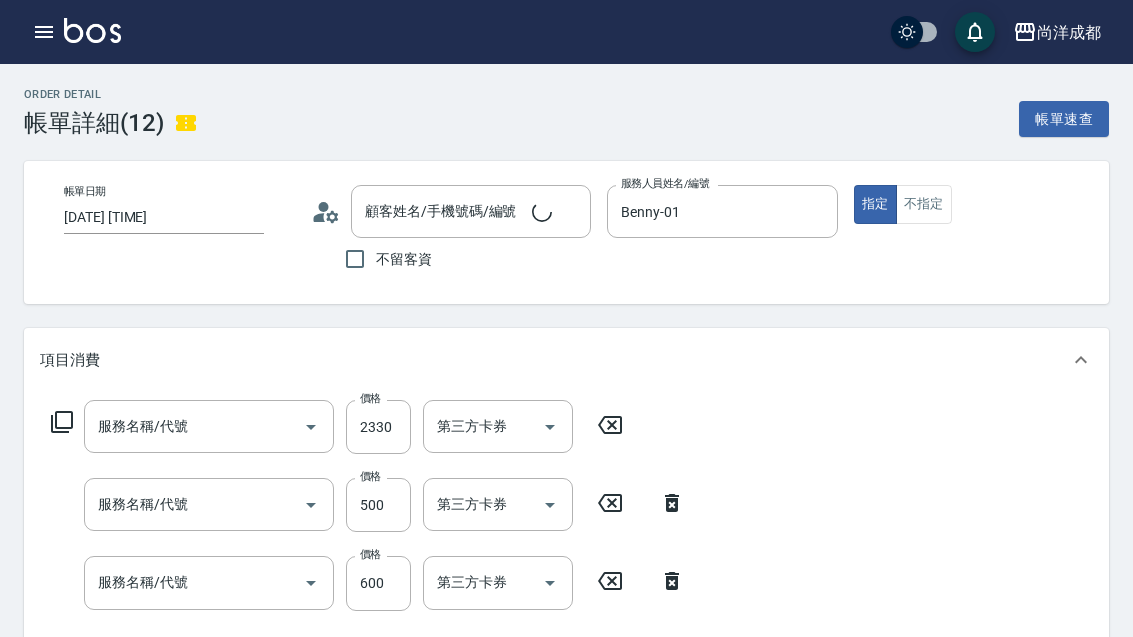 type on "Benny-01" 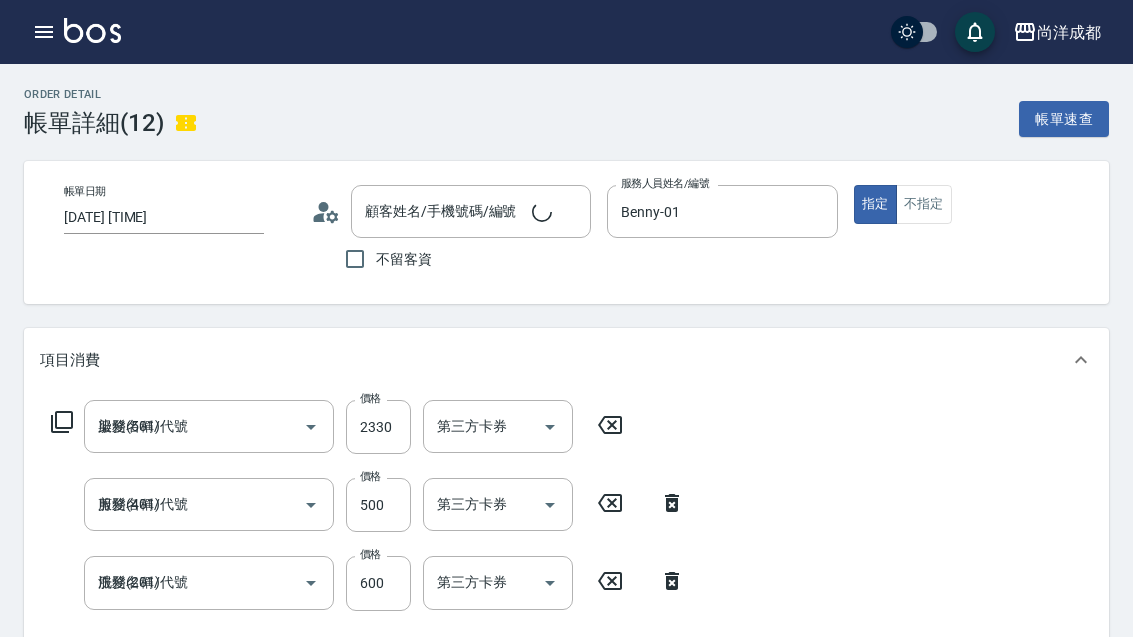 type on "[NAME]/[PHONE]/" 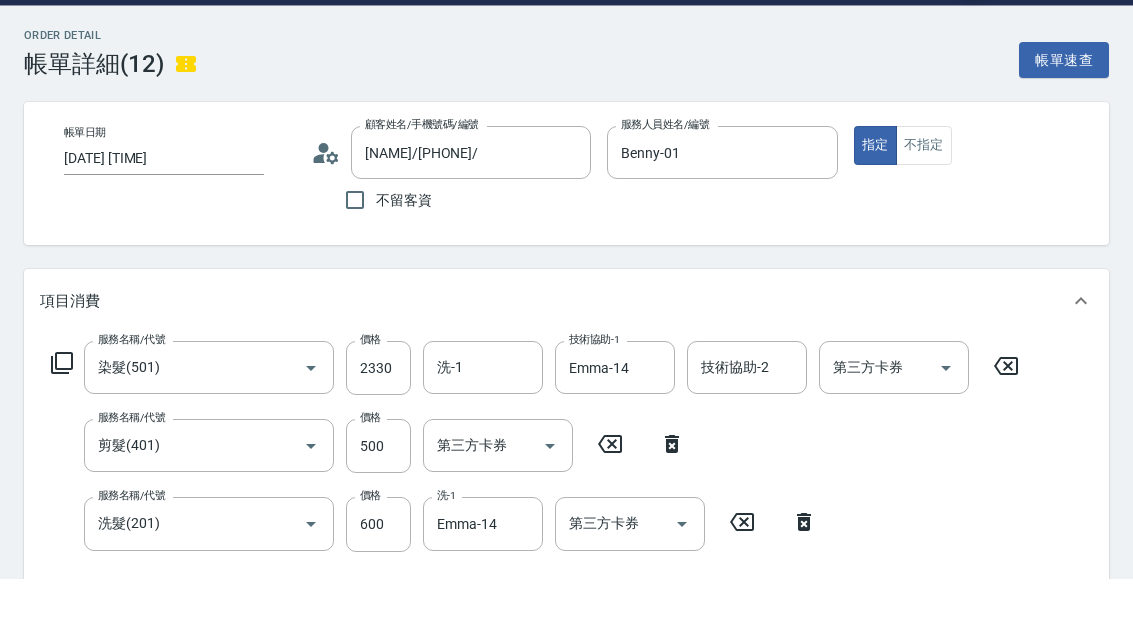 scroll, scrollTop: 60, scrollLeft: 0, axis: vertical 